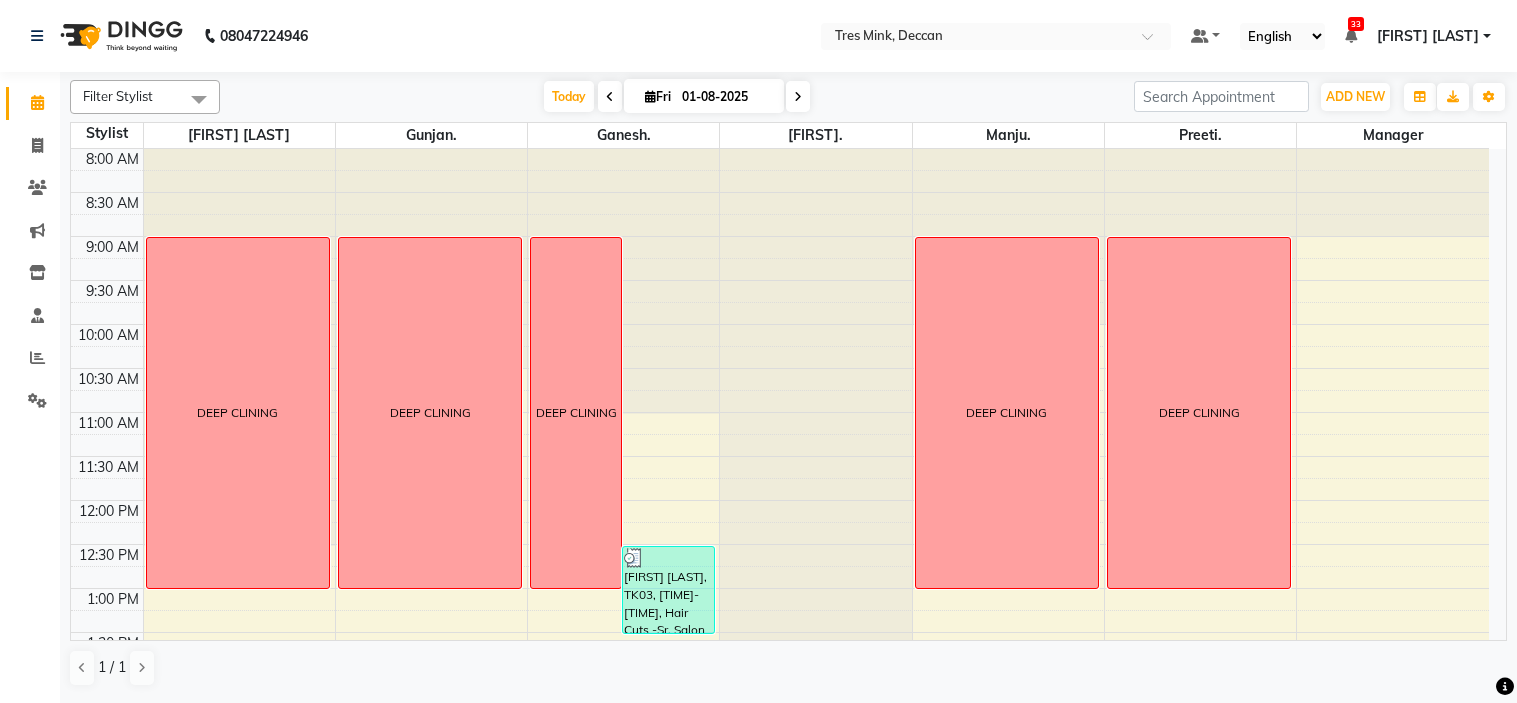 scroll, scrollTop: 0, scrollLeft: 0, axis: both 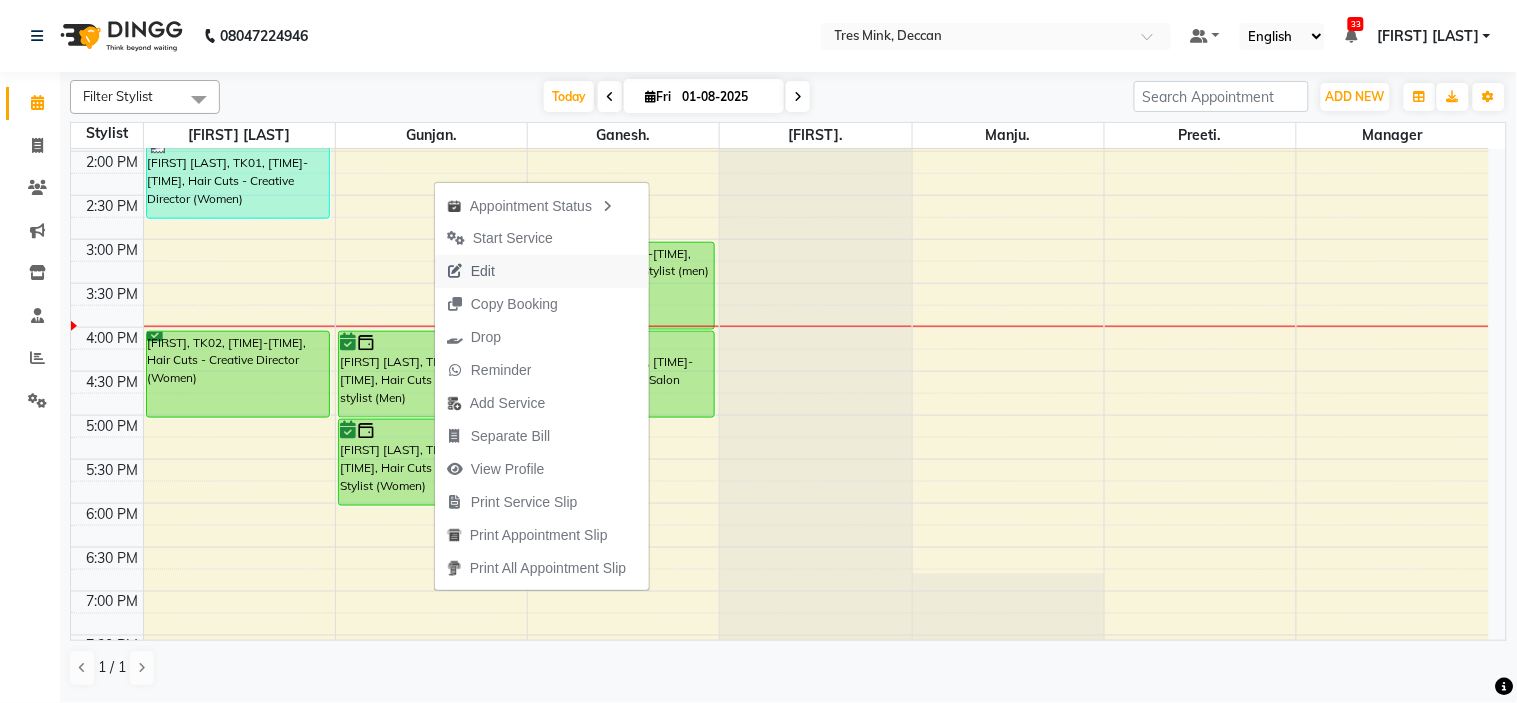 click on "Edit" at bounding box center (483, 271) 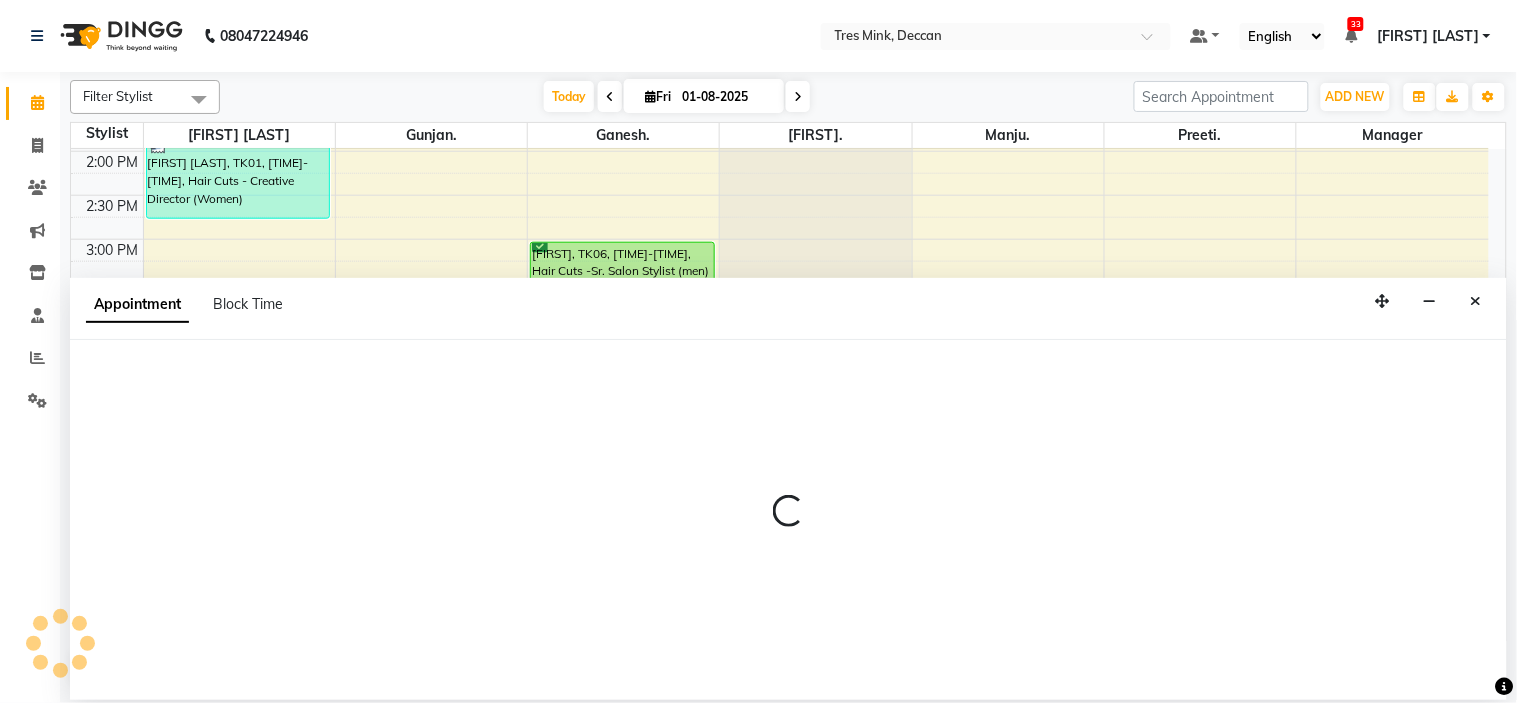select on "confirm booking" 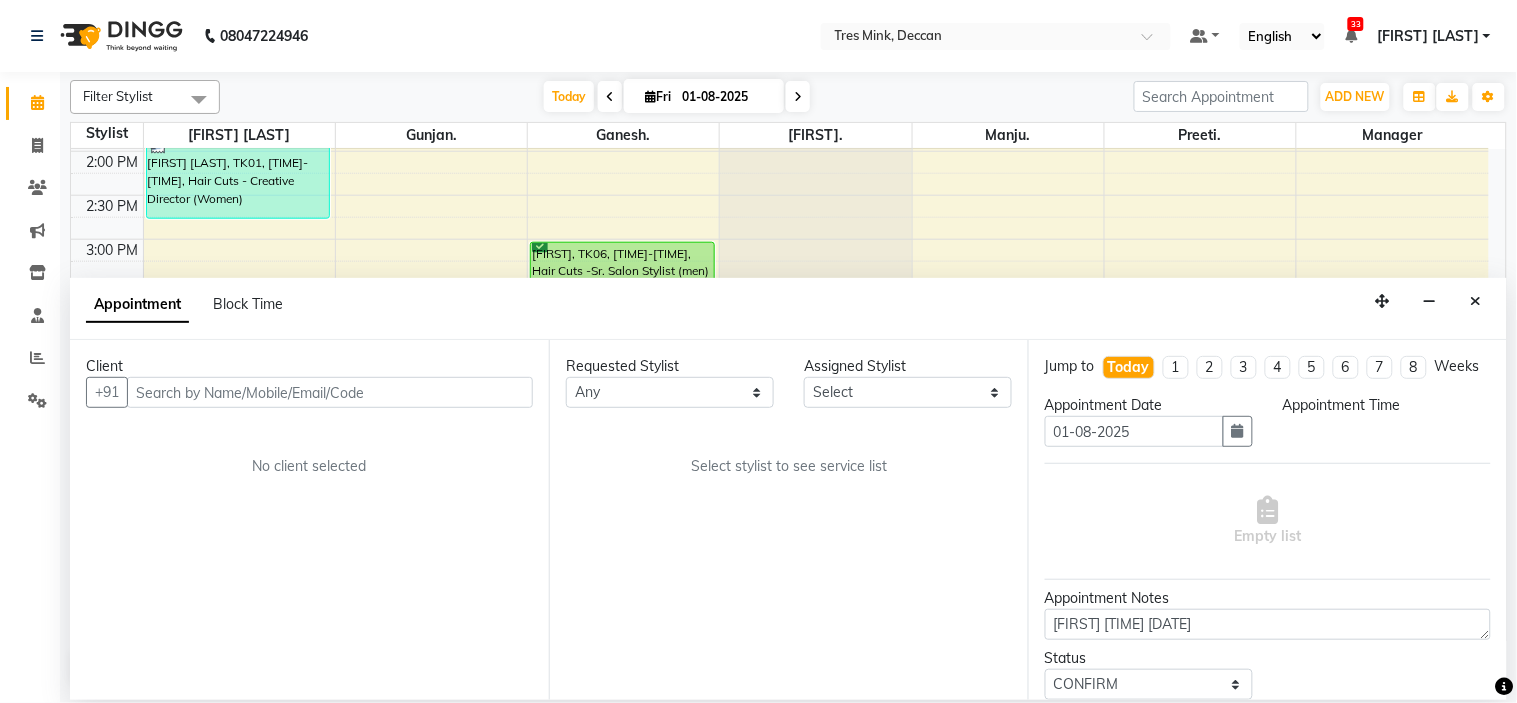 scroll, scrollTop: 620, scrollLeft: 0, axis: vertical 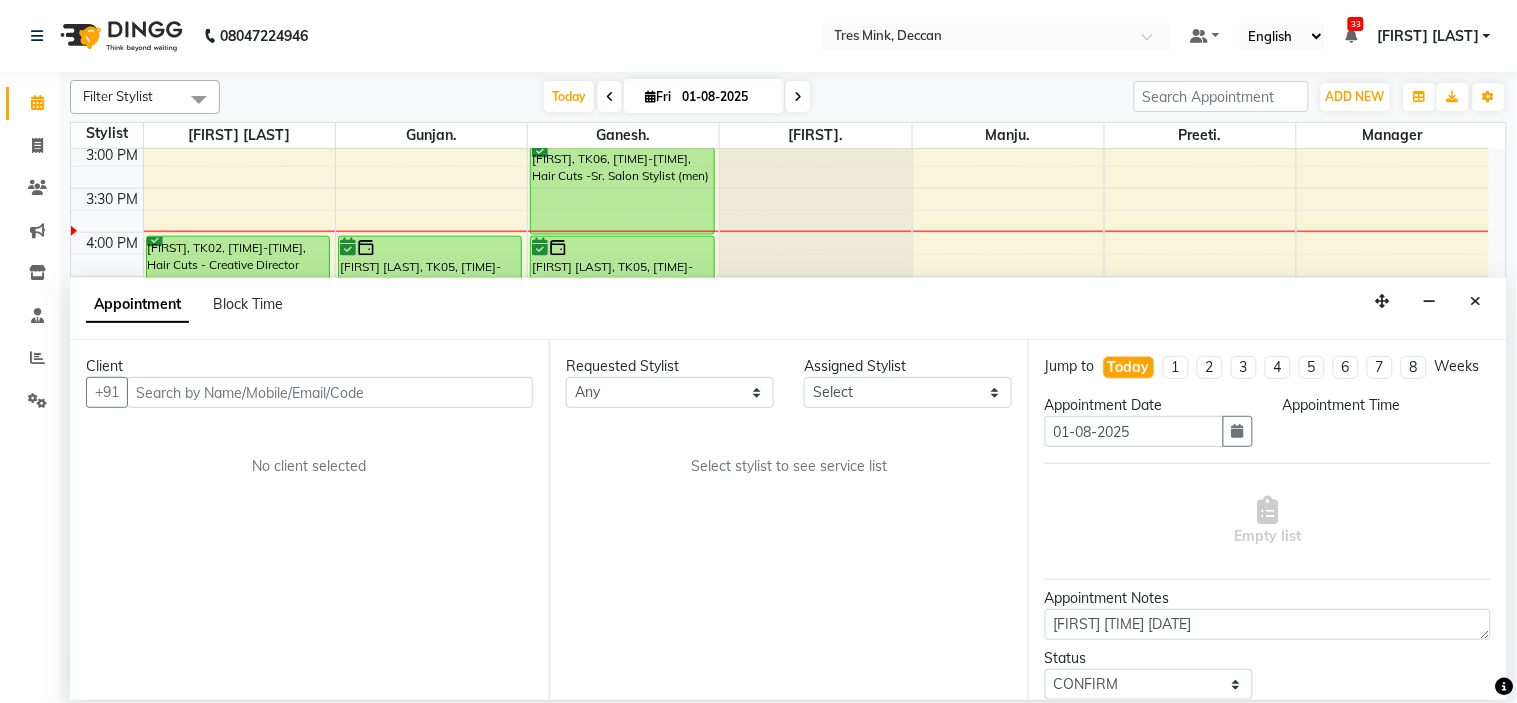 select on "960" 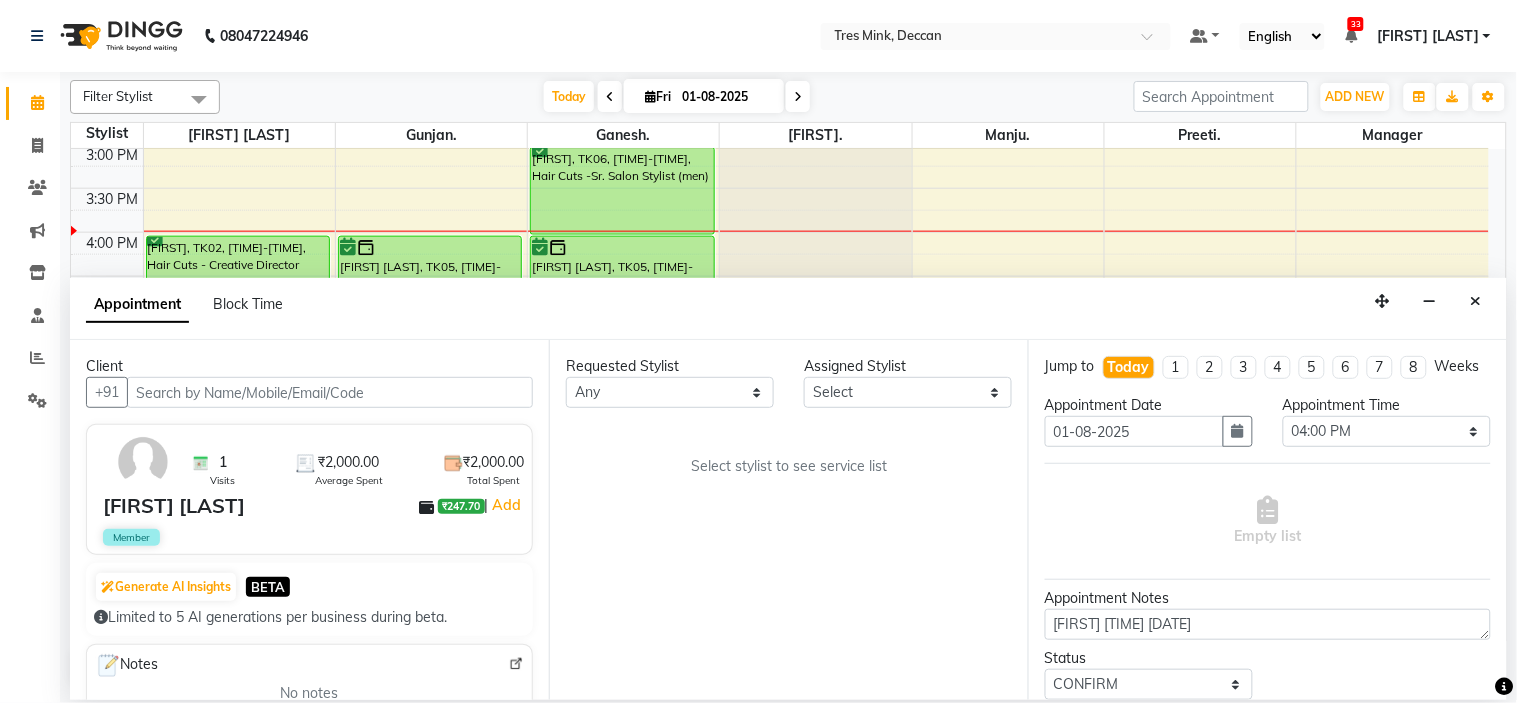 select on "59501" 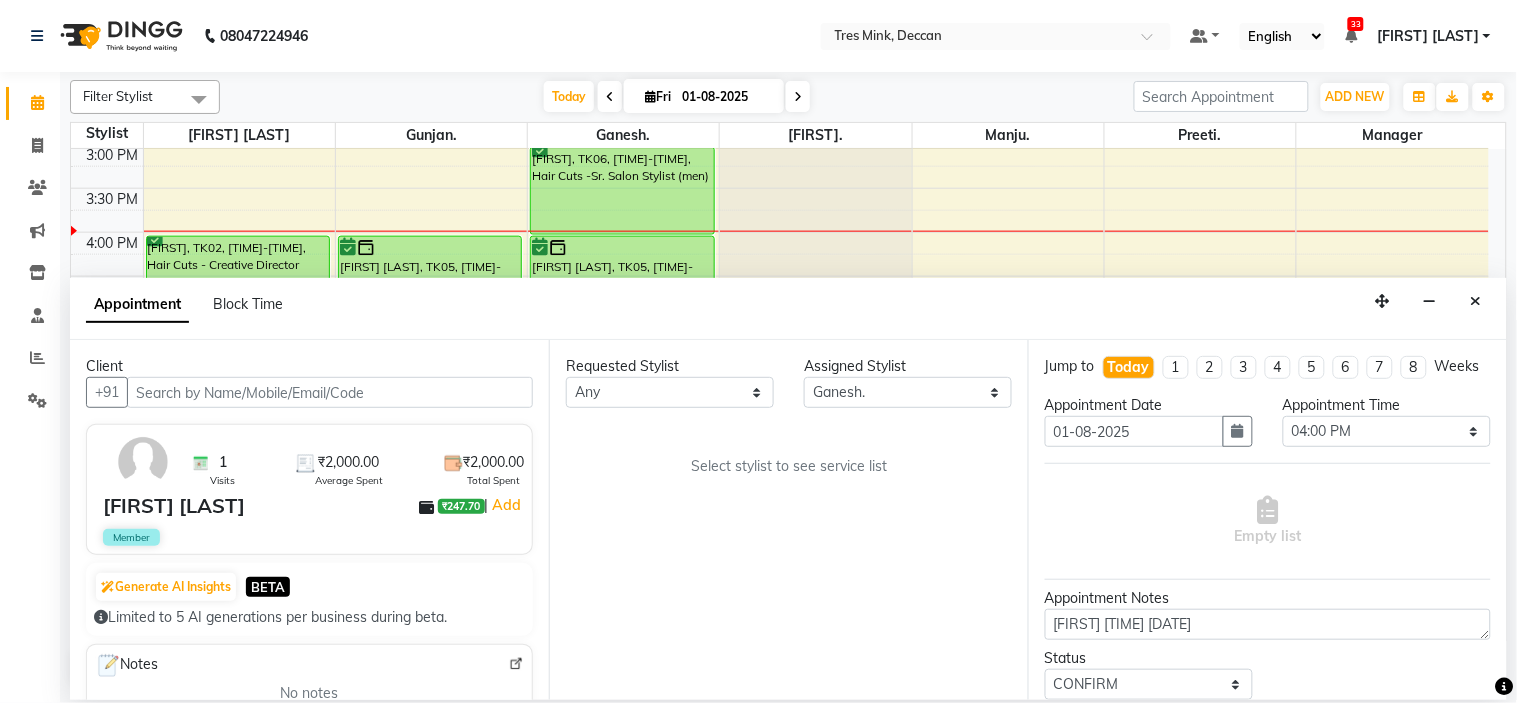 select on "3564" 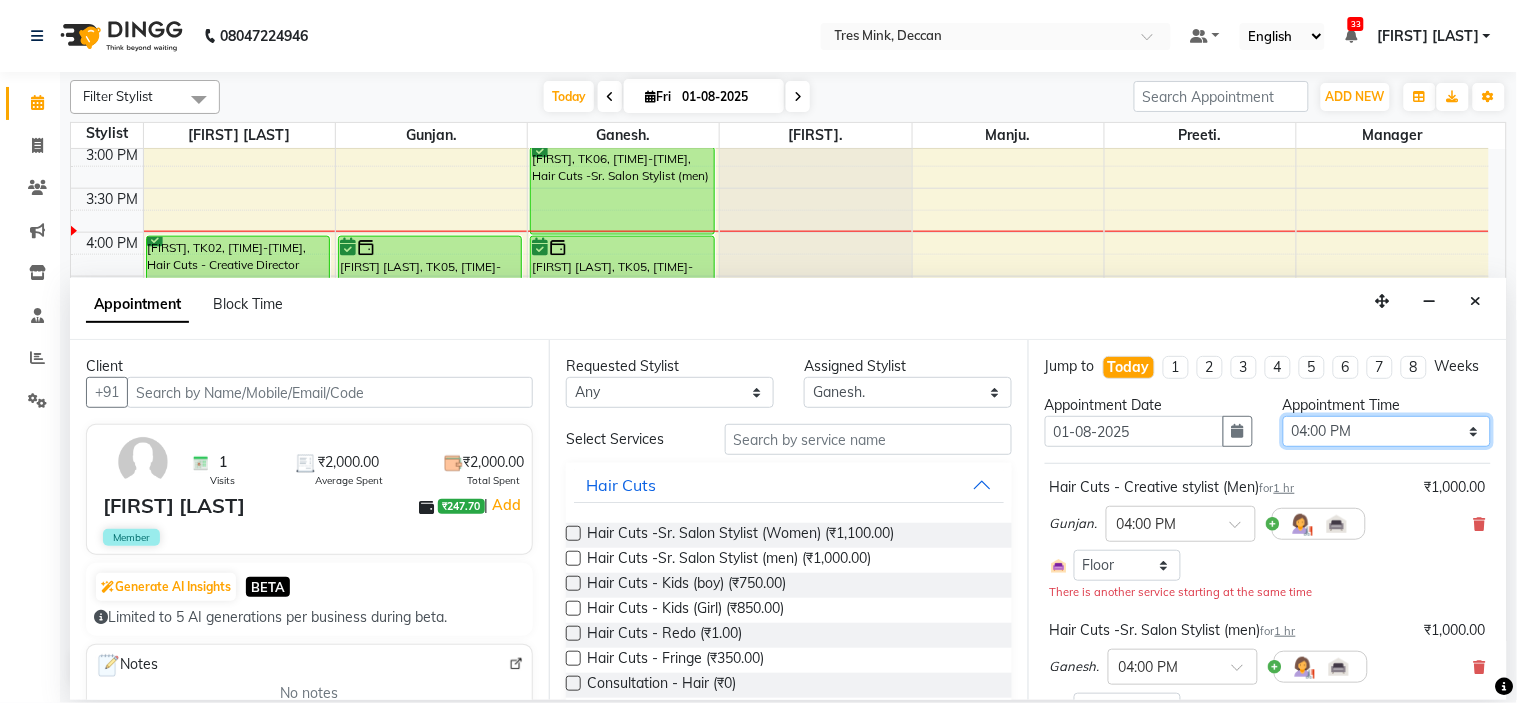 click on "Select 09:00 AM 09:15 AM 09:30 AM 09:45 AM 10:00 AM 10:15 AM 10:30 AM 10:45 AM 11:00 AM 11:15 AM 11:30 AM 11:45 AM 12:00 PM 12:15 PM 12:30 PM 12:45 PM 01:00 PM 01:15 PM 01:30 PM 01:45 PM 02:00 PM 02:15 PM 02:30 PM 02:45 PM 03:00 PM 03:15 PM 03:30 PM 03:45 PM 04:00 PM 04:15 PM 04:30 PM 04:45 PM 05:00 PM 05:15 PM 05:30 PM 05:45 PM 06:00 PM 06:15 PM 06:30 PM 06:45 PM 07:00 PM 07:15 PM 07:30 PM 07:45 PM 08:00 PM" at bounding box center [1387, 431] 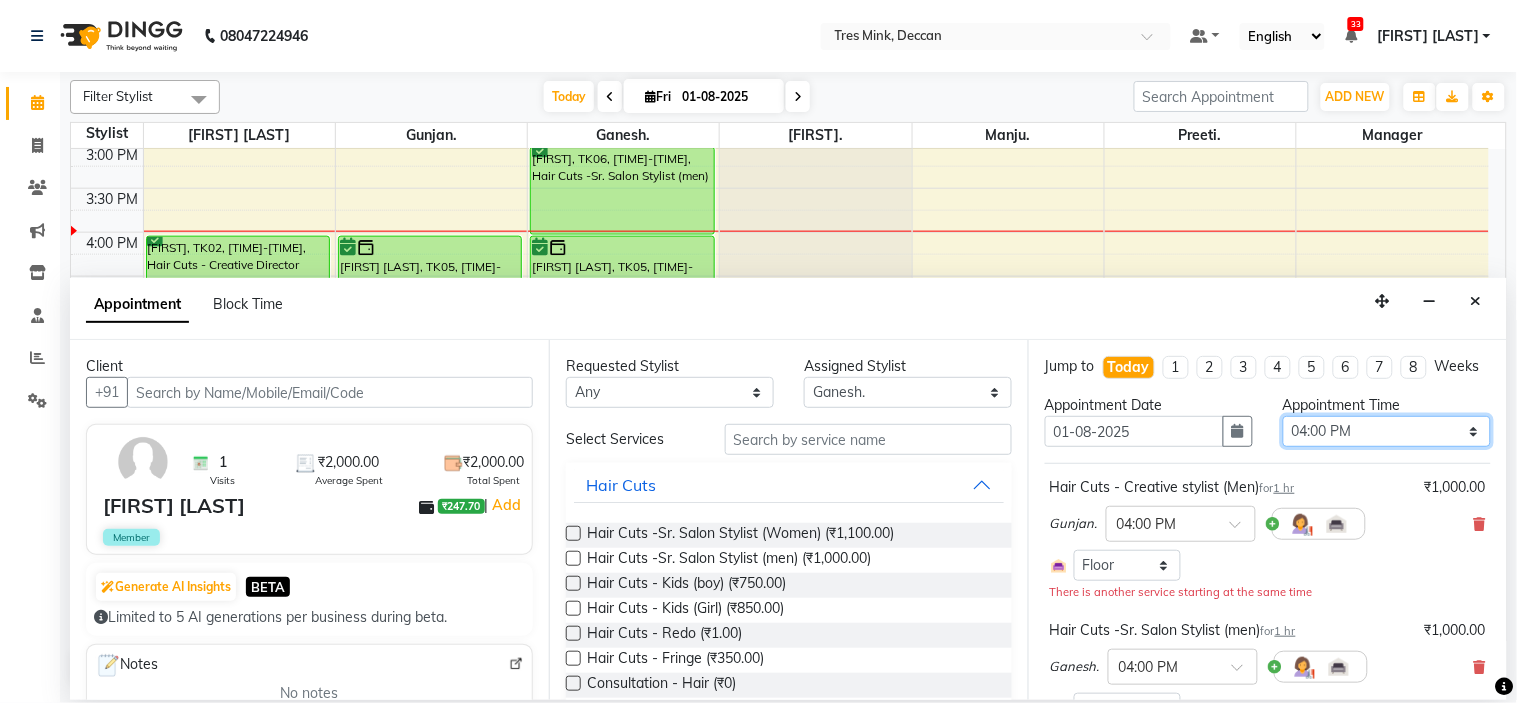 select on "975" 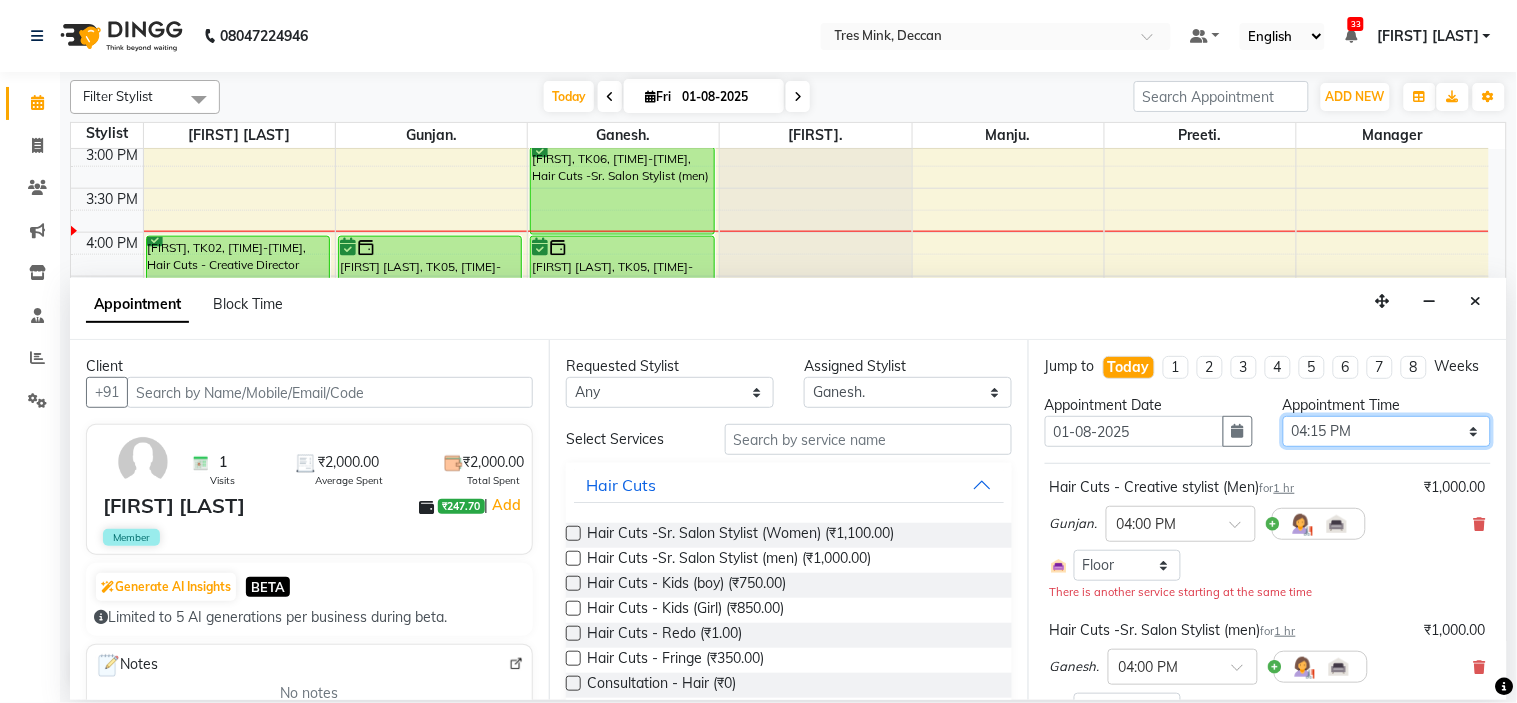 click on "Select 09:00 AM 09:15 AM 09:30 AM 09:45 AM 10:00 AM 10:15 AM 10:30 AM 10:45 AM 11:00 AM 11:15 AM 11:30 AM 11:45 AM 12:00 PM 12:15 PM 12:30 PM 12:45 PM 01:00 PM 01:15 PM 01:30 PM 01:45 PM 02:00 PM 02:15 PM 02:30 PM 02:45 PM 03:00 PM 03:15 PM 03:30 PM 03:45 PM 04:00 PM 04:15 PM 04:30 PM 04:45 PM 05:00 PM 05:15 PM 05:30 PM 05:45 PM 06:00 PM 06:15 PM 06:30 PM 06:45 PM 07:00 PM 07:15 PM 07:30 PM 07:45 PM 08:00 PM" at bounding box center (1387, 431) 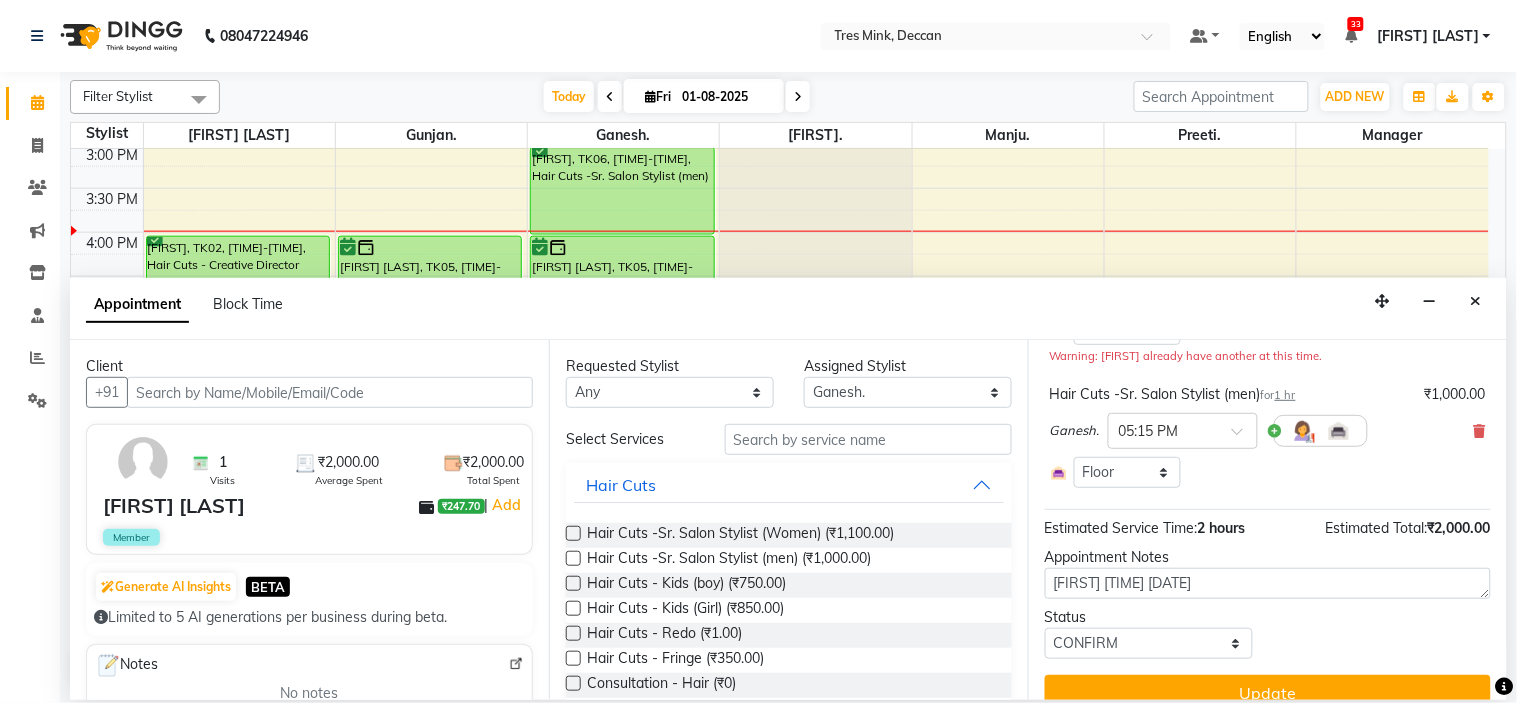 scroll, scrollTop: 237, scrollLeft: 0, axis: vertical 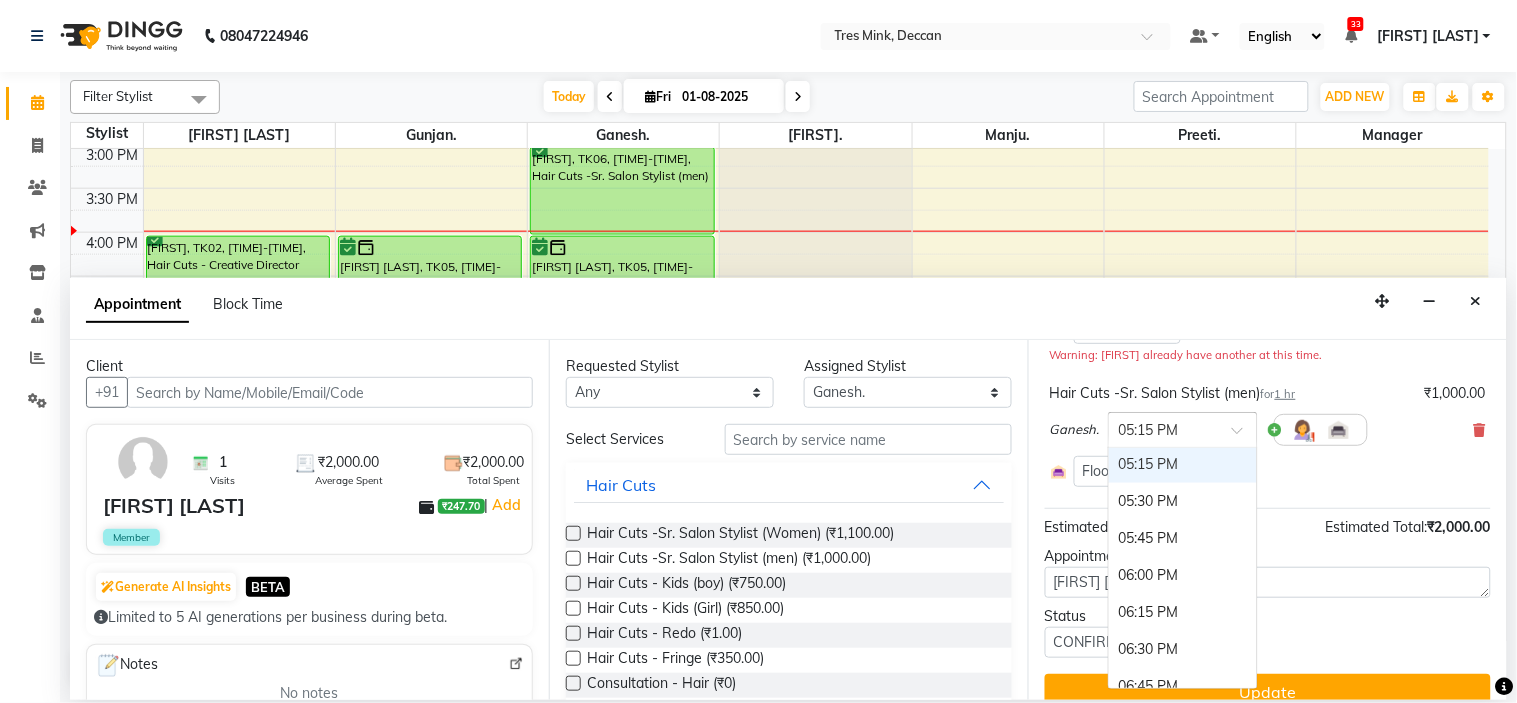 click on "× 05:15 PM" at bounding box center [1167, 430] 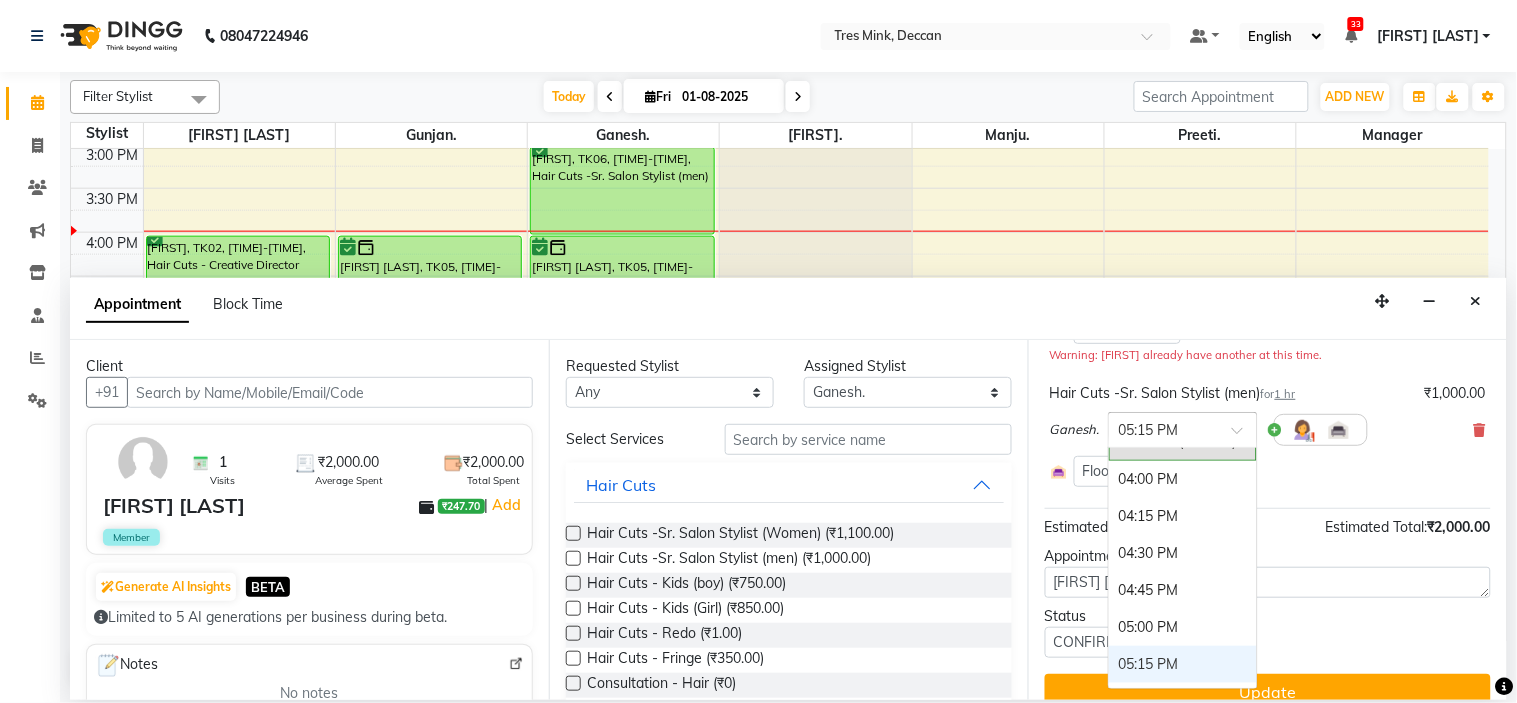 scroll, scrollTop: 1047, scrollLeft: 0, axis: vertical 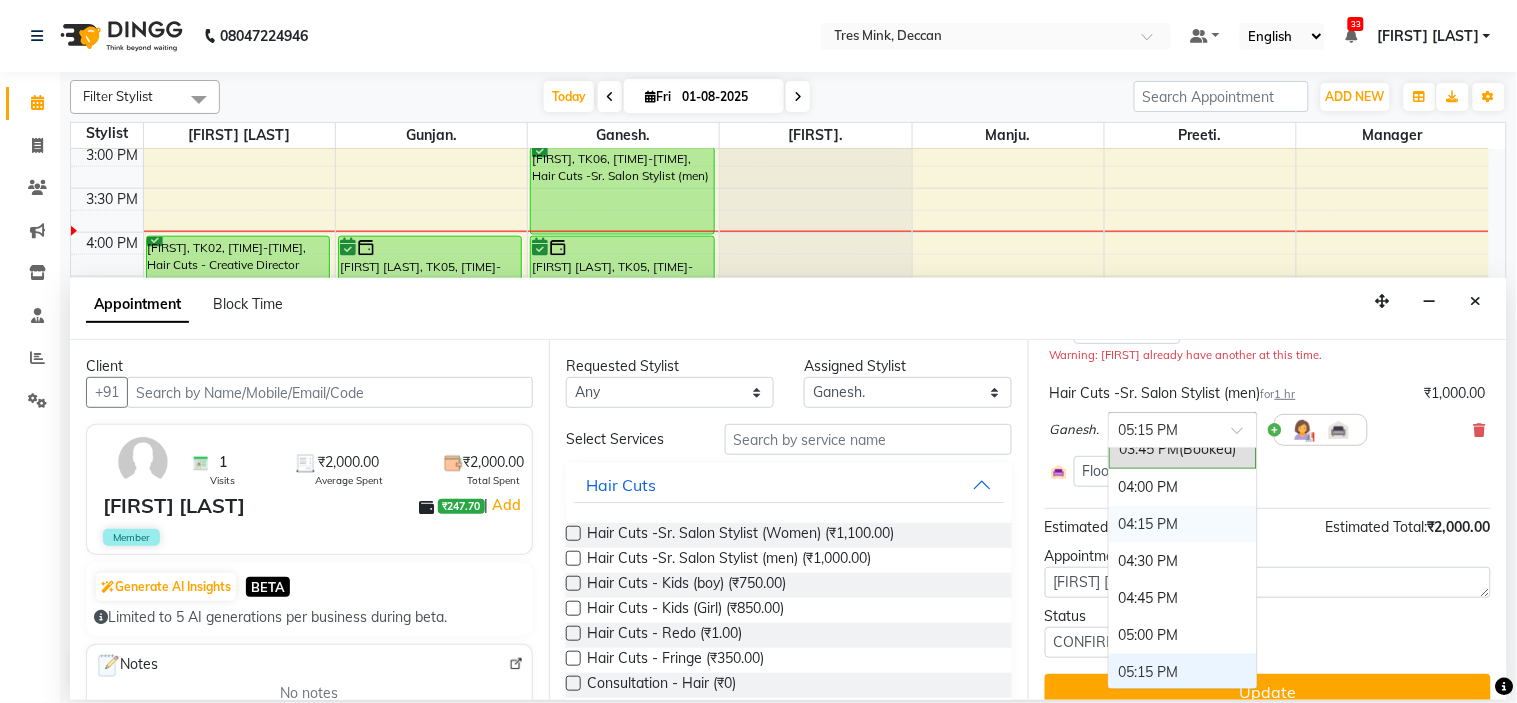 click on "04:15 PM" at bounding box center (1183, 524) 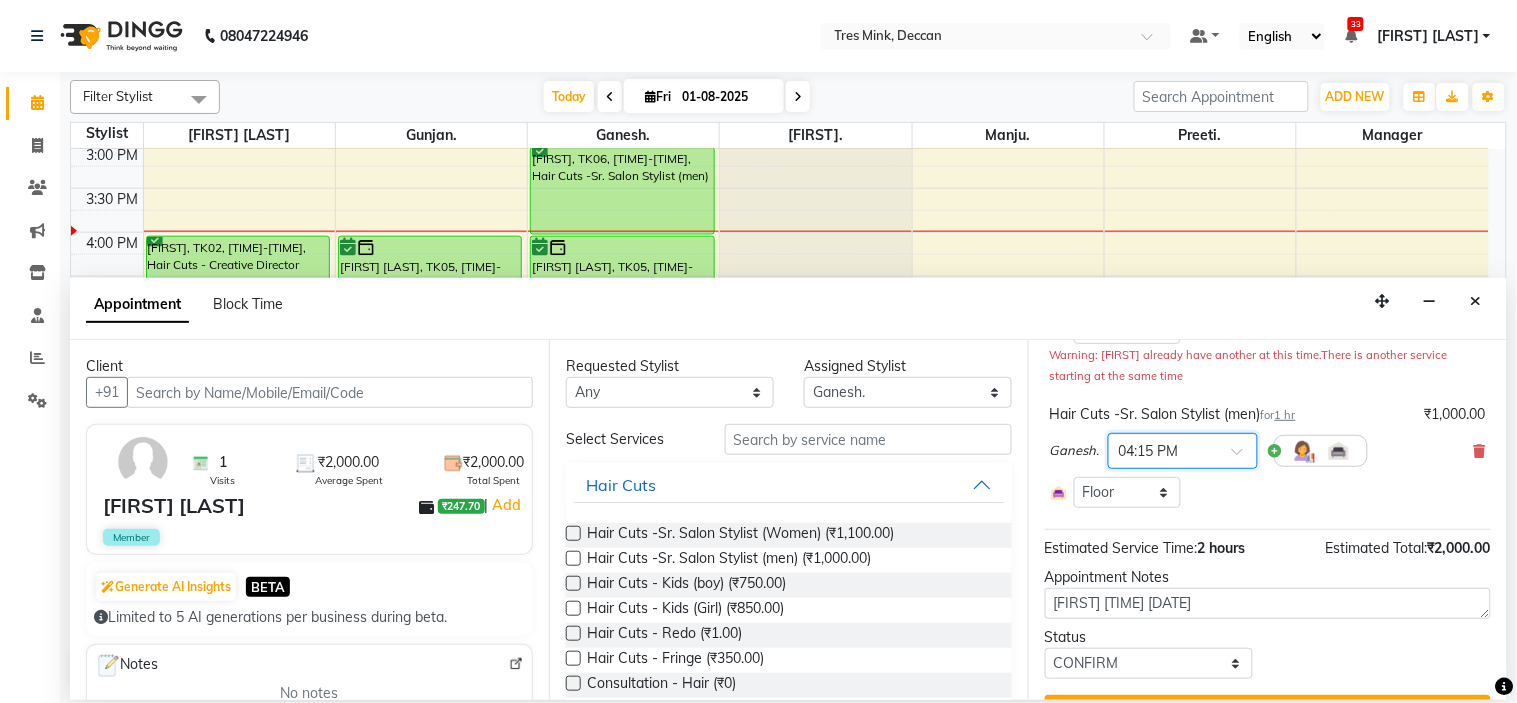scroll, scrollTop: 303, scrollLeft: 0, axis: vertical 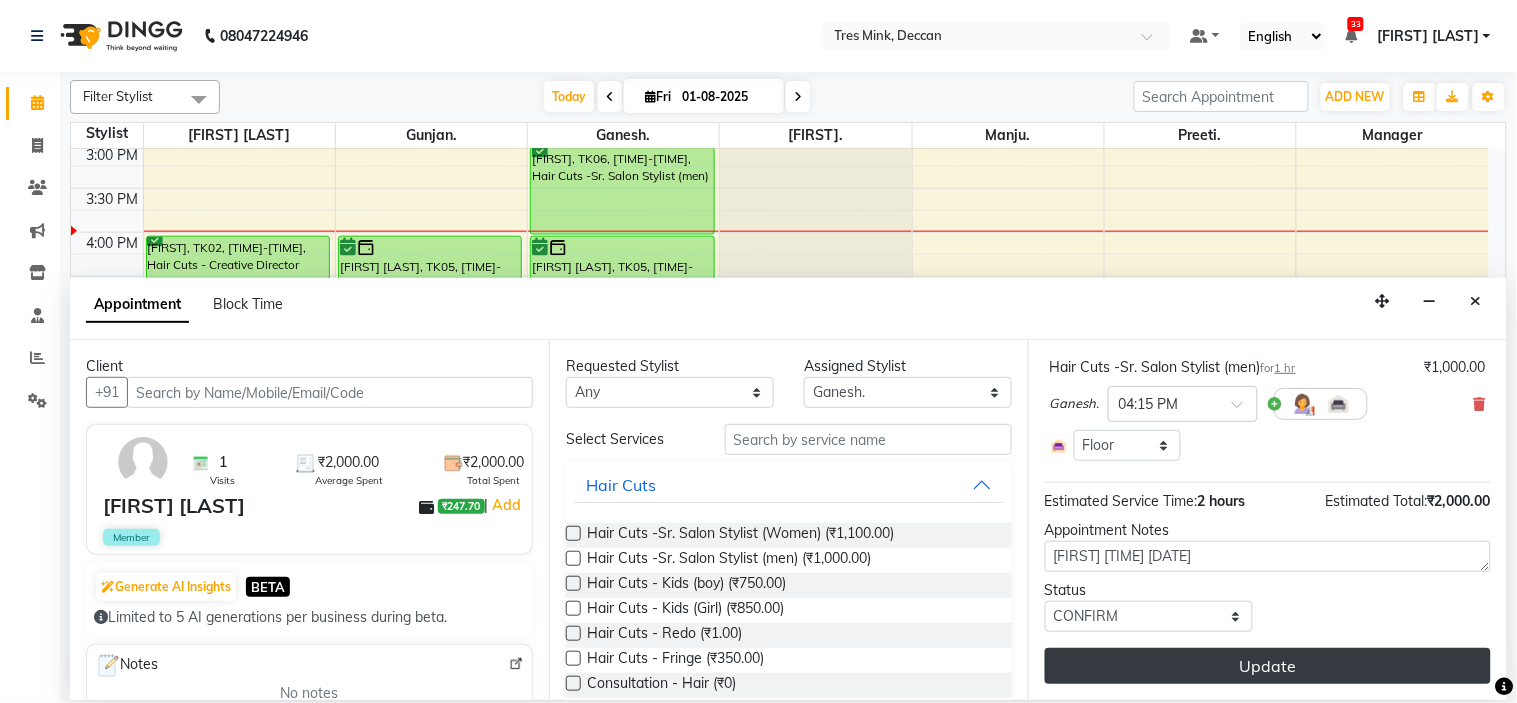 click on "Update" at bounding box center (1268, 666) 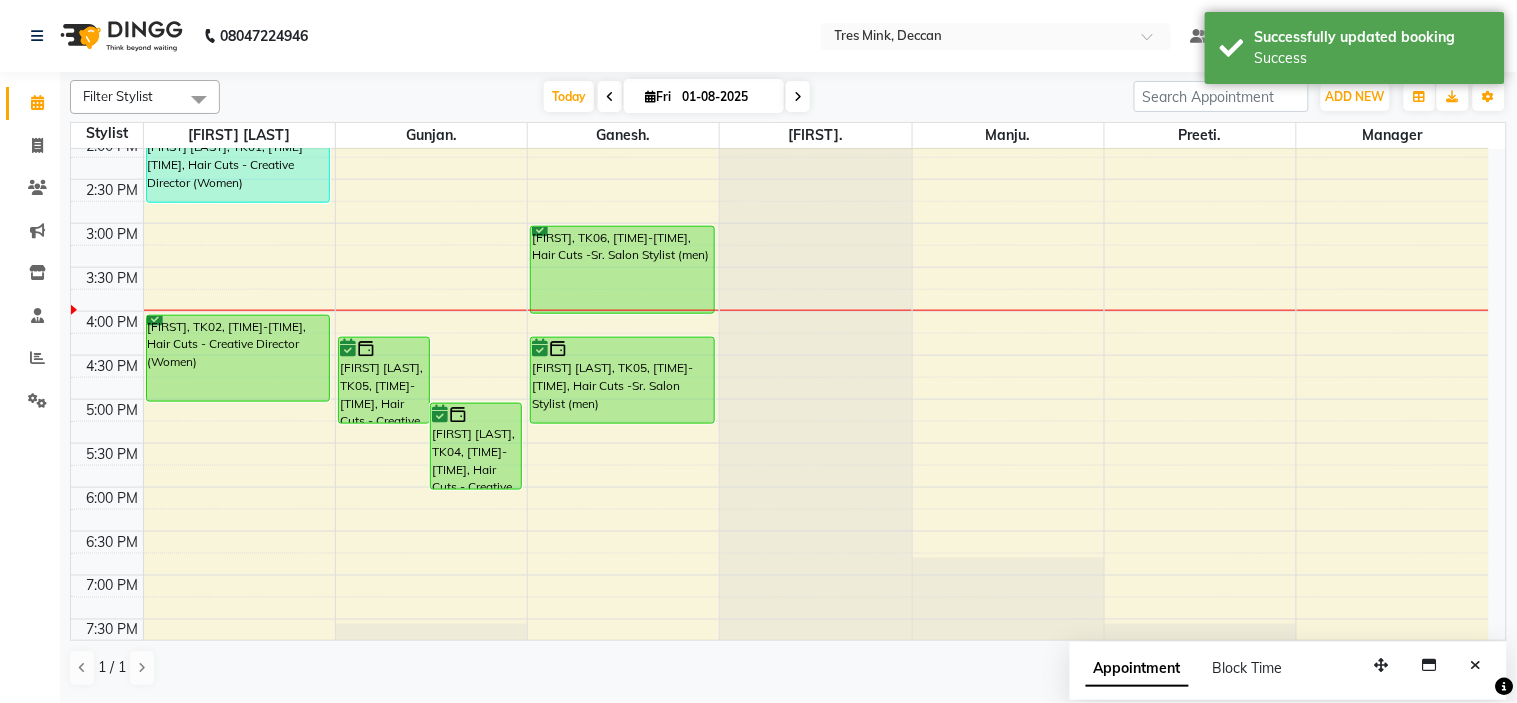 scroll, scrollTop: 540, scrollLeft: 0, axis: vertical 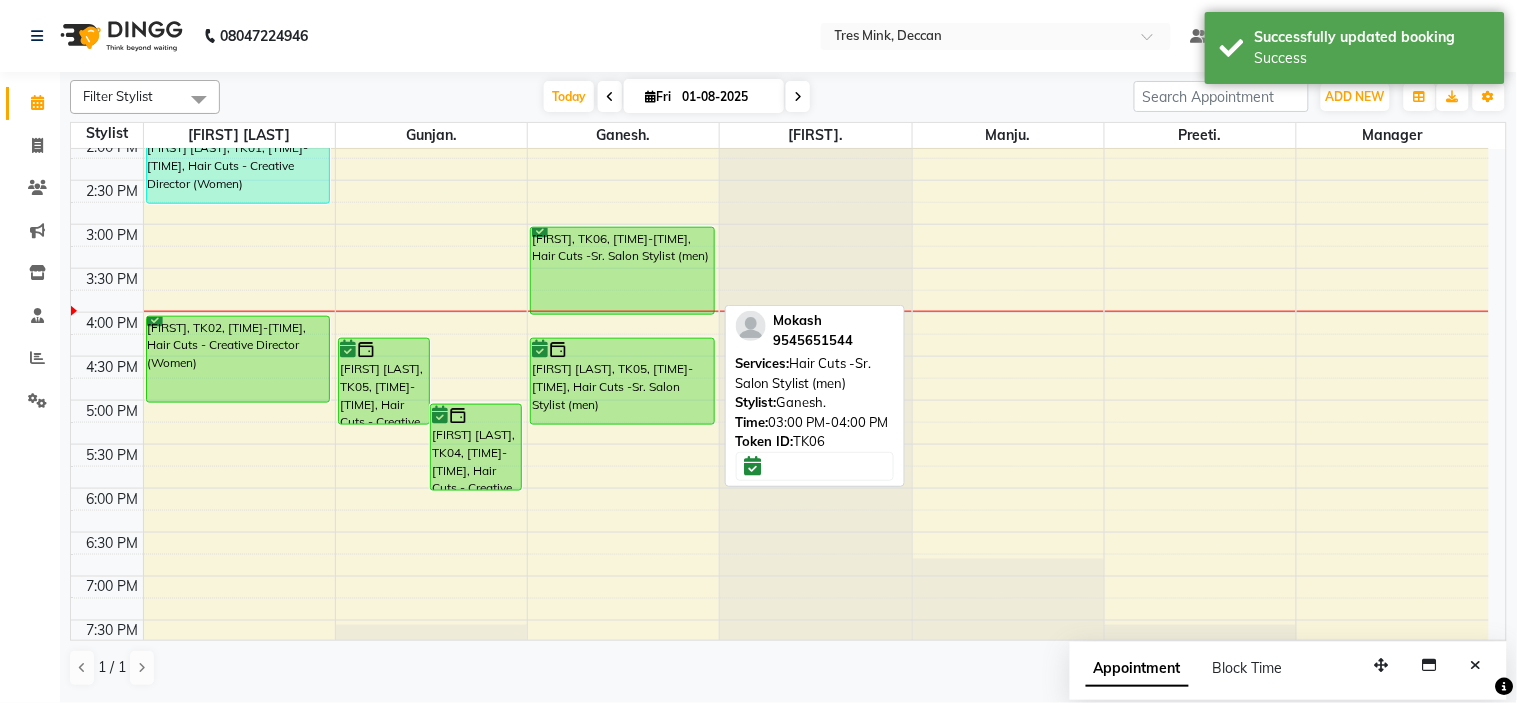 click on "Mokash, TK06, 03:00 PM-04:00 PM, Hair Cuts -Sr. Salon Stylist (men)" at bounding box center [622, 271] 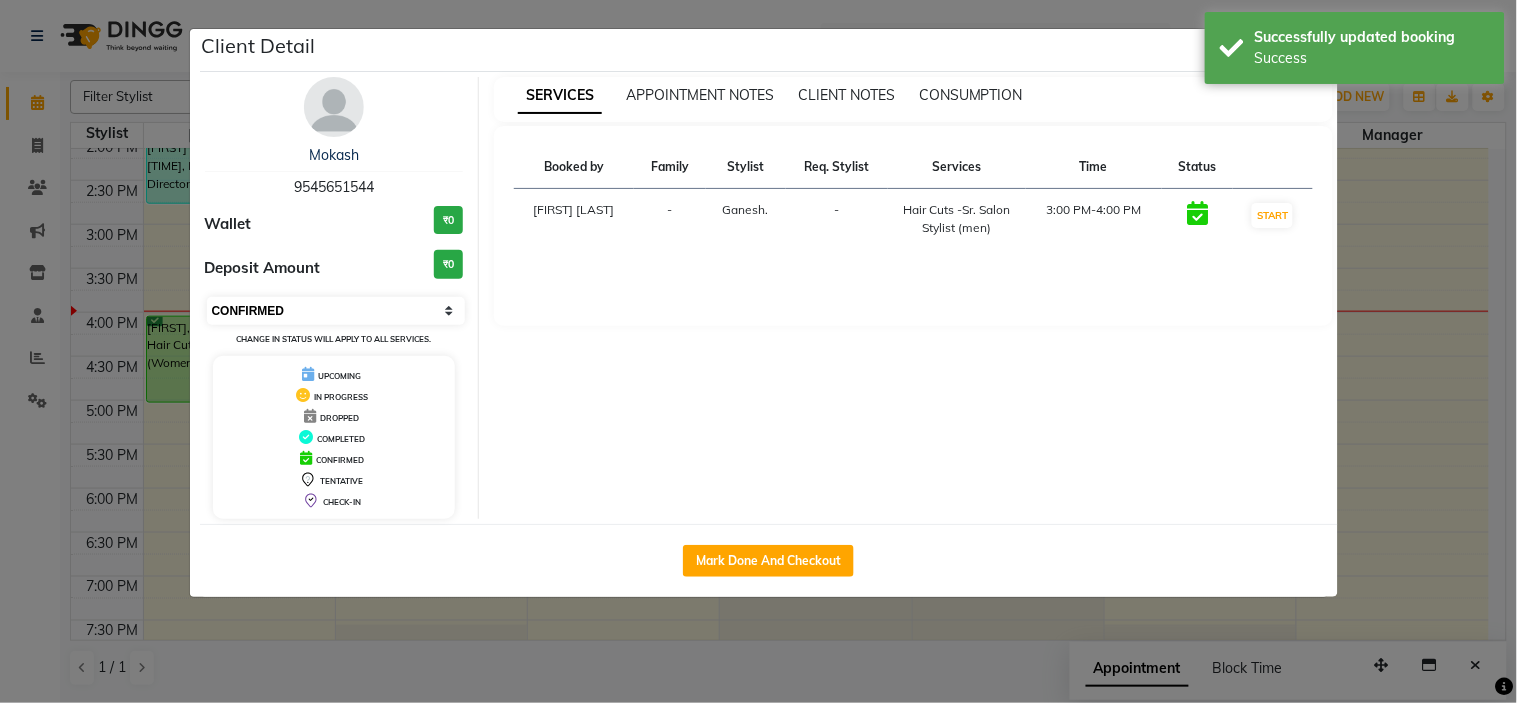 click on "Select IN SERVICE CONFIRMED TENTATIVE CHECK IN MARK DONE DROPPED UPCOMING" at bounding box center (336, 311) 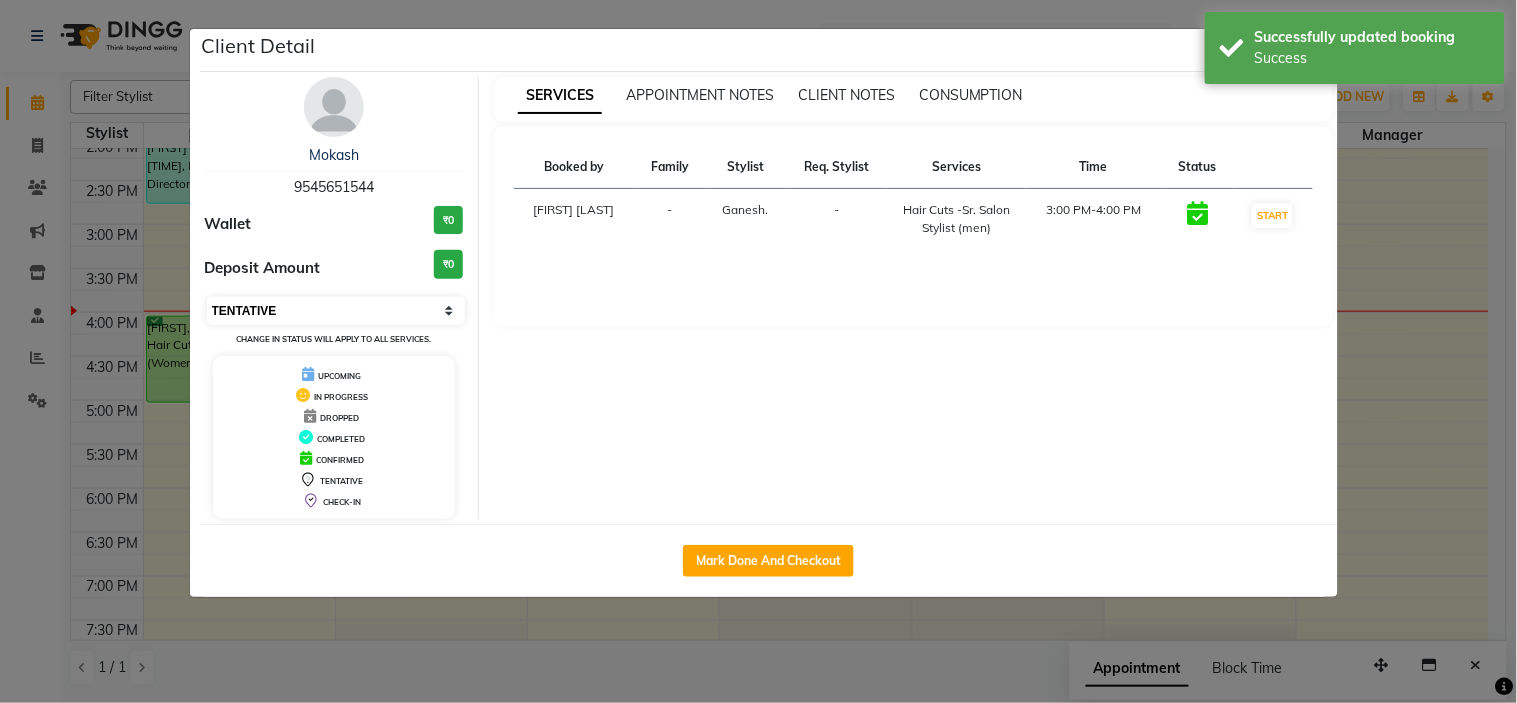 click on "Select IN SERVICE CONFIRMED TENTATIVE CHECK IN MARK DONE DROPPED UPCOMING" at bounding box center [336, 311] 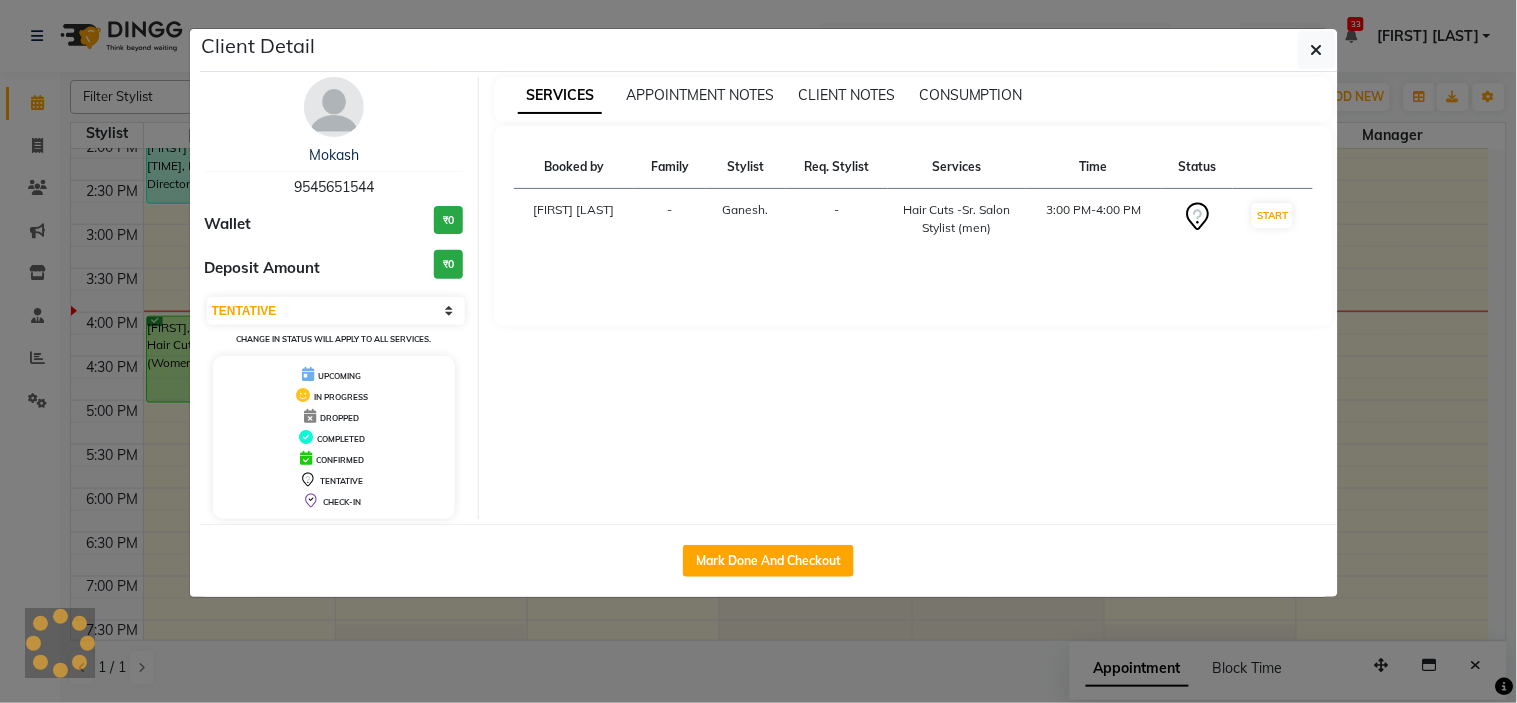click on "COMPLETED" at bounding box center [334, 437] 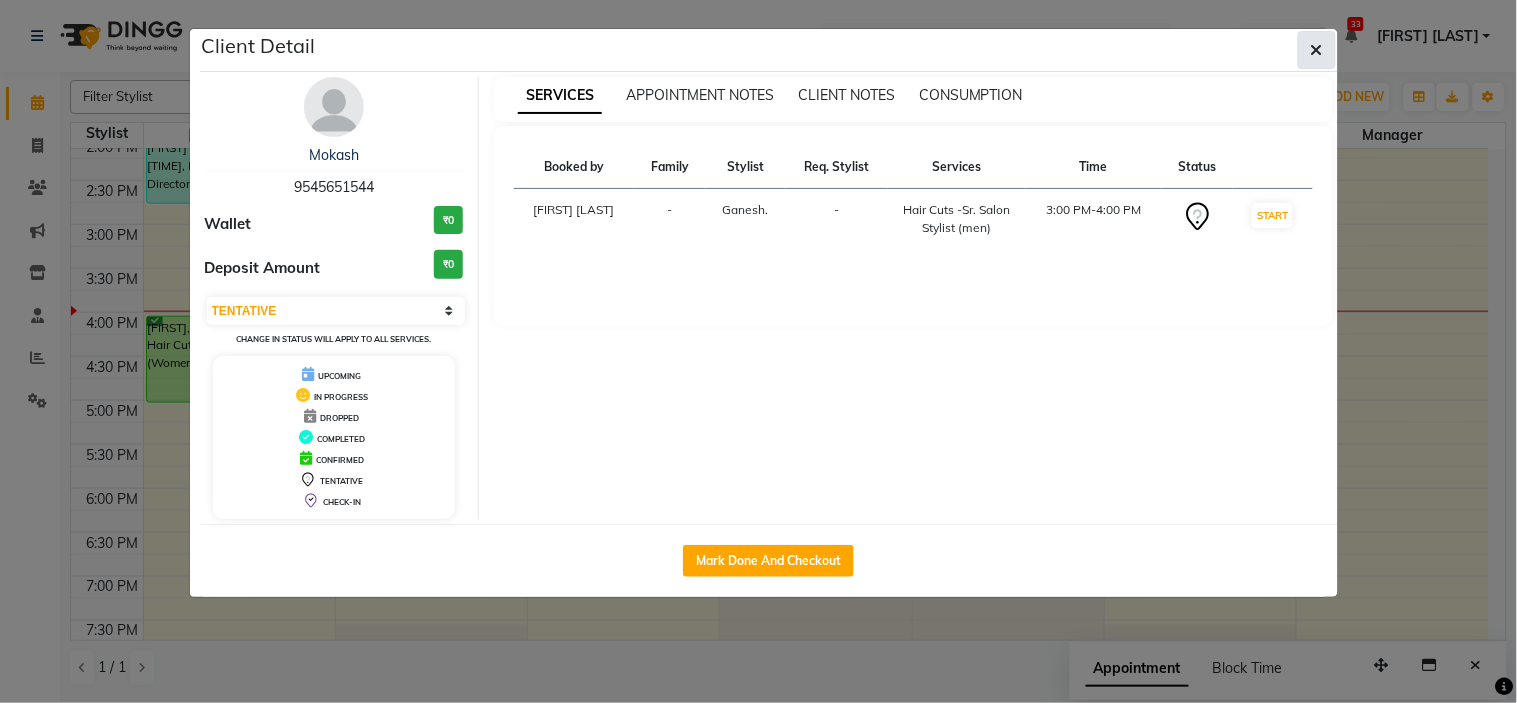 click 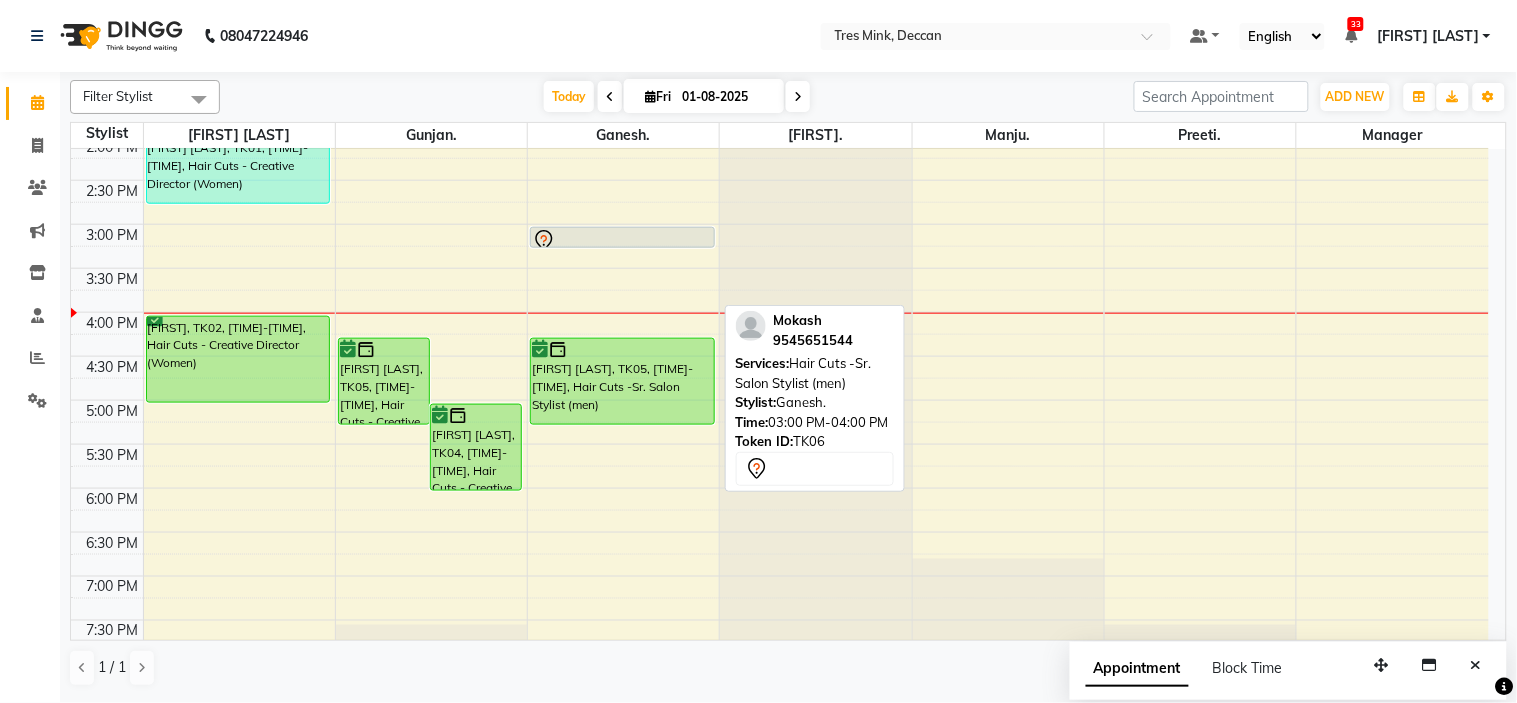 drag, startPoint x: 684, startPoint y: 311, endPoint x: 681, endPoint y: 231, distance: 80.05623 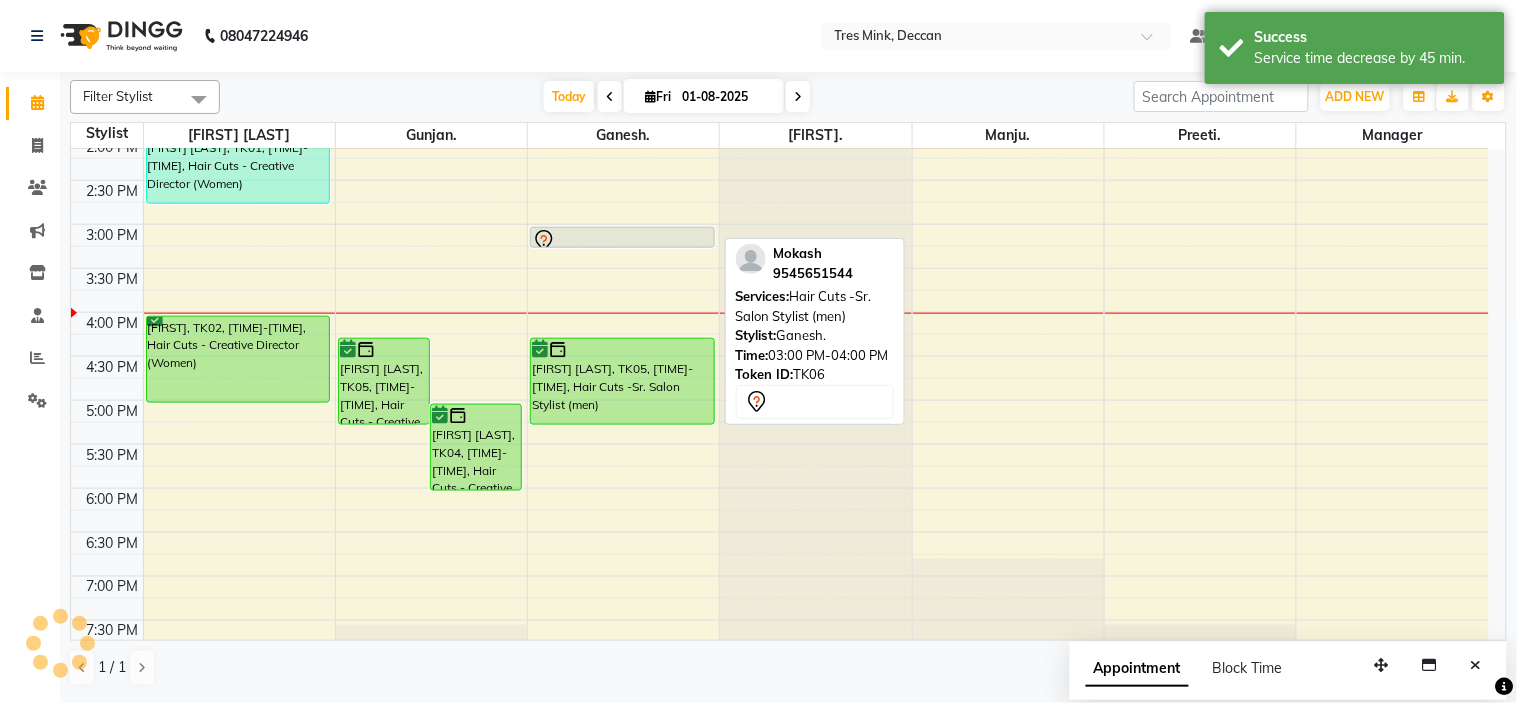click at bounding box center (622, 241) 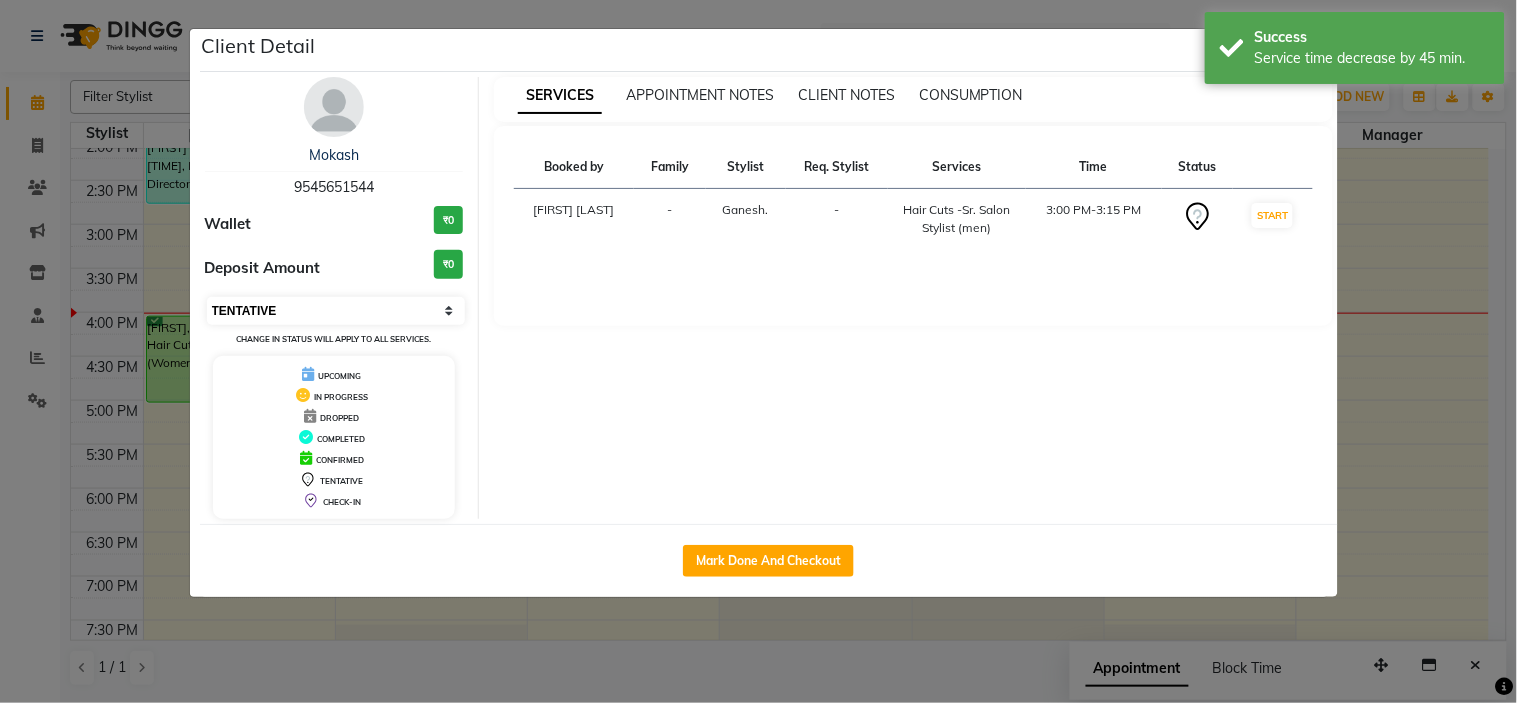 click on "Select IN SERVICE CONFIRMED TENTATIVE CHECK IN MARK DONE DROPPED UPCOMING" at bounding box center (336, 311) 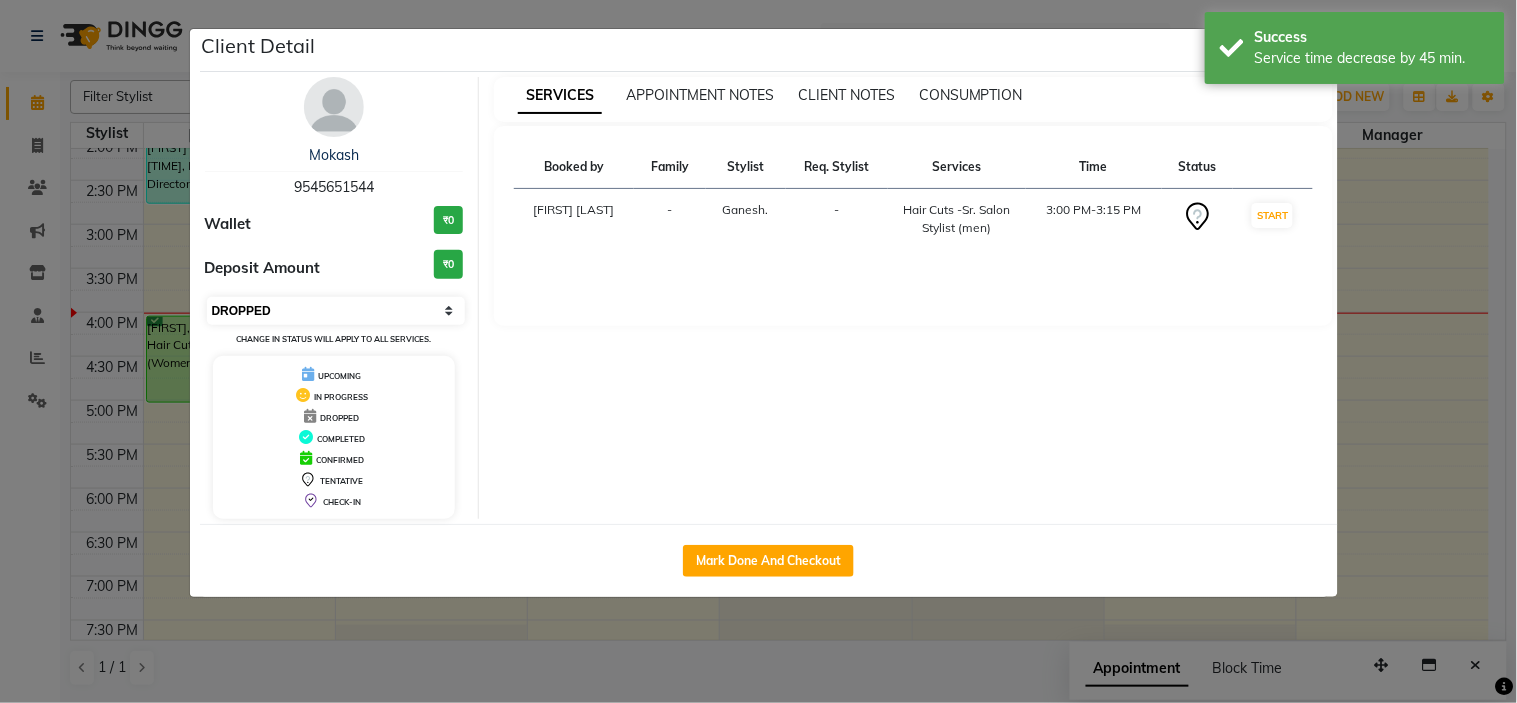 click on "Select IN SERVICE CONFIRMED TENTATIVE CHECK IN MARK DONE DROPPED UPCOMING" at bounding box center [336, 311] 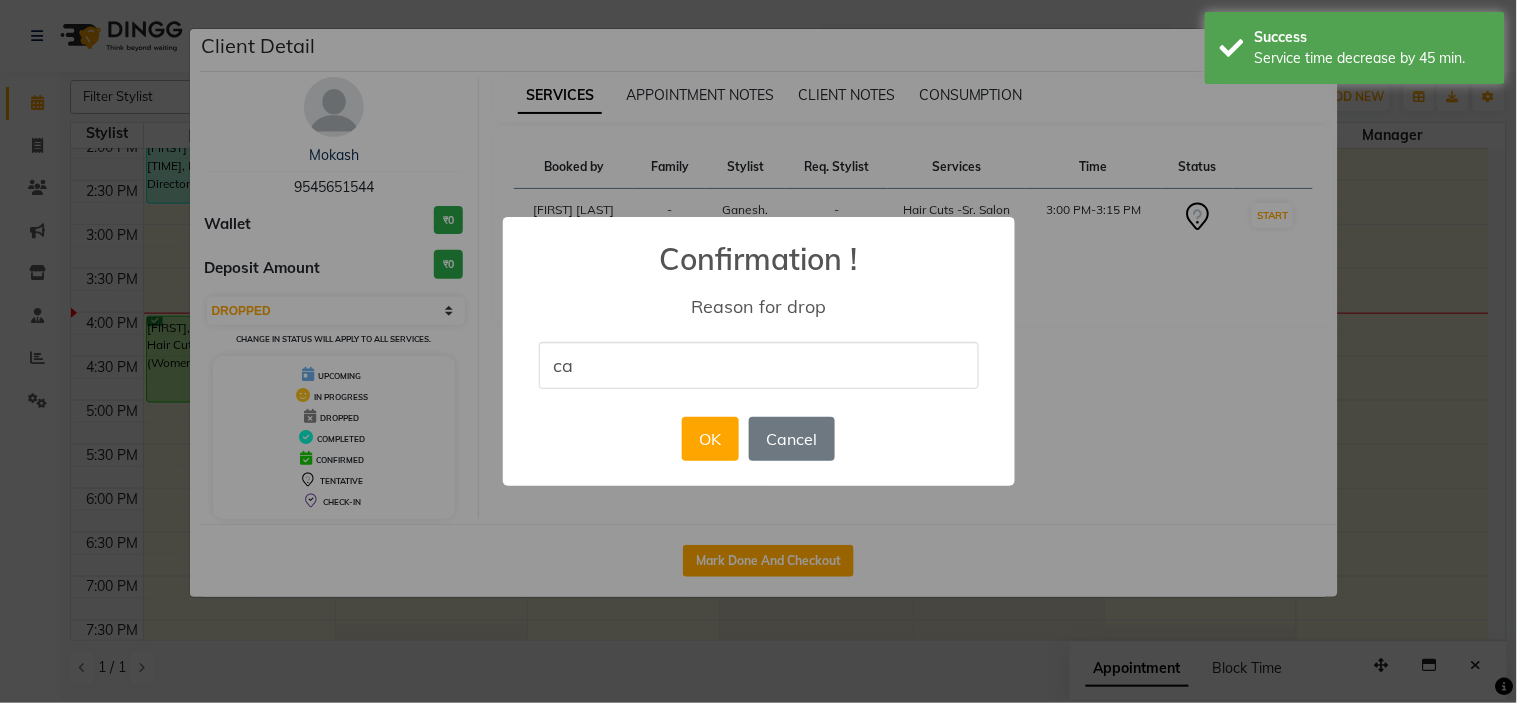 type on "Cancelled" 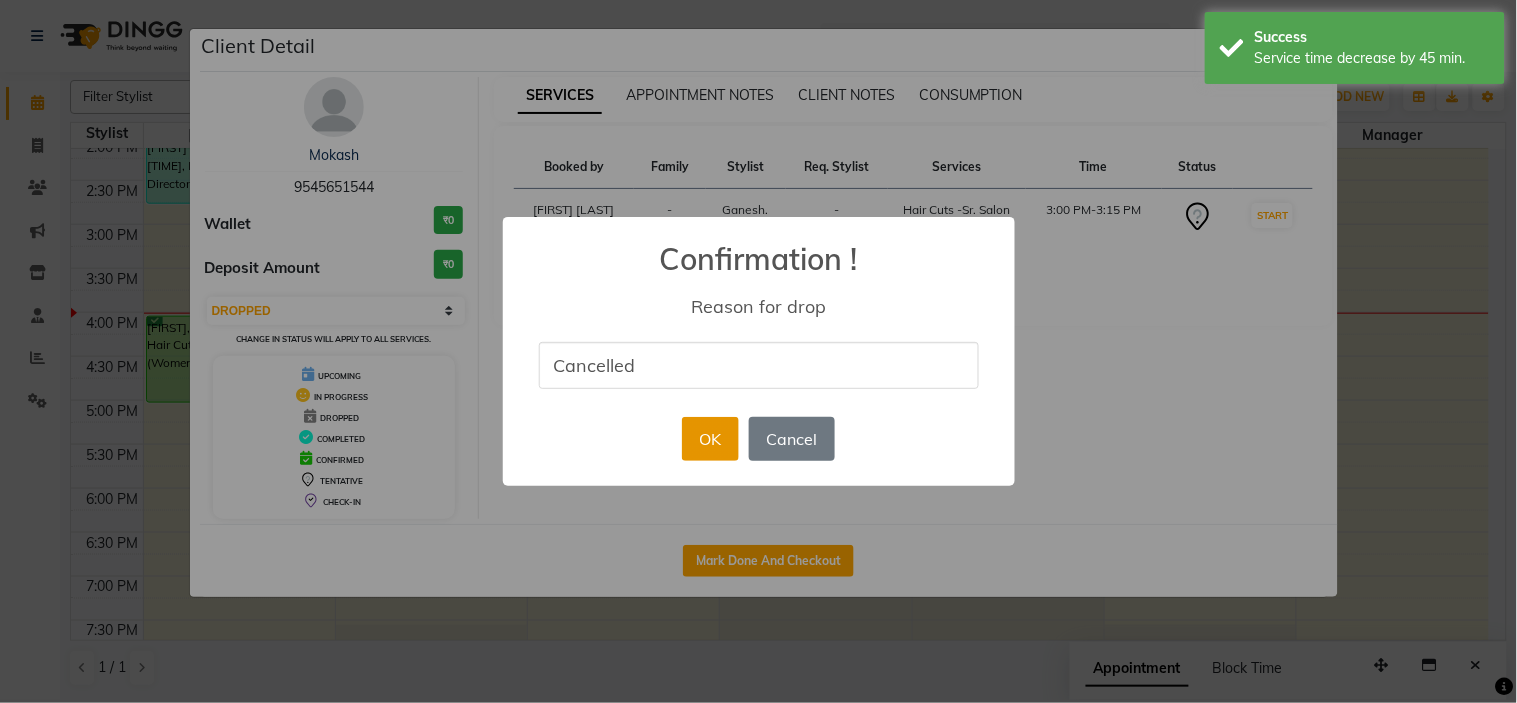 click on "OK" at bounding box center [710, 439] 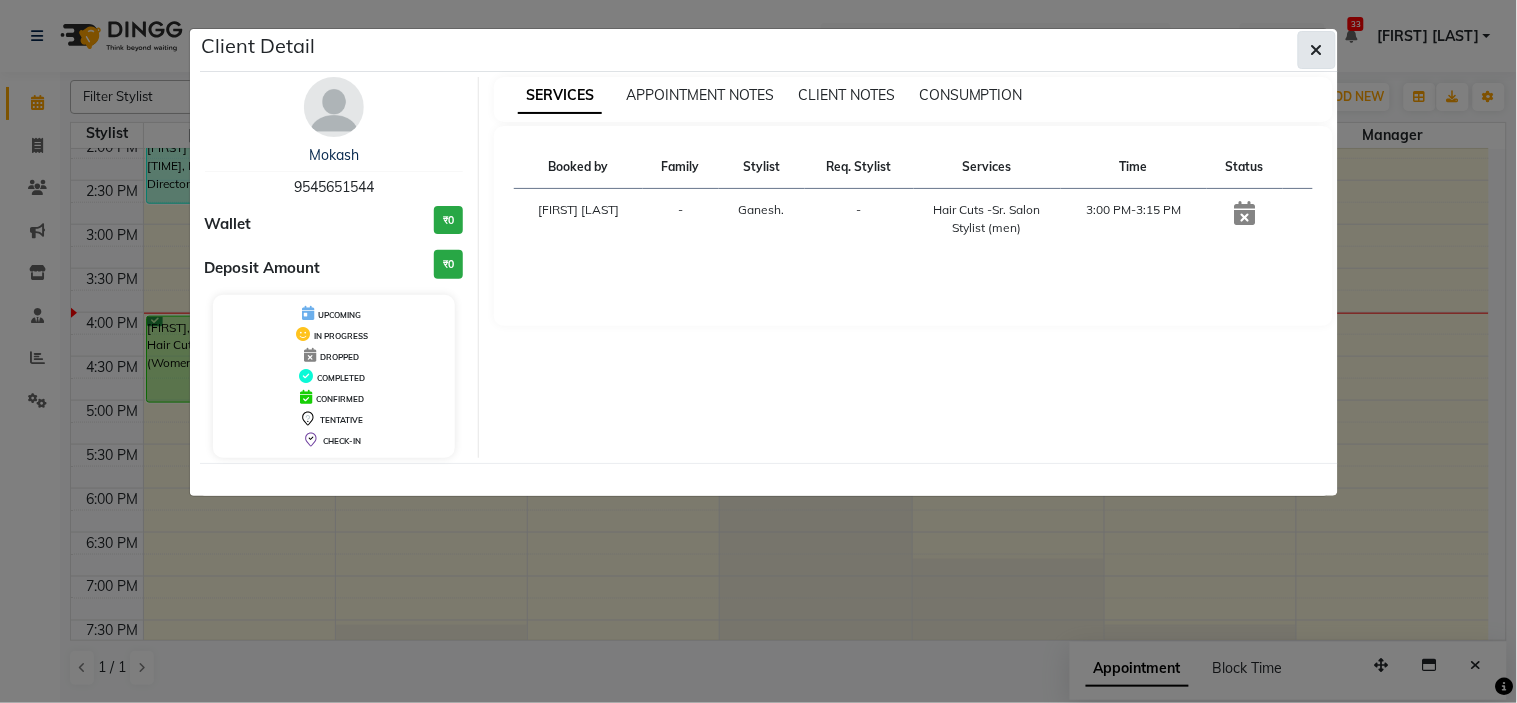 click 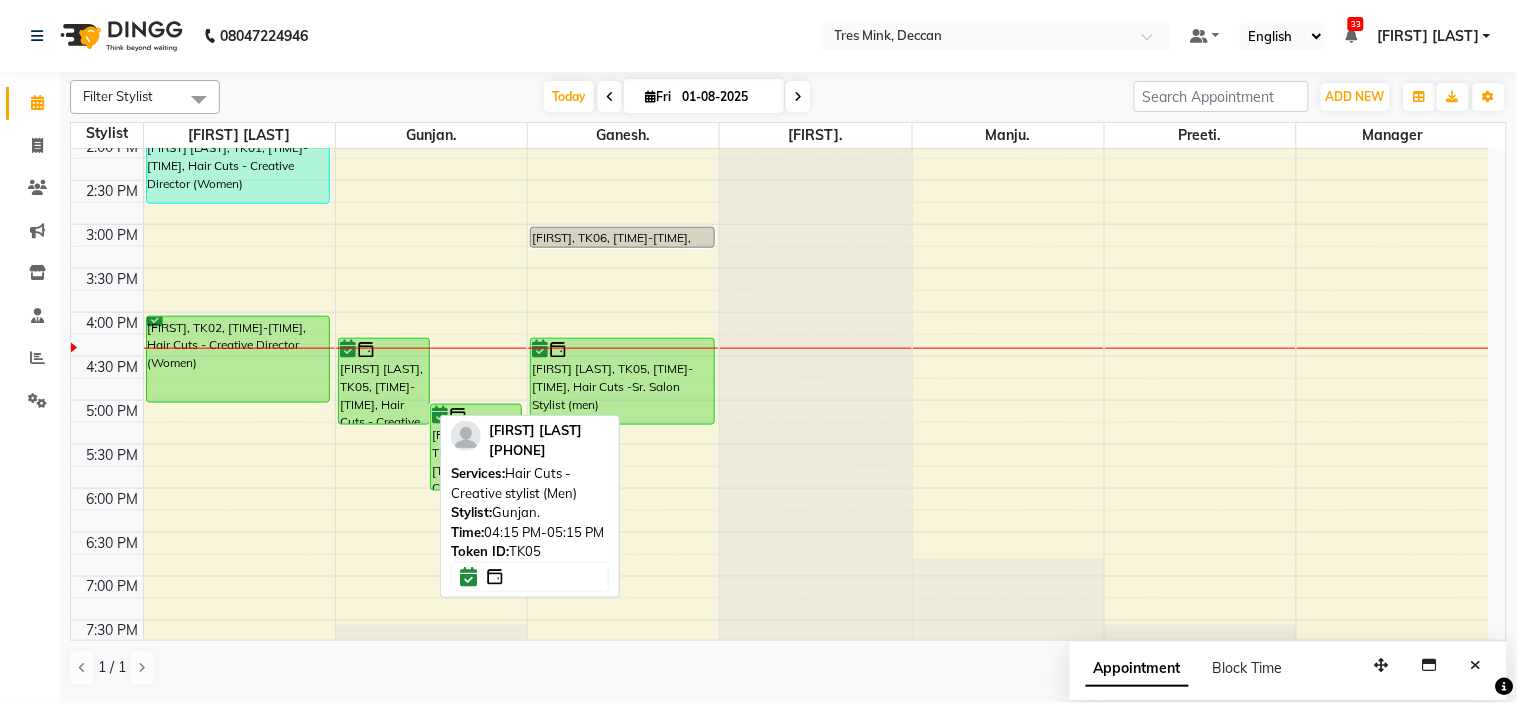 click on "[FIRST] [LAST], TK05, 04:15 PM-05:15 PM, Hair Cuts - Creative stylist (Men)" at bounding box center (384, 381) 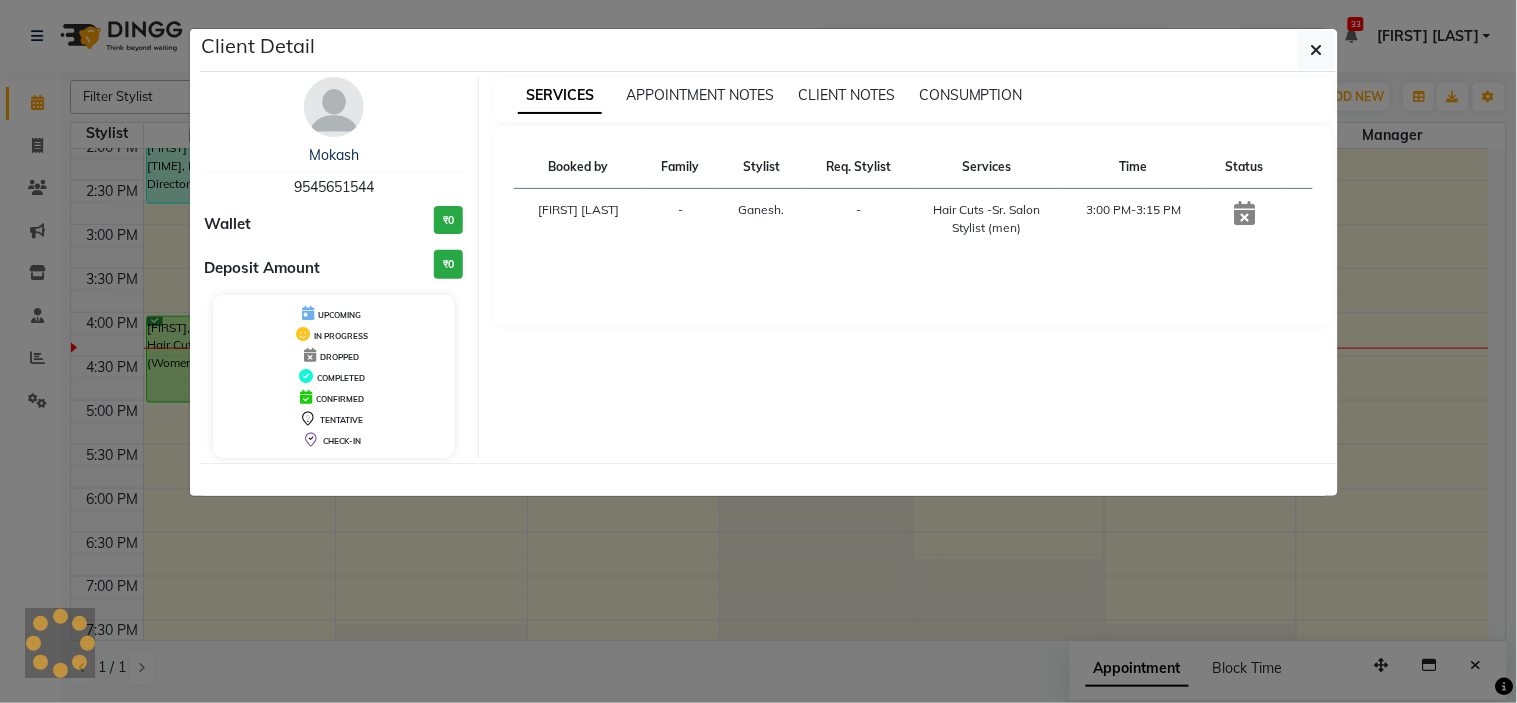 select on "6" 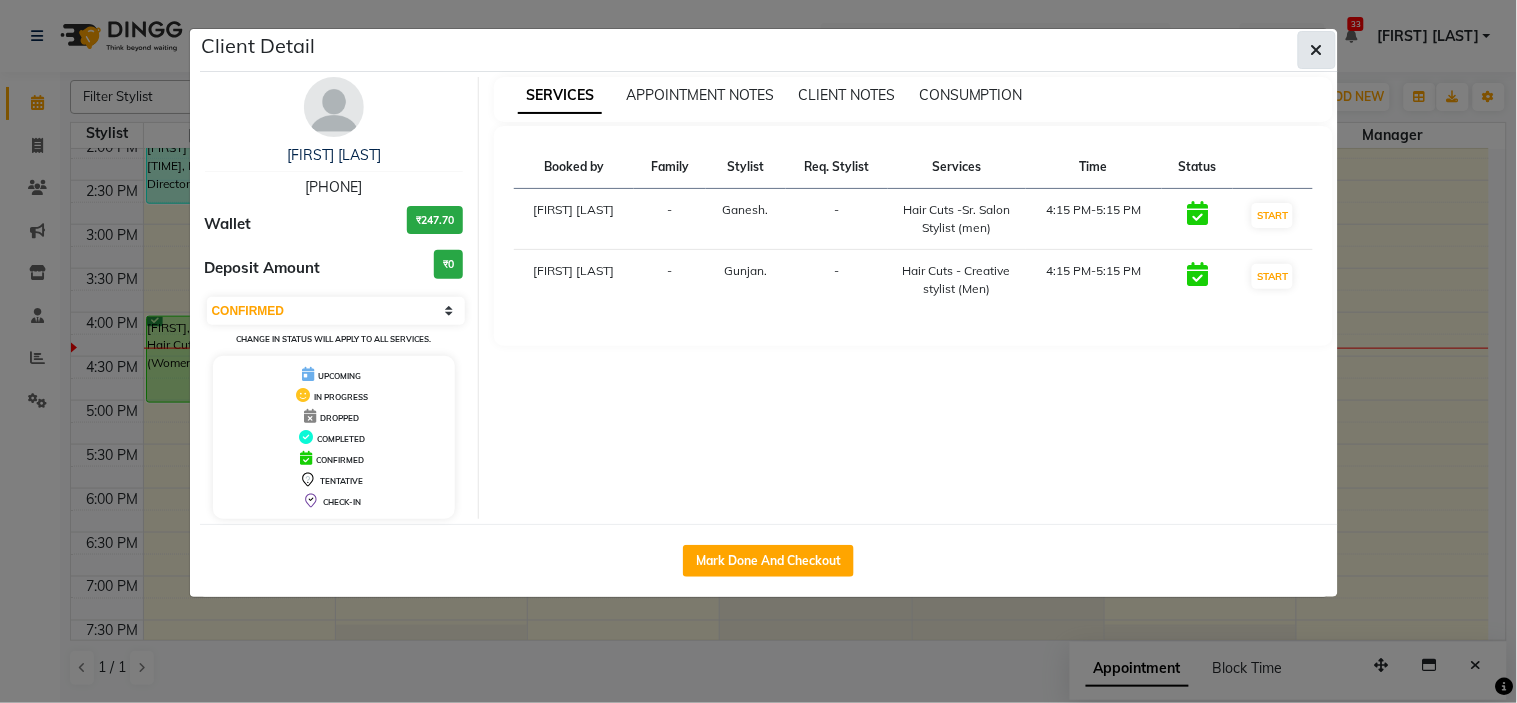 click 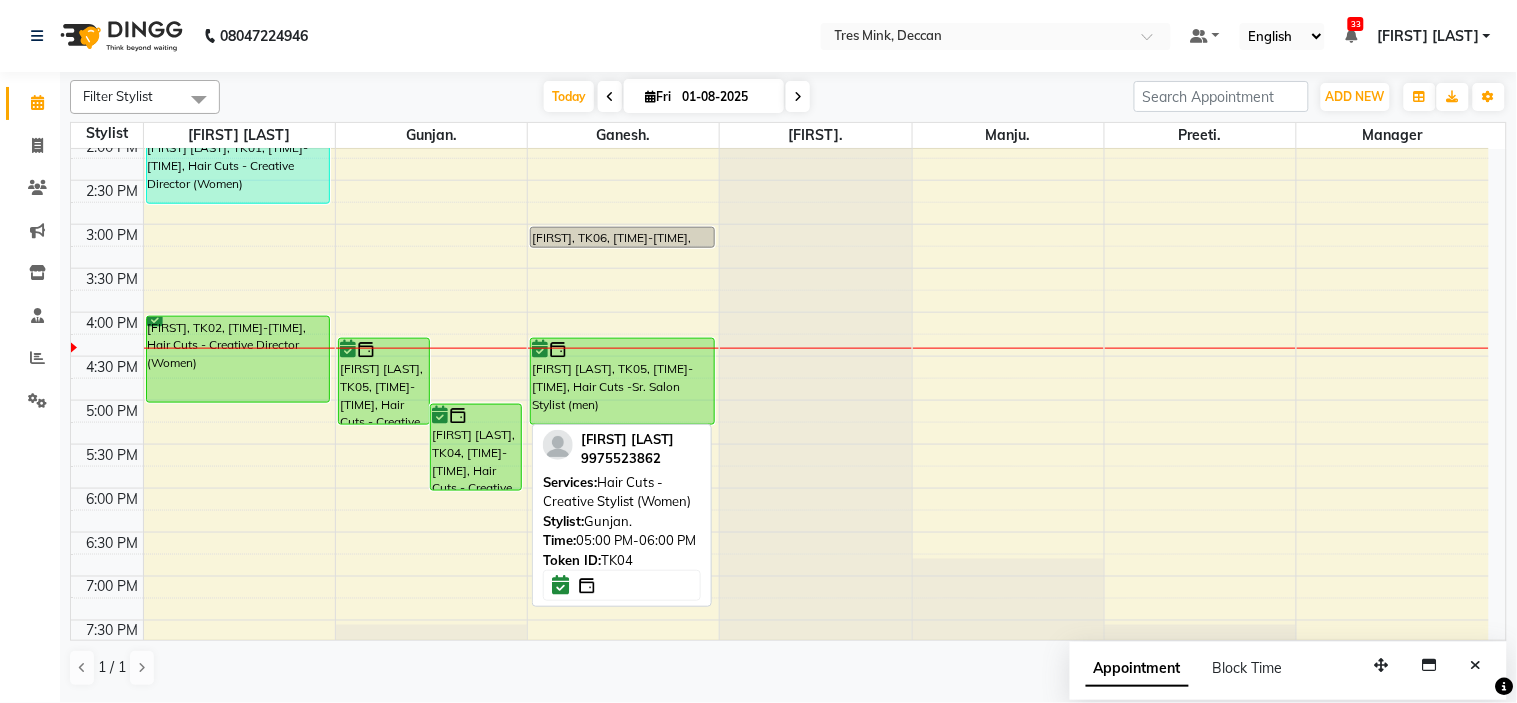 scroll, scrollTop: 656, scrollLeft: 0, axis: vertical 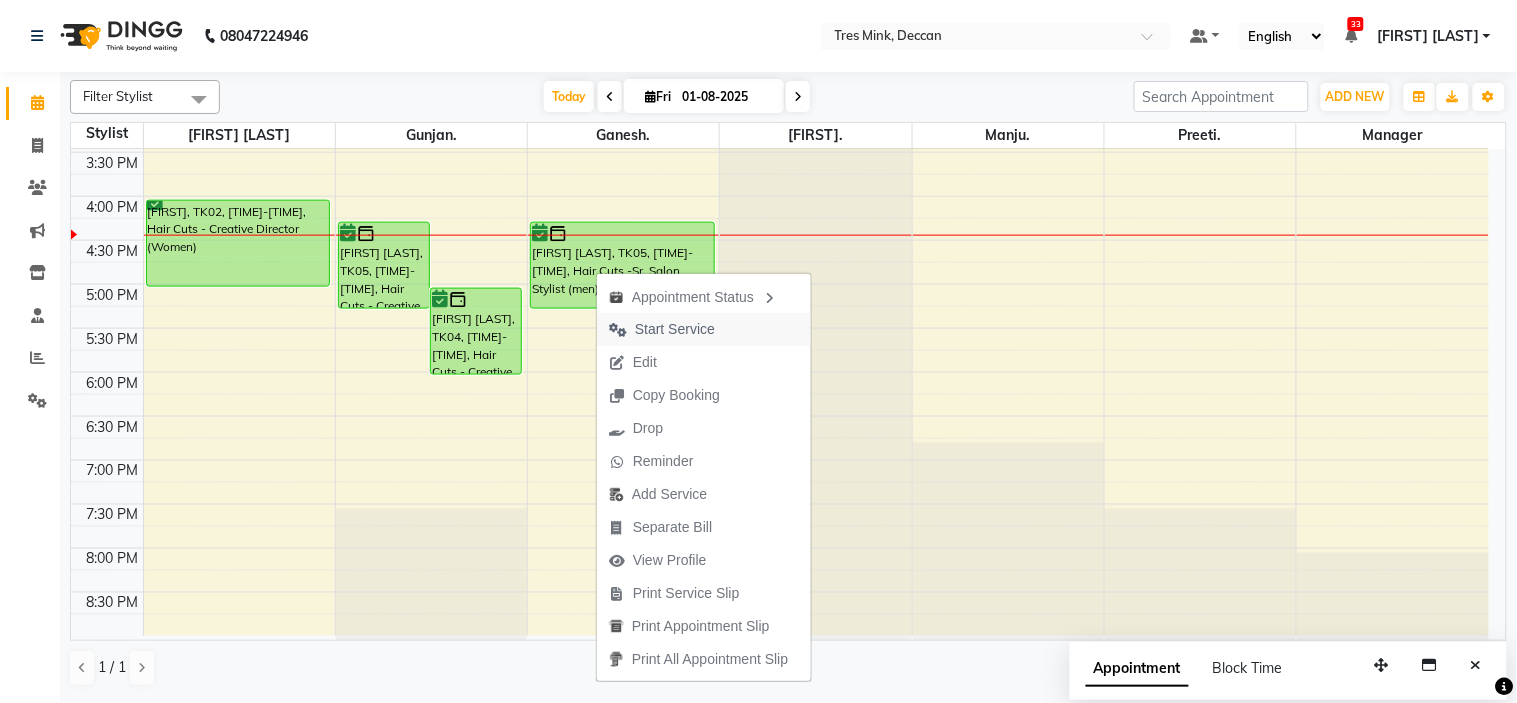 click on "Start Service" at bounding box center (675, 329) 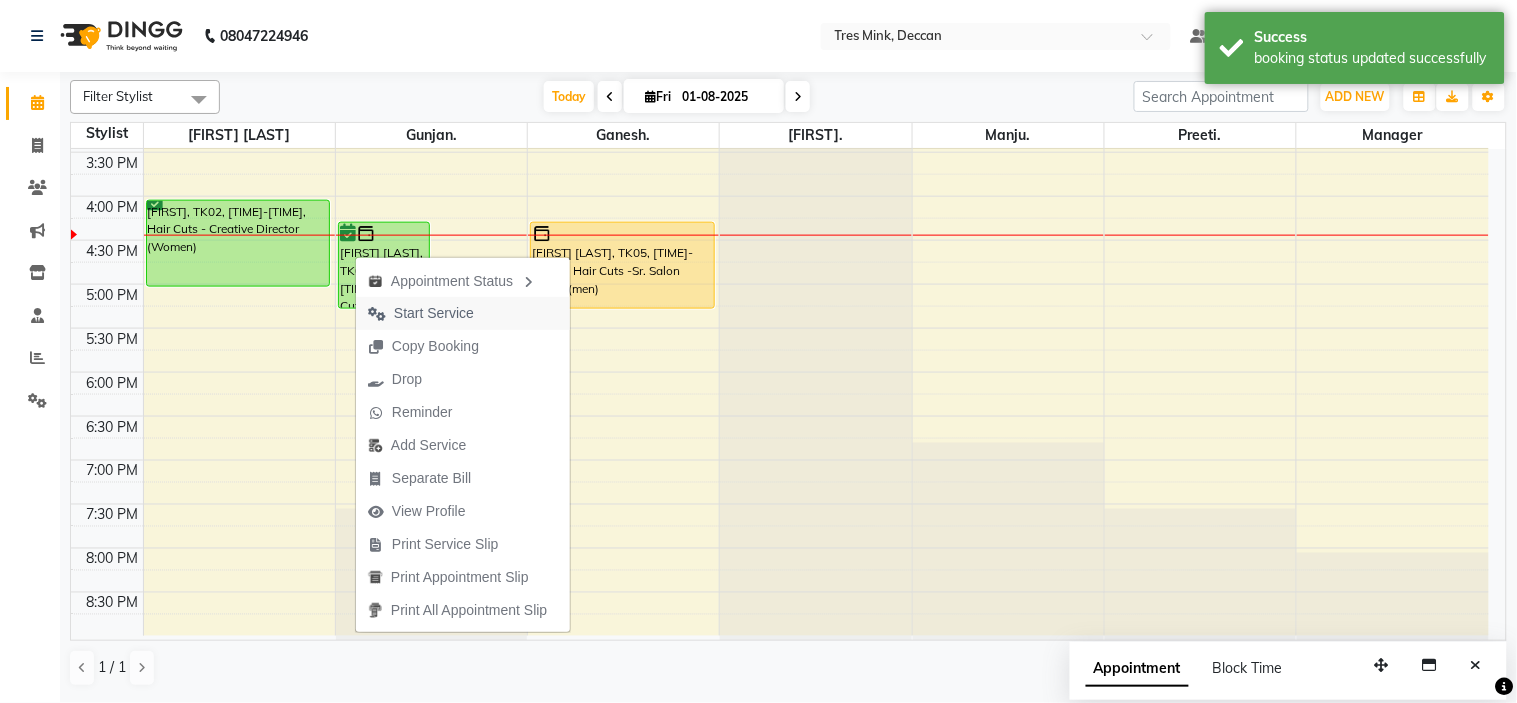 click on "Start Service" at bounding box center [434, 313] 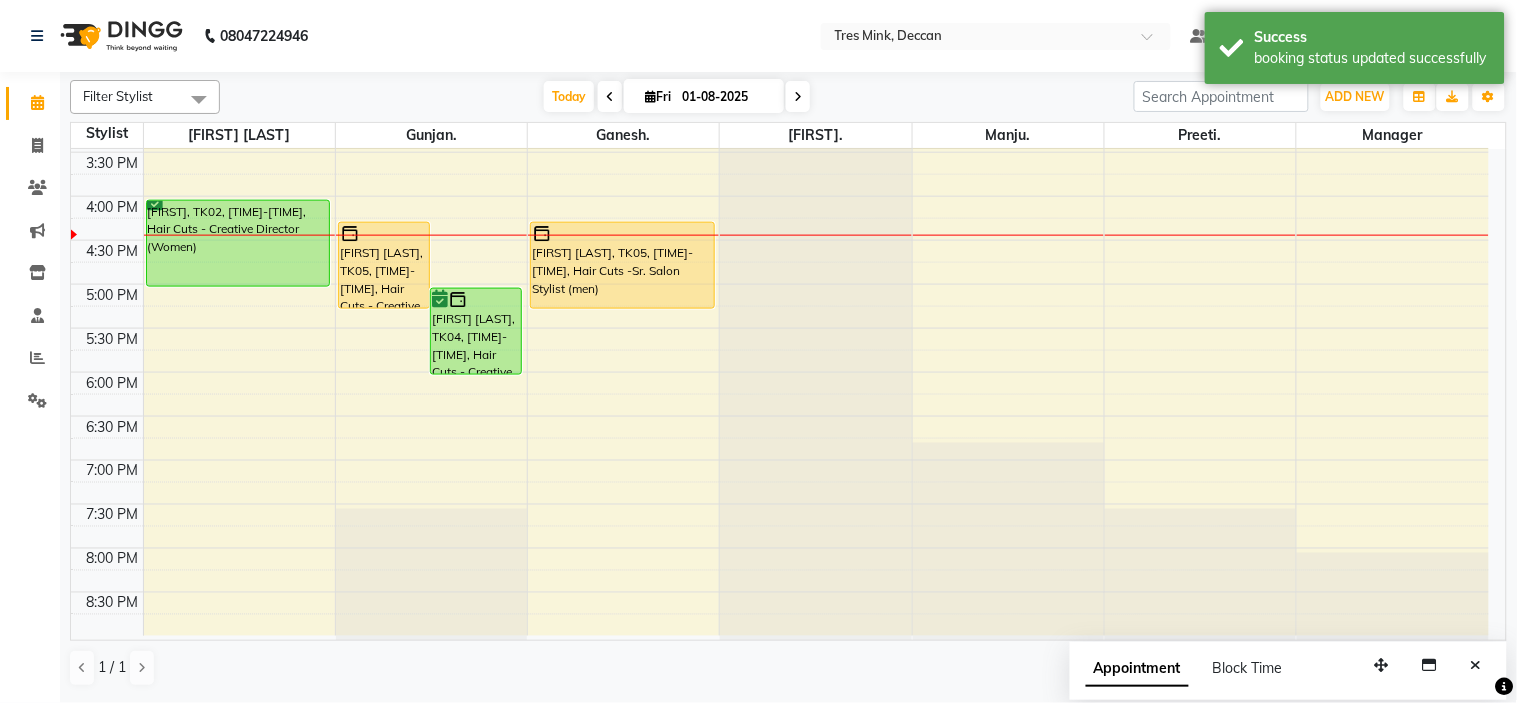 scroll, scrollTop: 545, scrollLeft: 0, axis: vertical 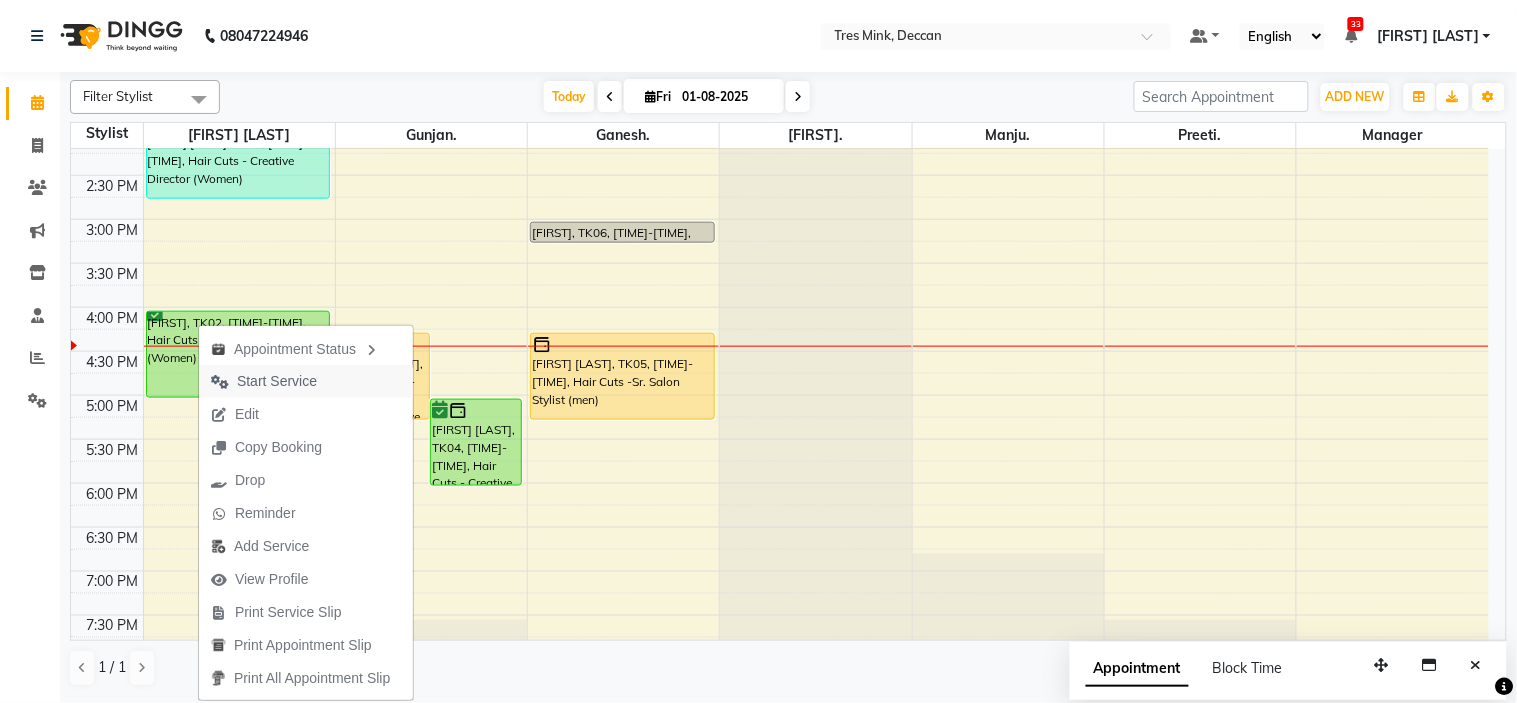 click on "Start Service" at bounding box center (277, 381) 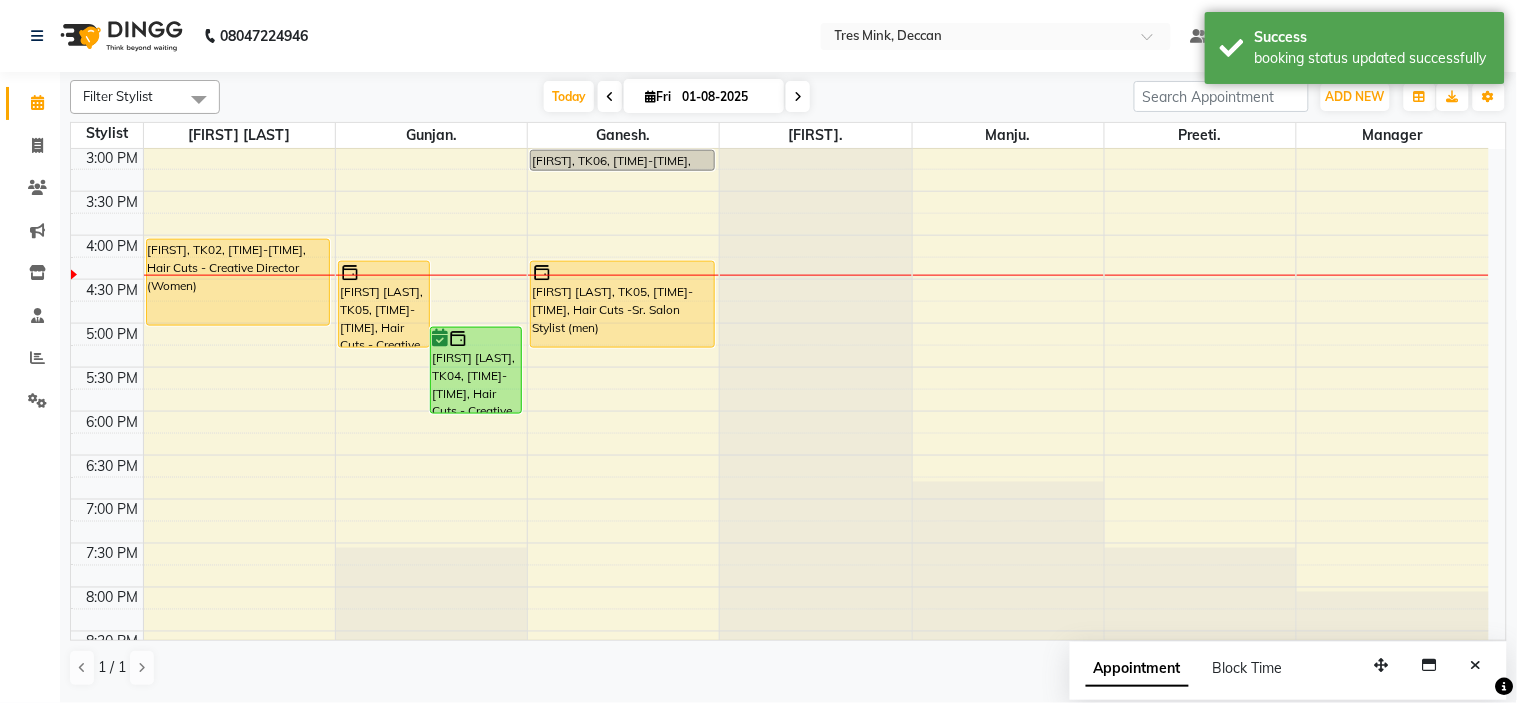 scroll, scrollTop: 656, scrollLeft: 0, axis: vertical 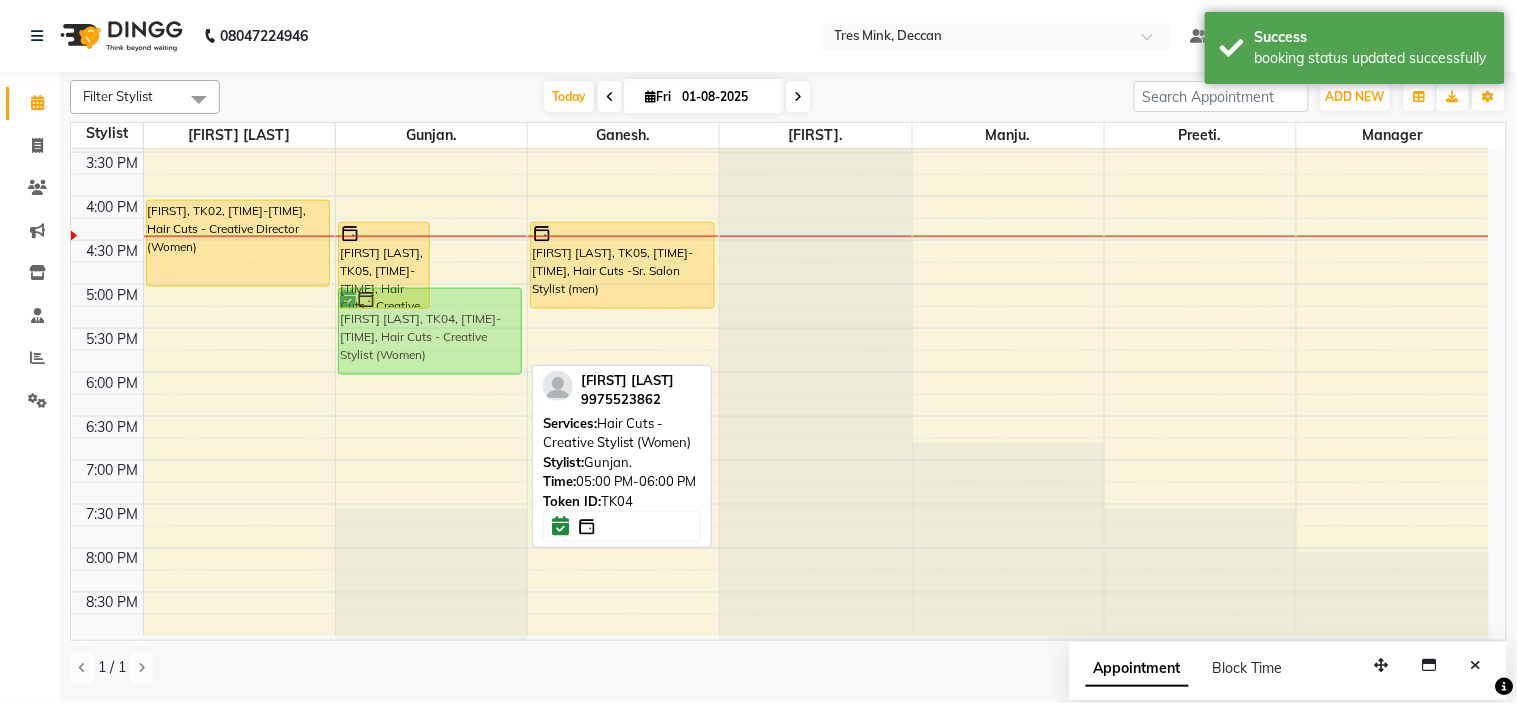 drag, startPoint x: 456, startPoint y: 301, endPoint x: 466, endPoint y: 311, distance: 14.142136 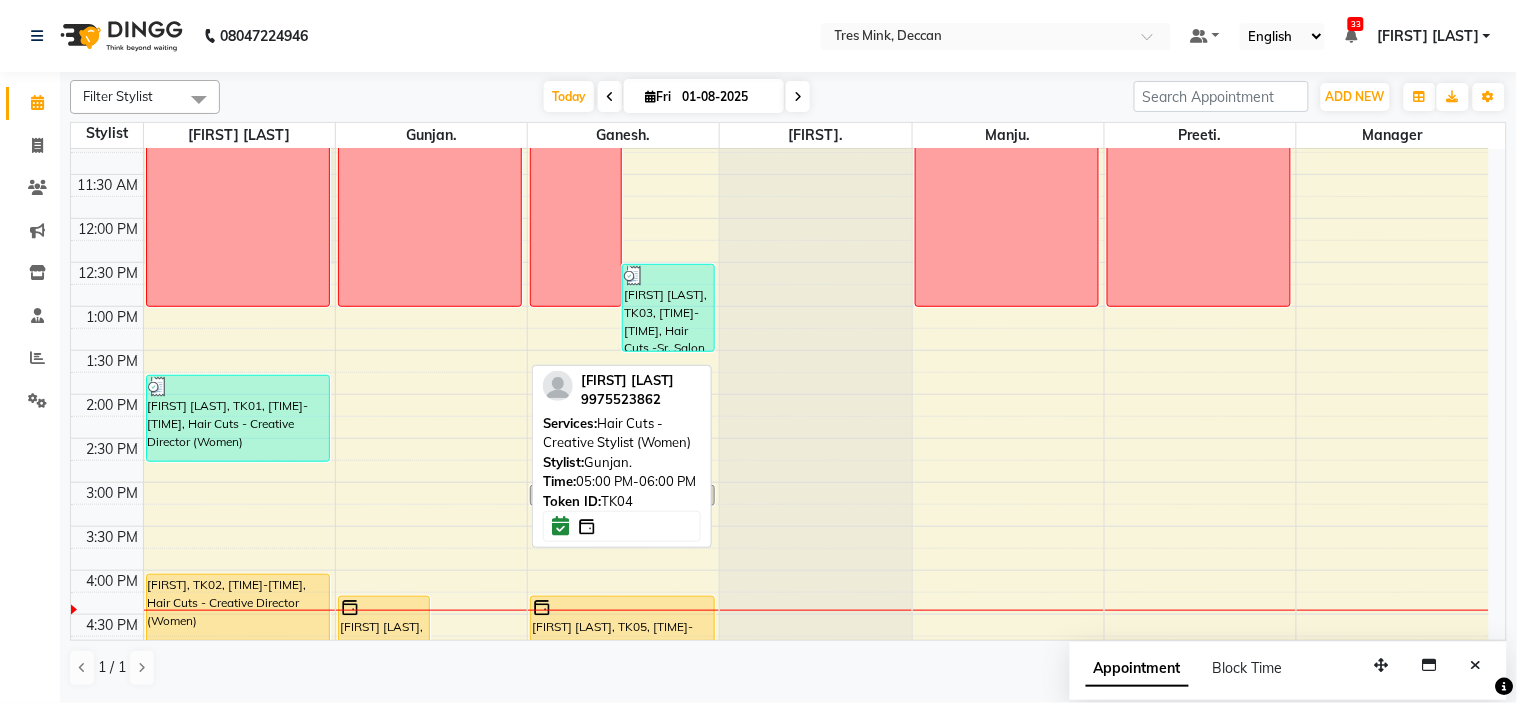 scroll, scrollTop: 213, scrollLeft: 0, axis: vertical 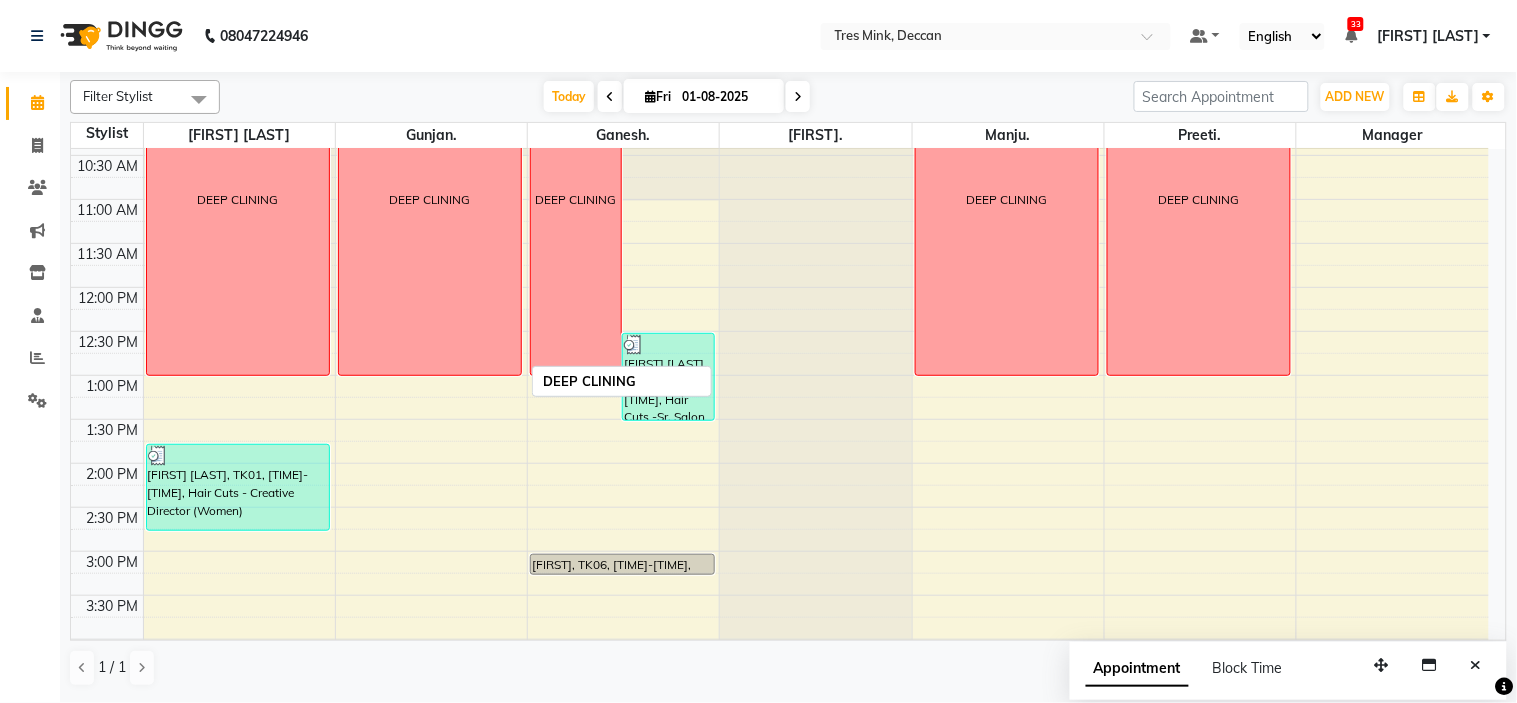 click on "DEEP CLINING" at bounding box center (430, 200) 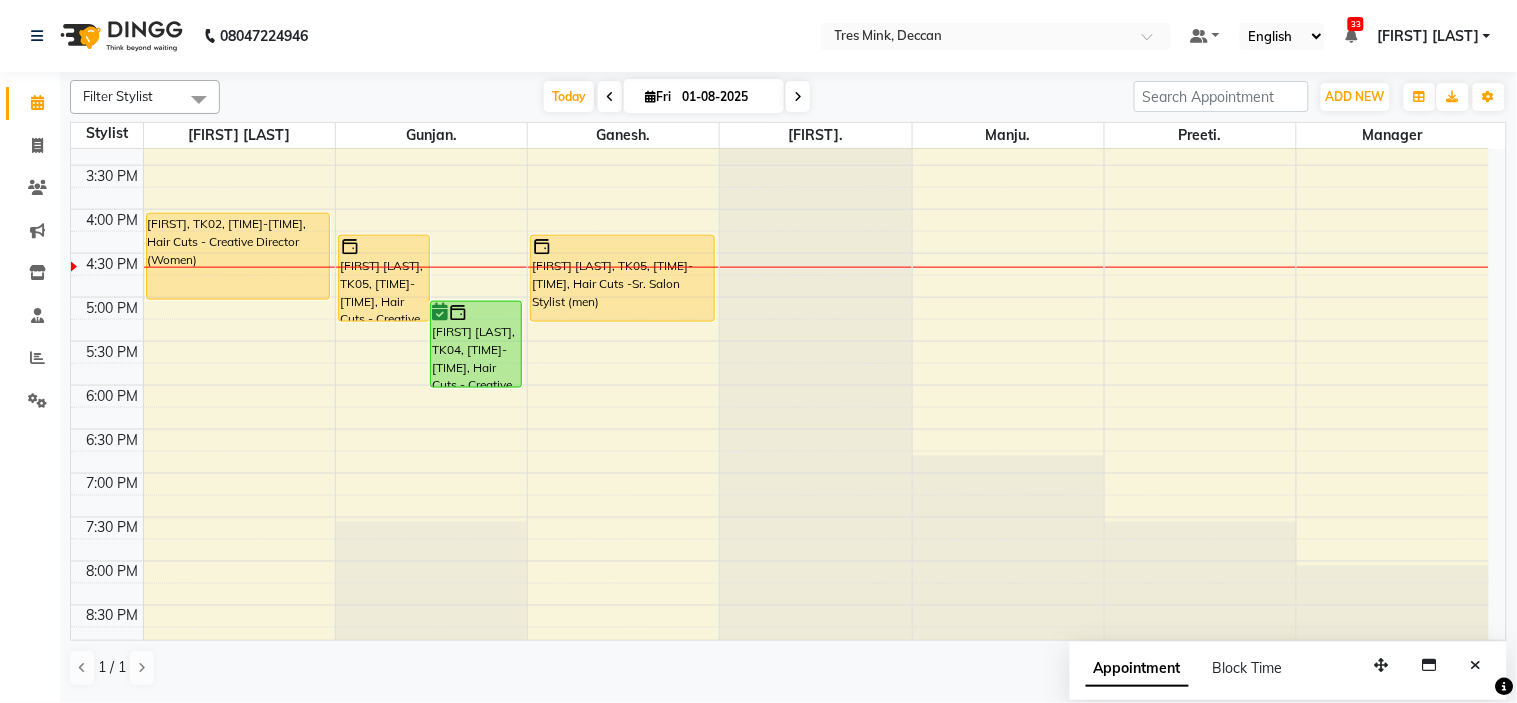 scroll, scrollTop: 656, scrollLeft: 0, axis: vertical 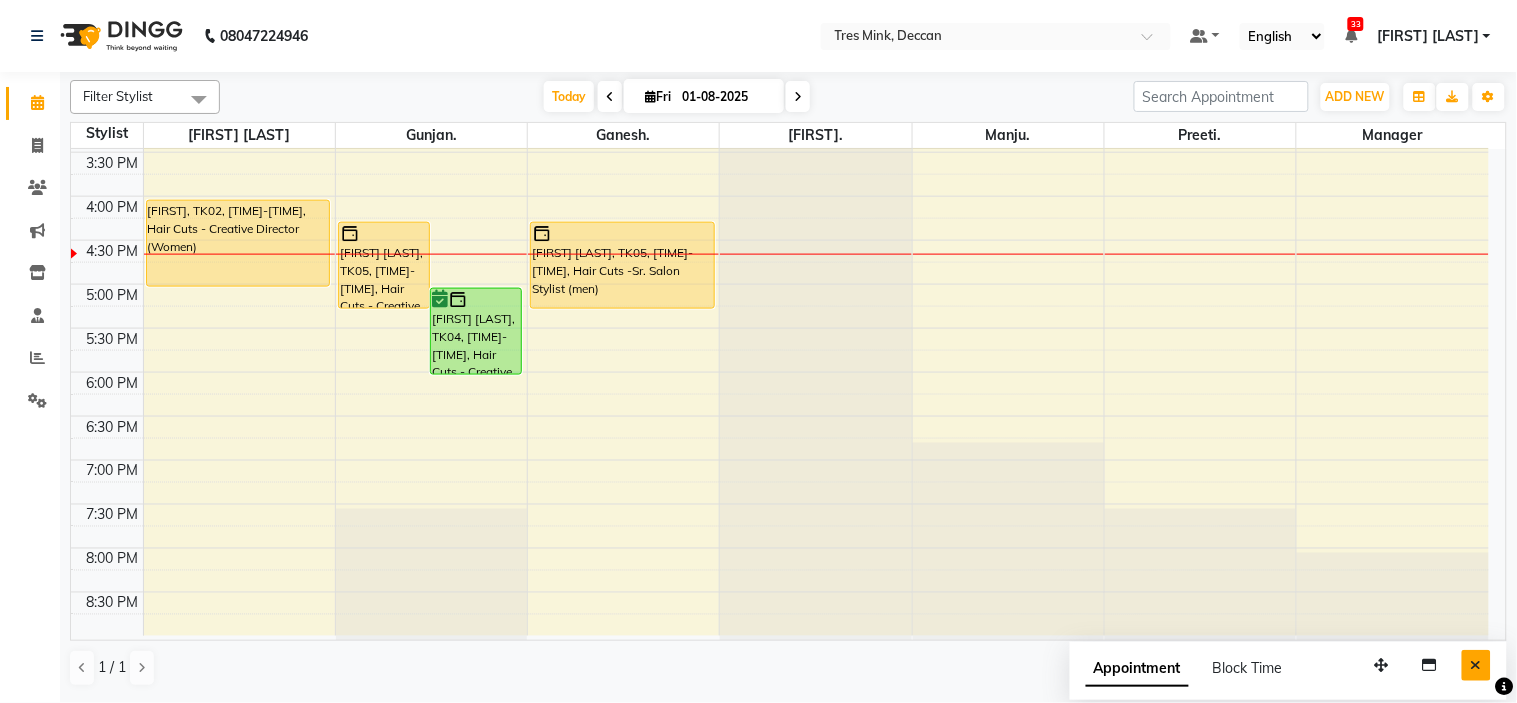 click at bounding box center [1476, 665] 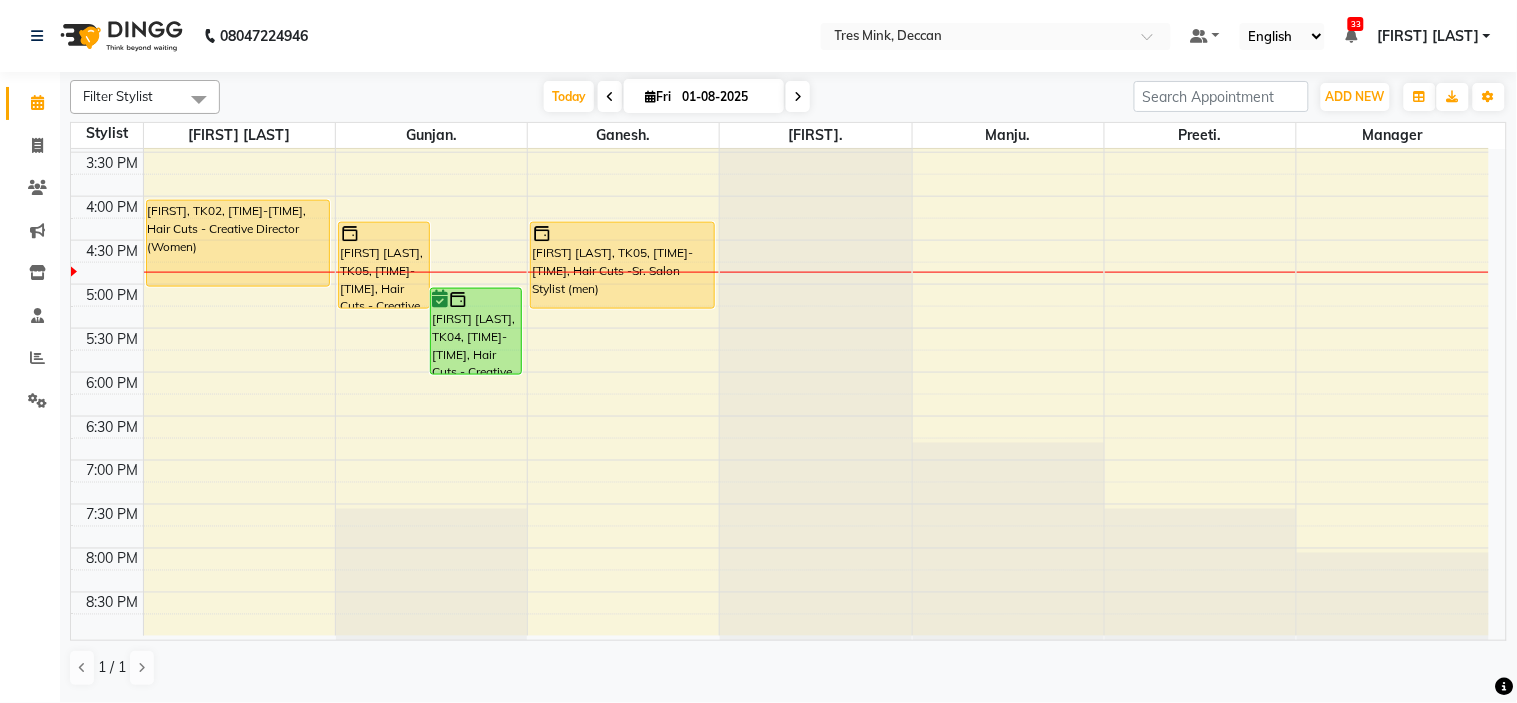 click at bounding box center (1008, 272) 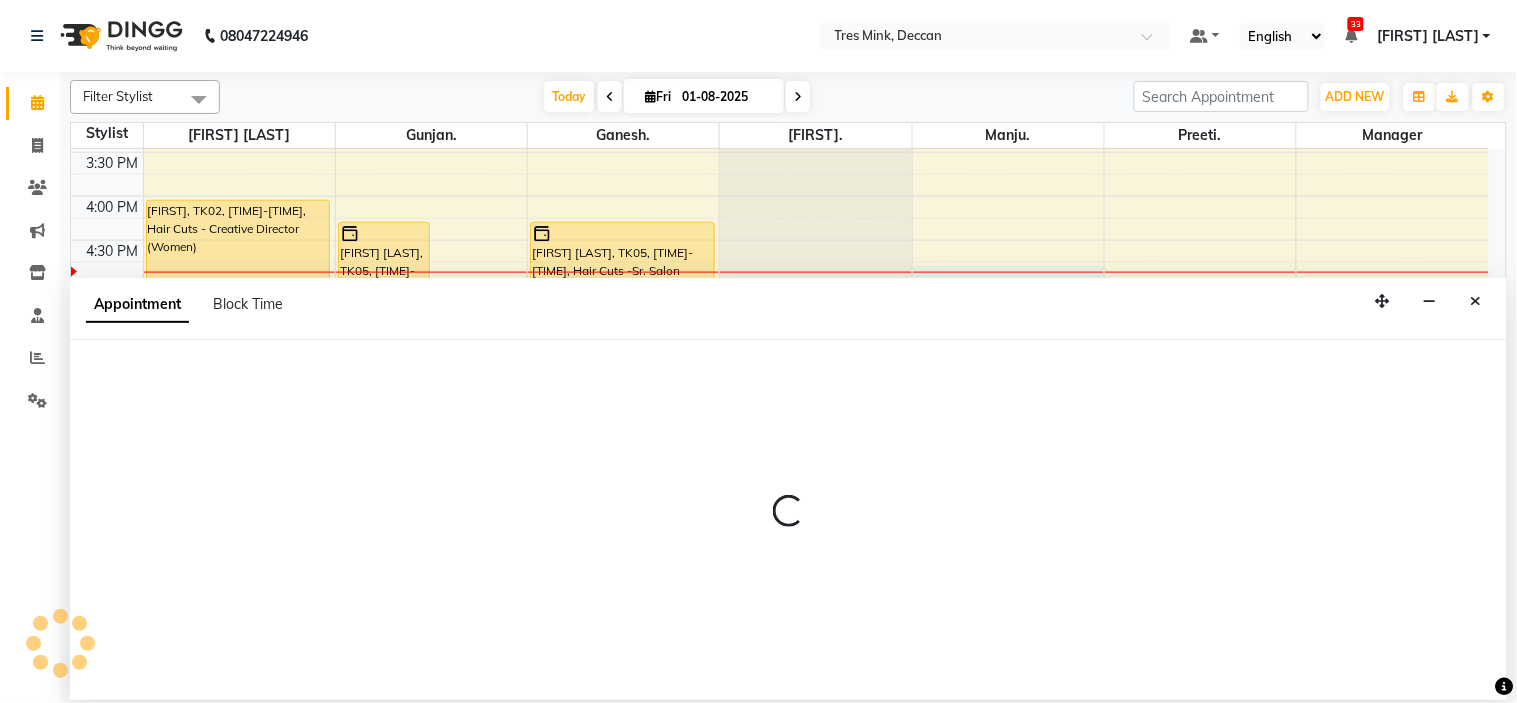select on "61556" 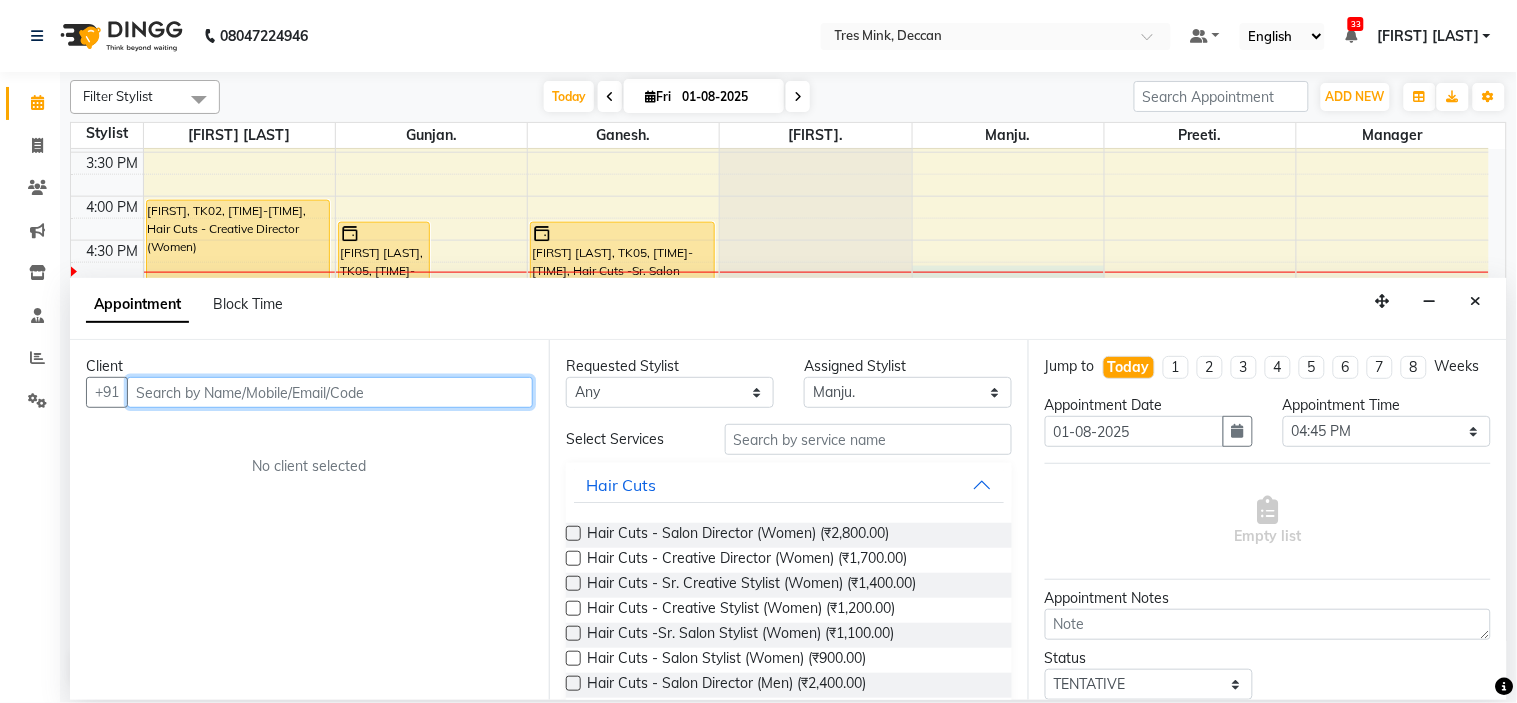 click at bounding box center [330, 392] 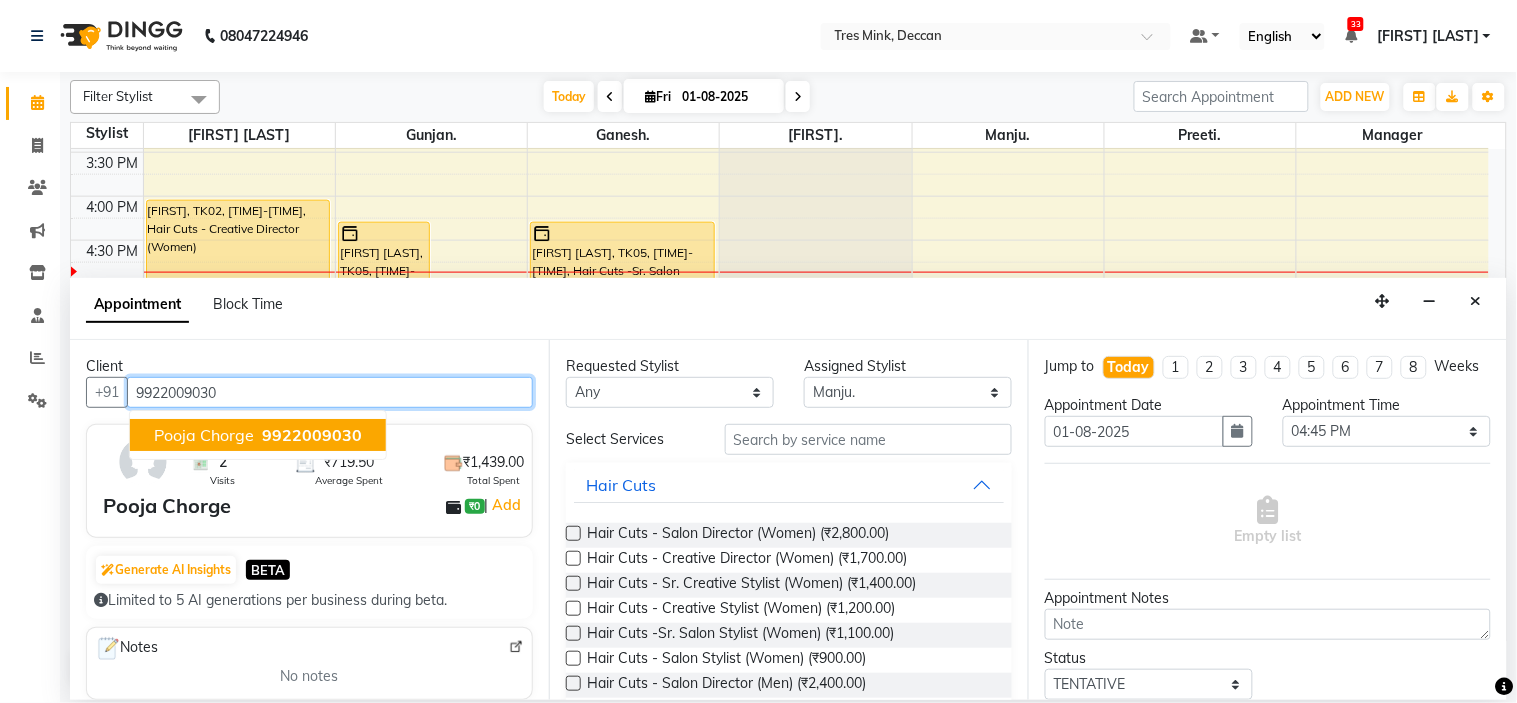 click on "Pooja Chorge" at bounding box center [204, 435] 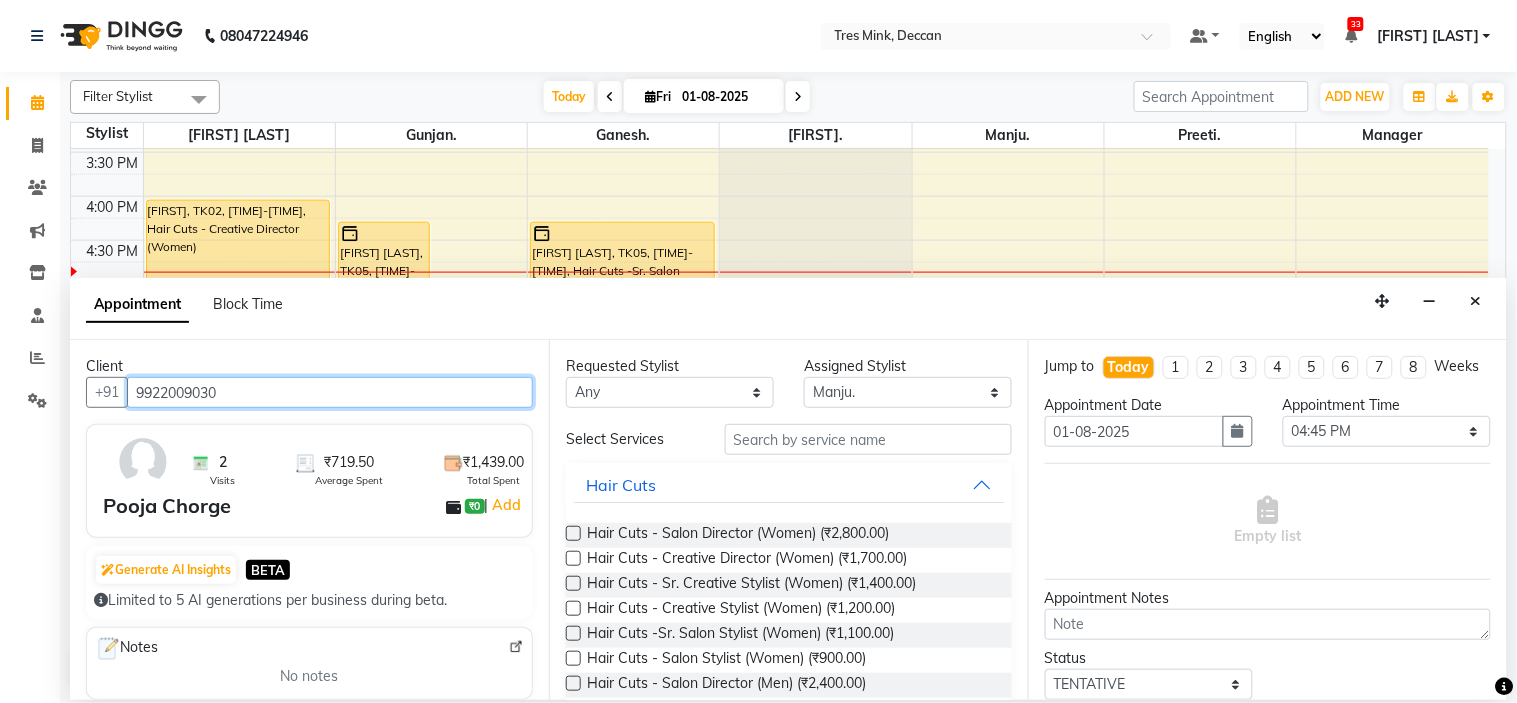 type on "9922009030" 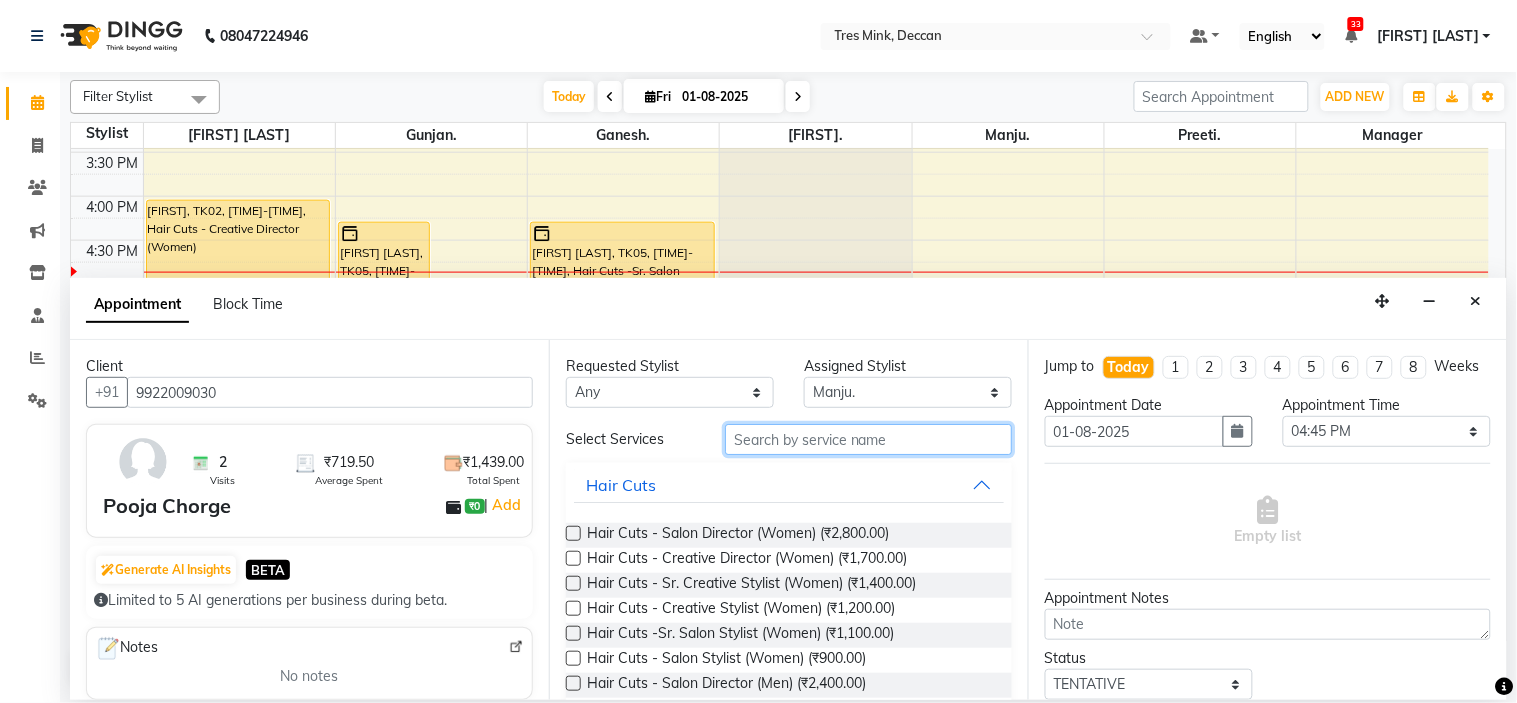 click at bounding box center [868, 439] 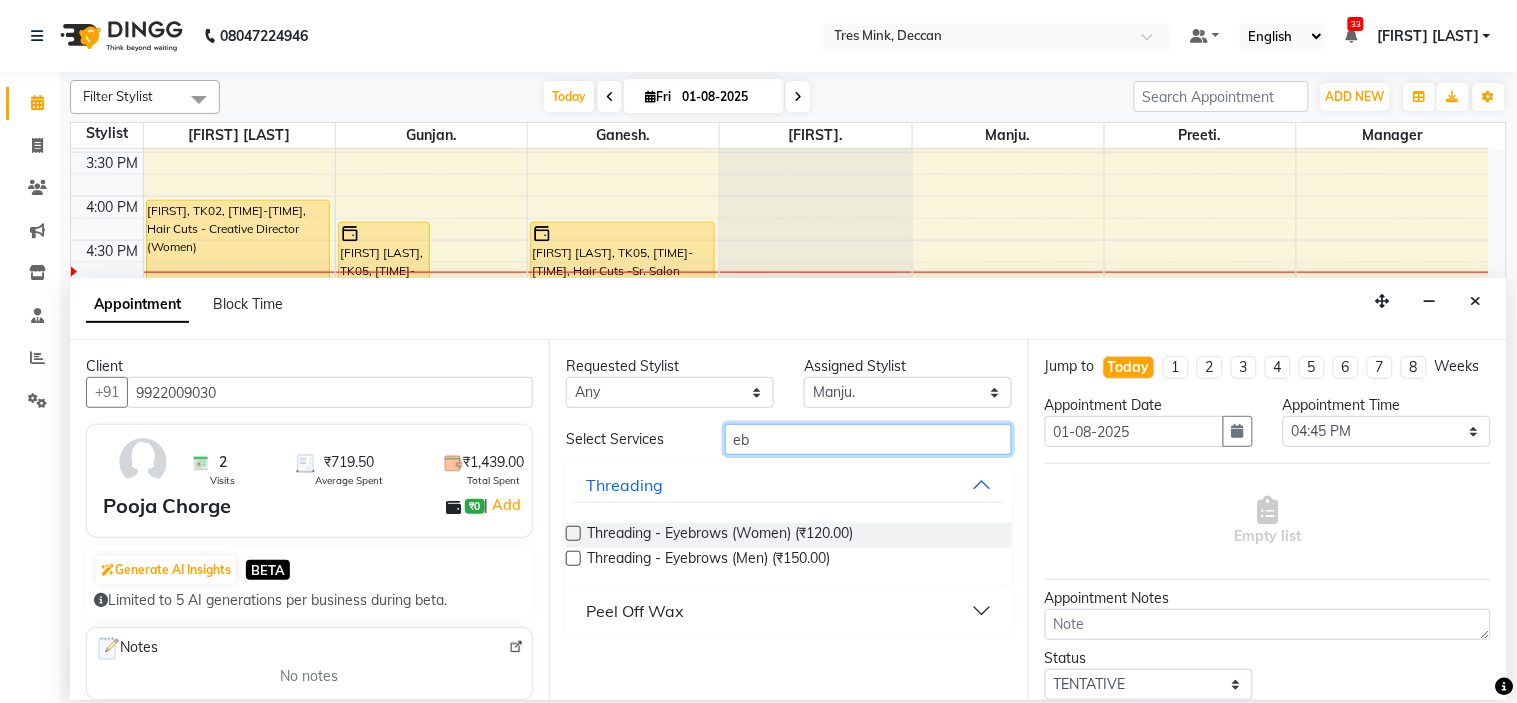 type on "eb" 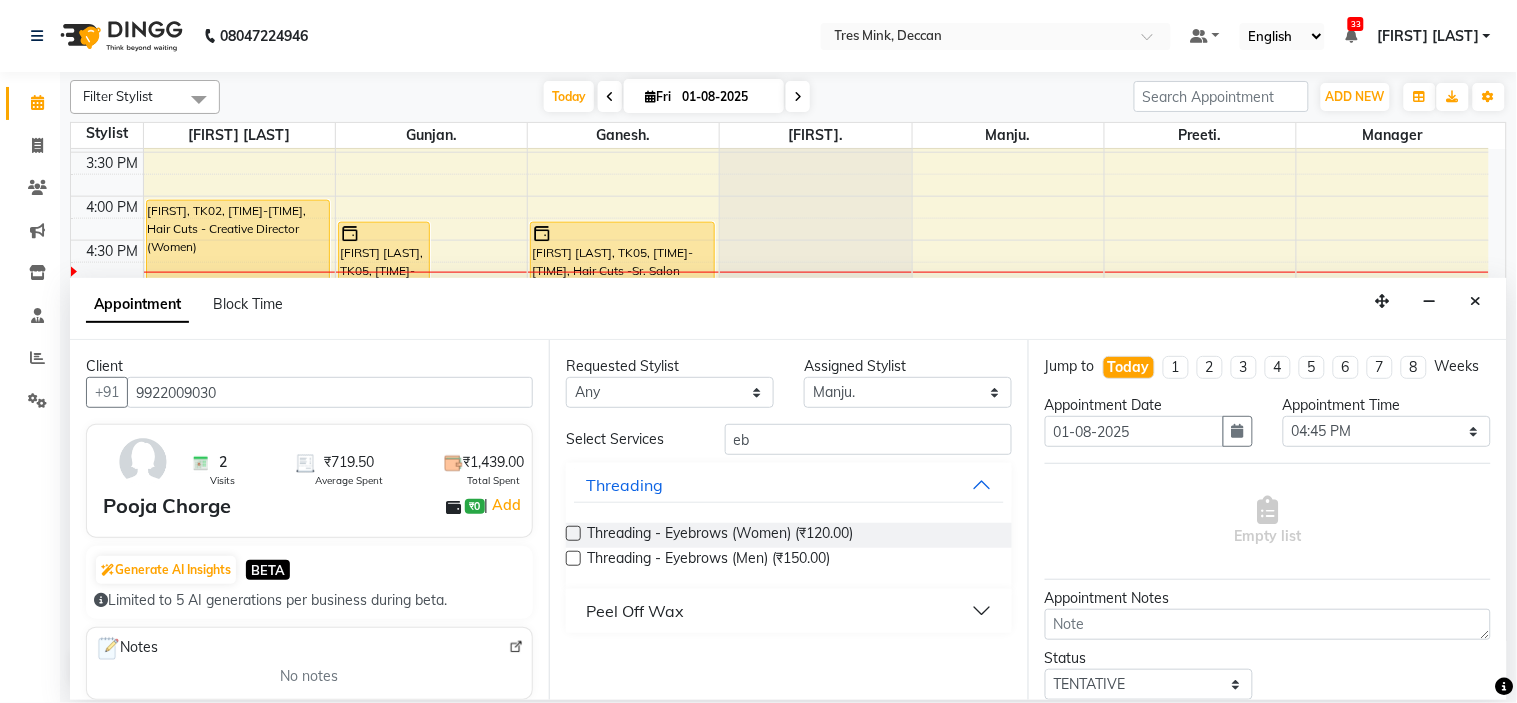 click on "Threading - Eyebrows (Women) (₹120.00)" at bounding box center [789, 535] 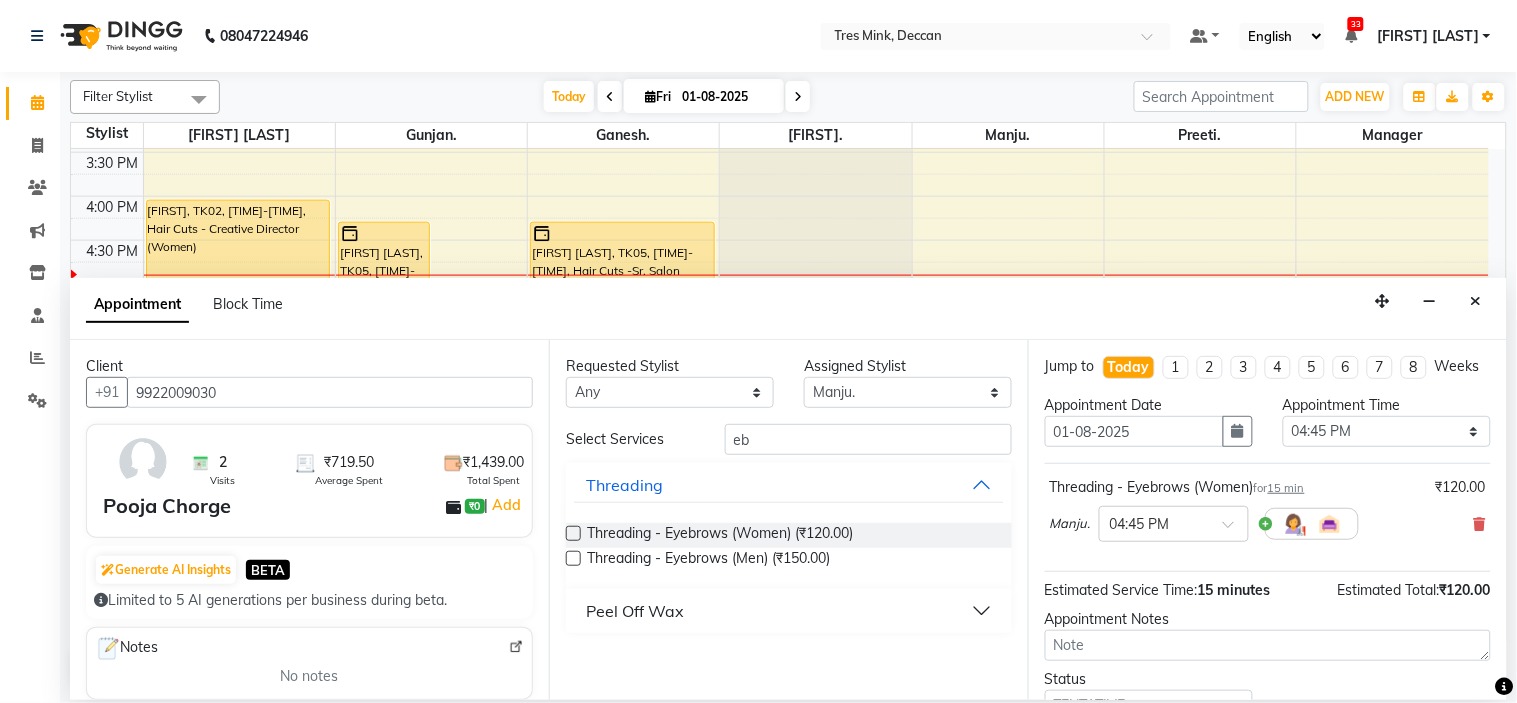 click at bounding box center (573, 533) 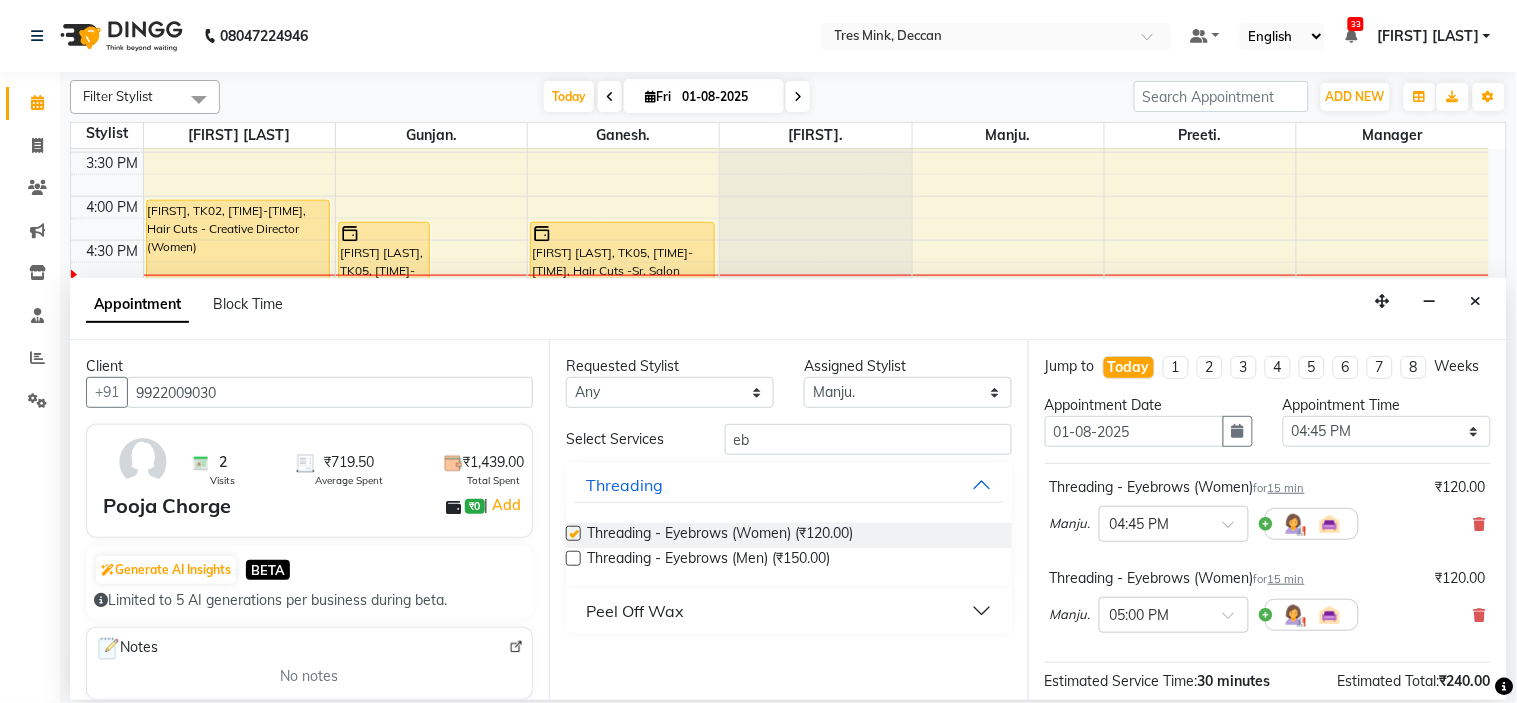 checkbox on "false" 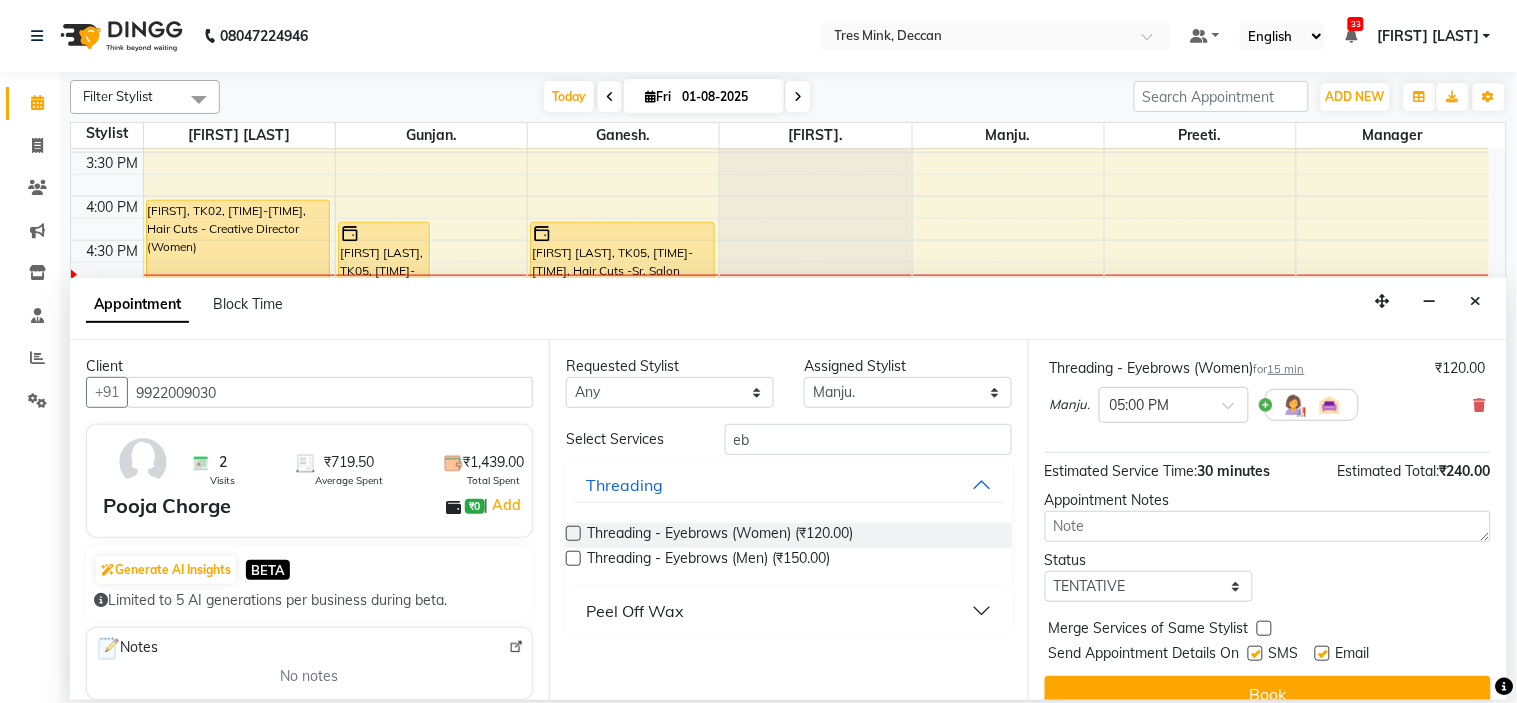 scroll, scrollTop: 222, scrollLeft: 0, axis: vertical 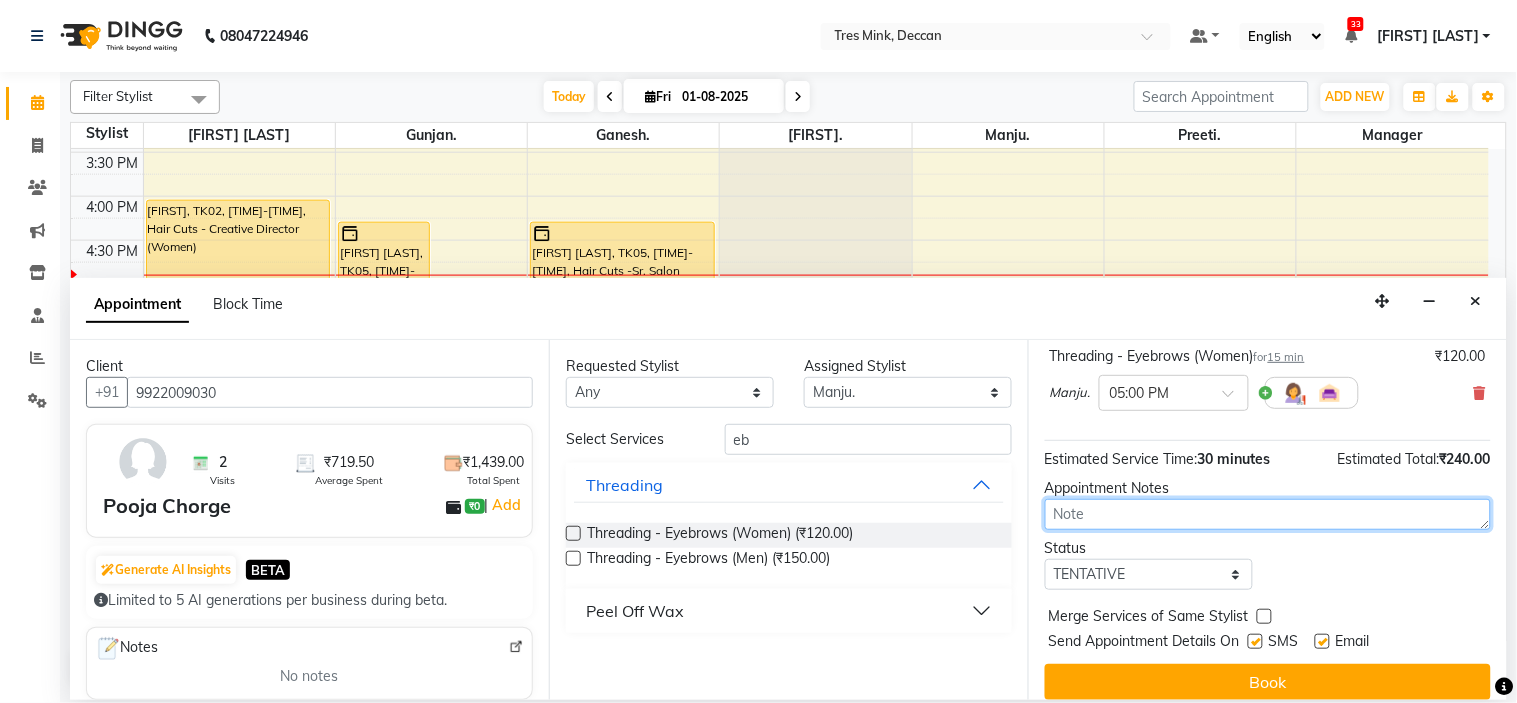 click at bounding box center (1268, 514) 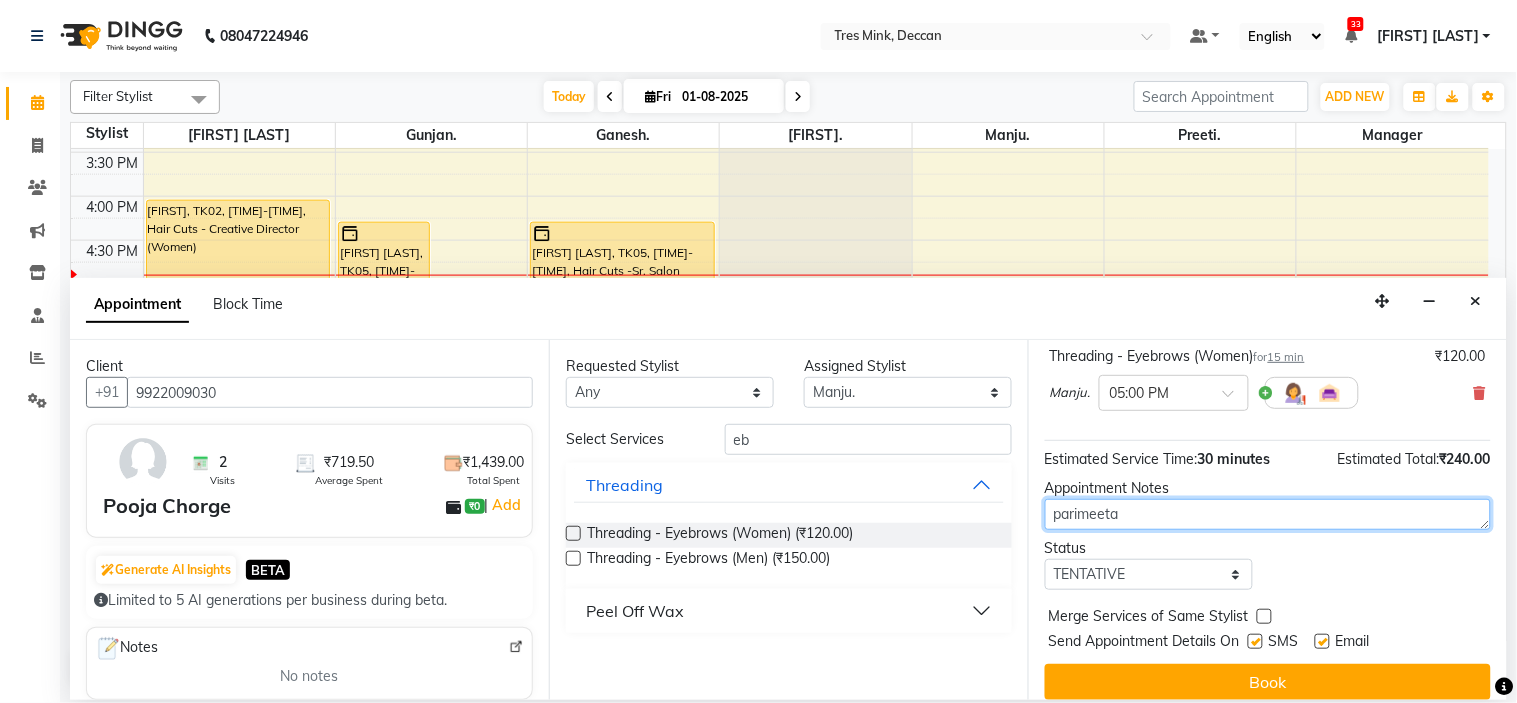 type on "parimeeta" 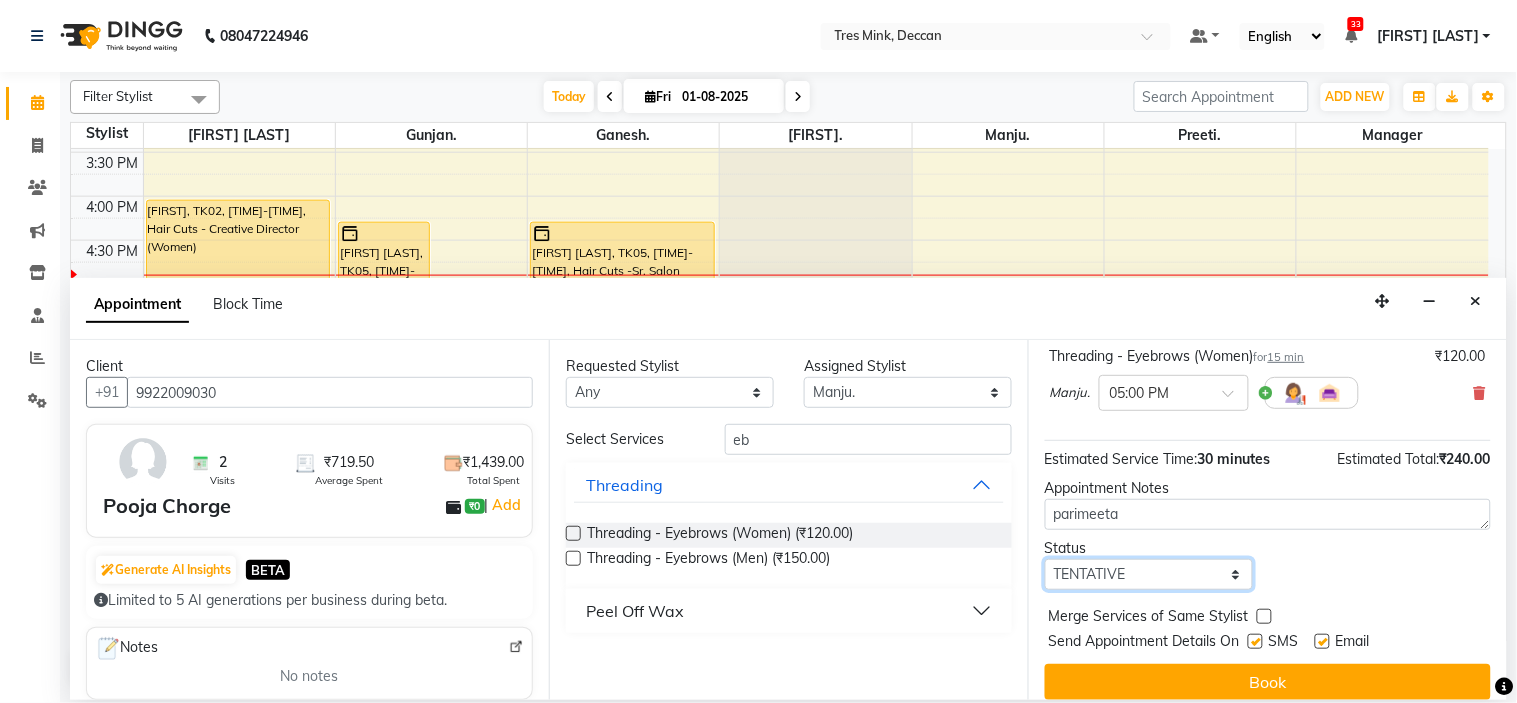 click on "Select TENTATIVE CONFIRM CHECK-IN UPCOMING" at bounding box center (1149, 574) 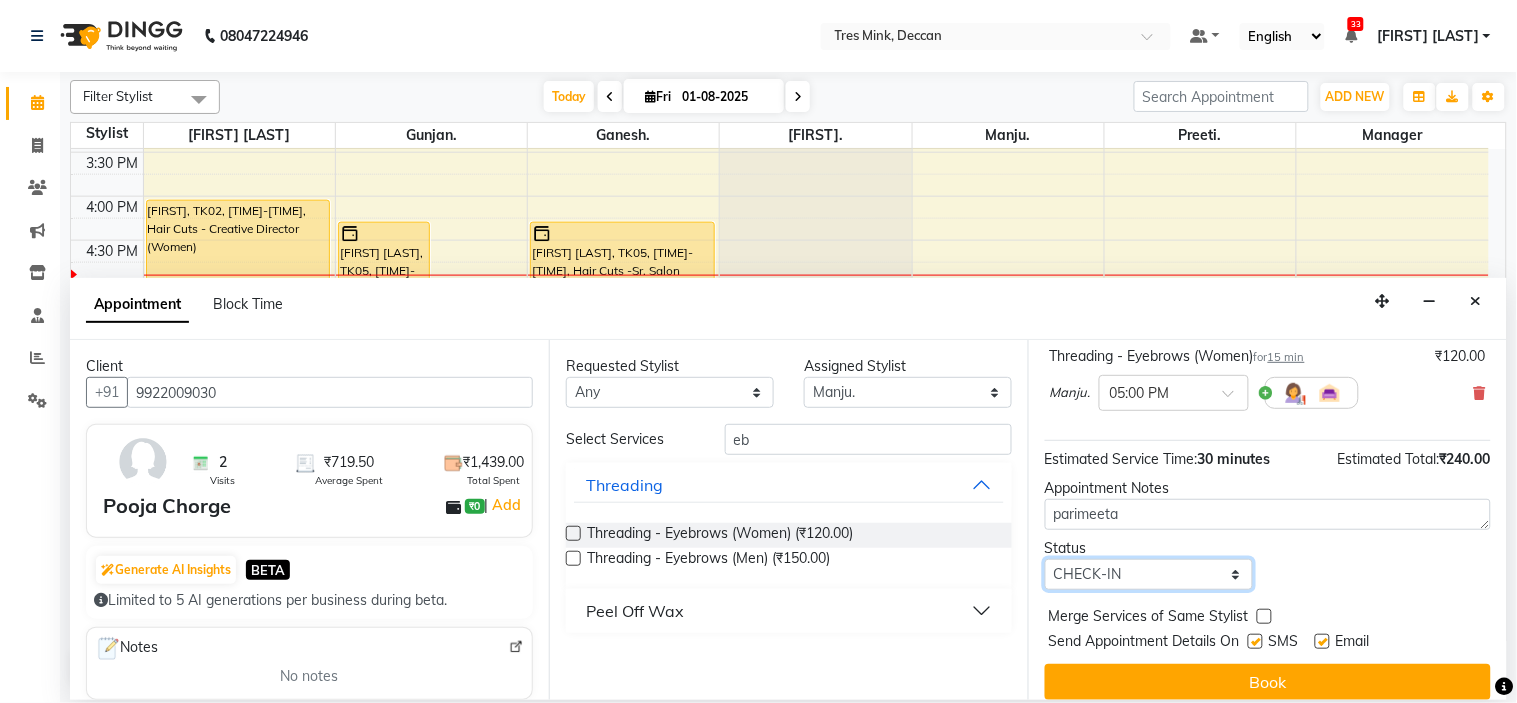 click on "Select TENTATIVE CONFIRM CHECK-IN UPCOMING" at bounding box center [1149, 574] 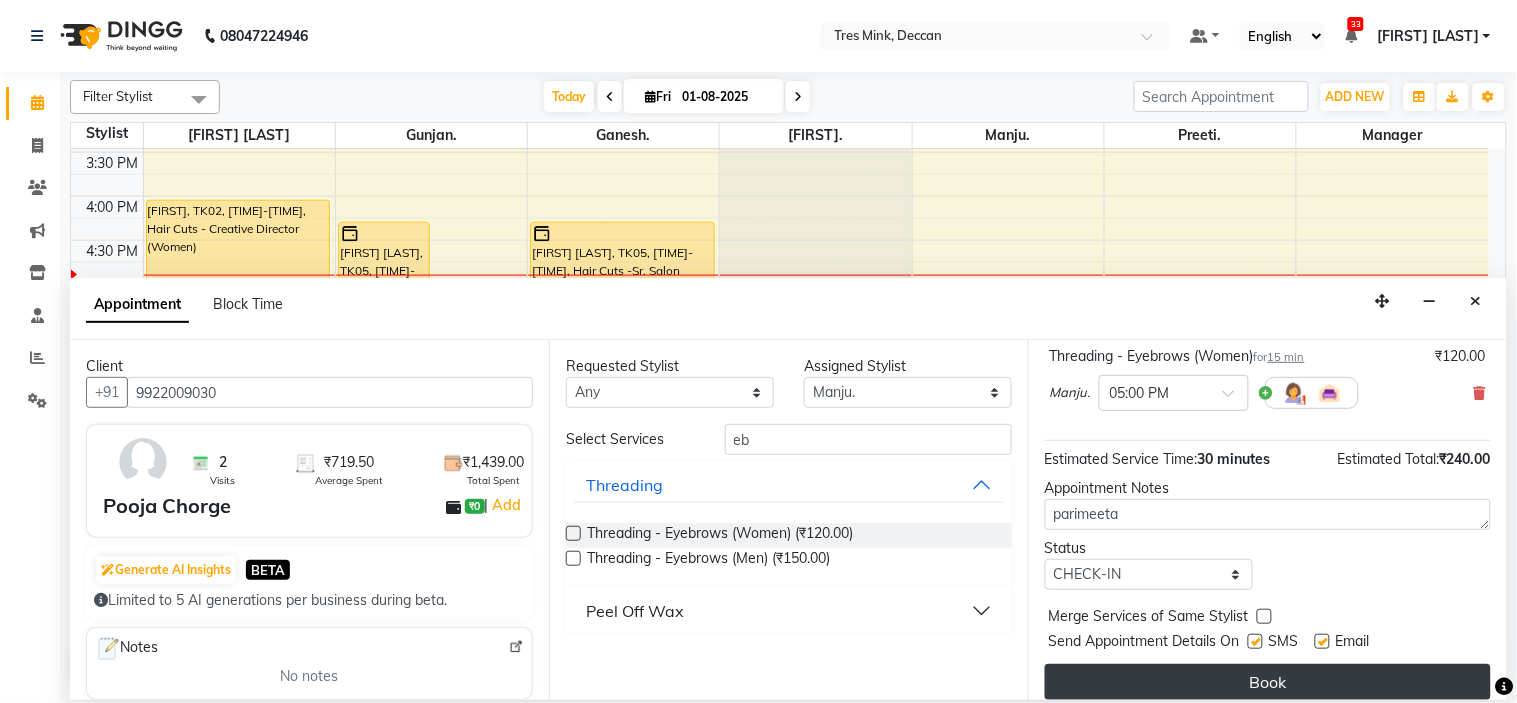 click on "Book" at bounding box center [1268, 682] 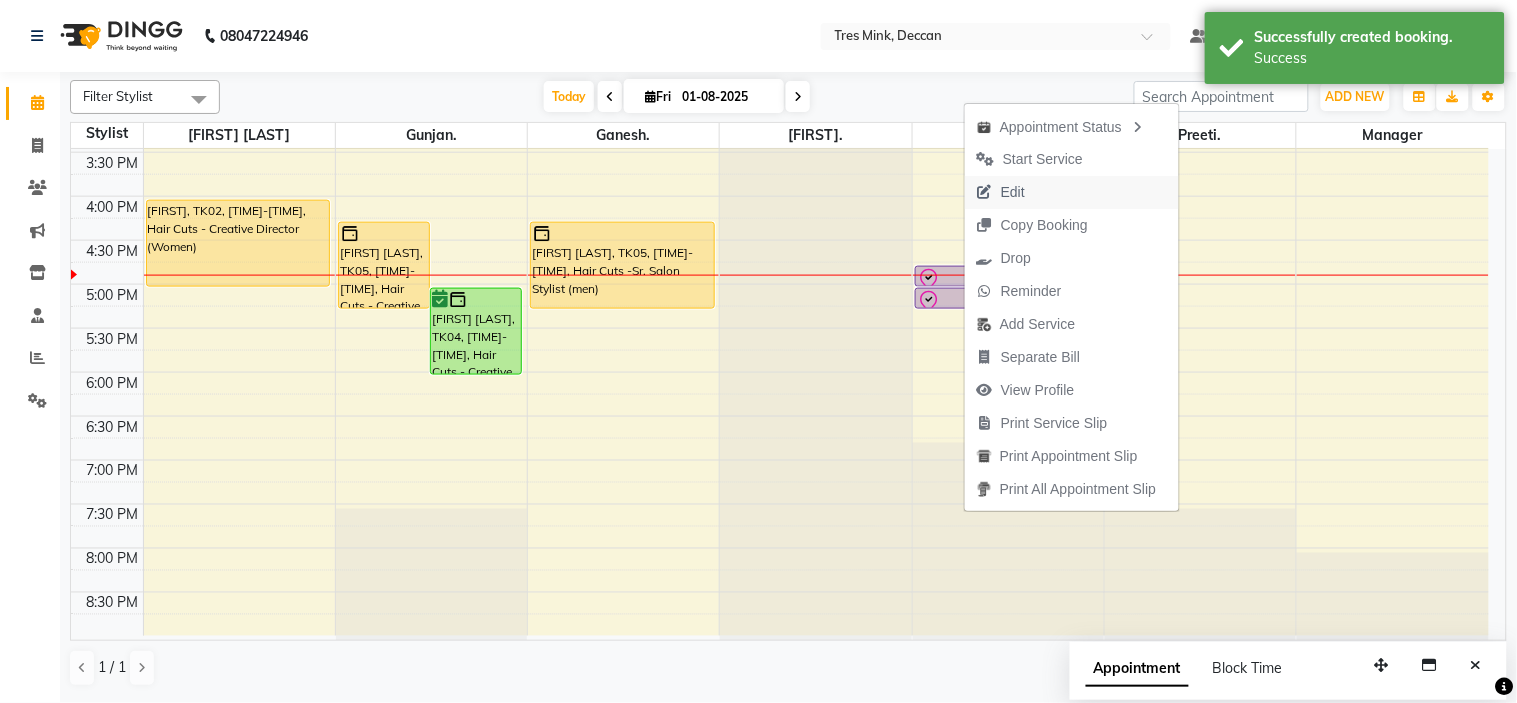 click on "Edit" at bounding box center [1001, 192] 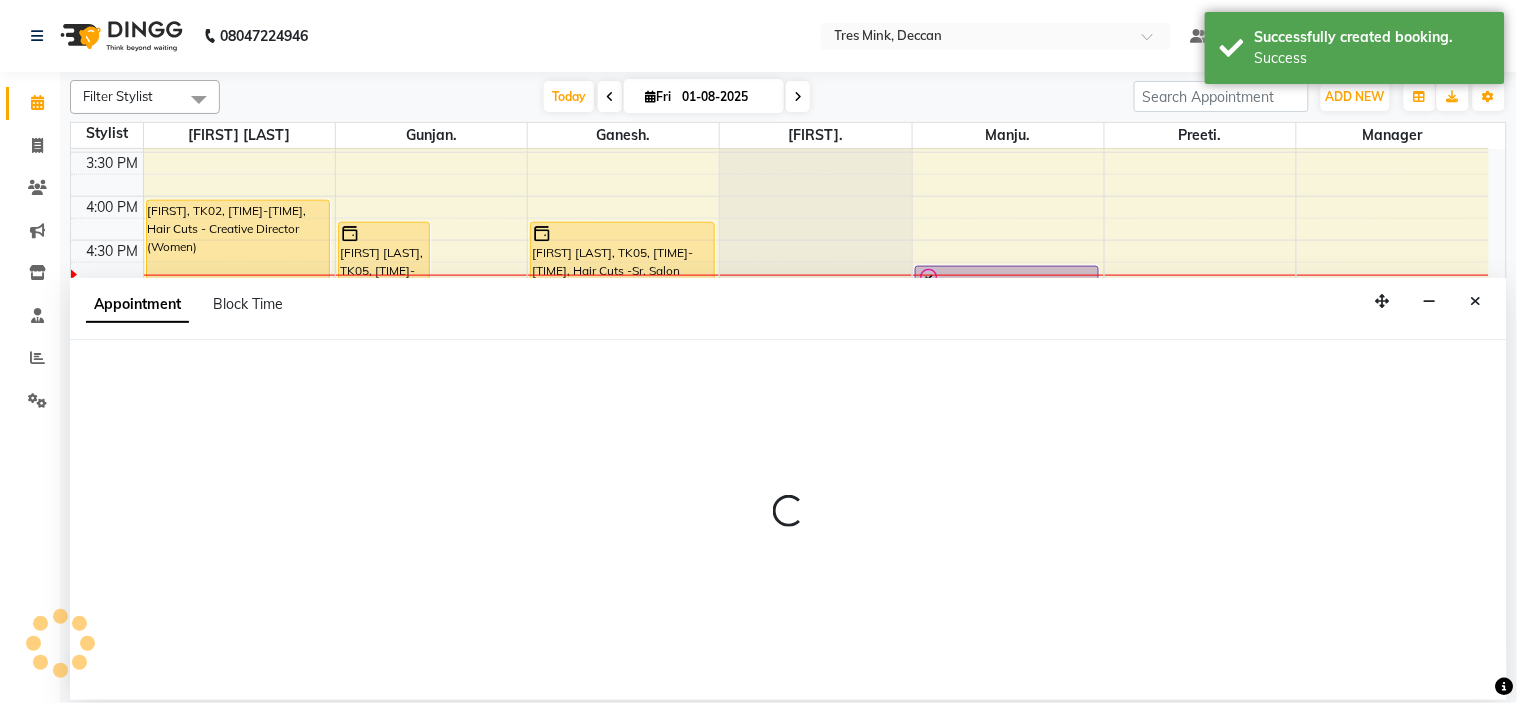 select on "check-in" 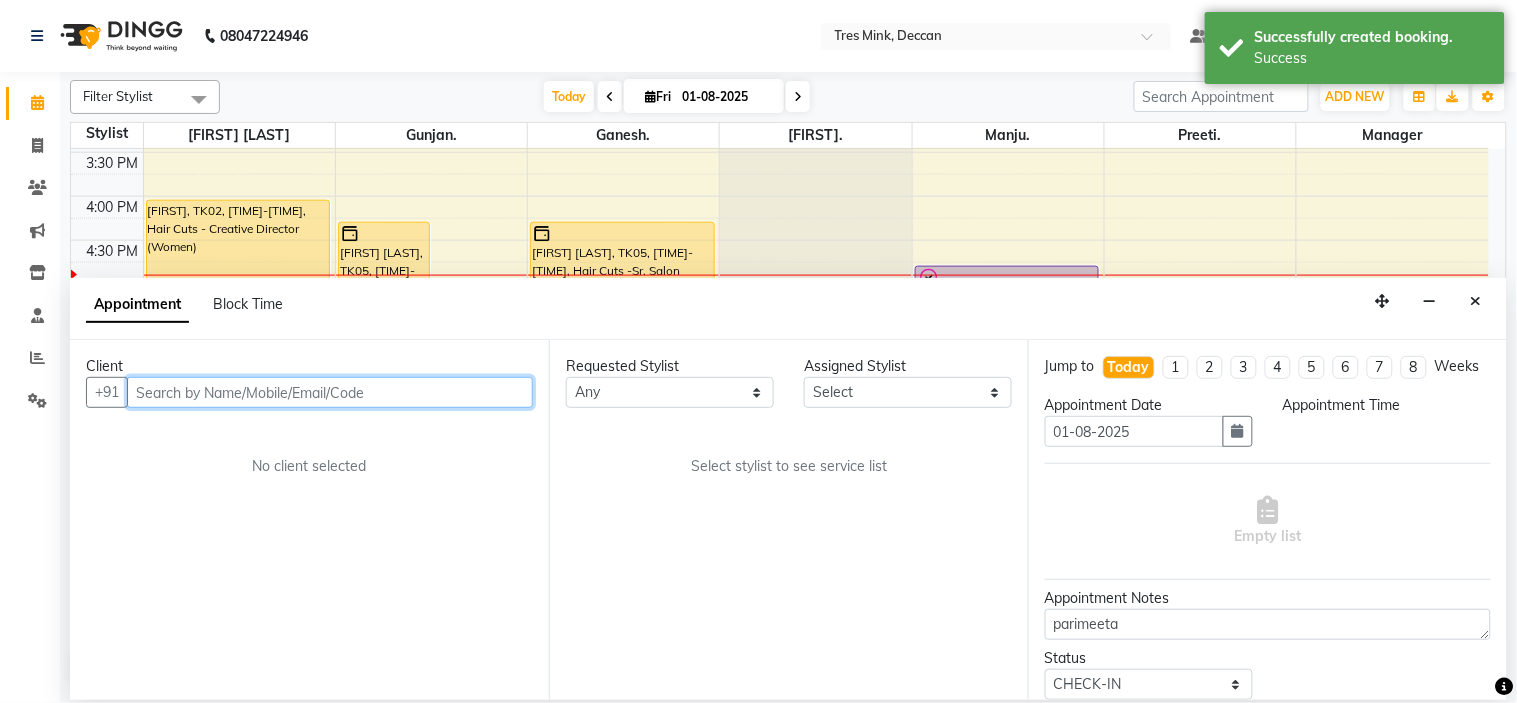 select on "61556" 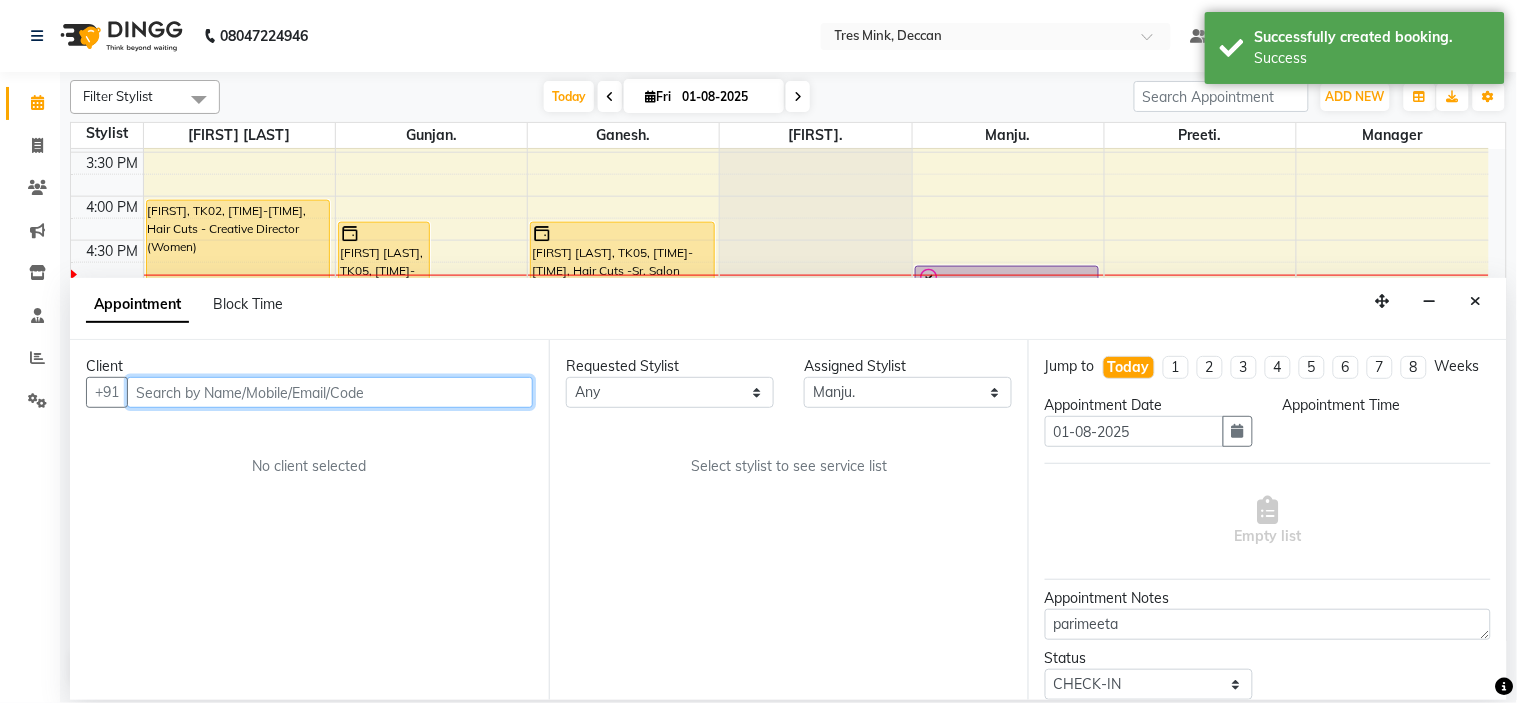 scroll, scrollTop: 656, scrollLeft: 0, axis: vertical 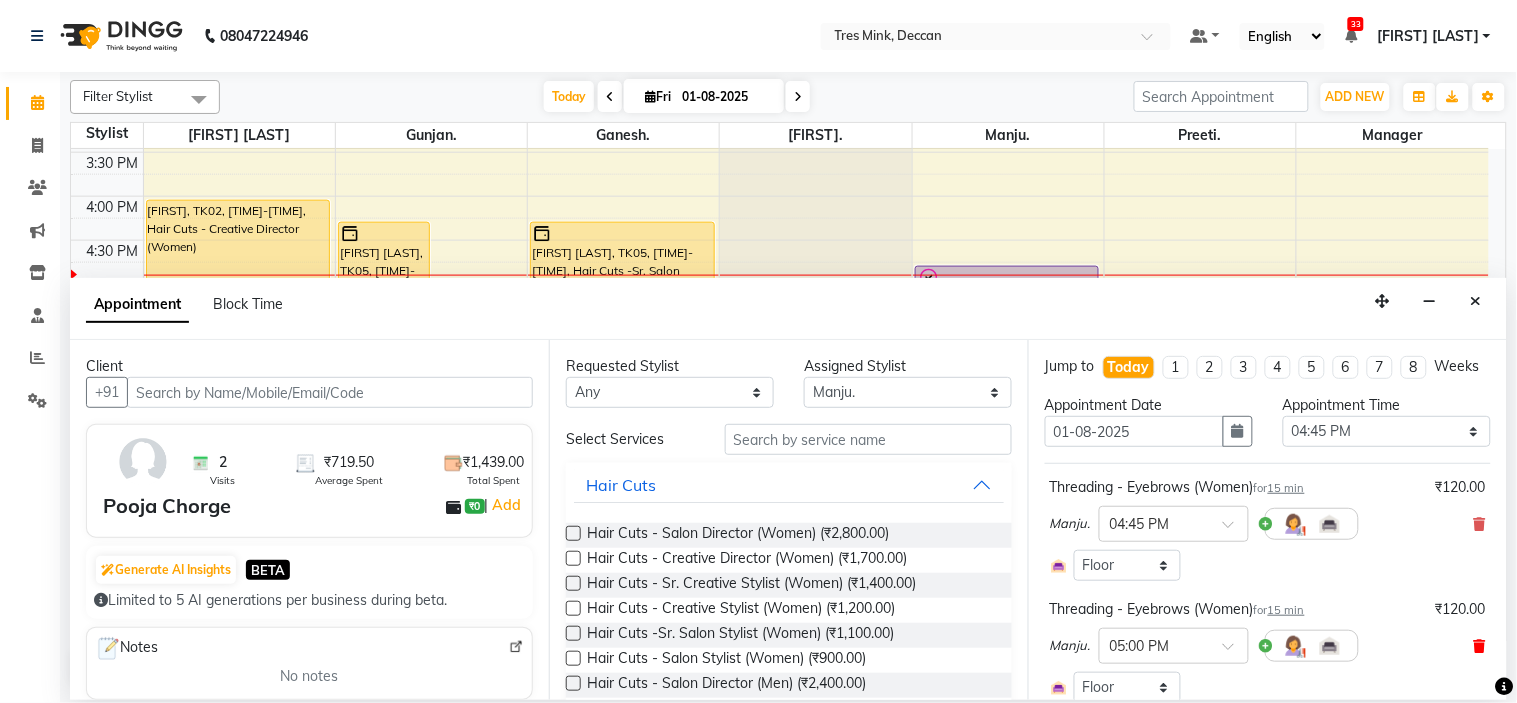 click at bounding box center (1480, 646) 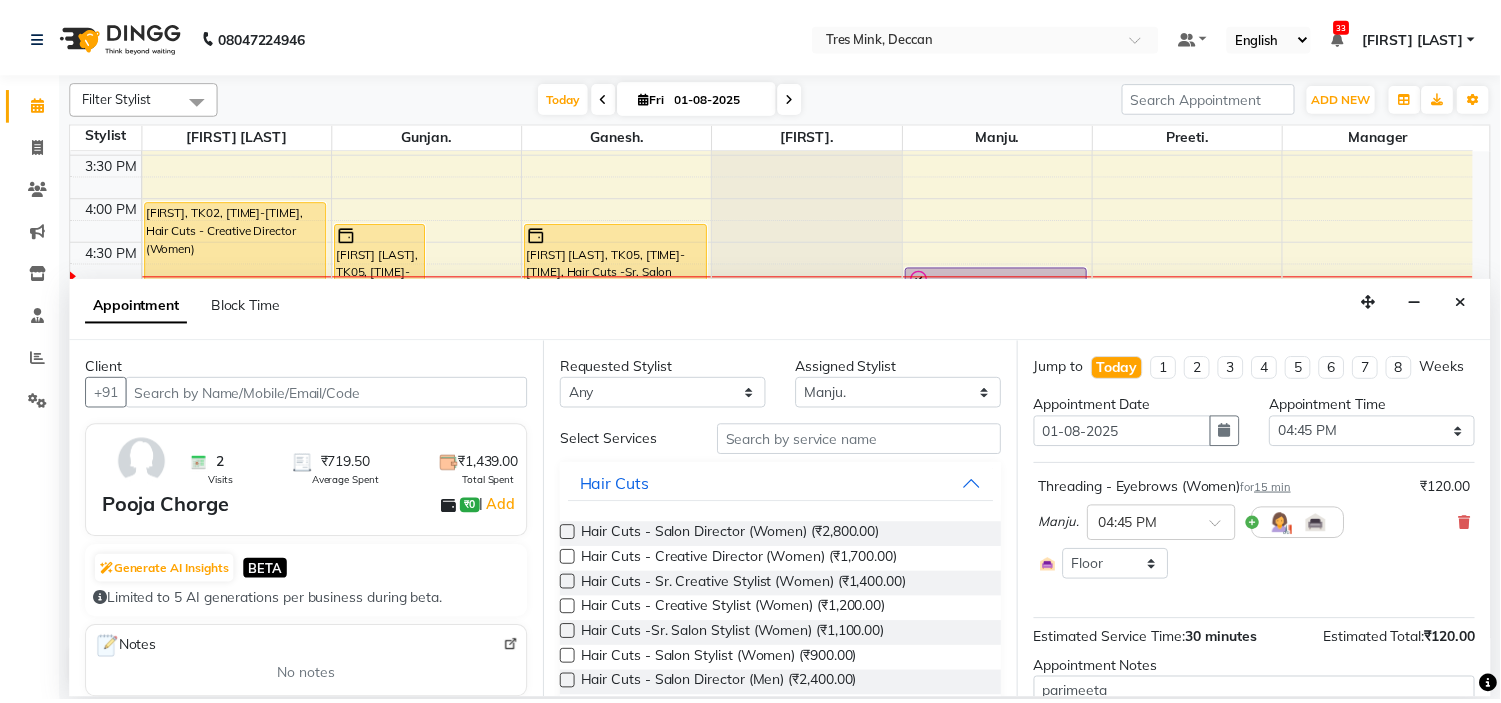 scroll, scrollTop: 157, scrollLeft: 0, axis: vertical 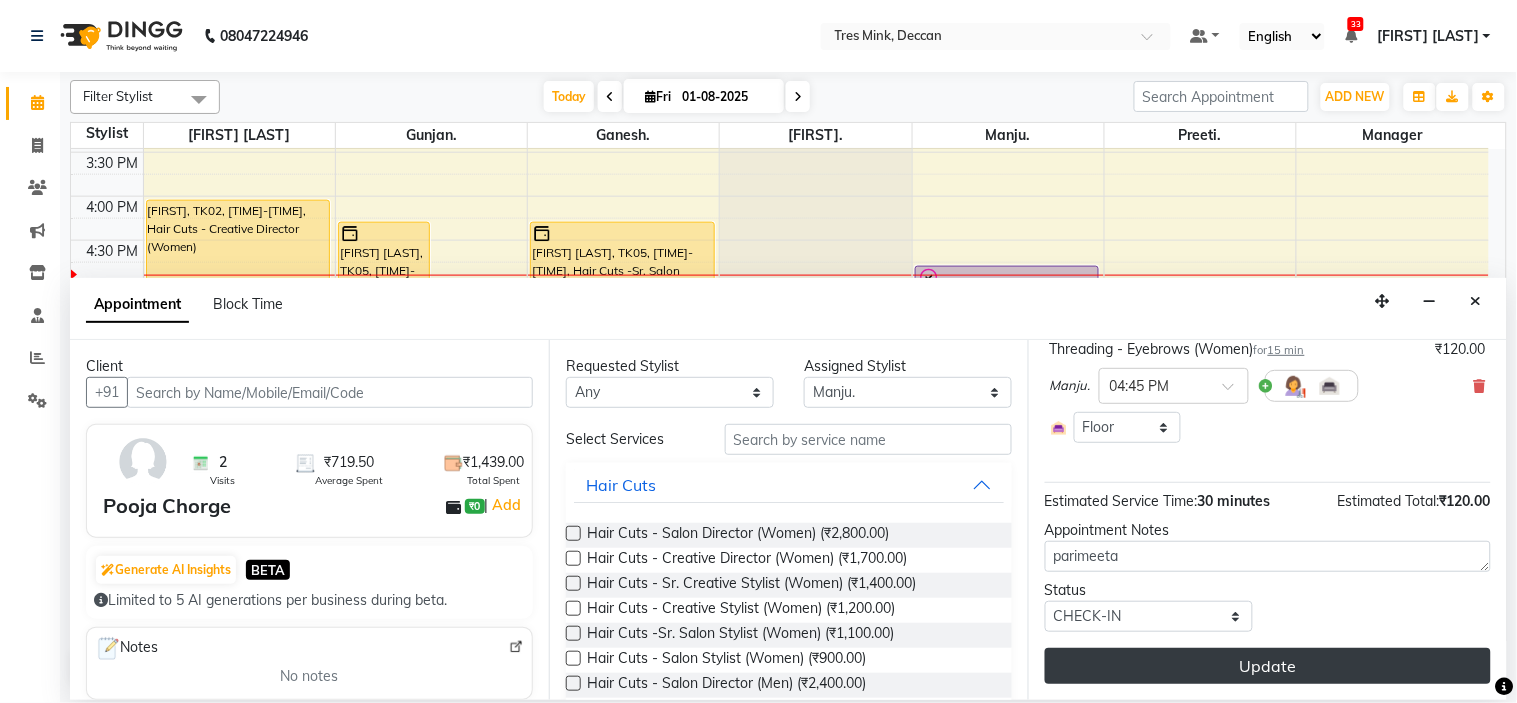 click on "Update" at bounding box center [1268, 666] 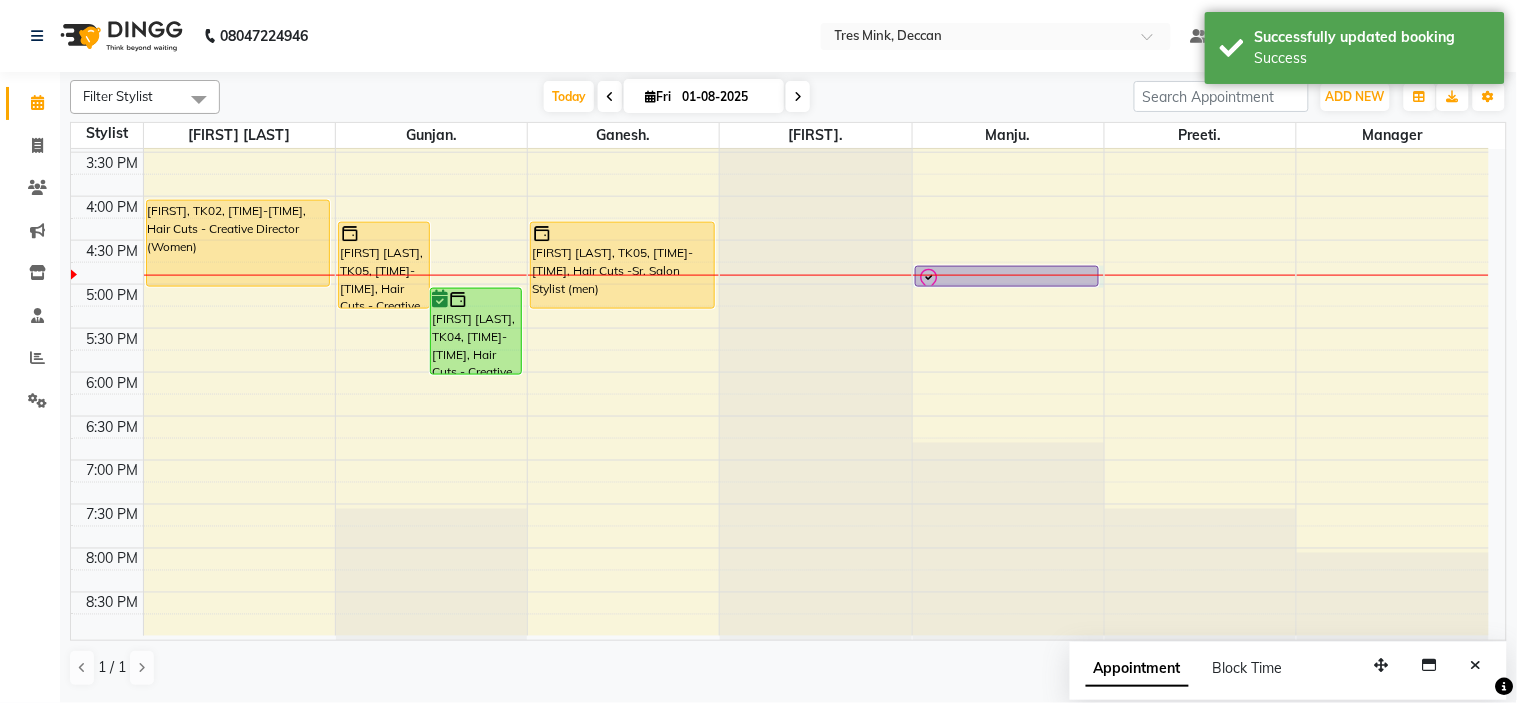 click at bounding box center [1008, 275] 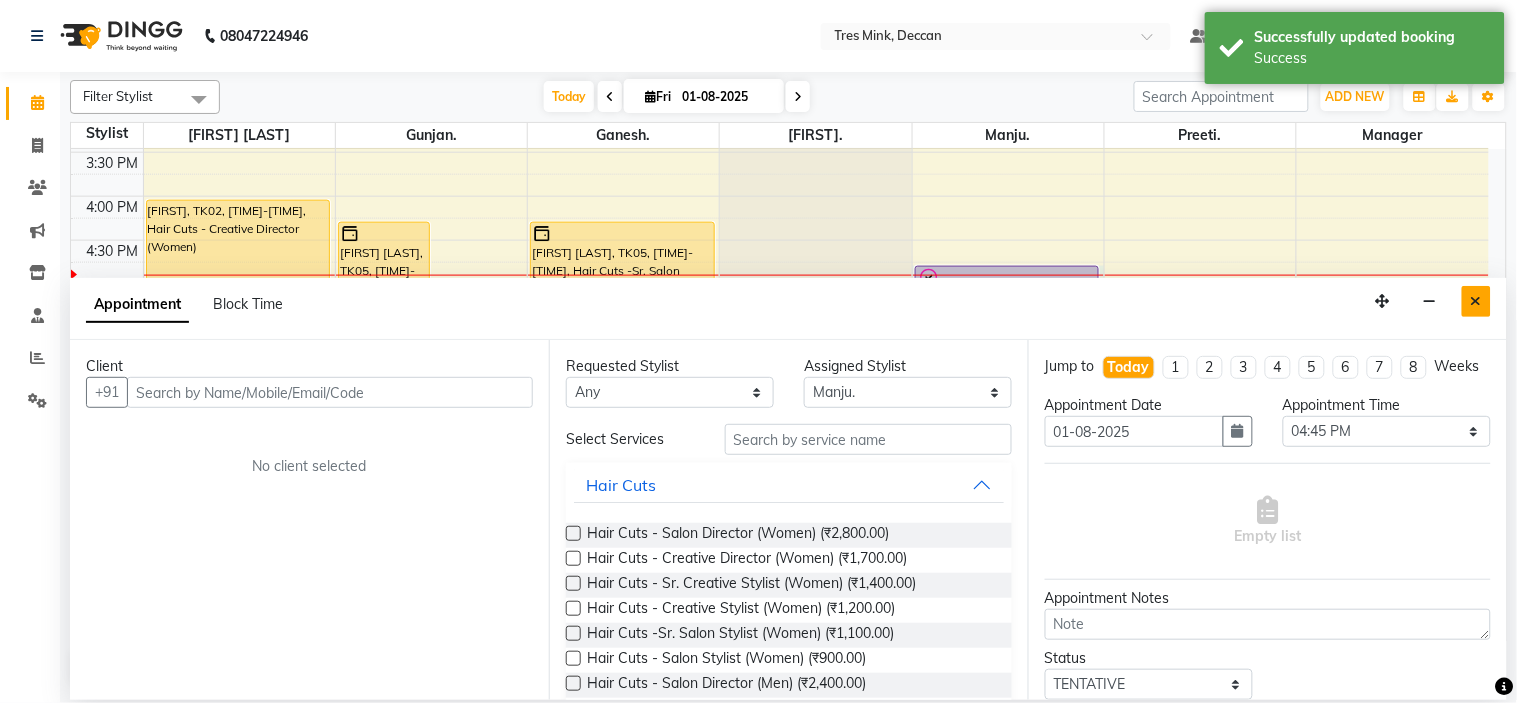 click at bounding box center (1476, 301) 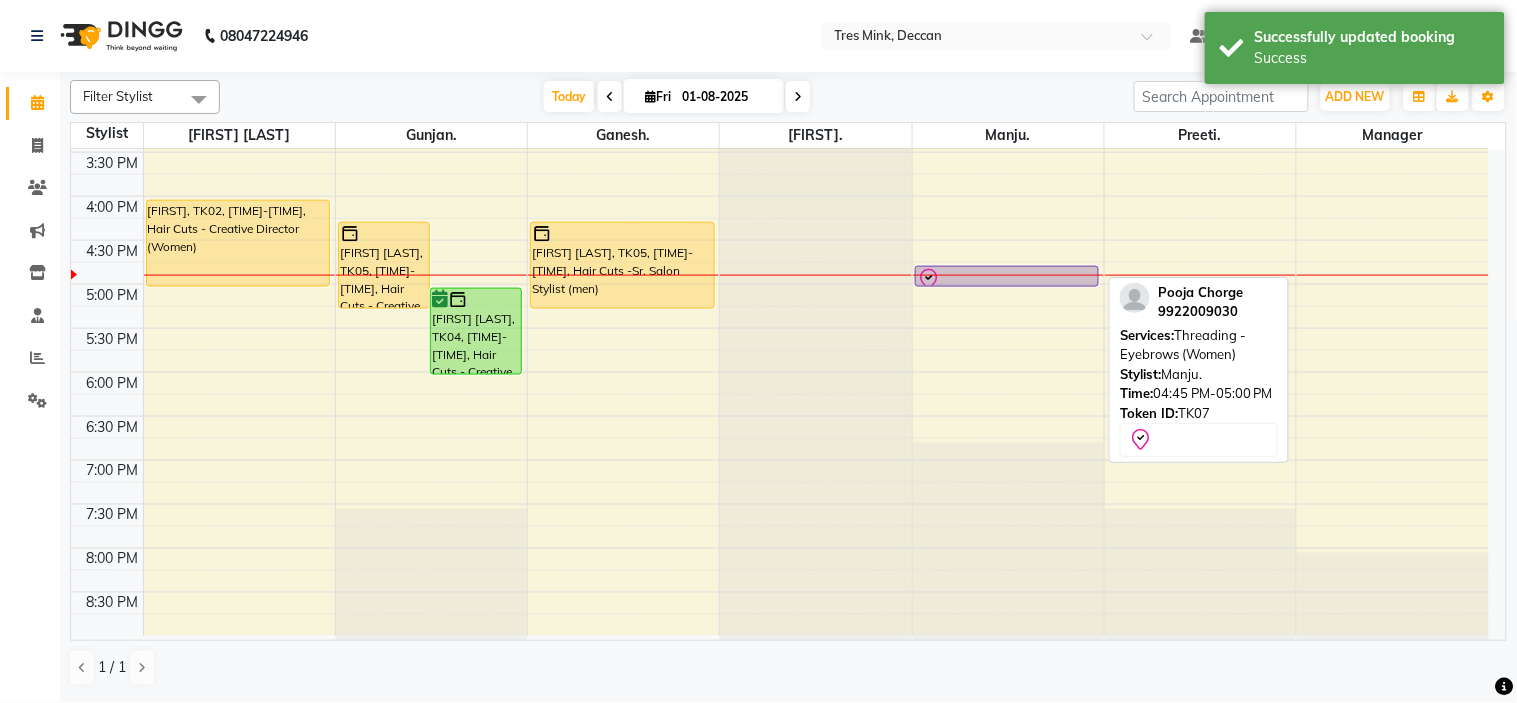click at bounding box center [1007, 286] 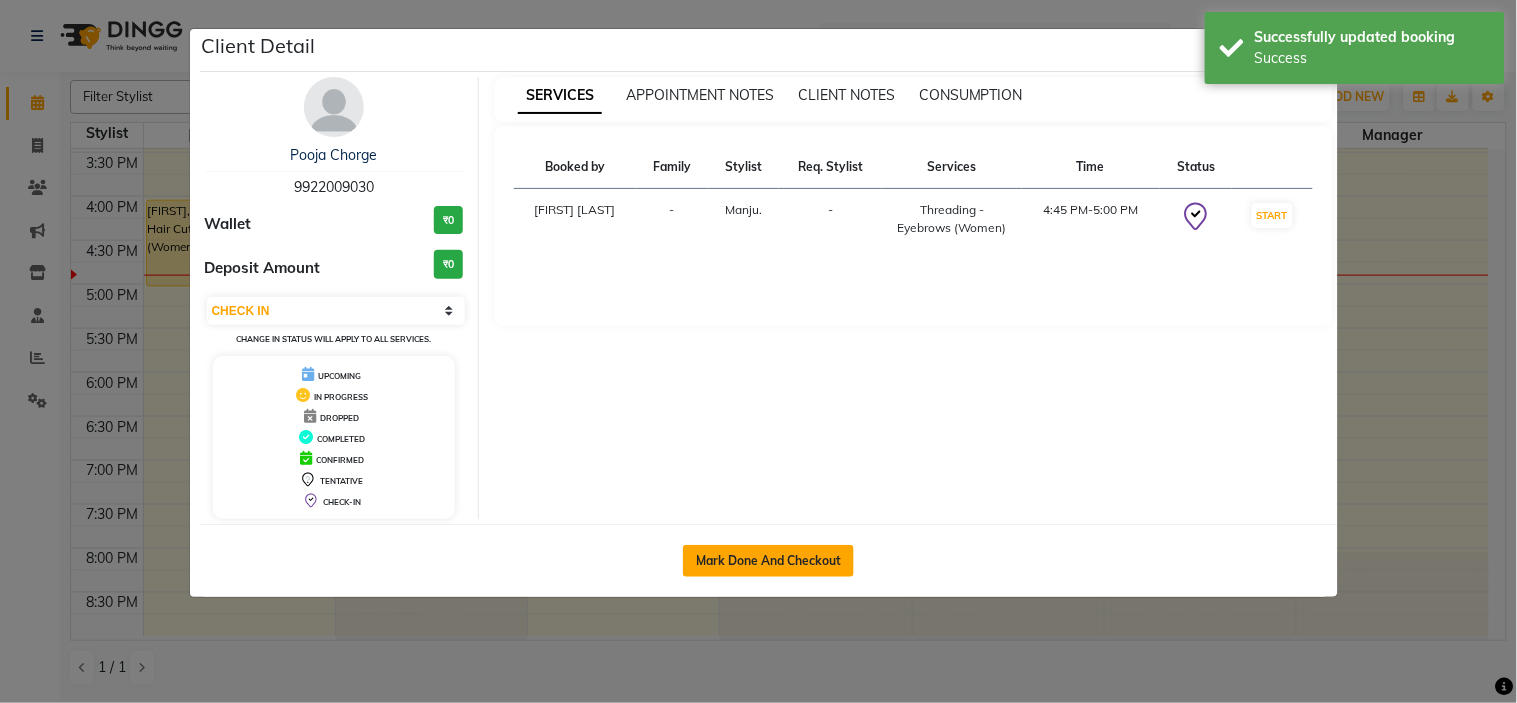 click on "Mark Done And Checkout" 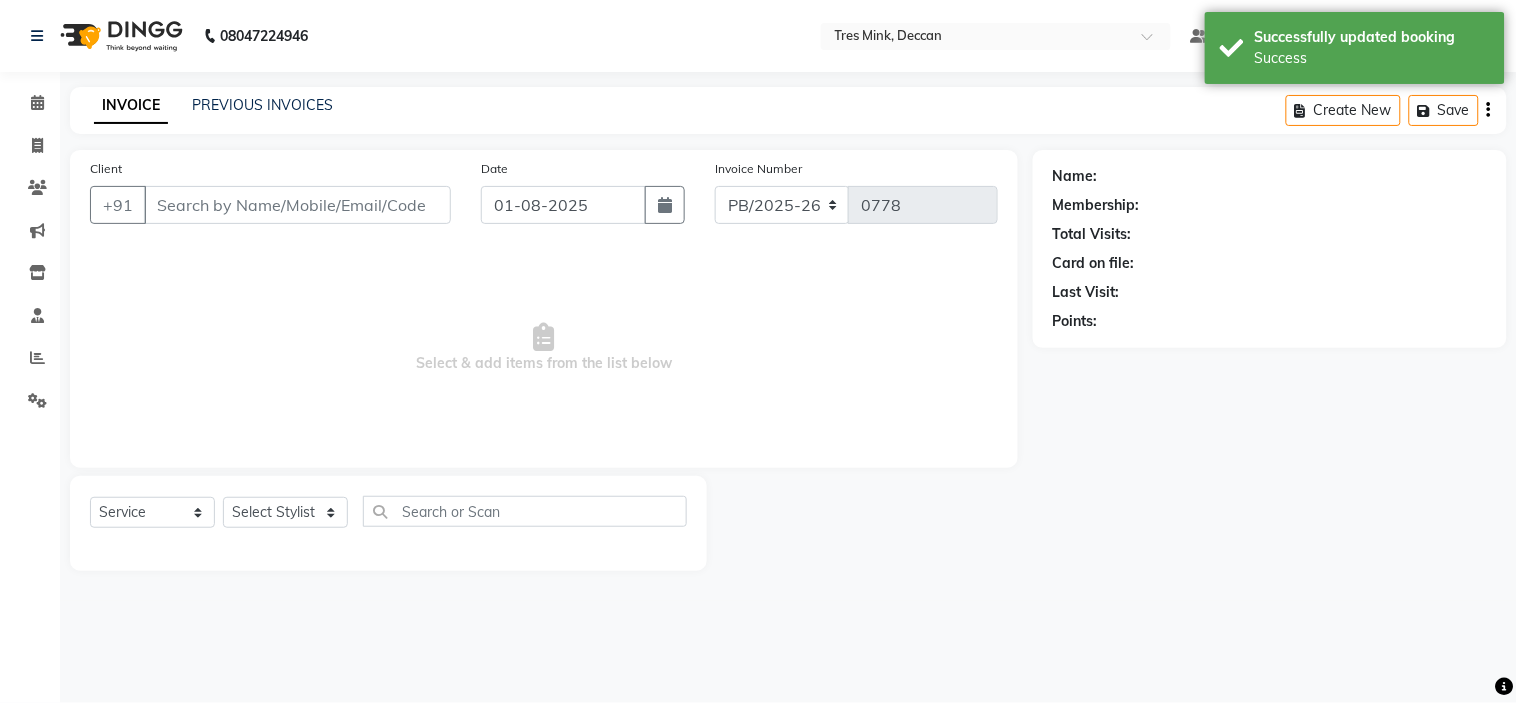 select on "3" 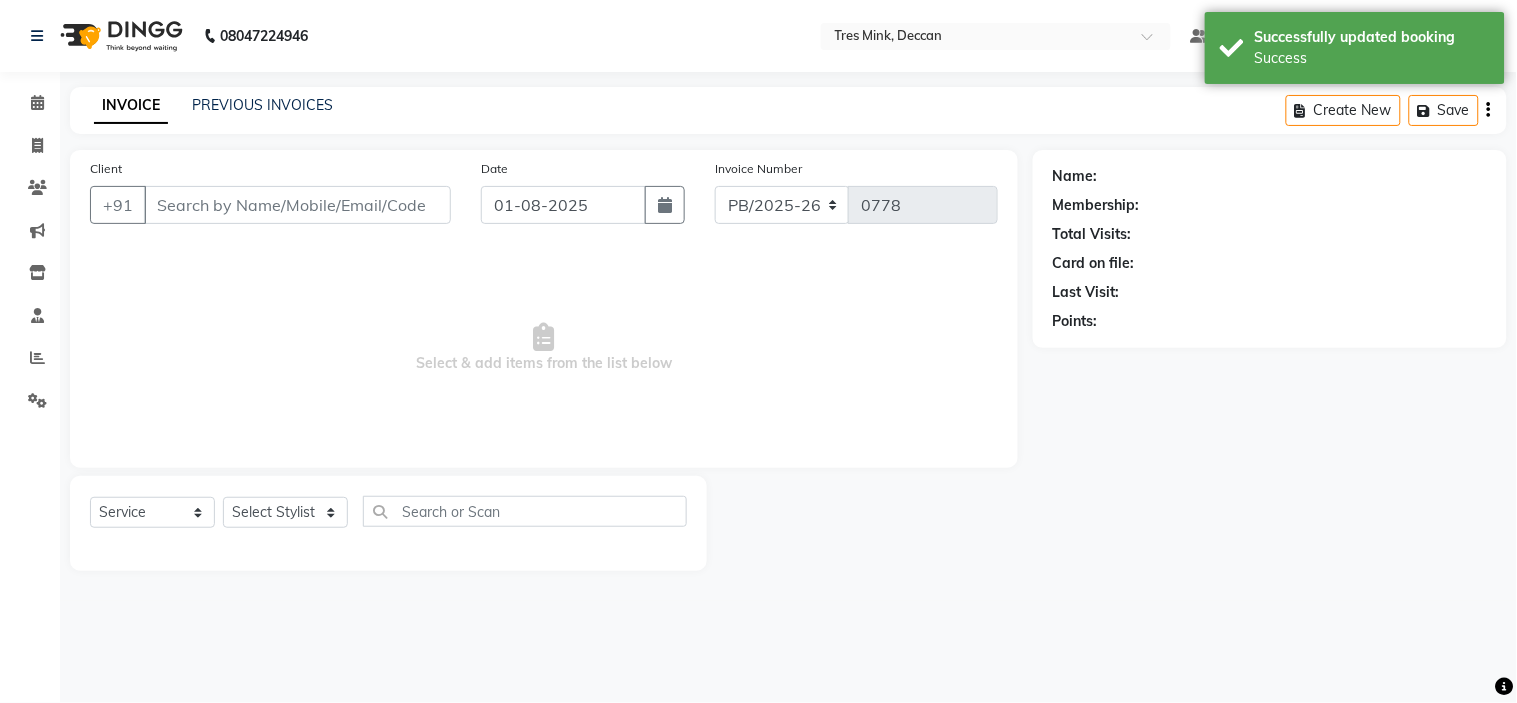 type on "9922009030" 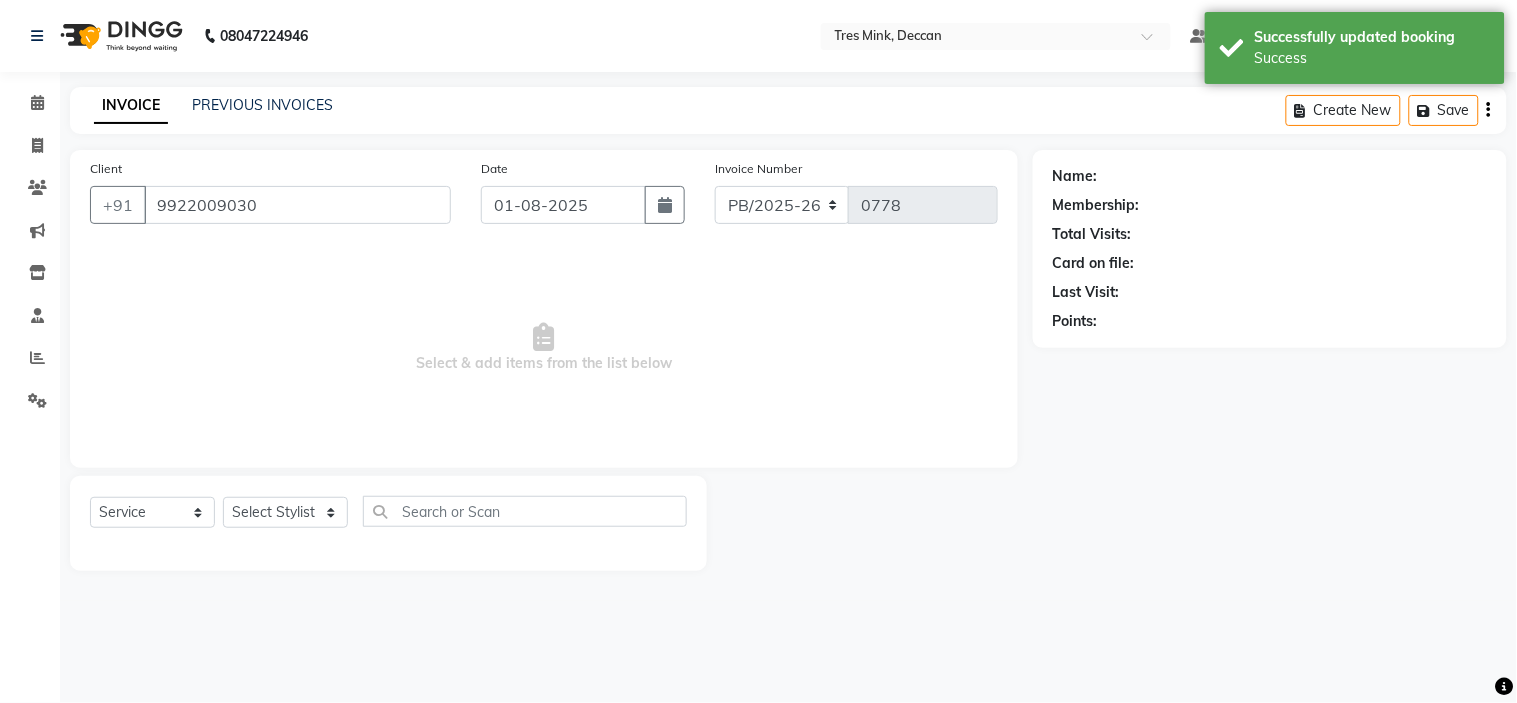 select on "61556" 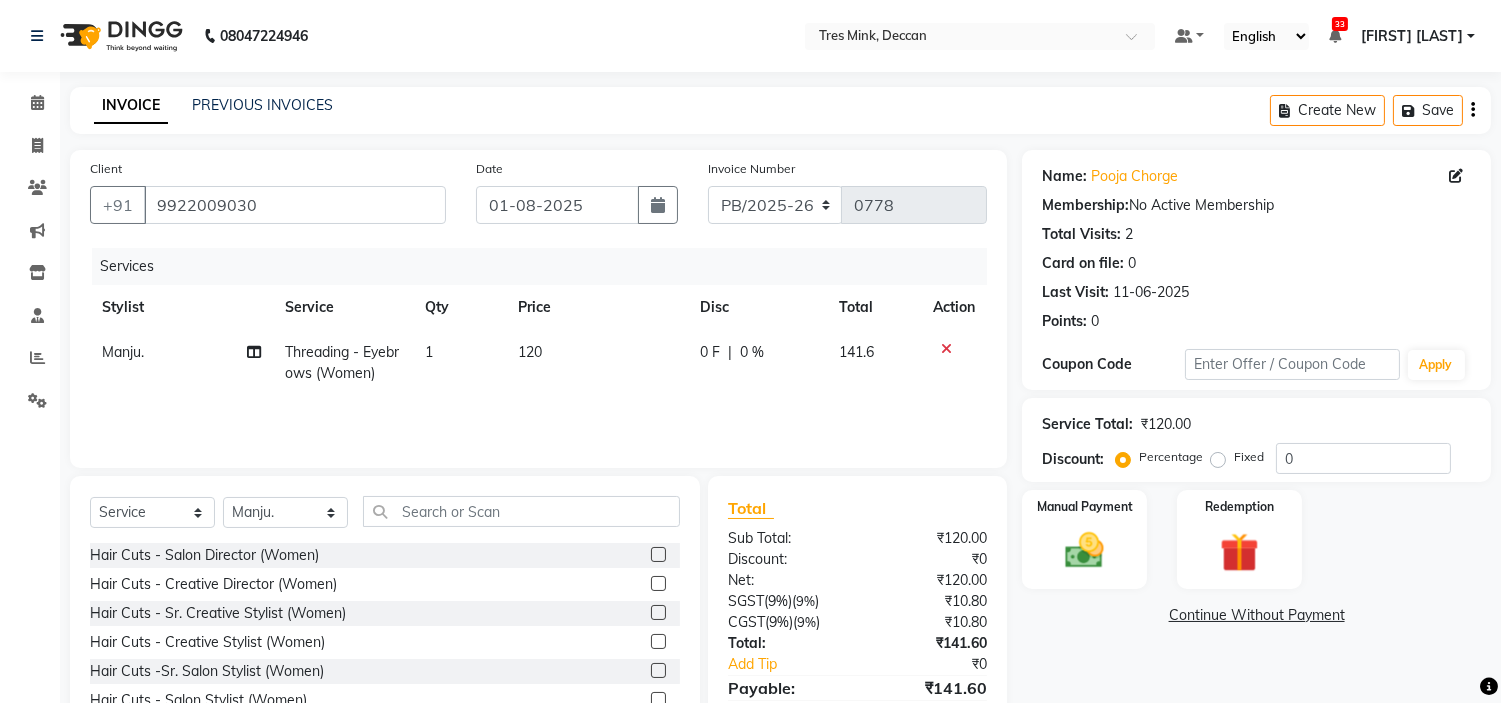 scroll, scrollTop: 97, scrollLeft: 0, axis: vertical 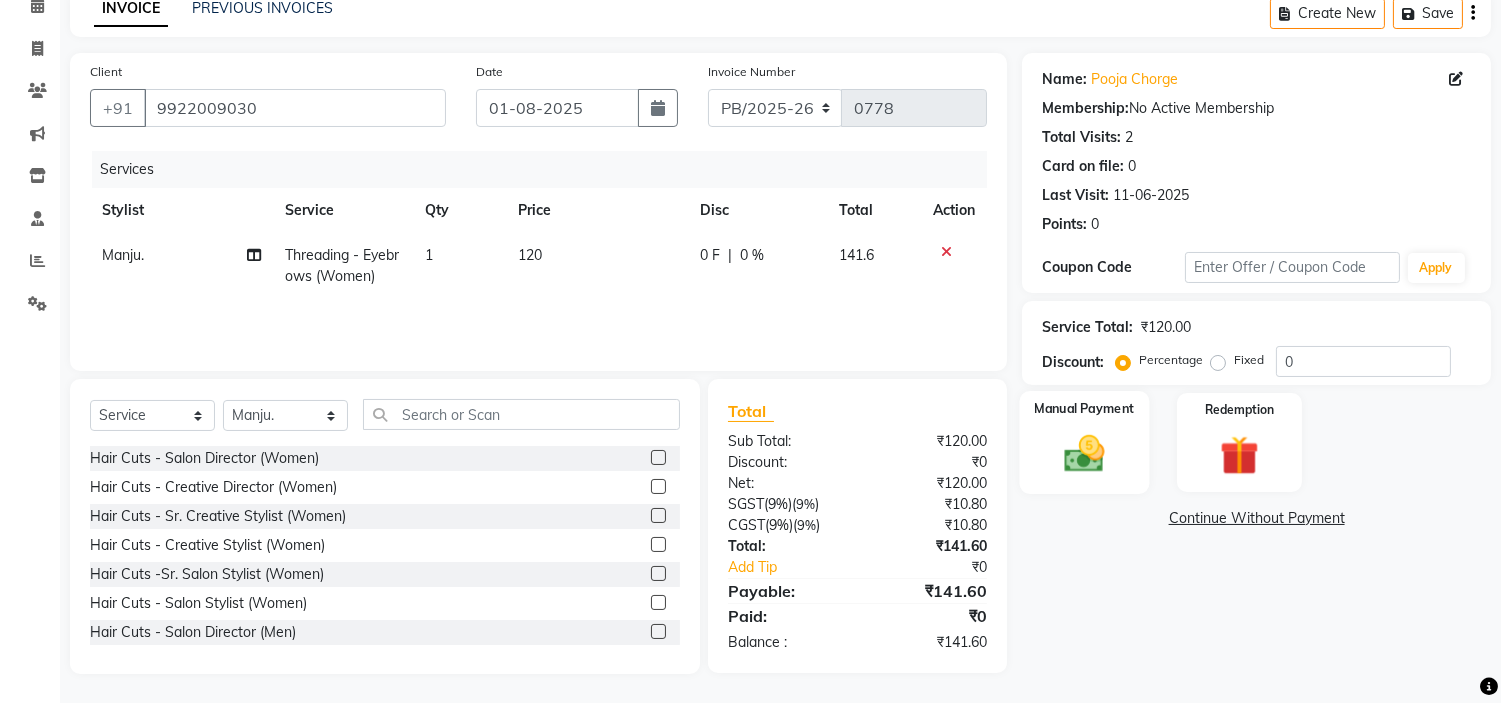 click on "Manual Payment" 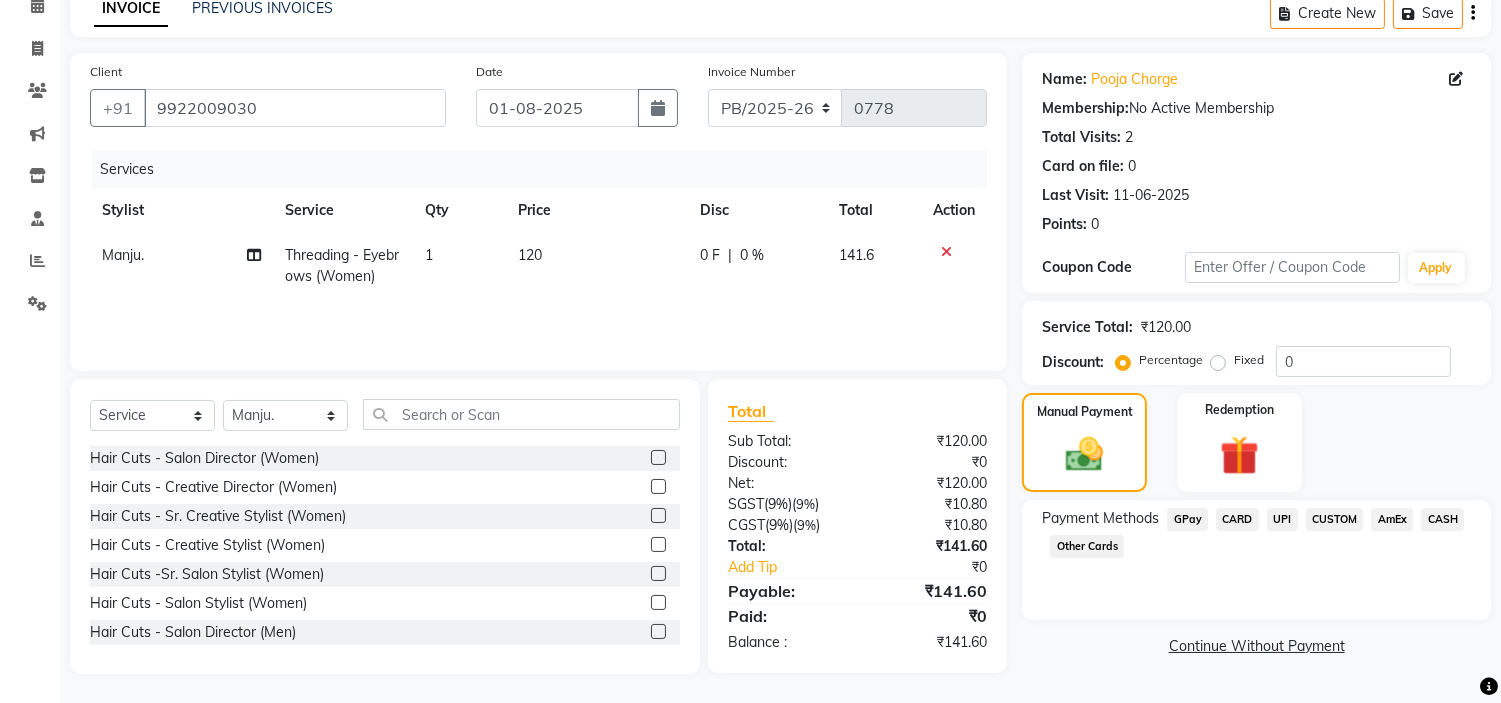 click on "CUSTOM" 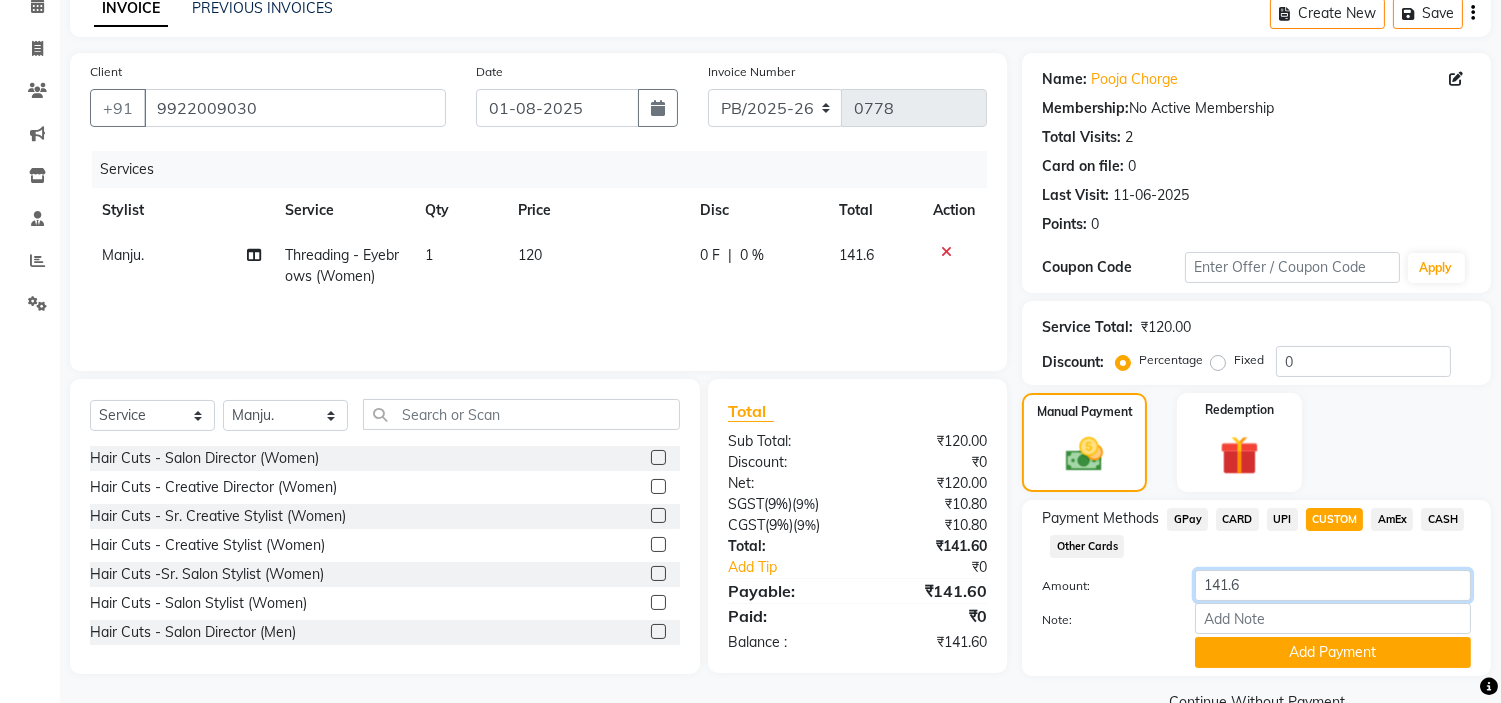 click on "141.6" 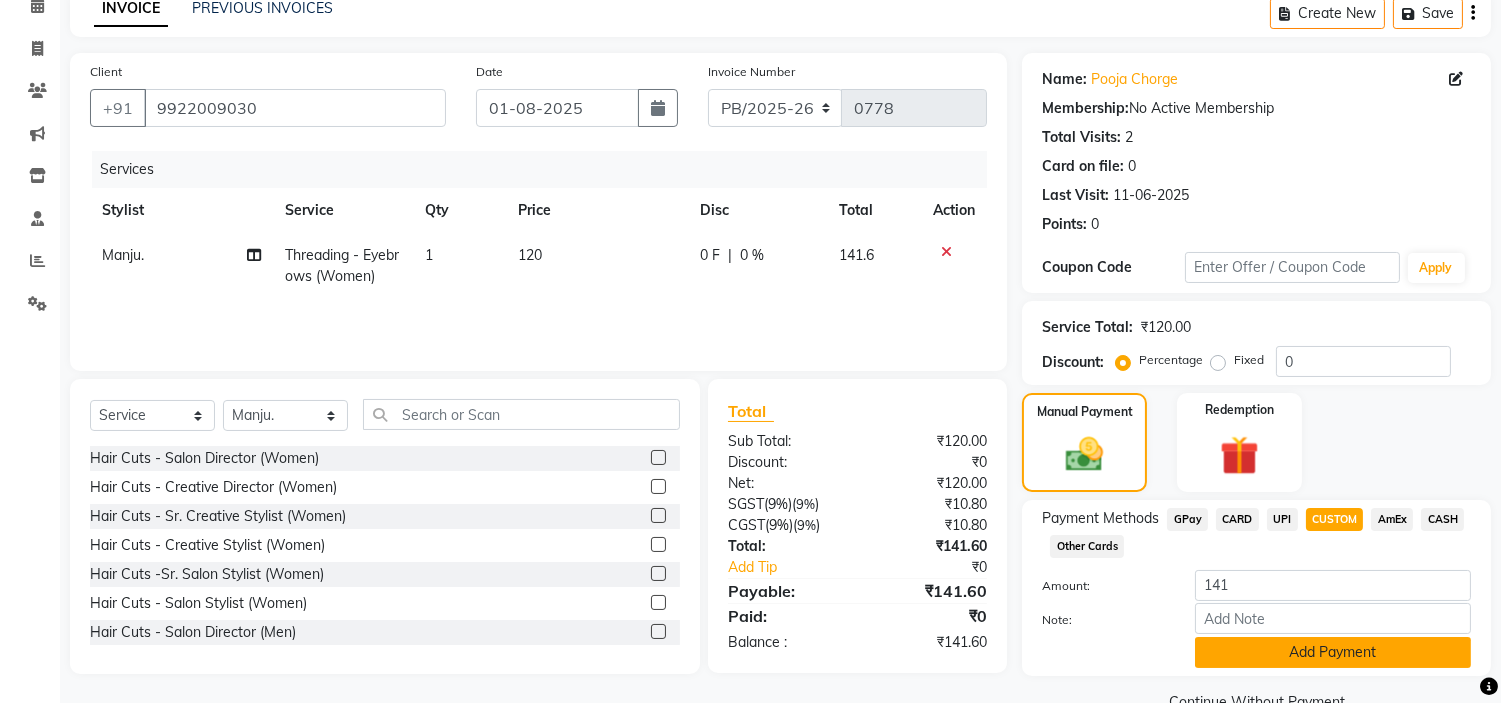 click on "Add Payment" 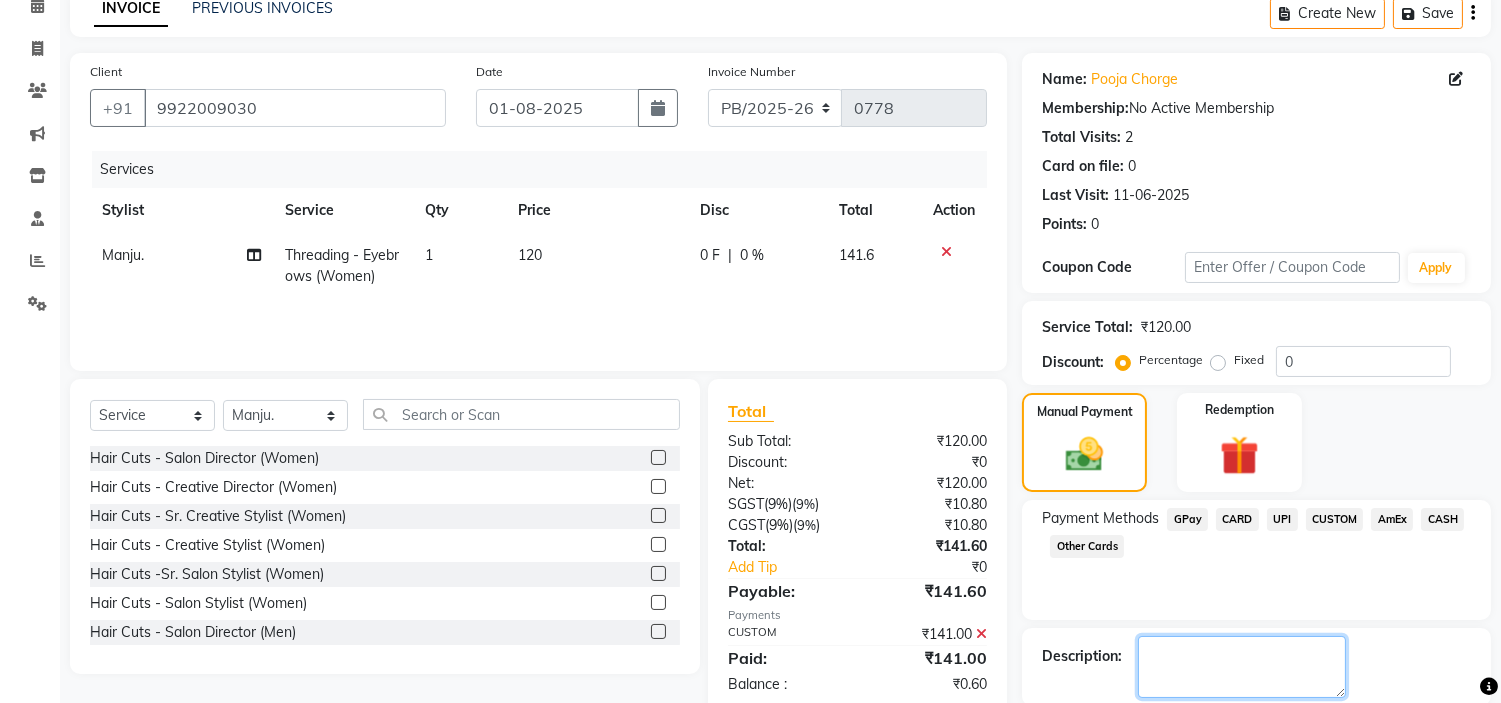 click 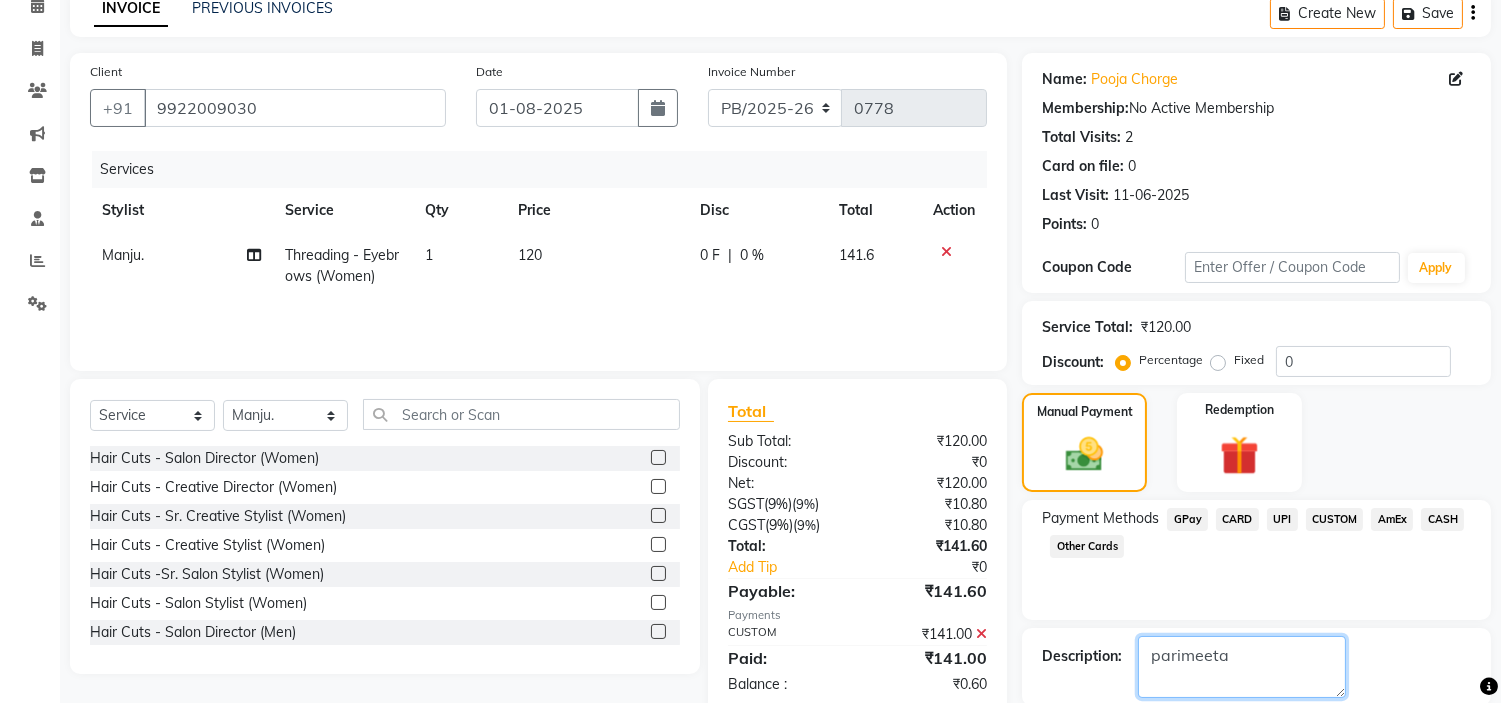 type on "parimeeta" 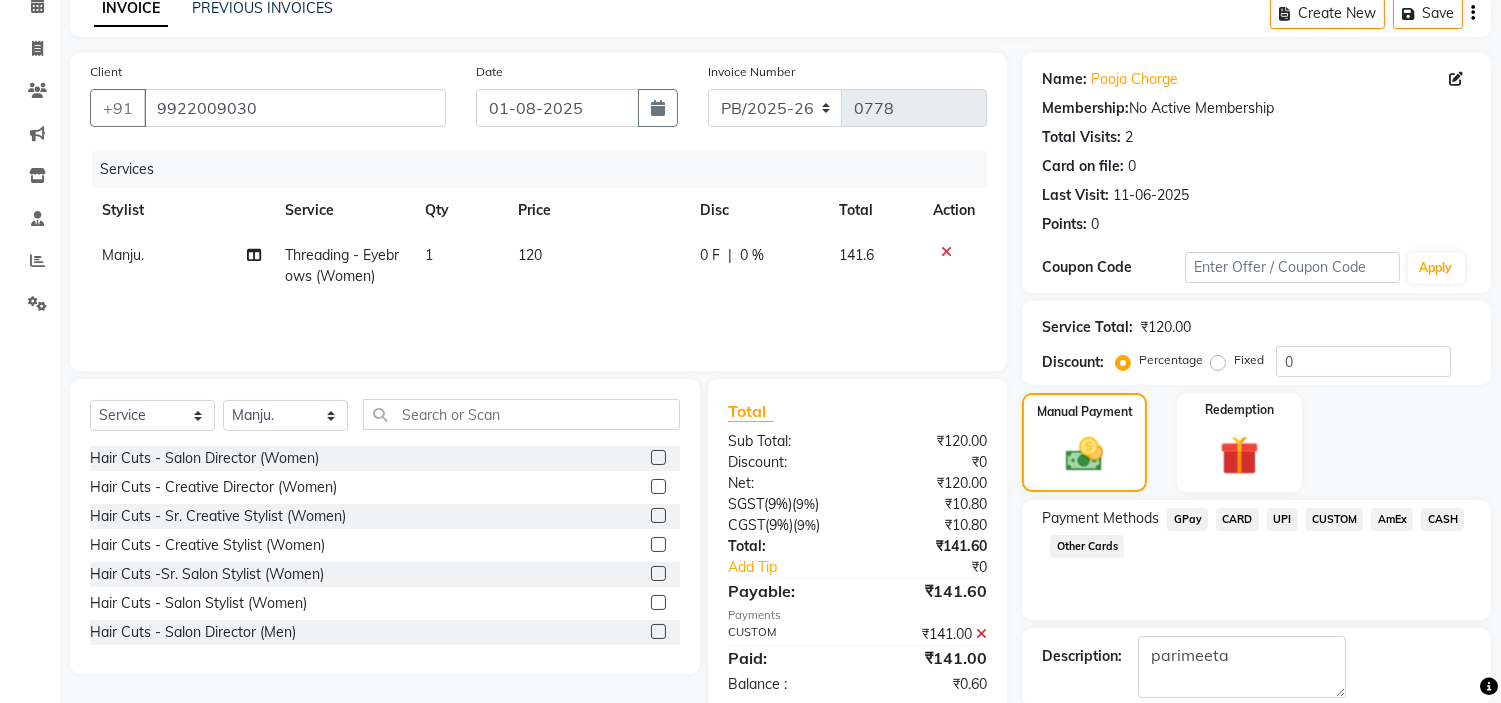 click on "Checkout" 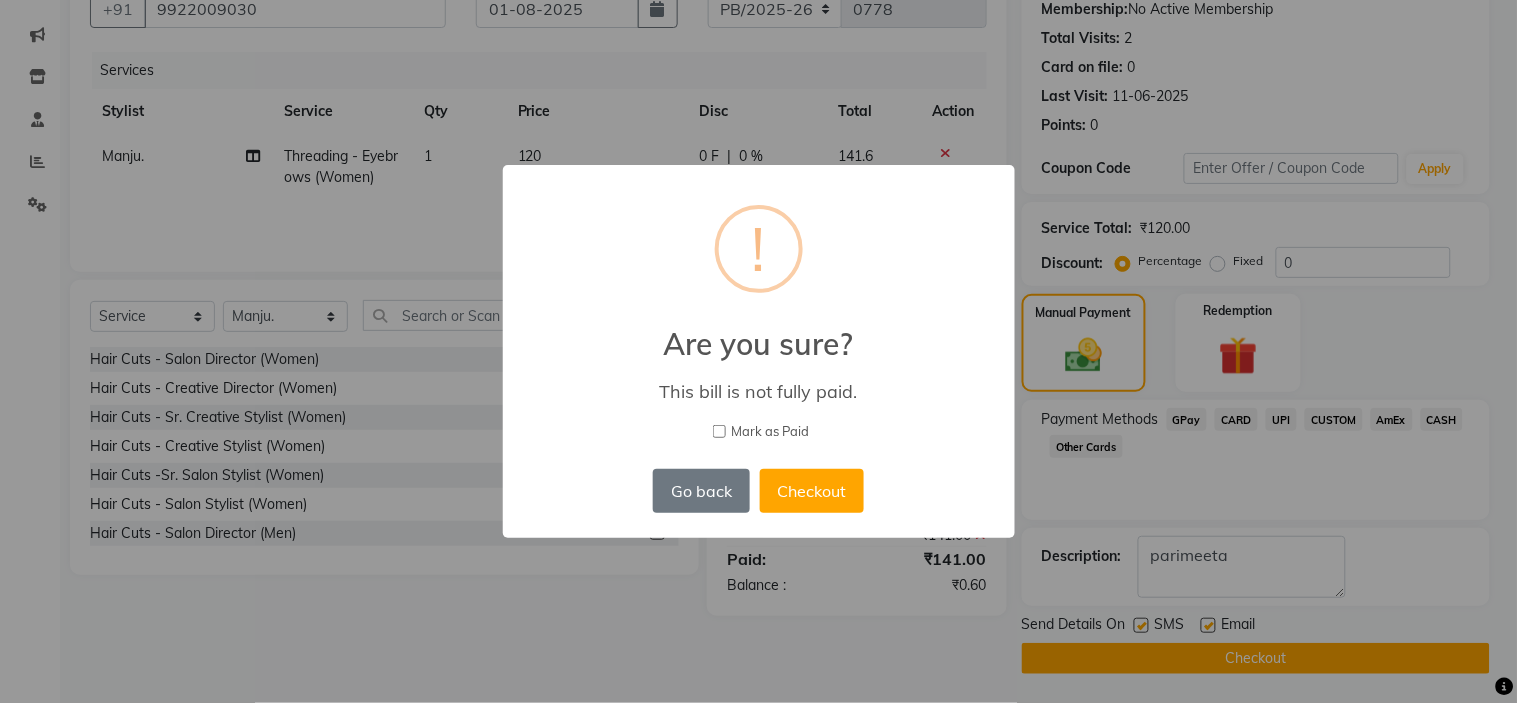 click on "× ! Are you sure? This bill is not fully paid. Mark as Paid Go back No Checkout" at bounding box center [759, 351] 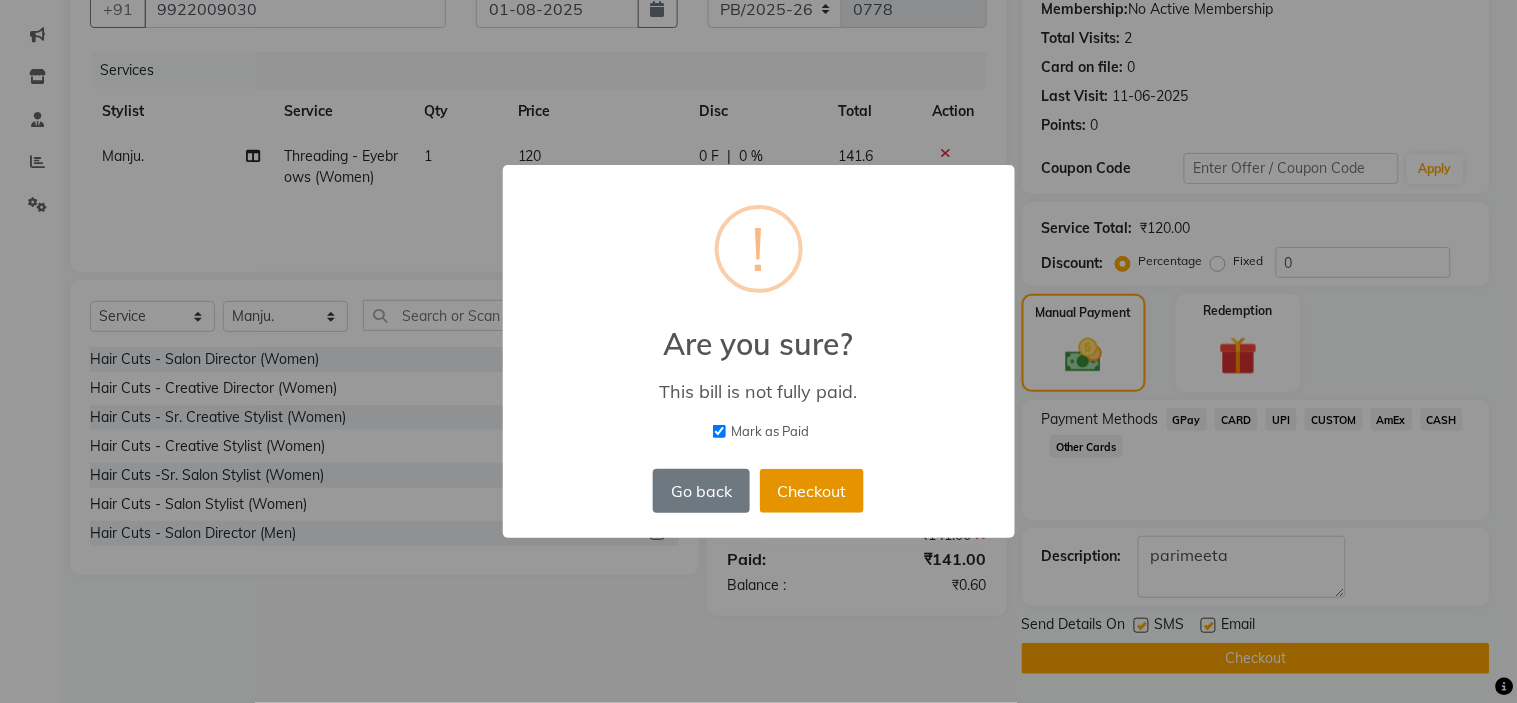 click on "Checkout" at bounding box center [812, 491] 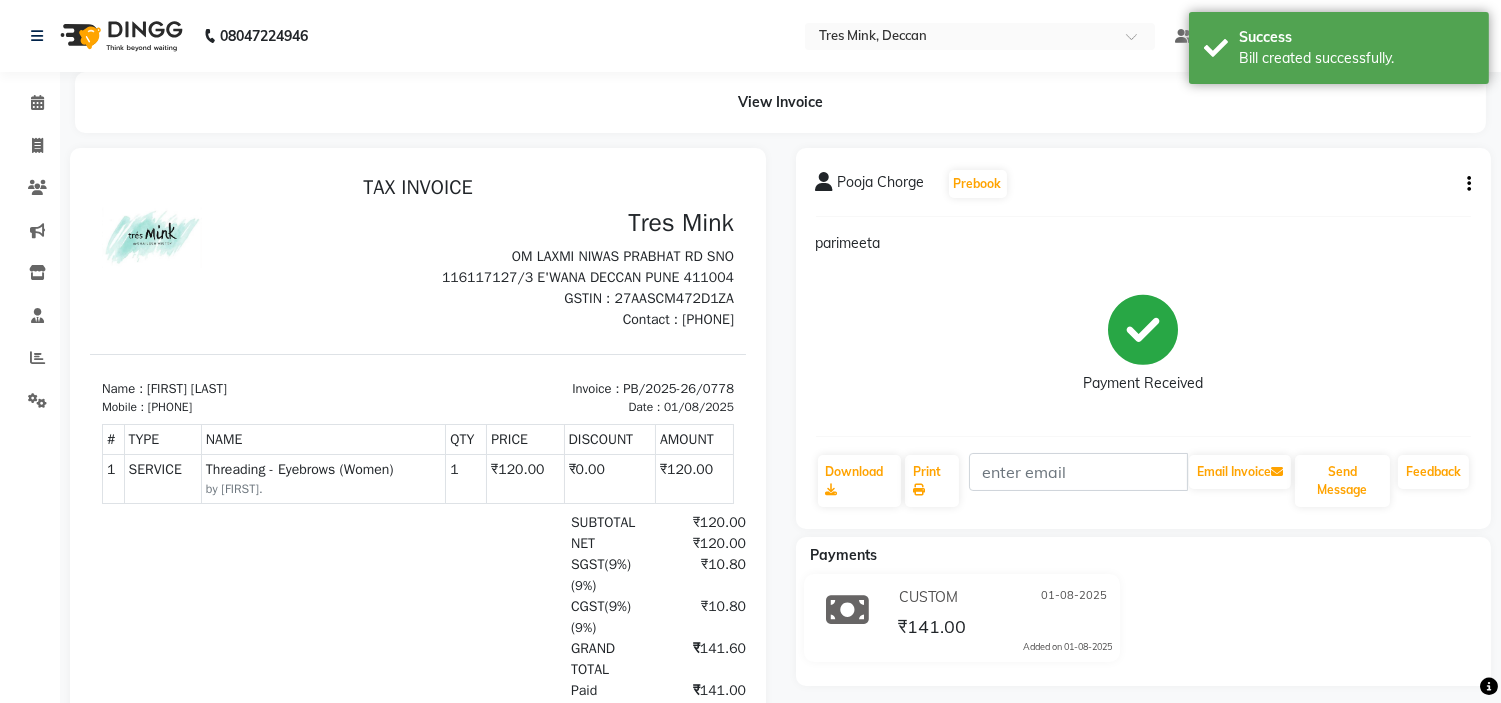 scroll, scrollTop: 0, scrollLeft: 0, axis: both 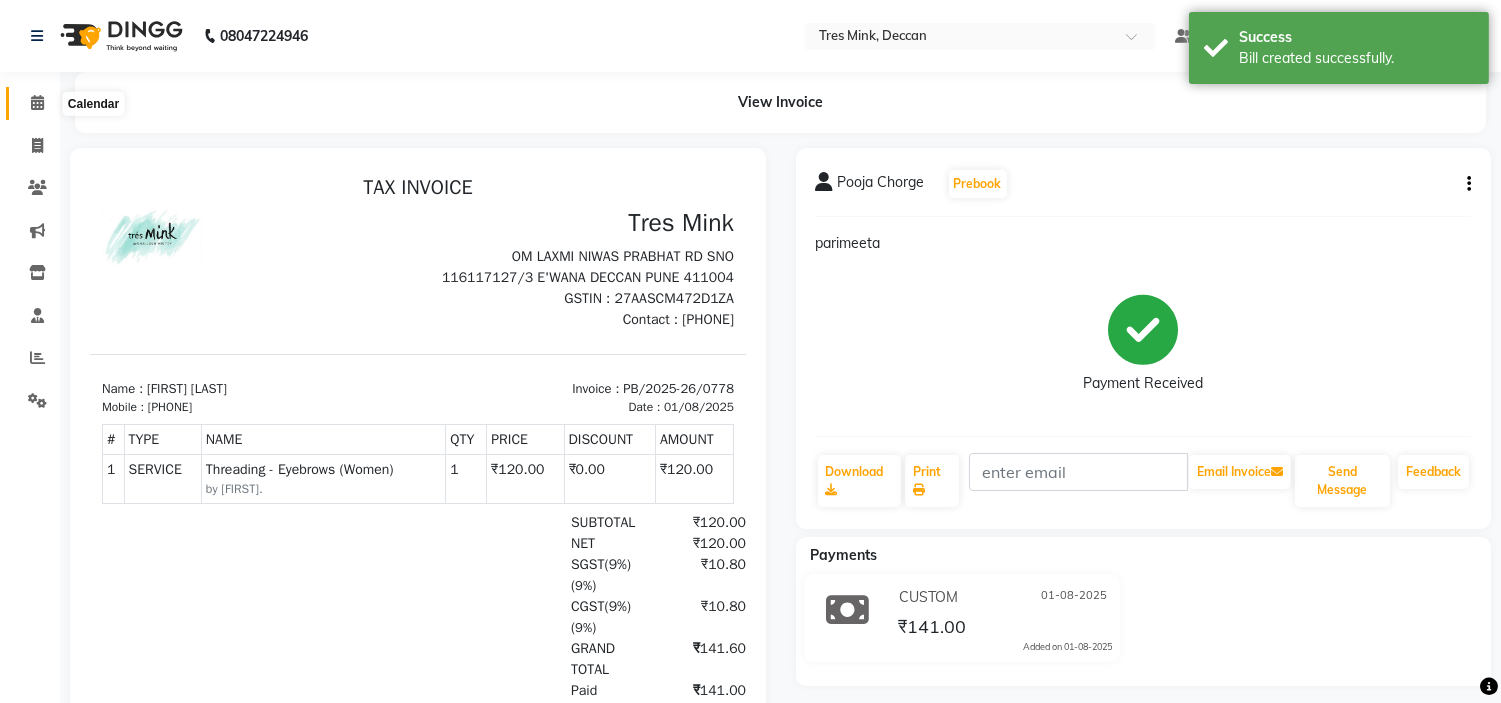click 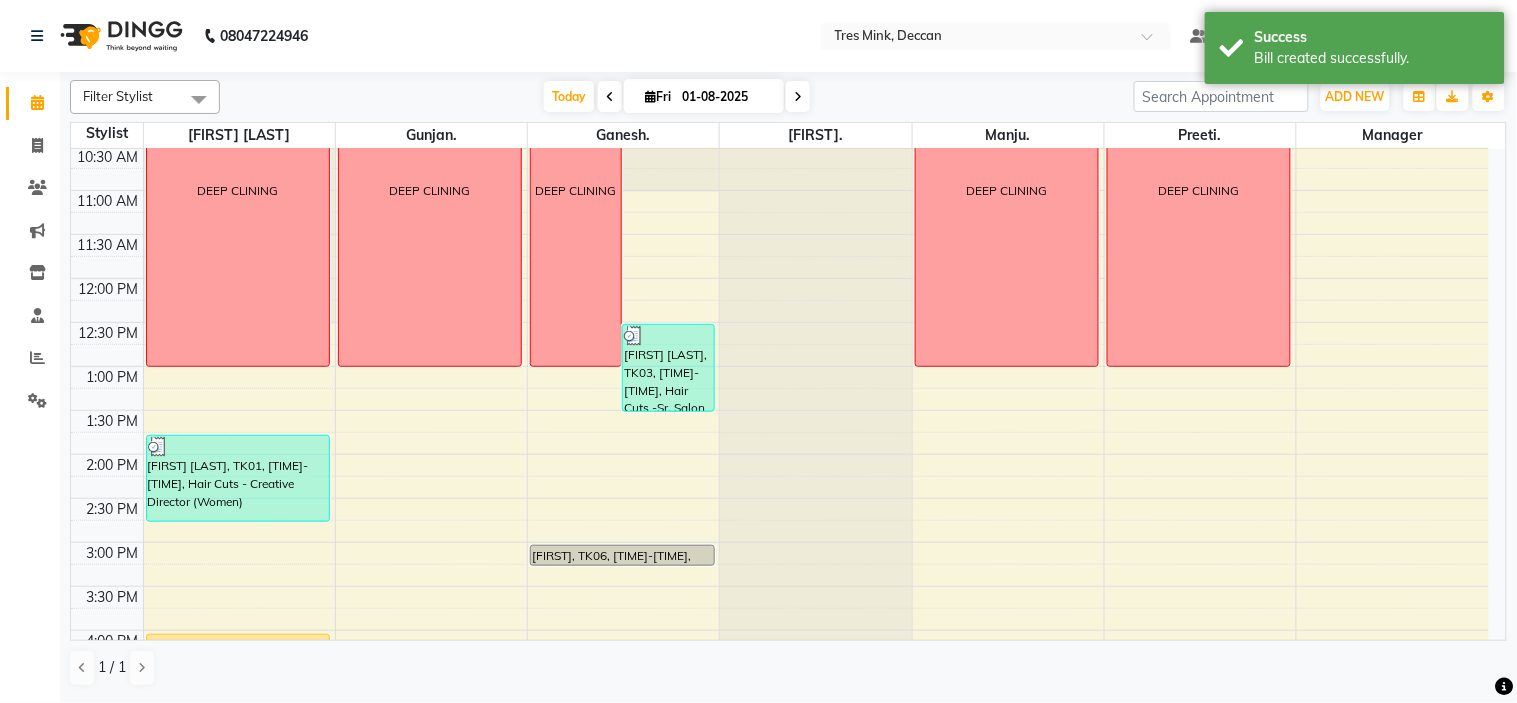 scroll, scrollTop: 444, scrollLeft: 0, axis: vertical 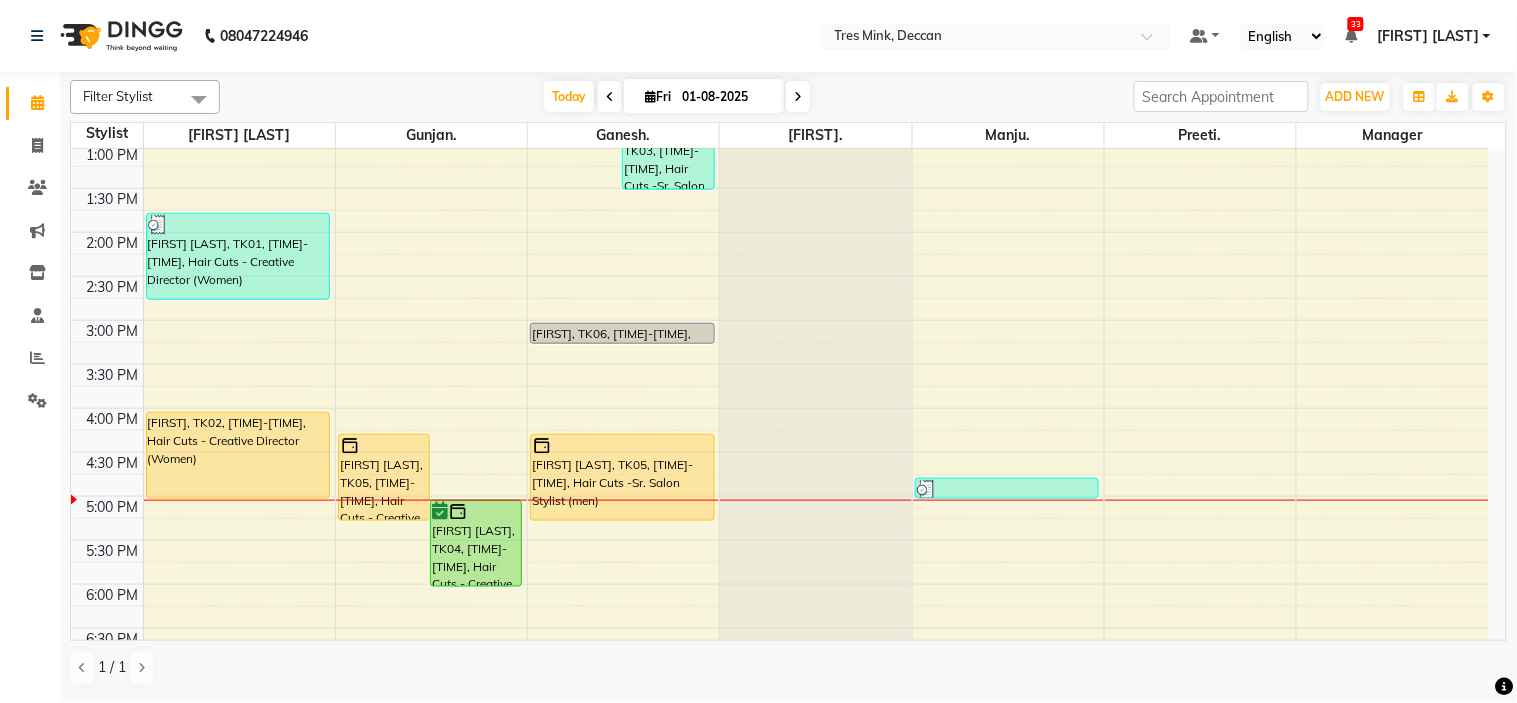 click at bounding box center (798, 97) 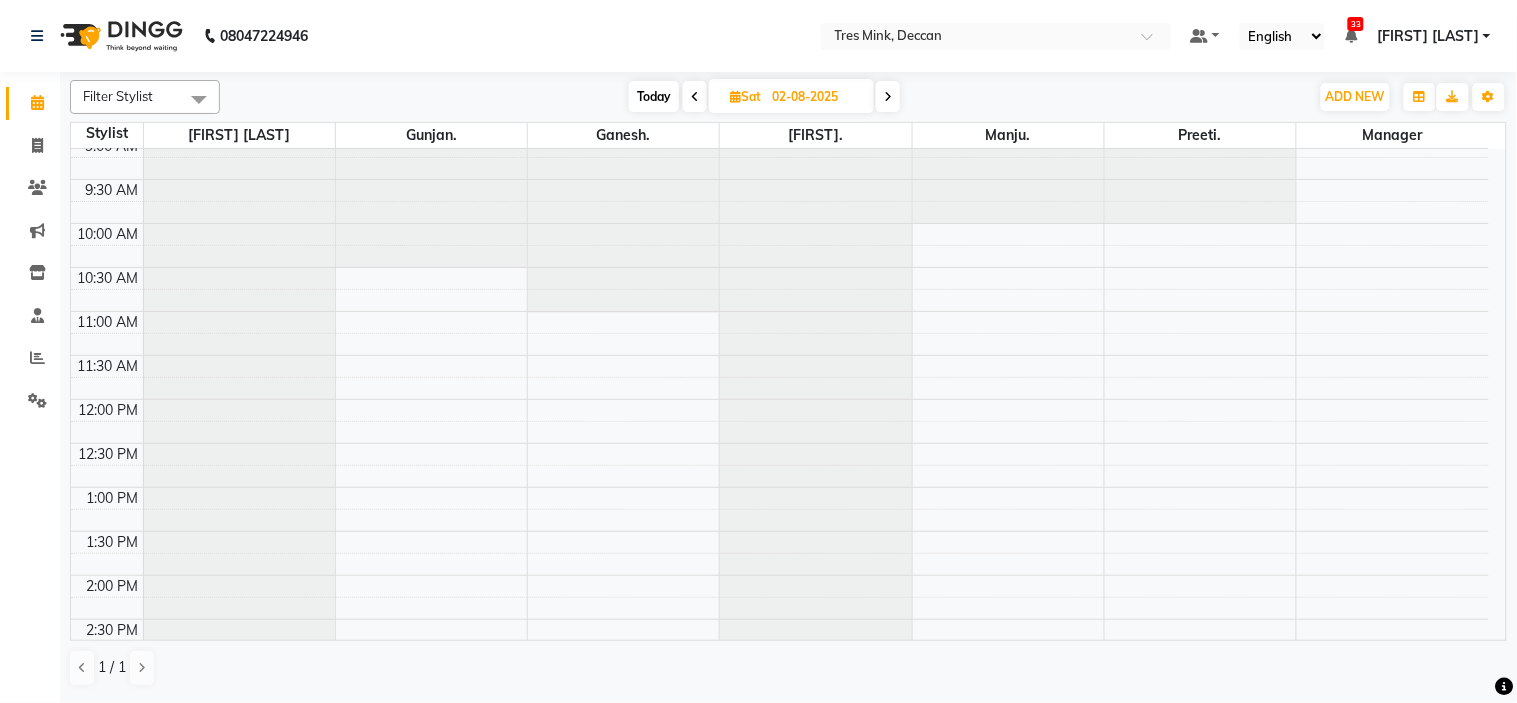 scroll, scrollTop: 0, scrollLeft: 0, axis: both 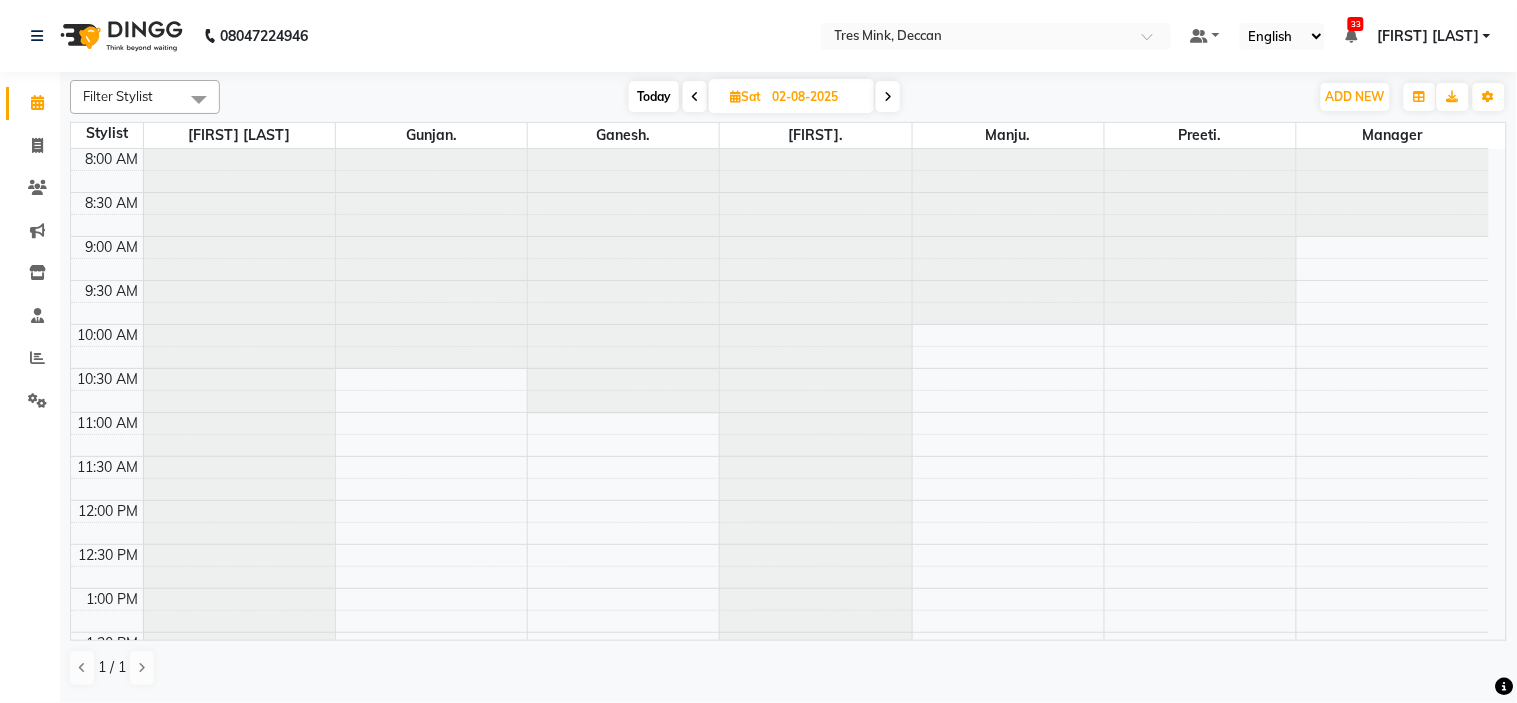 click on "8:00 AM 8:30 AM 9:00 AM 9:30 AM 10:00 AM 10:30 AM 11:00 AM 11:30 AM 12:00 PM 12:30 PM 1:00 PM 1:30 PM 2:00 PM 2:30 PM 3:00 PM 3:30 PM 4:00 PM 4:30 PM 5:00 PM 5:30 PM 6:00 PM 6:30 PM 7:00 PM 7:30 PM 8:00 PM 8:30 PM             VARNIKAnull, 03:00 PM-05:00 PM, Hair Color - Global (Ammonia Free) (Women)" at bounding box center [780, 720] 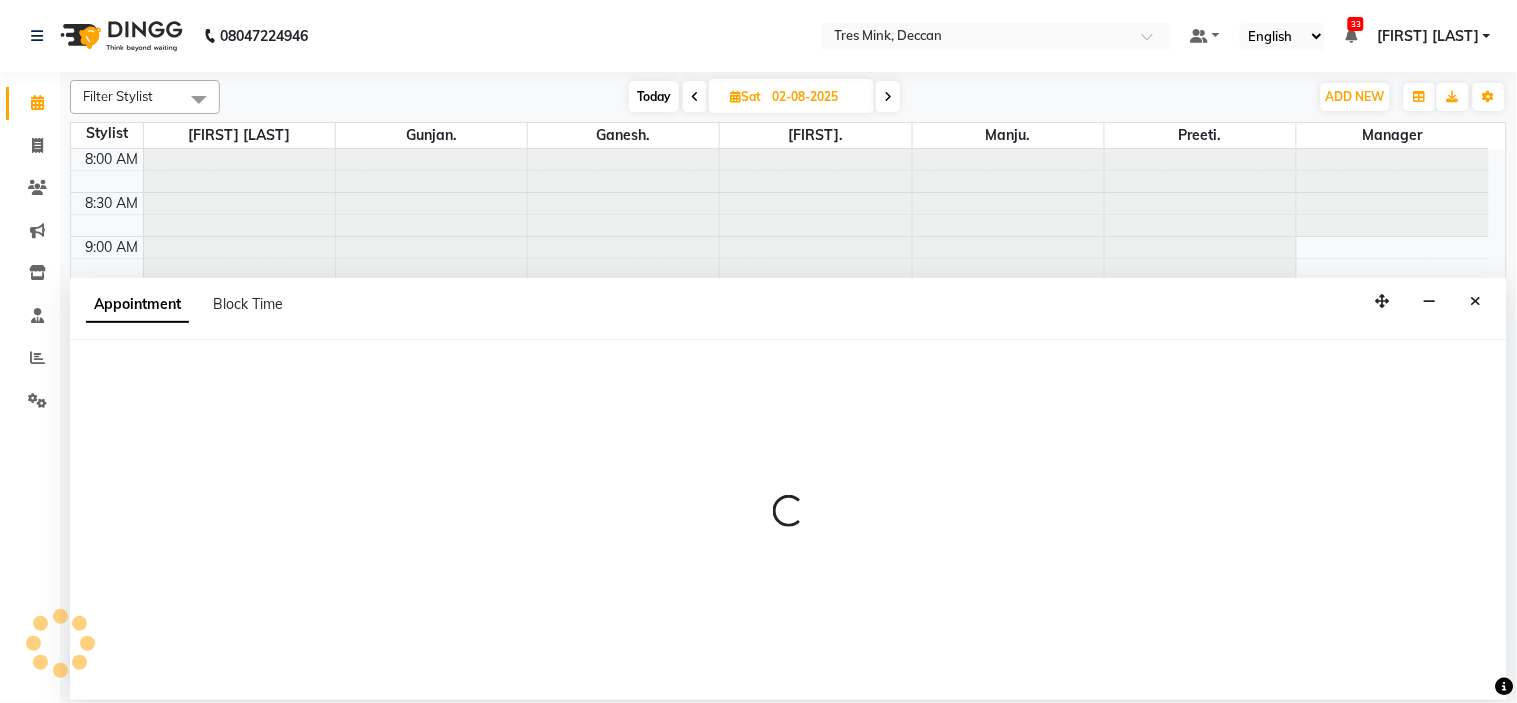 select on "59501" 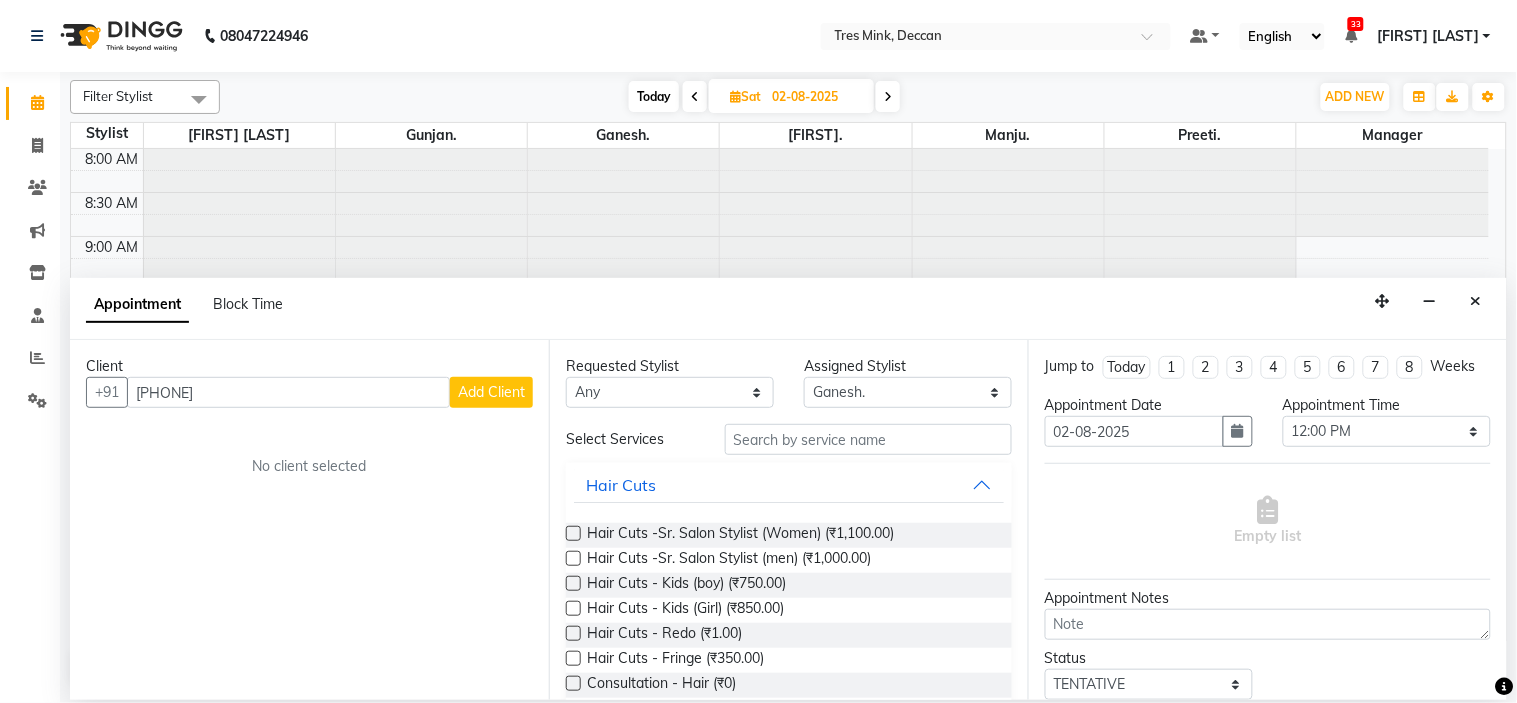click on "95525662977" at bounding box center (288, 392) 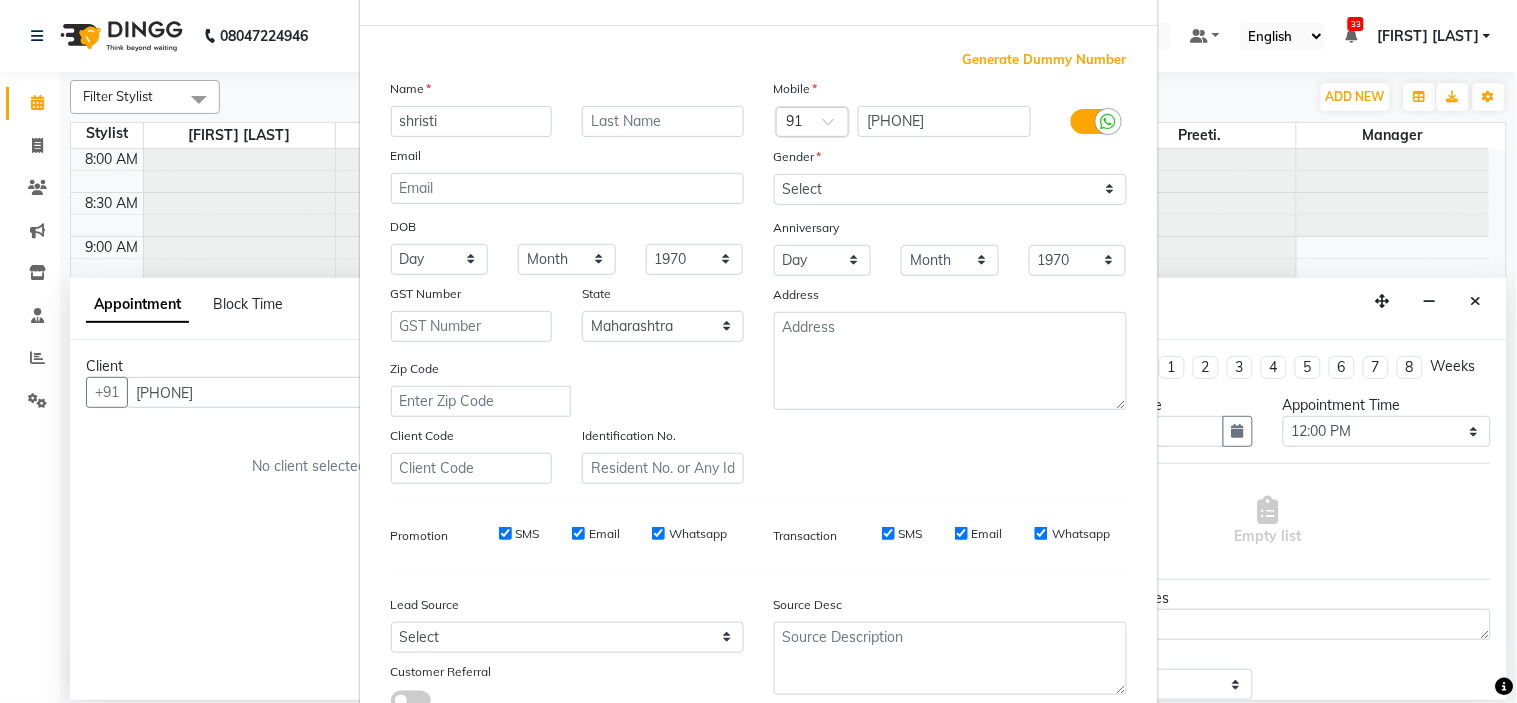 scroll, scrollTop: 111, scrollLeft: 0, axis: vertical 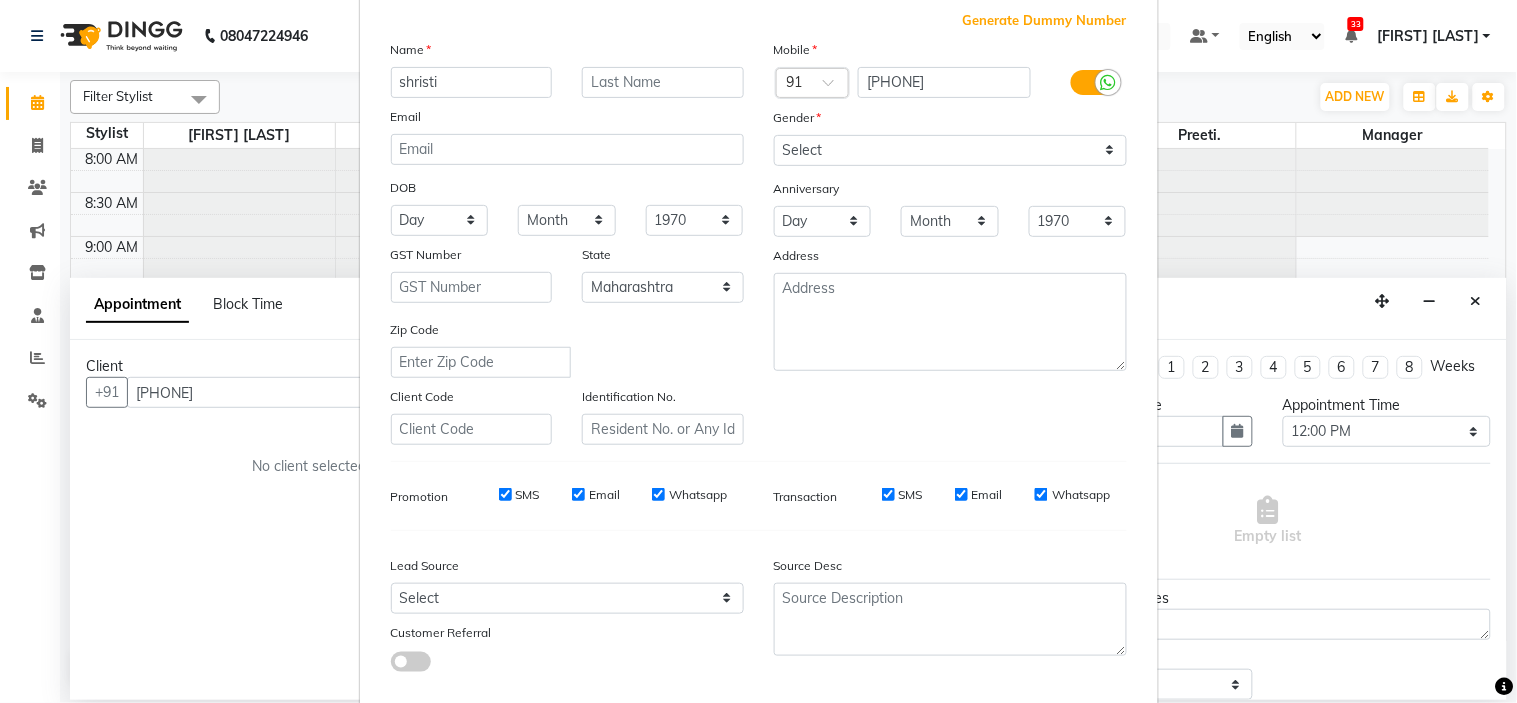 type on "shristi" 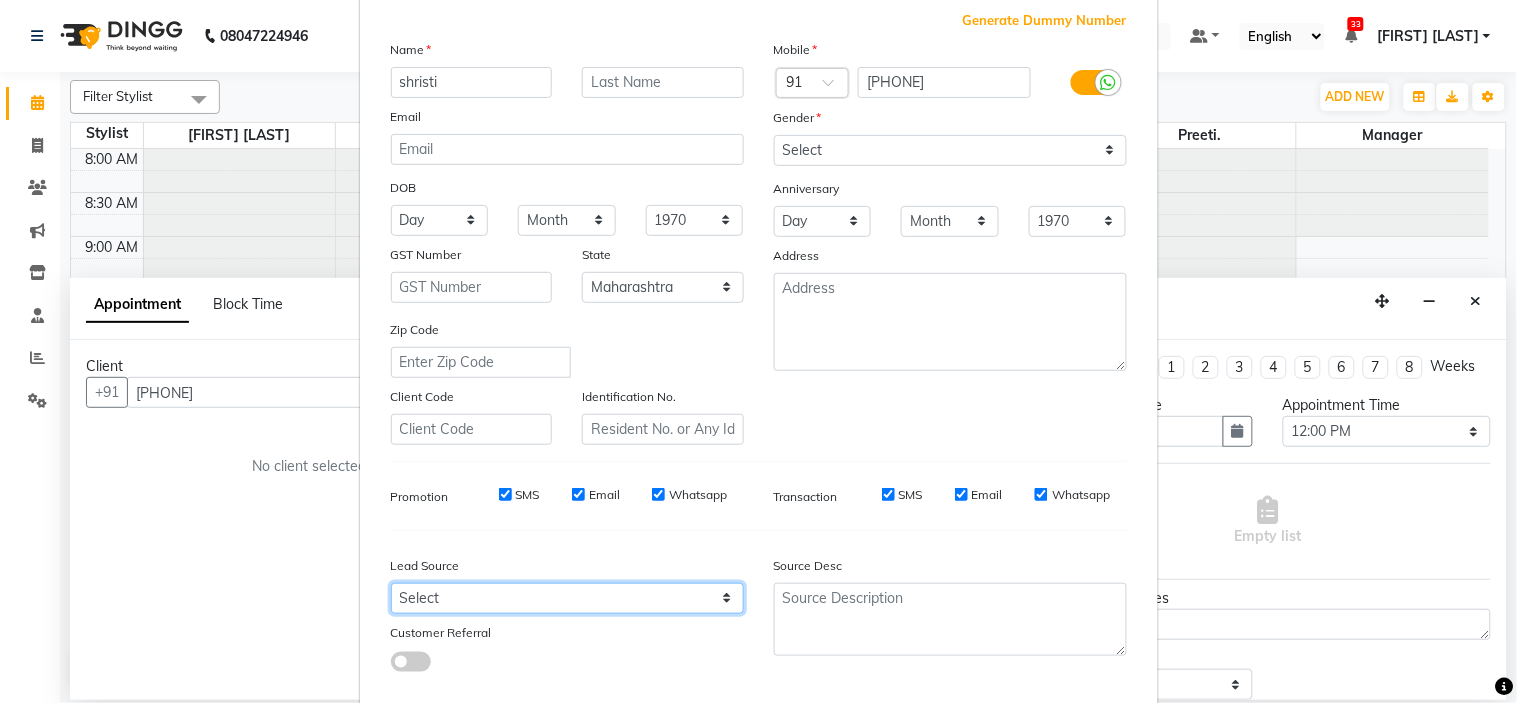 click on "Select Walk-in Referral Internet Friend Word of Mouth Advertisement Facebook JustDial Google Other" at bounding box center (567, 598) 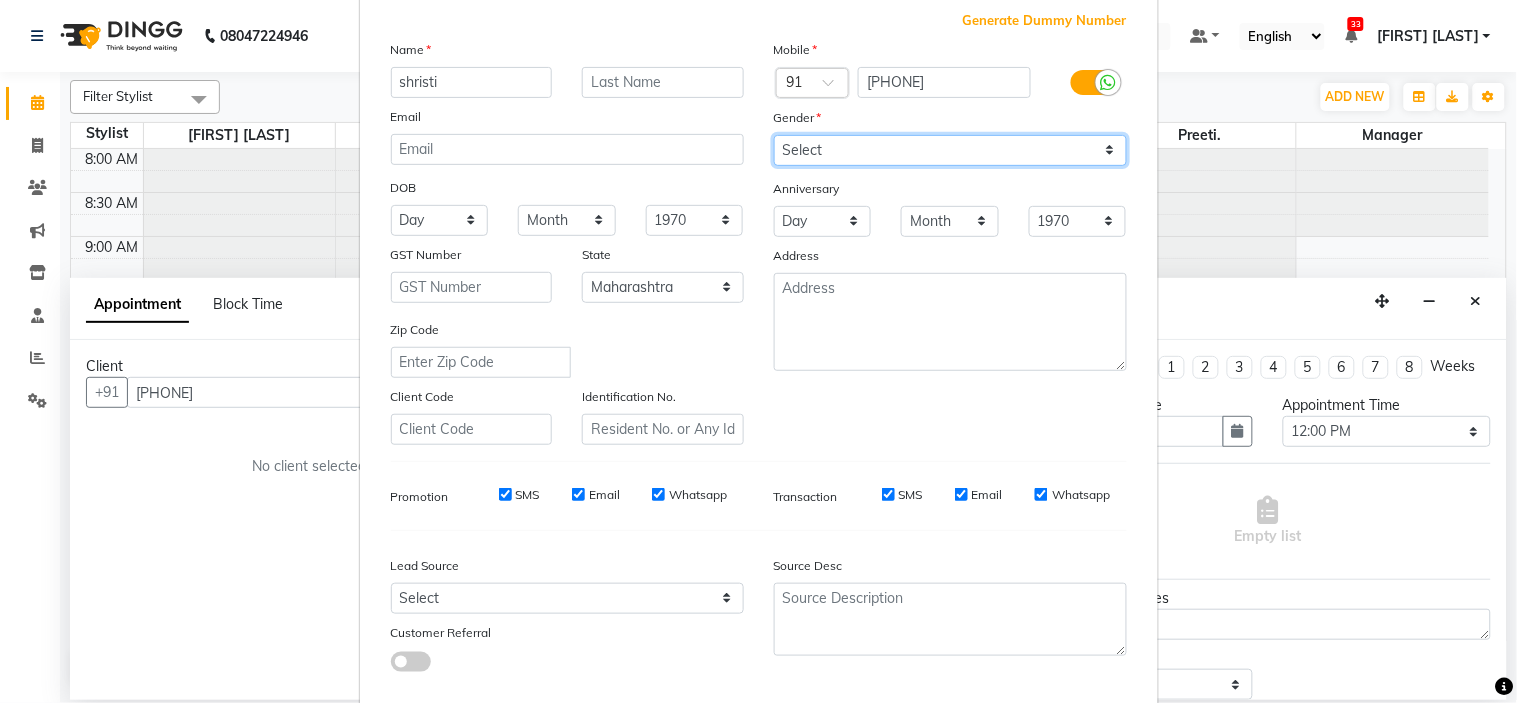 click on "Select Male Female Other Prefer Not To Say" at bounding box center [950, 150] 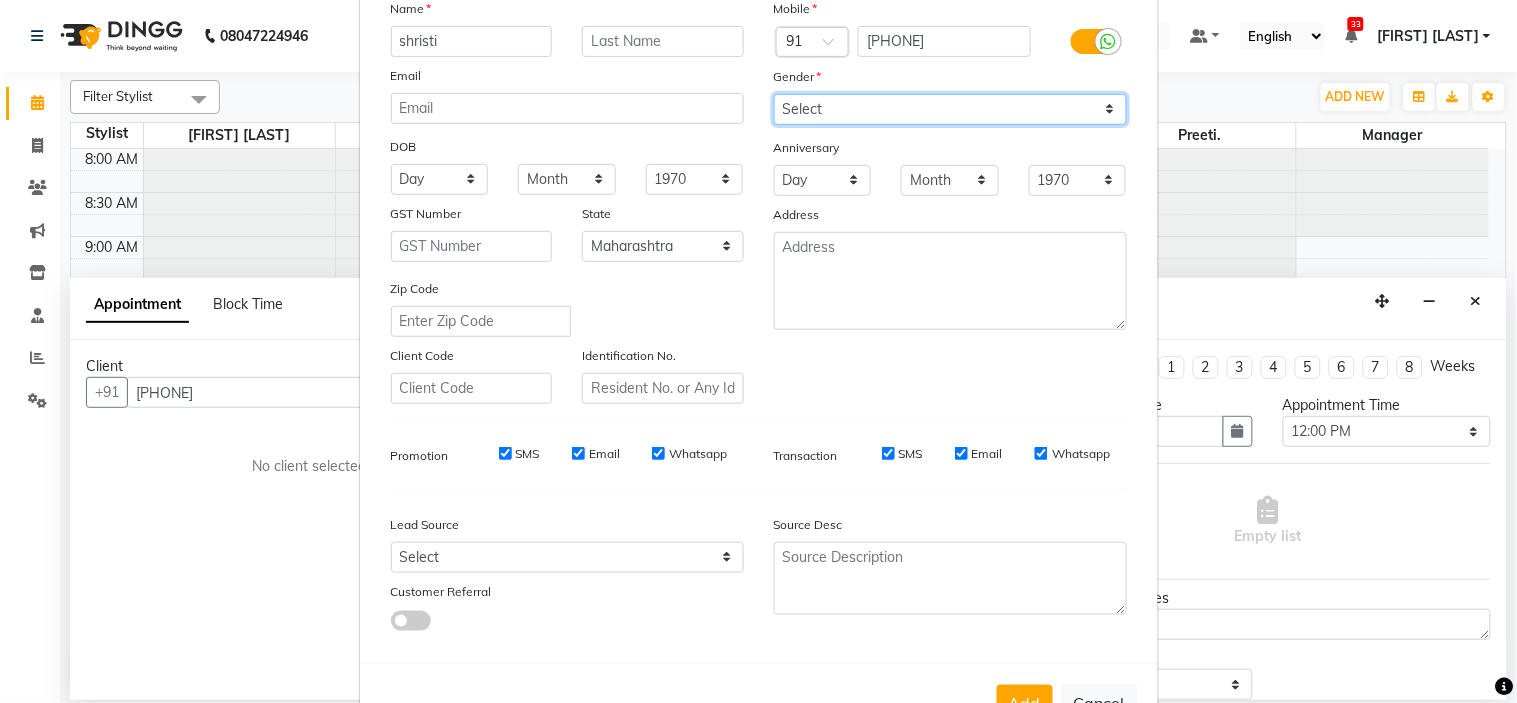 scroll, scrollTop: 221, scrollLeft: 0, axis: vertical 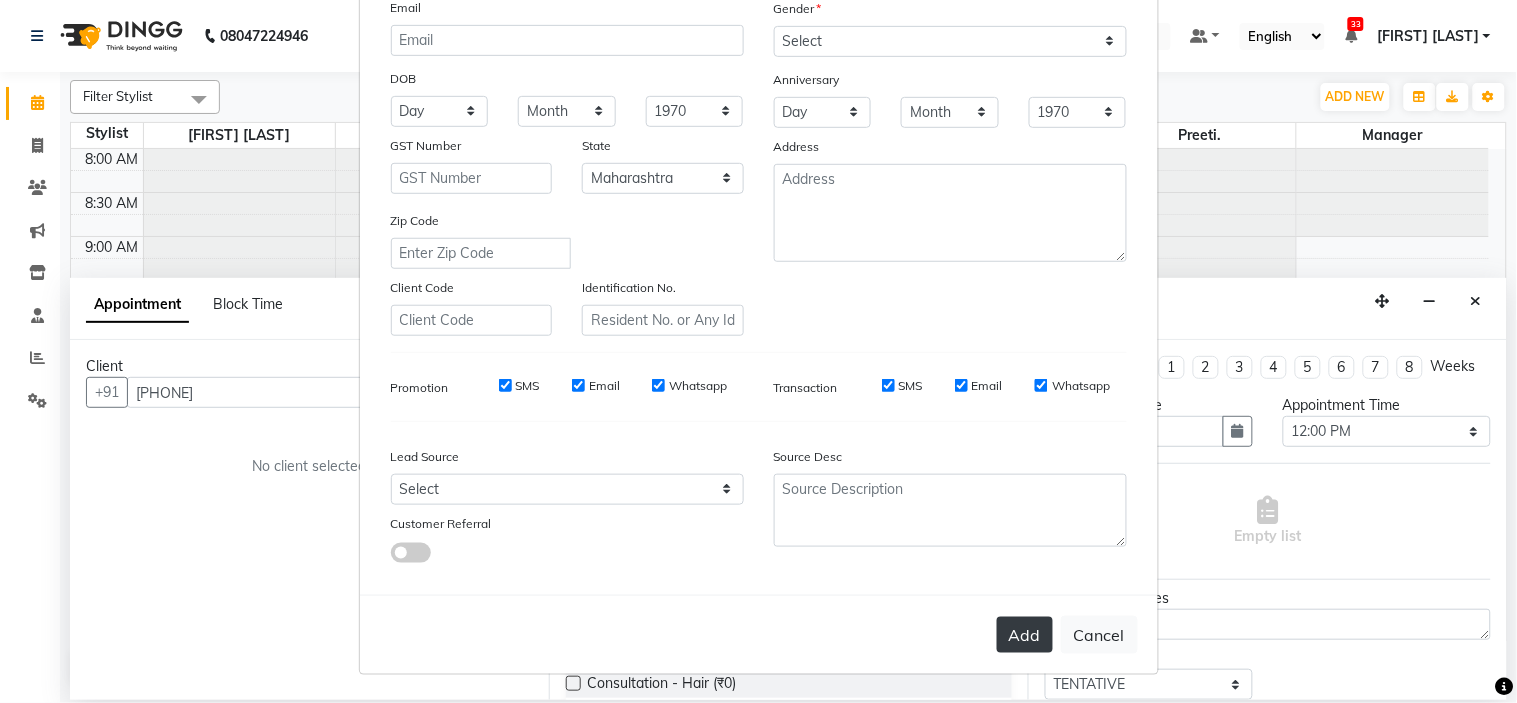 click on "Add" at bounding box center [1025, 635] 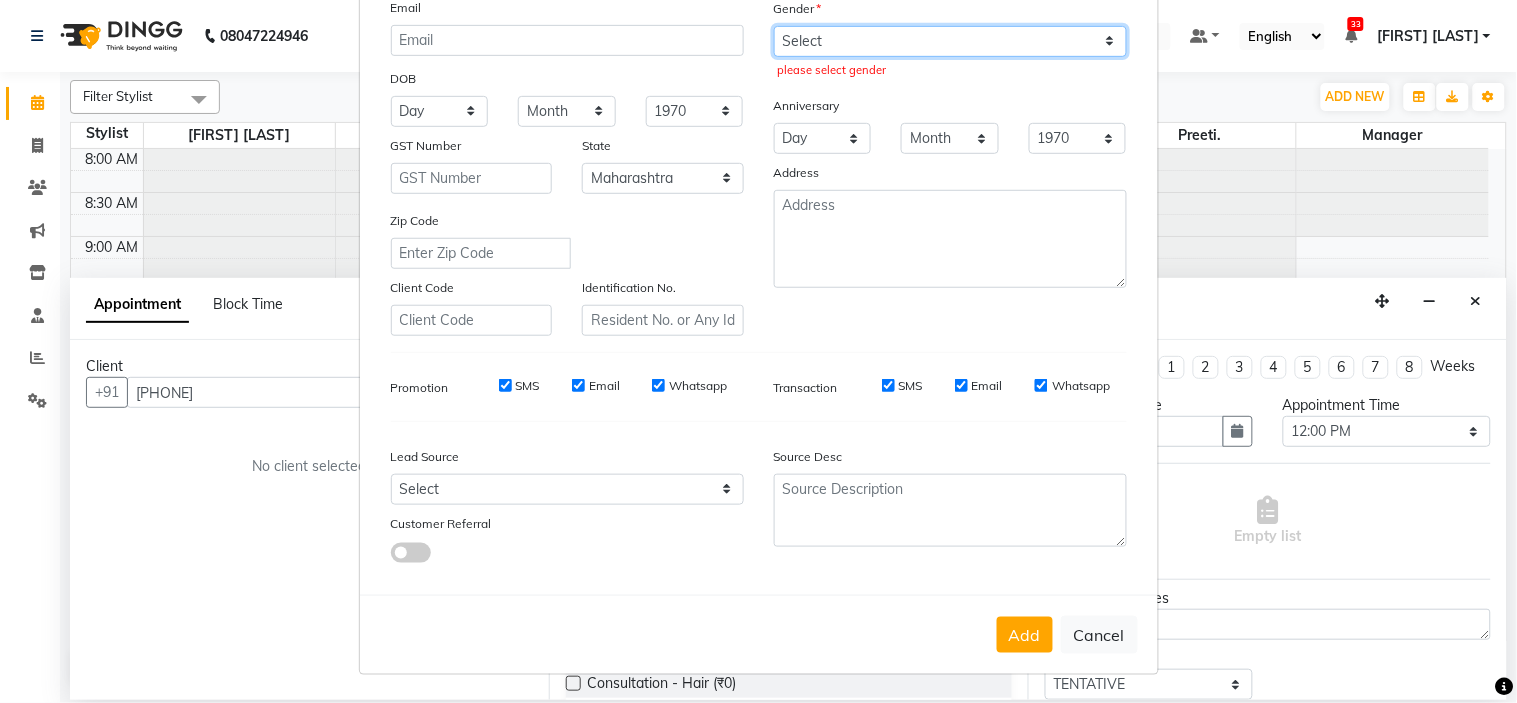 click on "Select Male Female Other Prefer Not To Say" at bounding box center (950, 41) 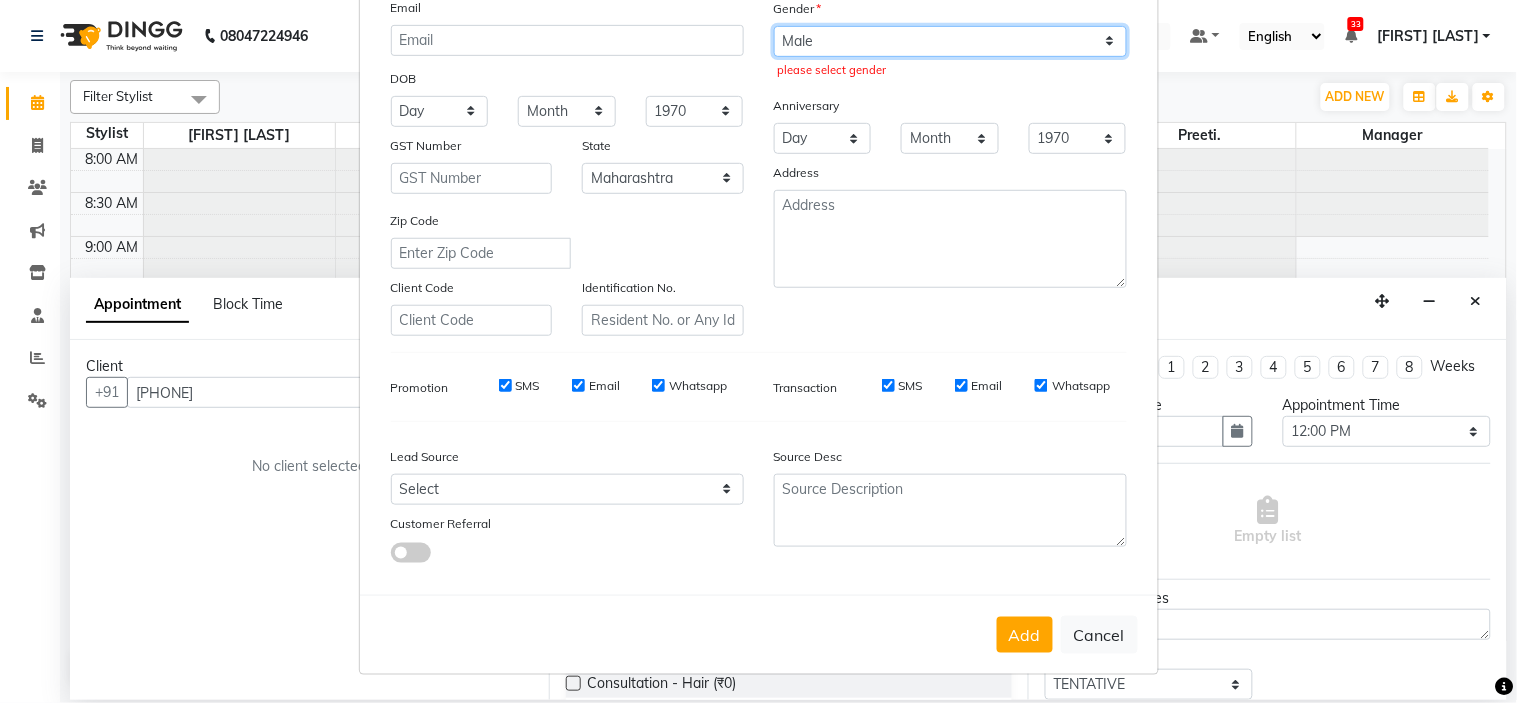 click on "Select Male Female Other Prefer Not To Say" at bounding box center (950, 41) 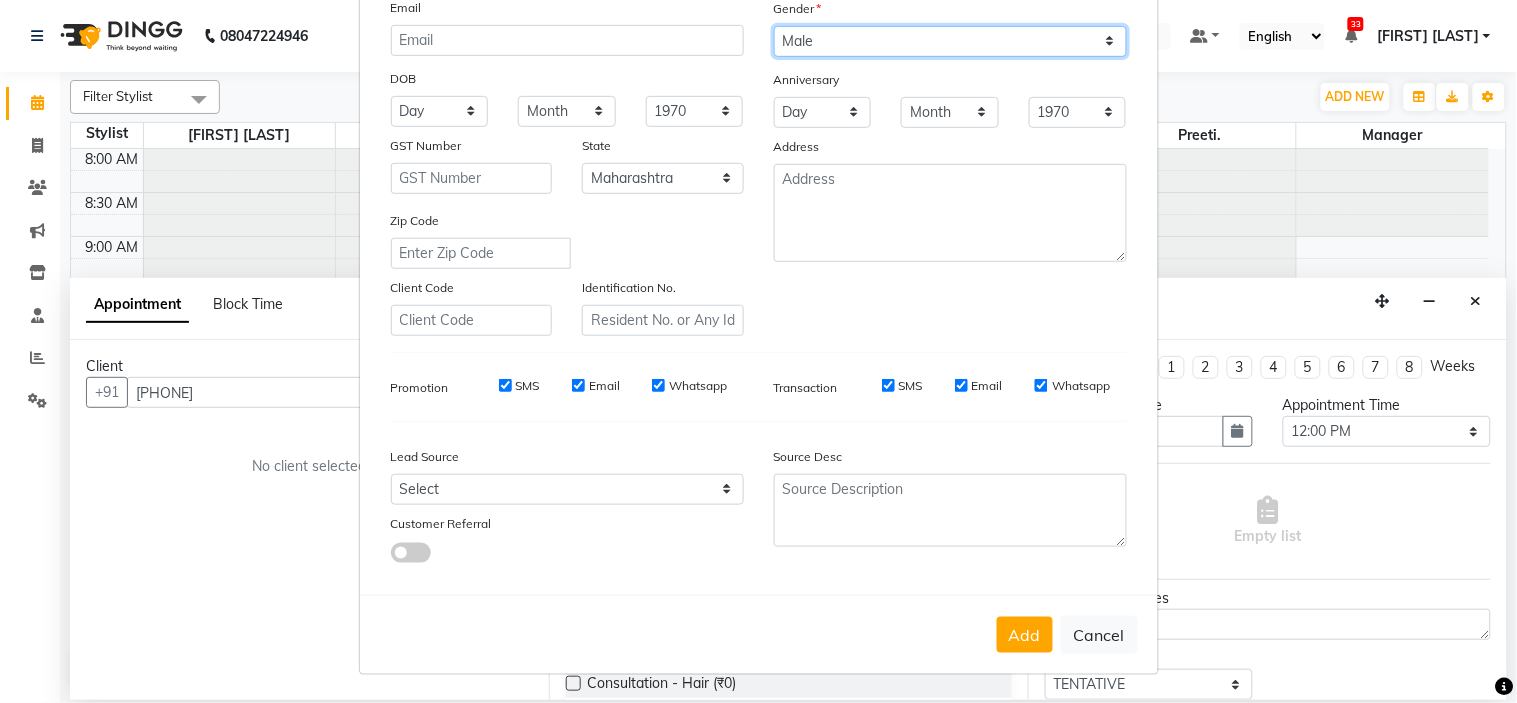 click on "Select Male Female Other Prefer Not To Say" at bounding box center [950, 41] 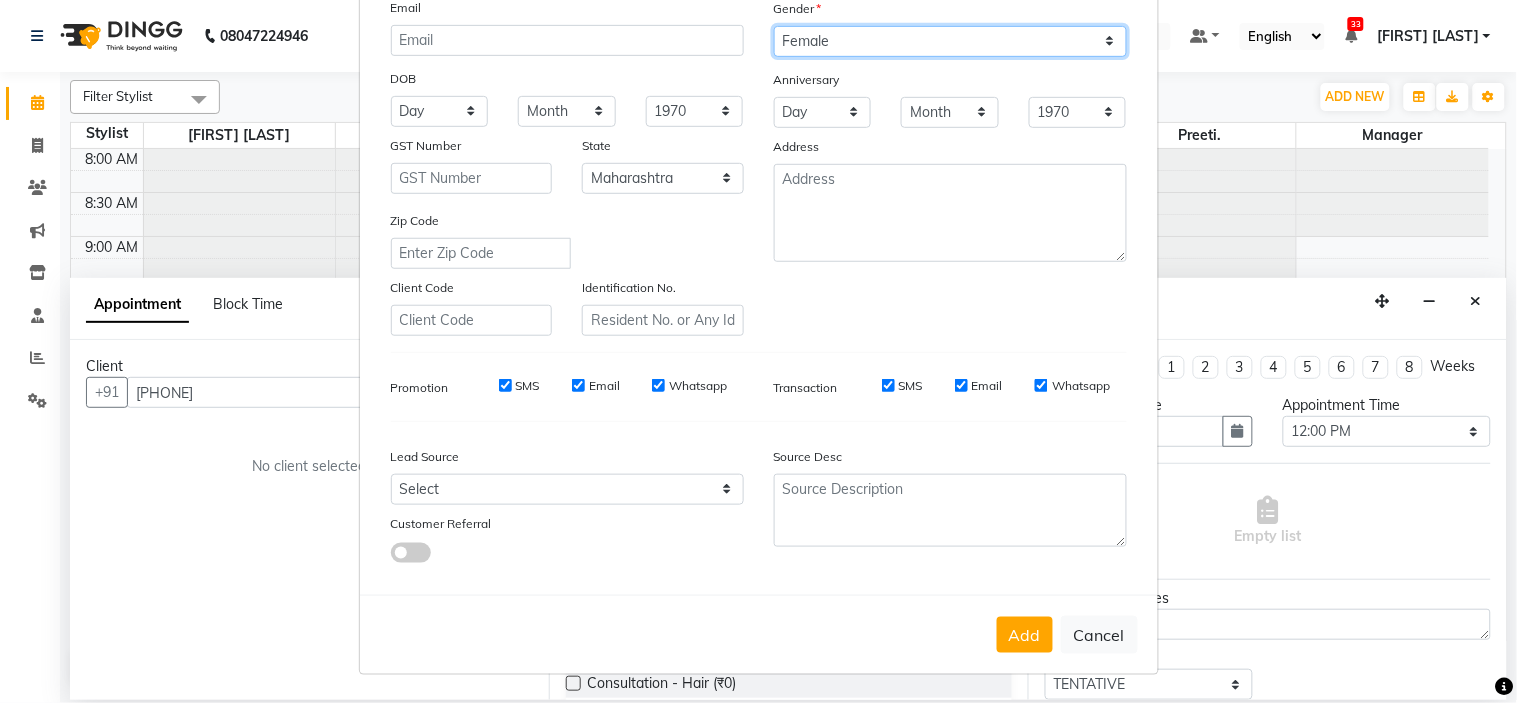 click on "Select Male Female Other Prefer Not To Say" at bounding box center [950, 41] 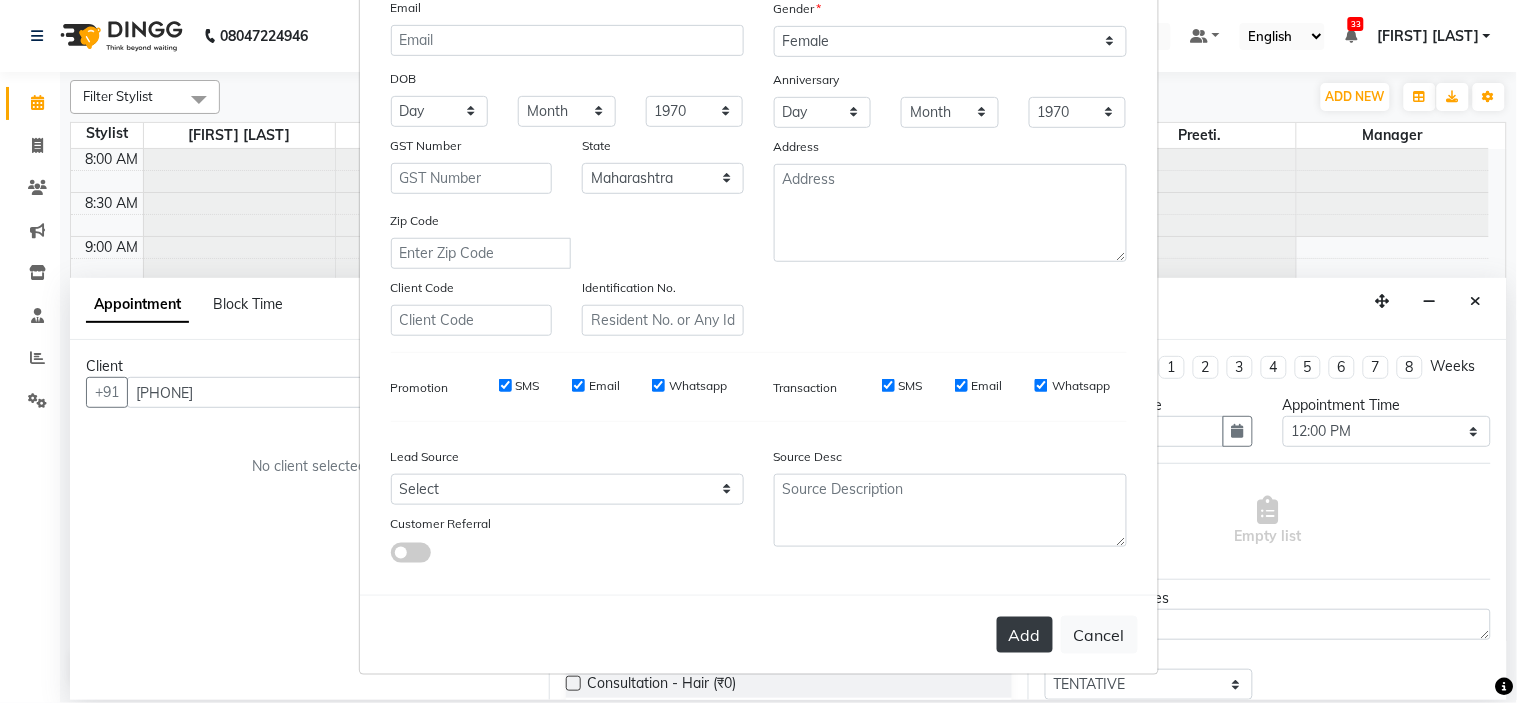 drag, startPoint x: 1004, startPoint y: 655, endPoint x: 1003, endPoint y: 642, distance: 13.038404 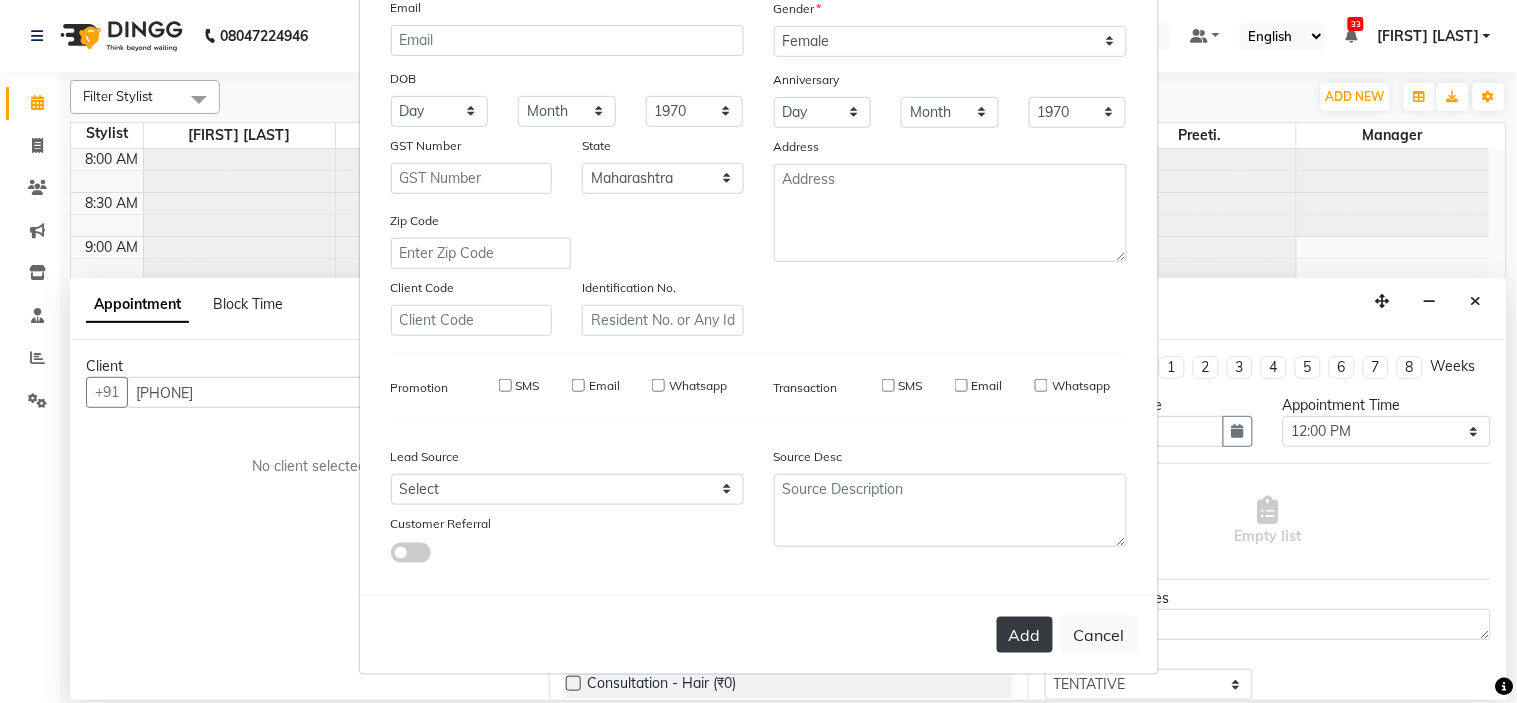 type 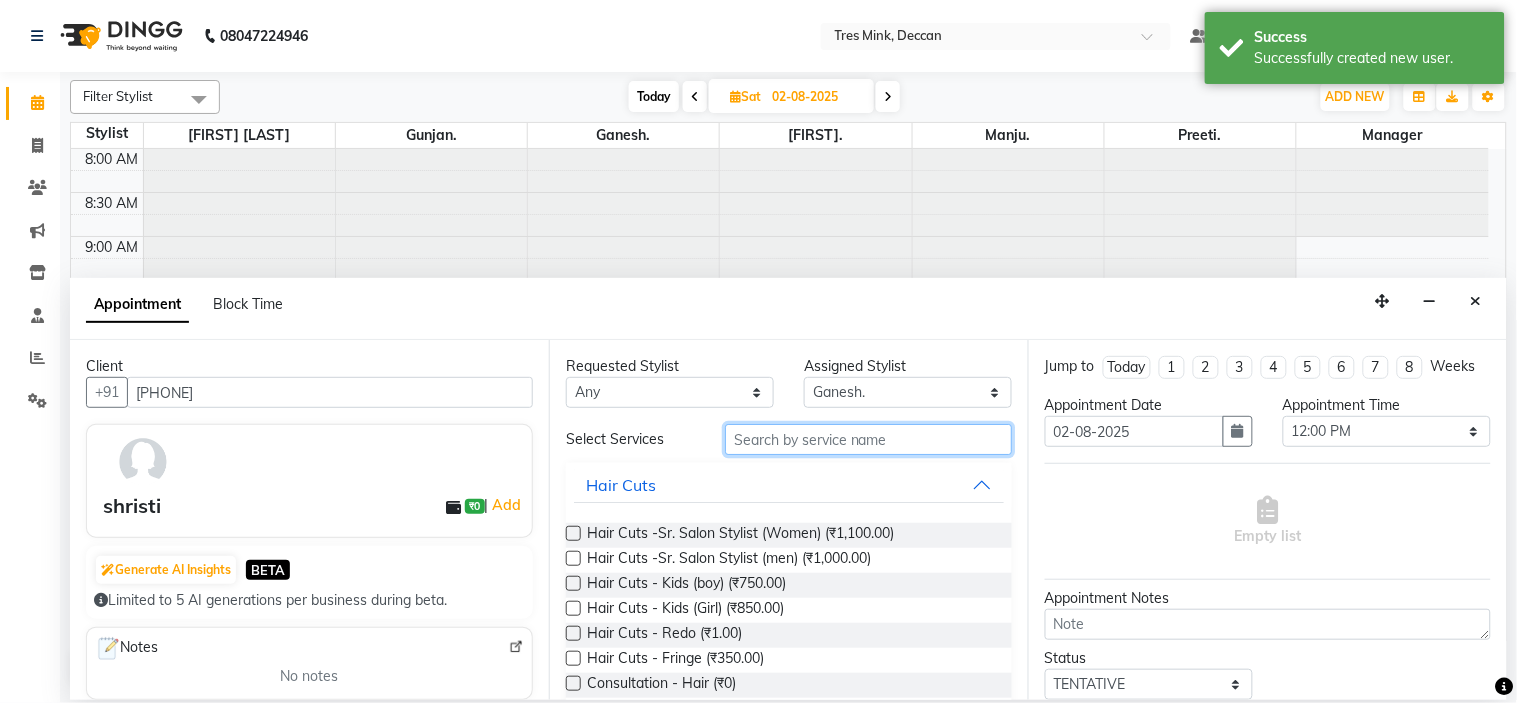 click at bounding box center (868, 439) 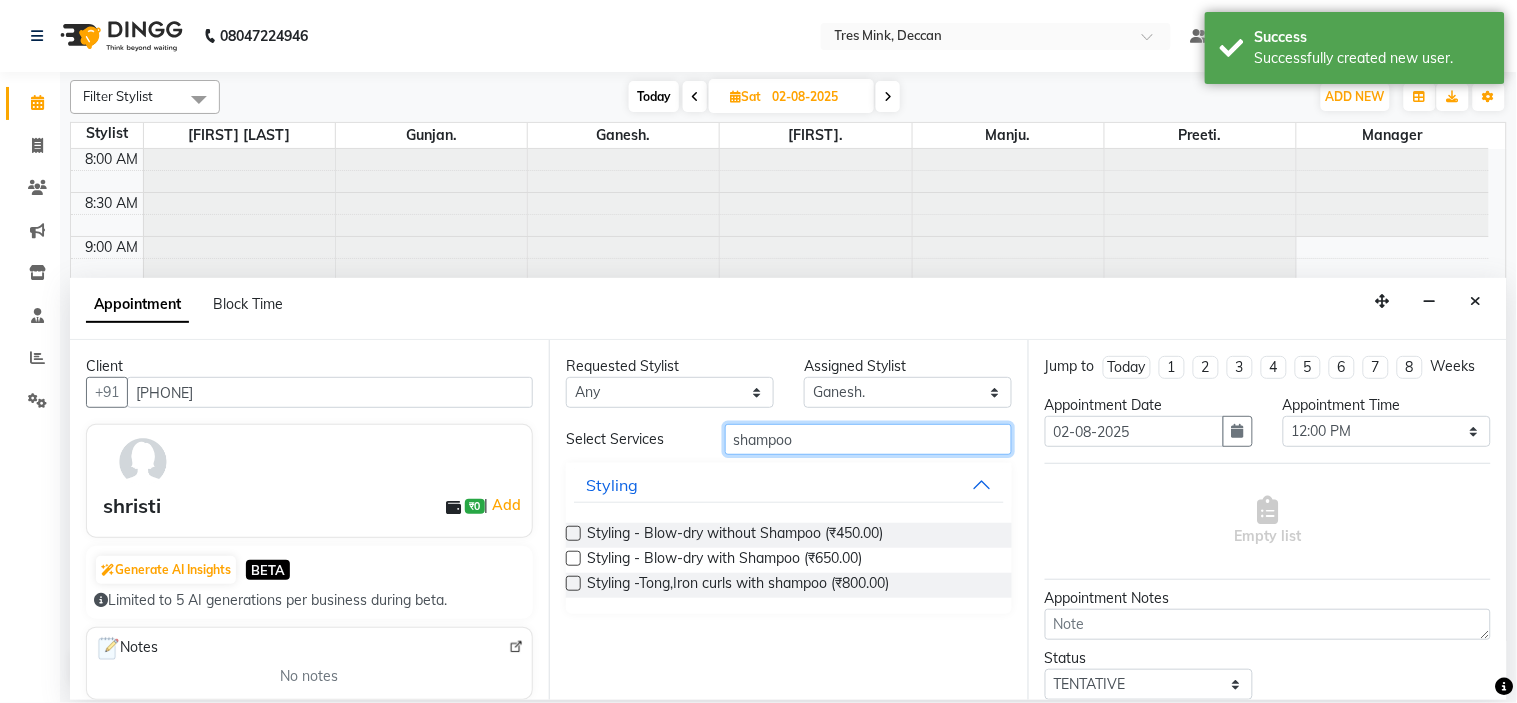 type on "shampoo" 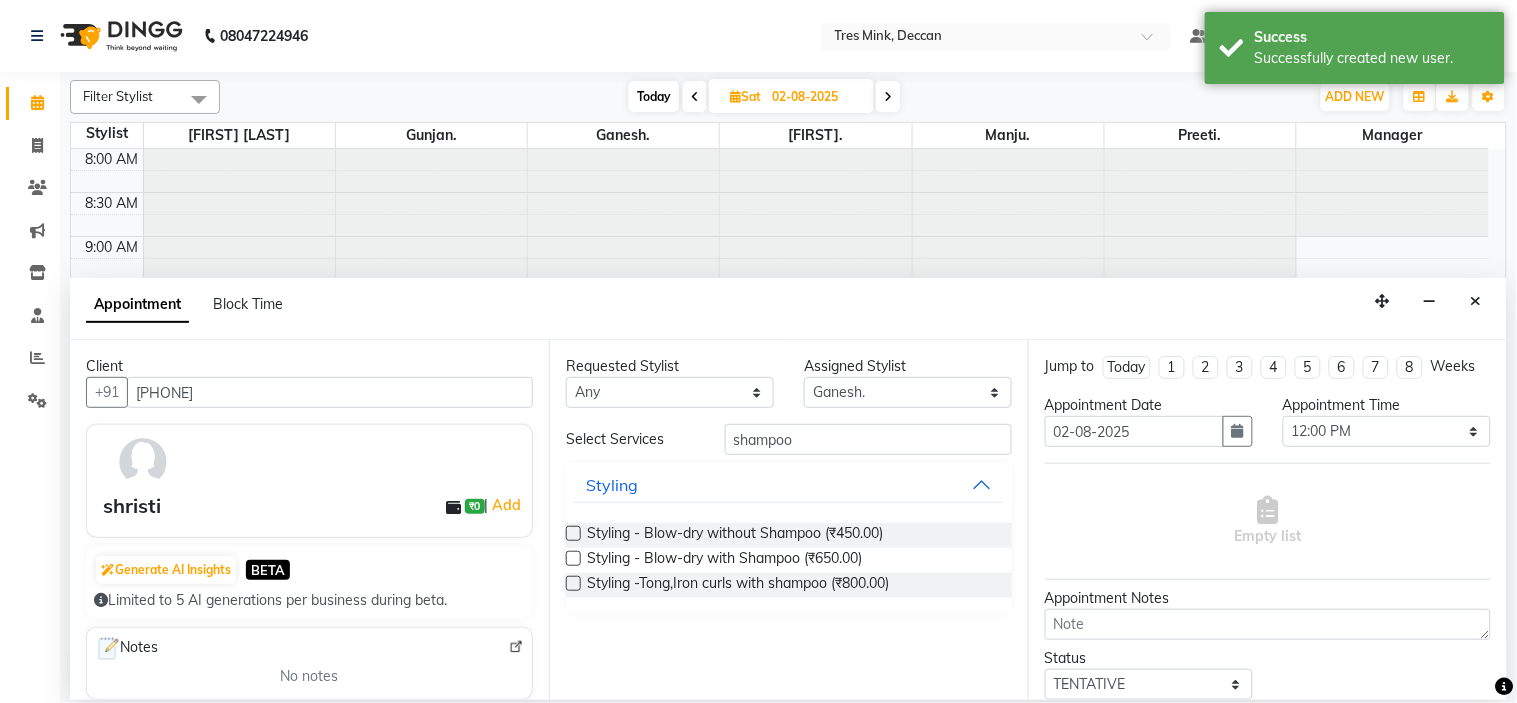 click at bounding box center (573, 533) 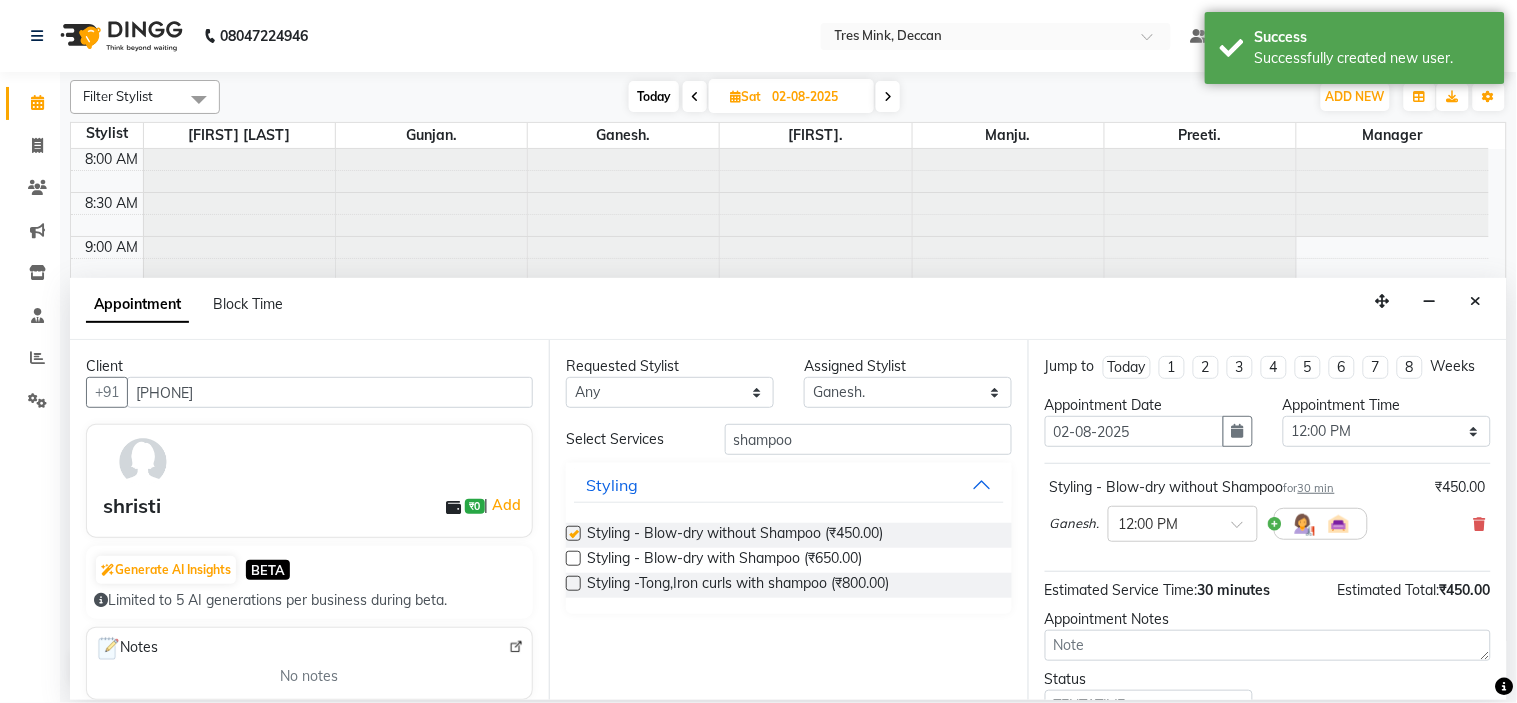 checkbox on "false" 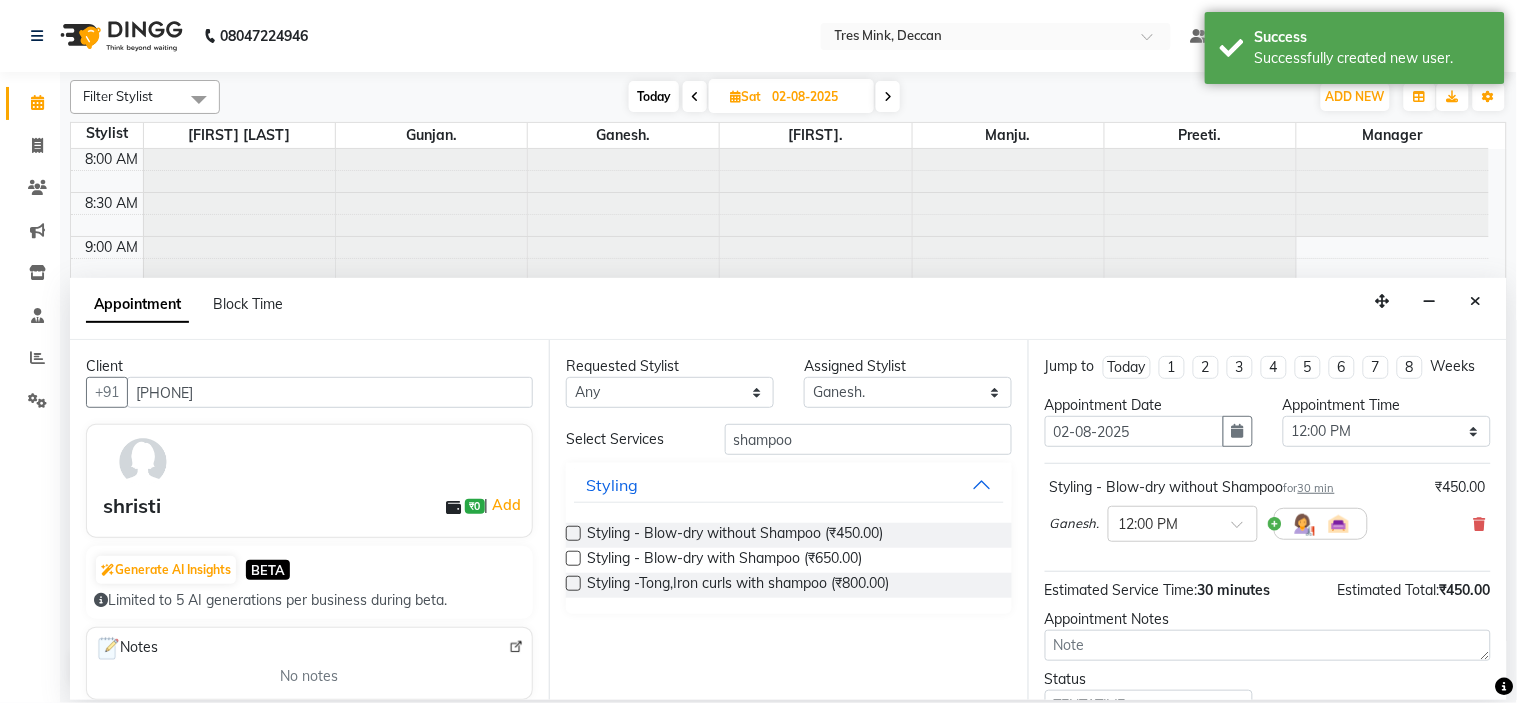scroll, scrollTop: 111, scrollLeft: 0, axis: vertical 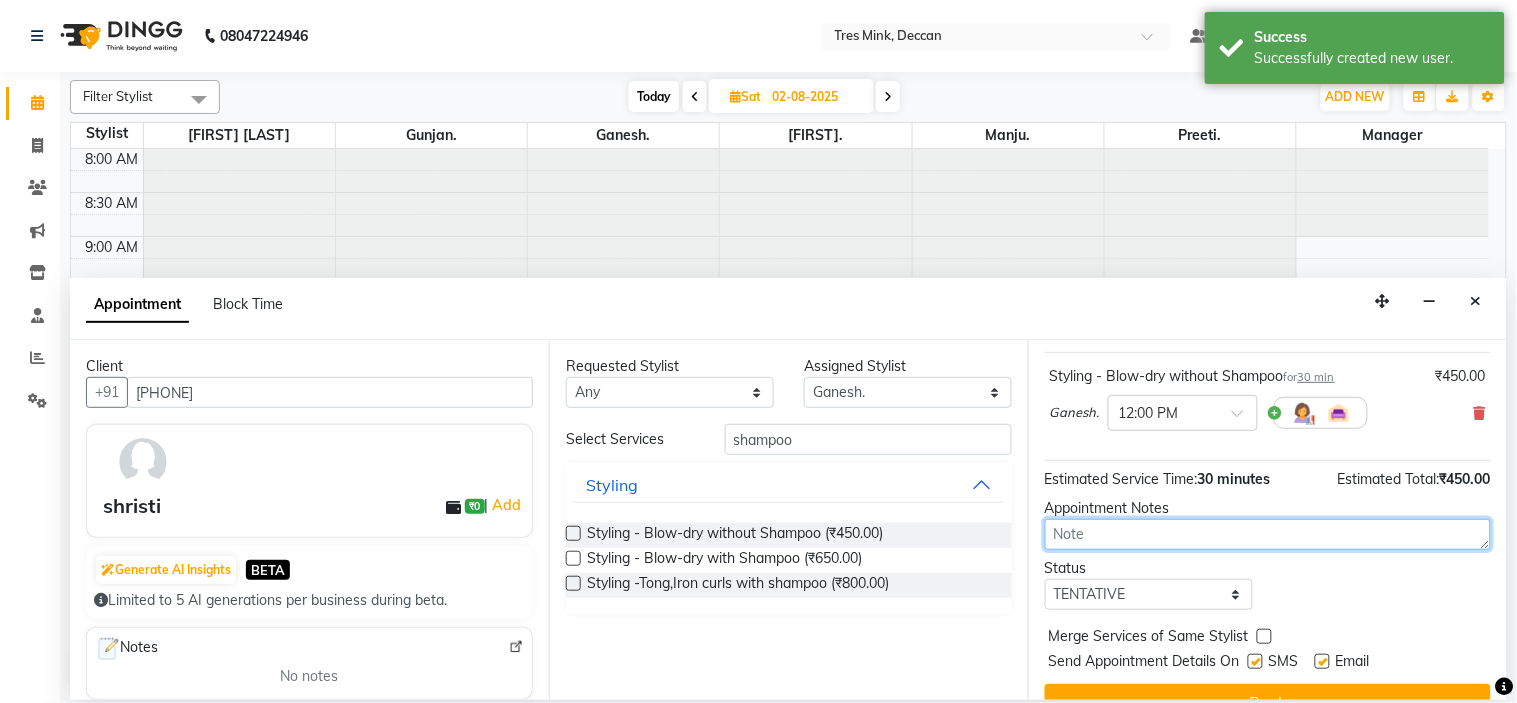 click at bounding box center [1268, 534] 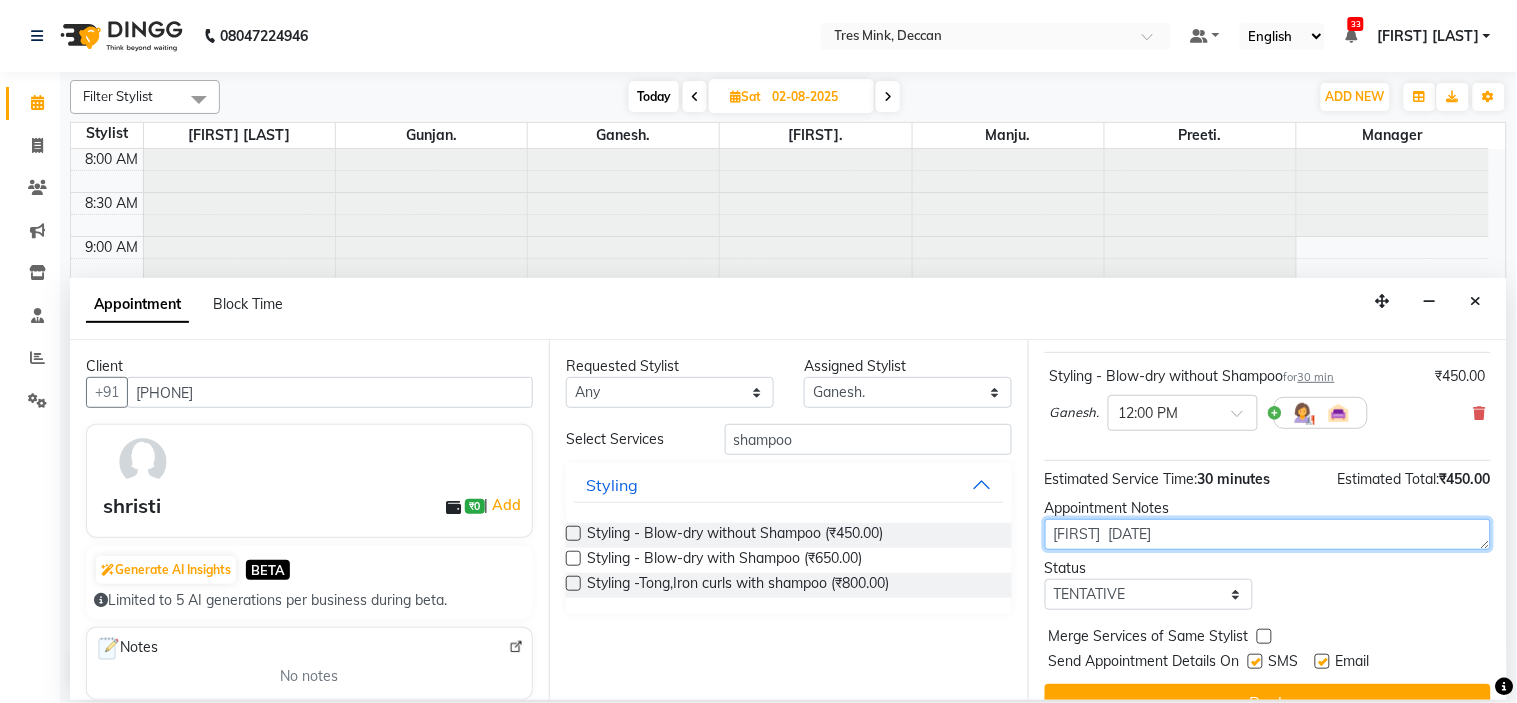 type on "parimeeta  1-8-2025" 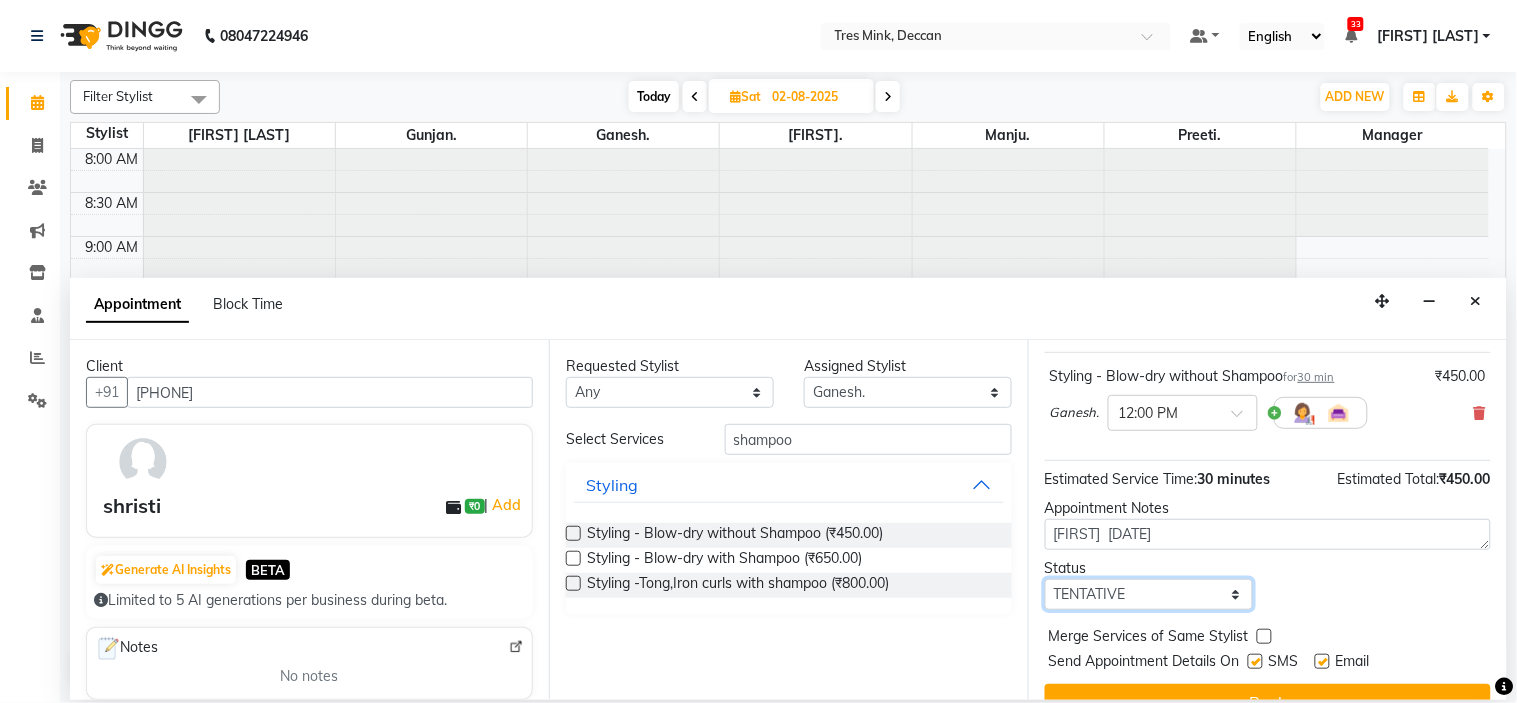 click on "Select TENTATIVE CONFIRM UPCOMING" at bounding box center (1149, 594) 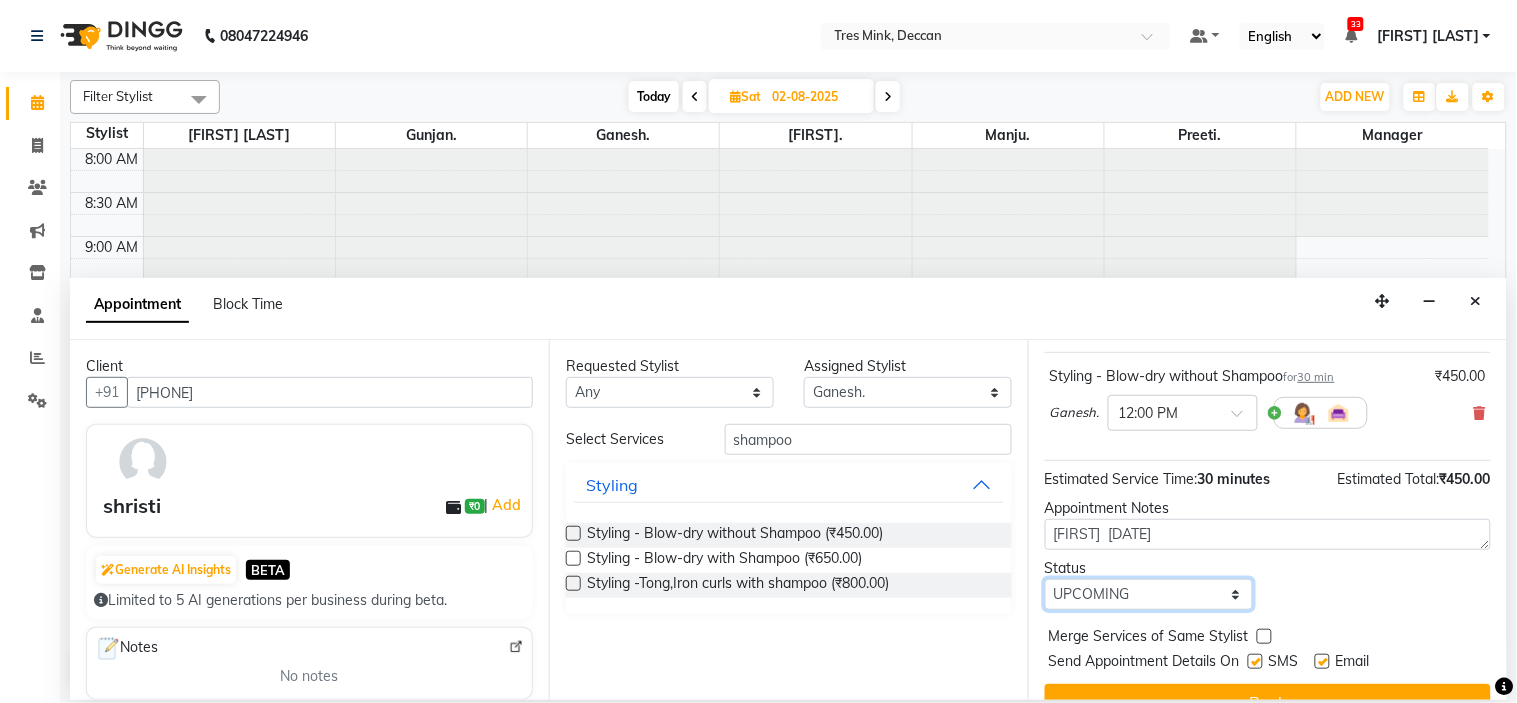 click on "Select TENTATIVE CONFIRM UPCOMING" at bounding box center [1149, 594] 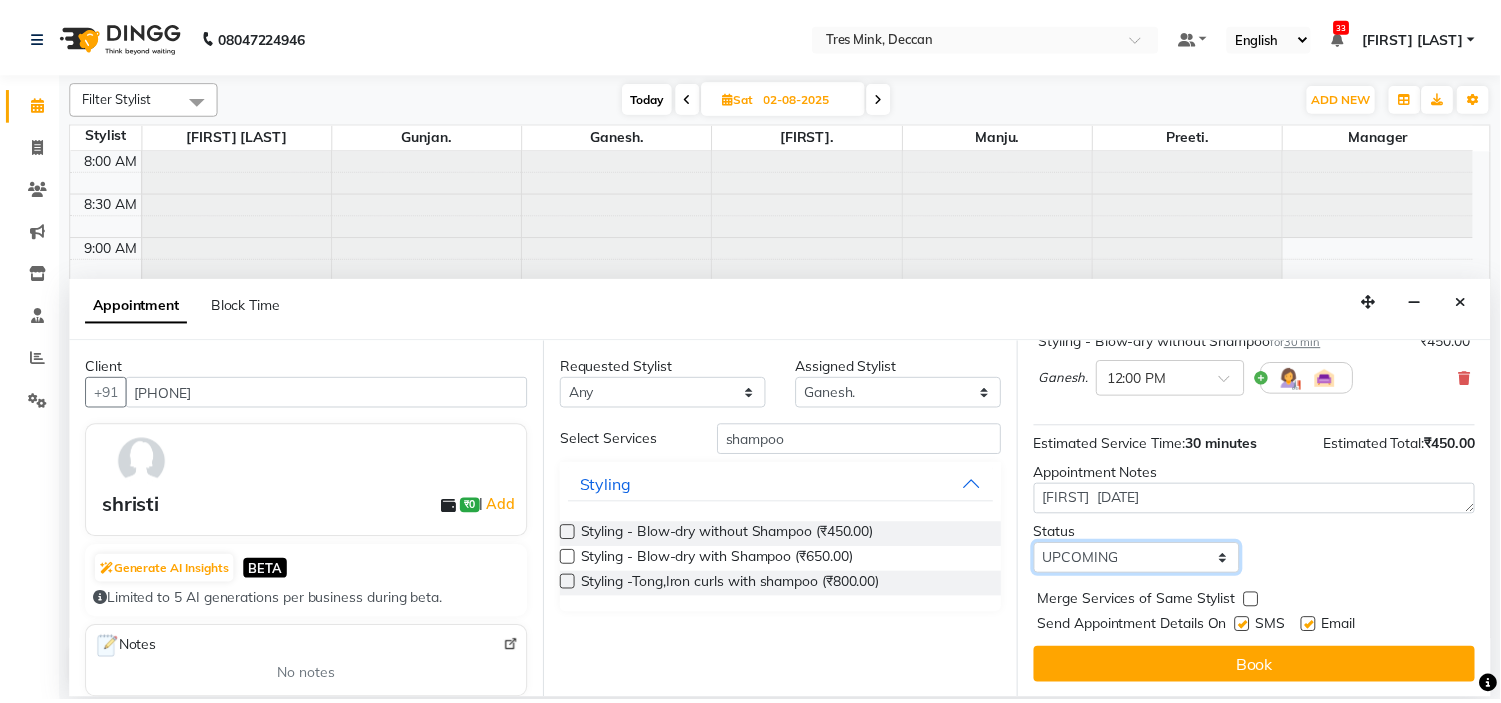 scroll, scrollTop: 166, scrollLeft: 0, axis: vertical 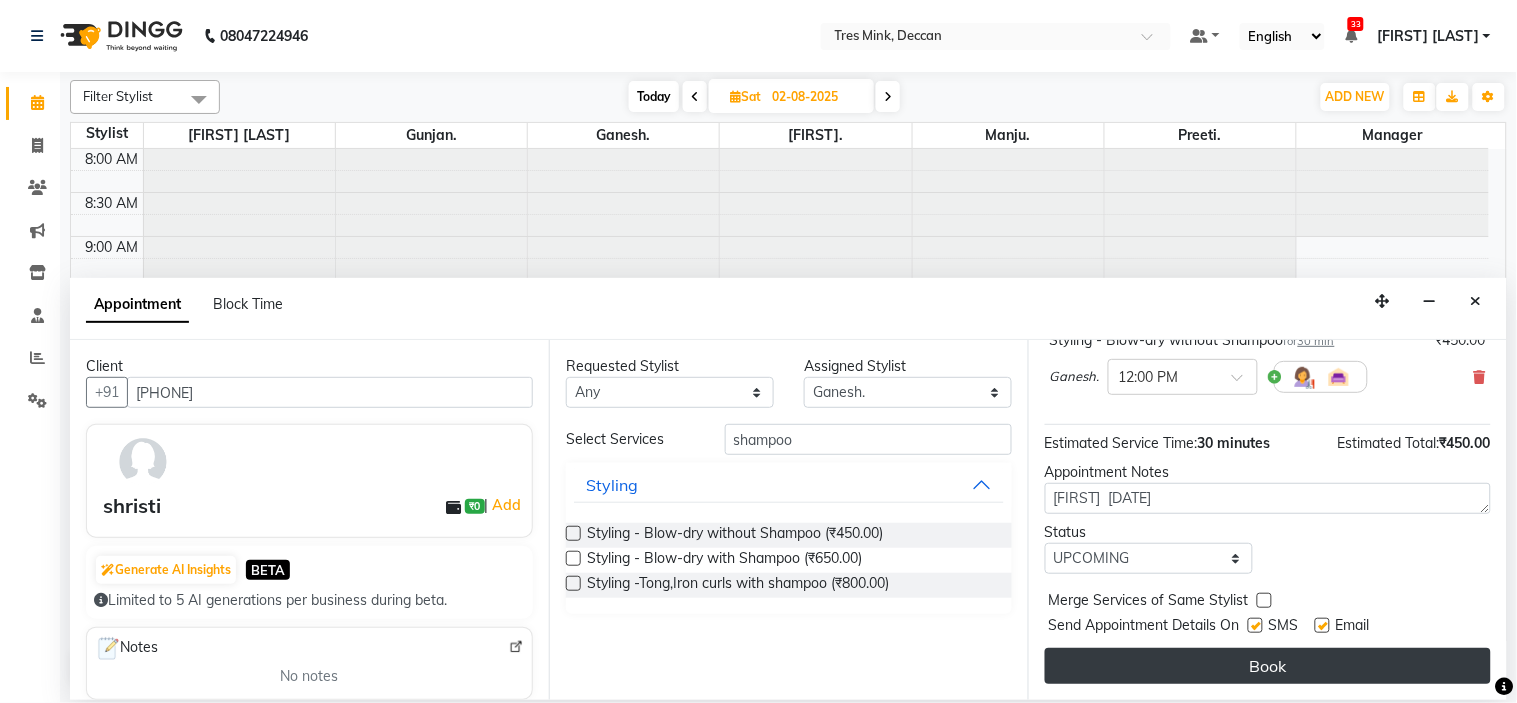 click on "Book" at bounding box center (1268, 666) 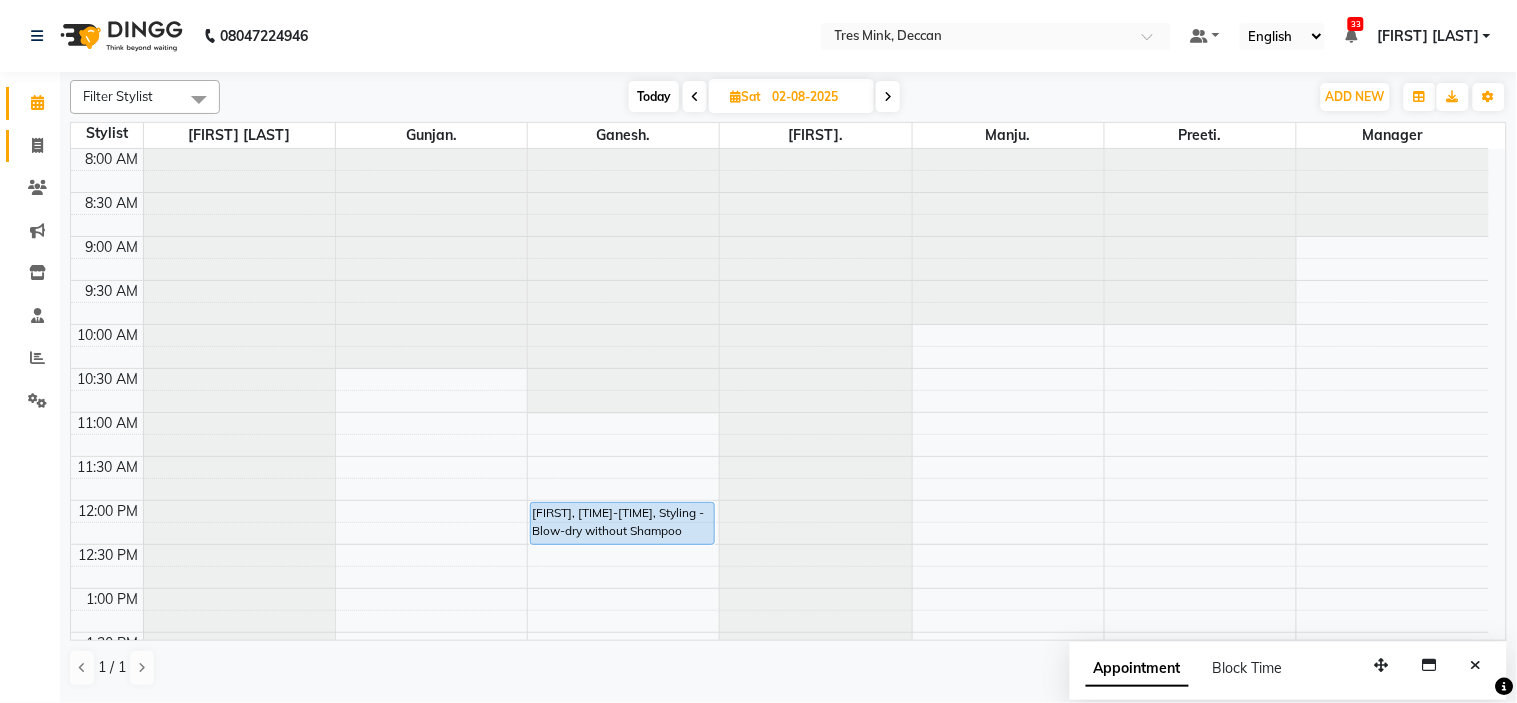 click on "Invoice" 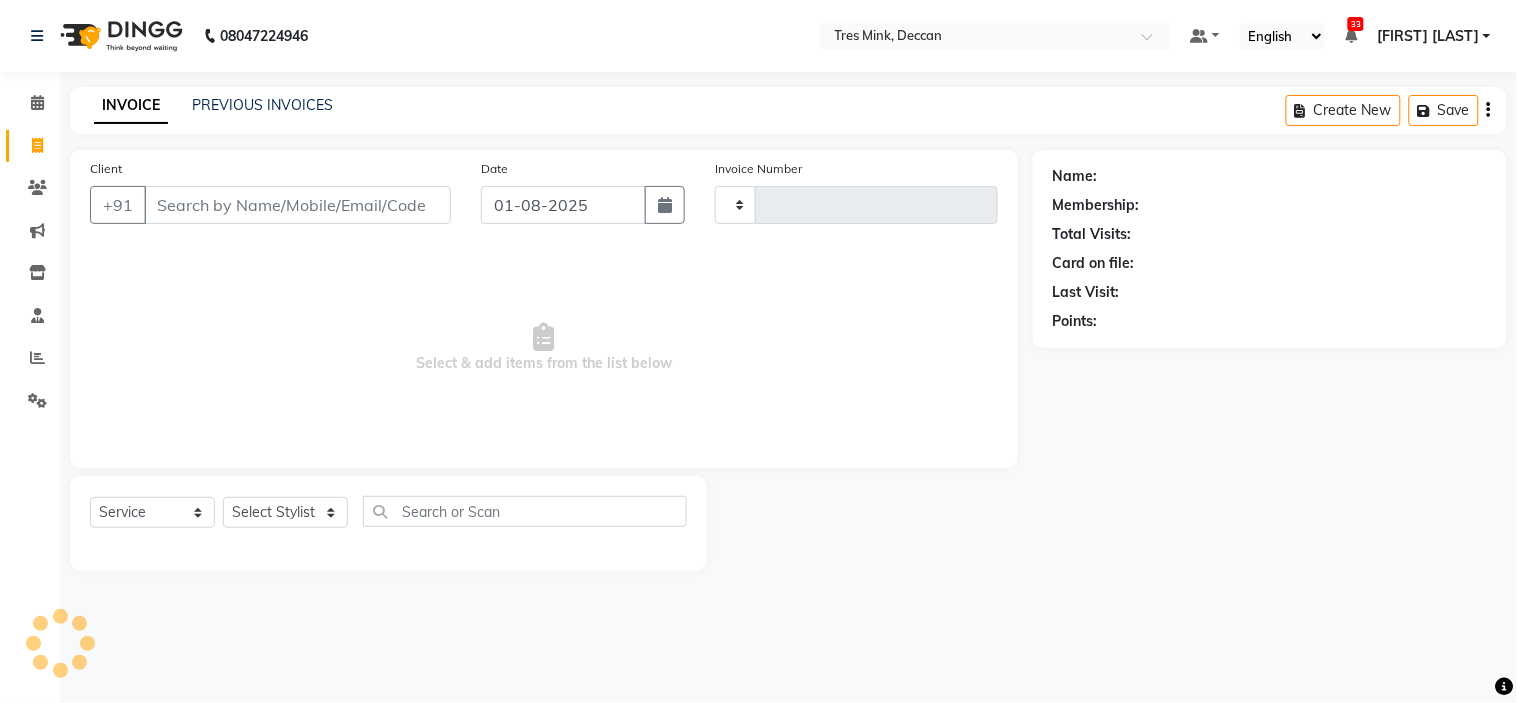 type on "0779" 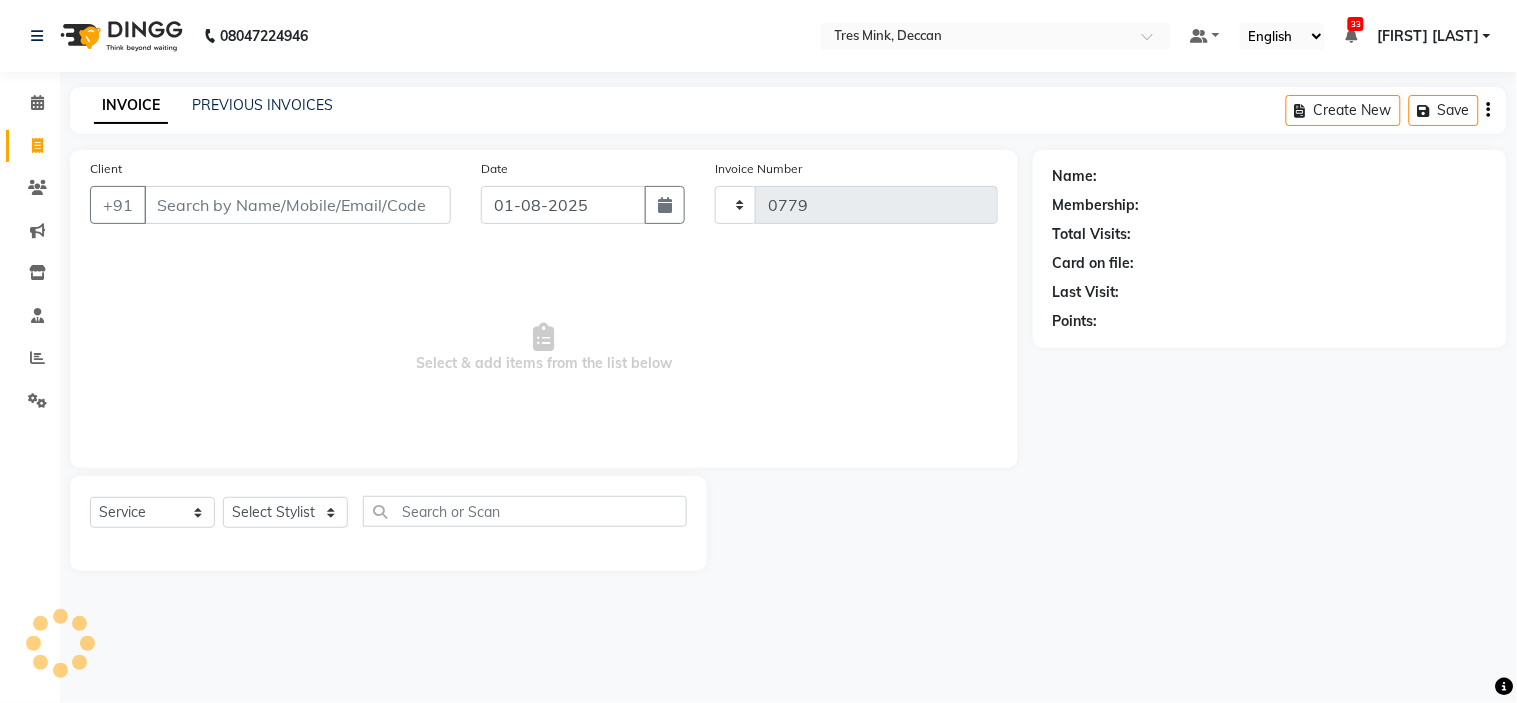select on "8055" 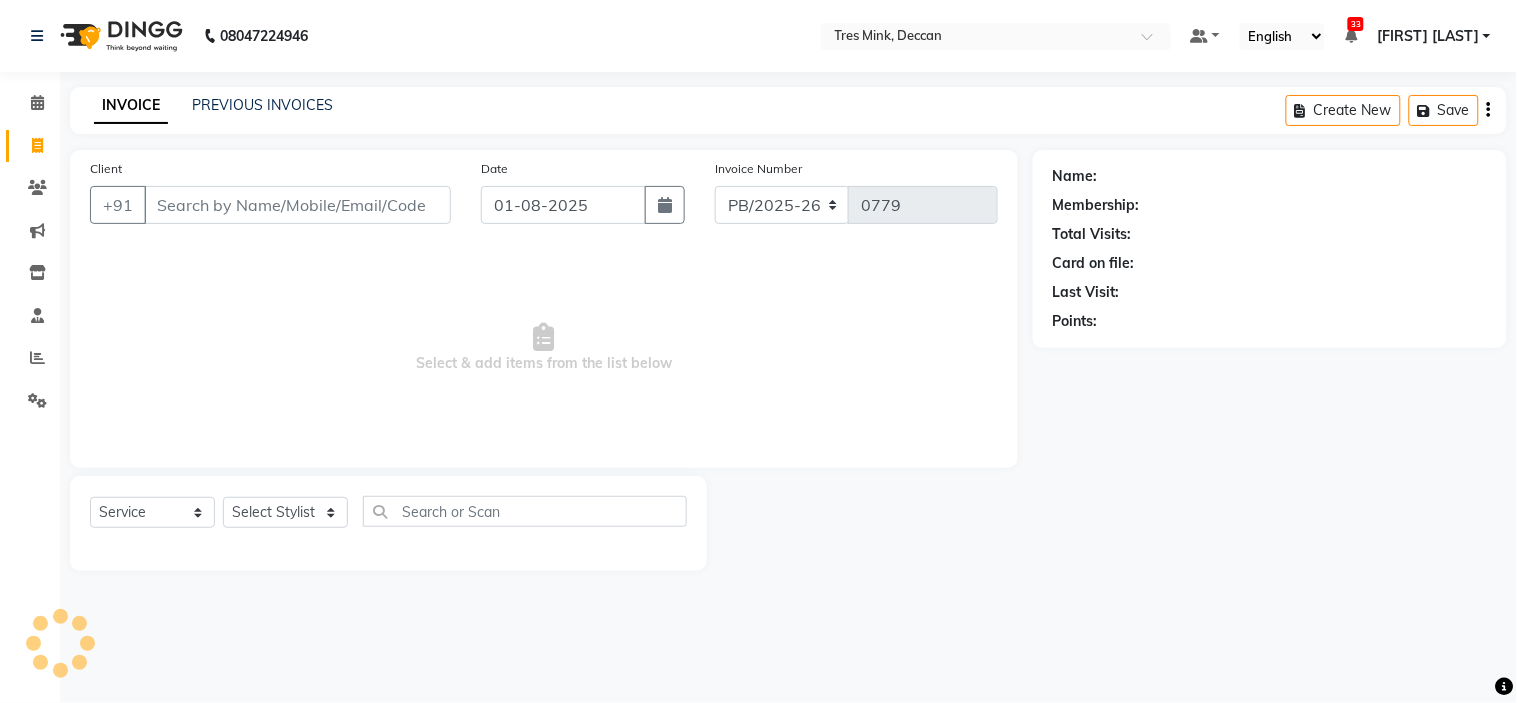click on "INVOICE PREVIOUS INVOICES Create New   Save" 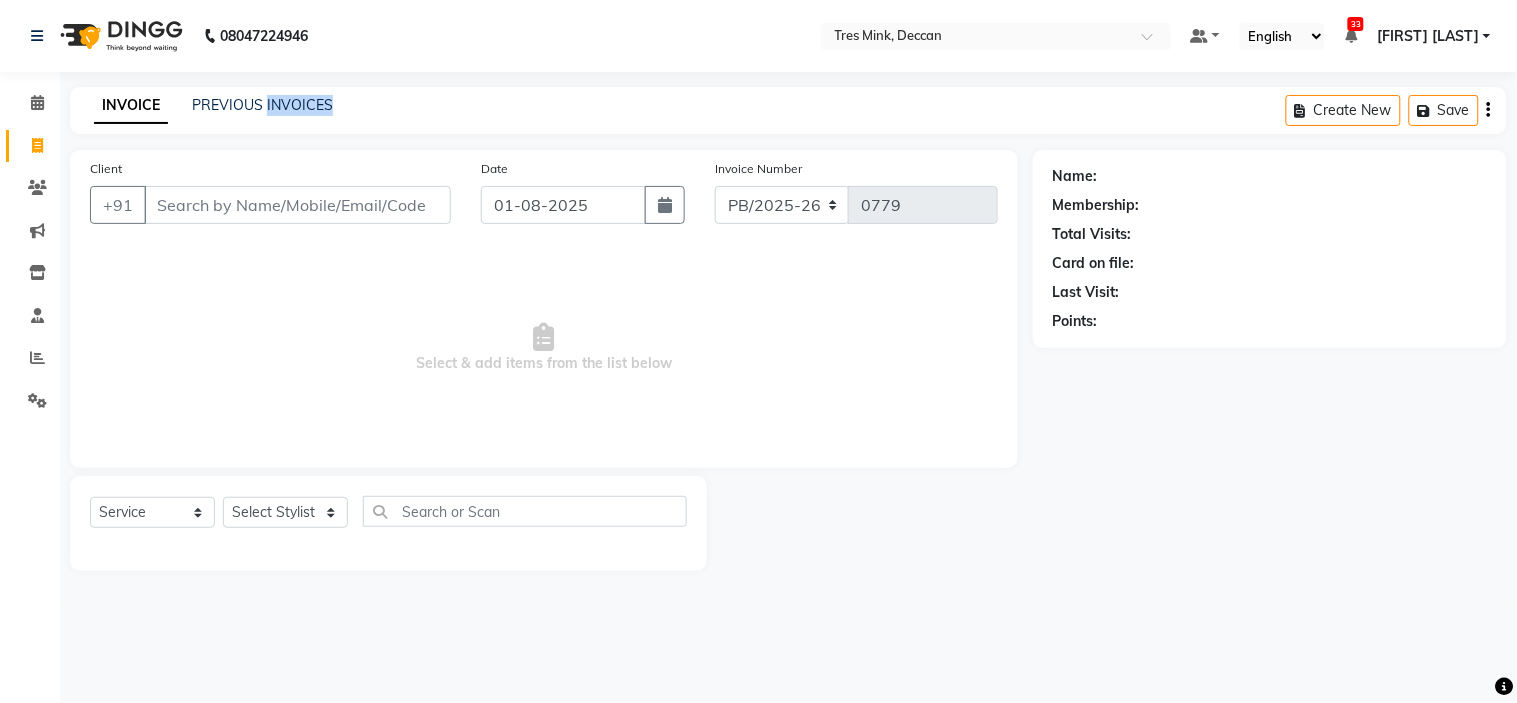 click on "INVOICE PREVIOUS INVOICES Create New   Save" 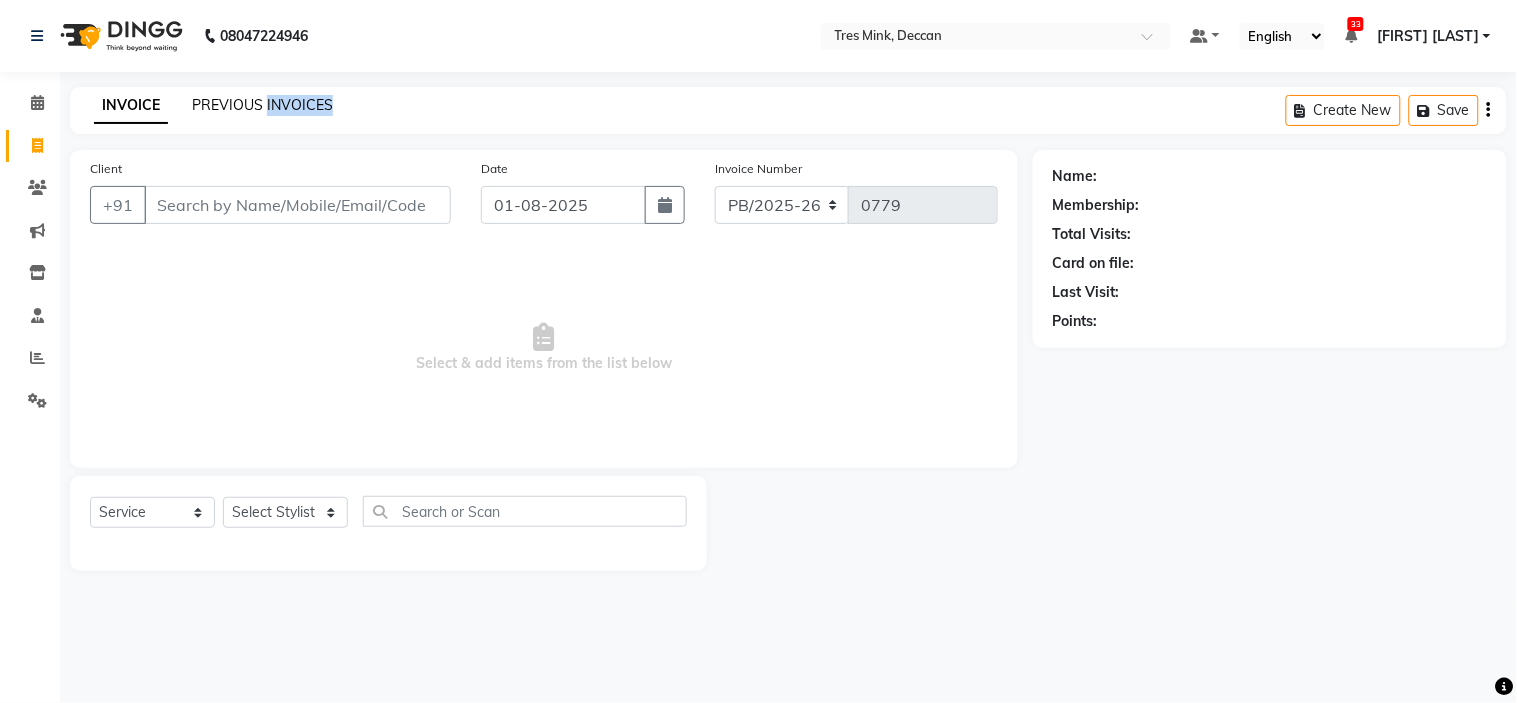 click on "PREVIOUS INVOICES" 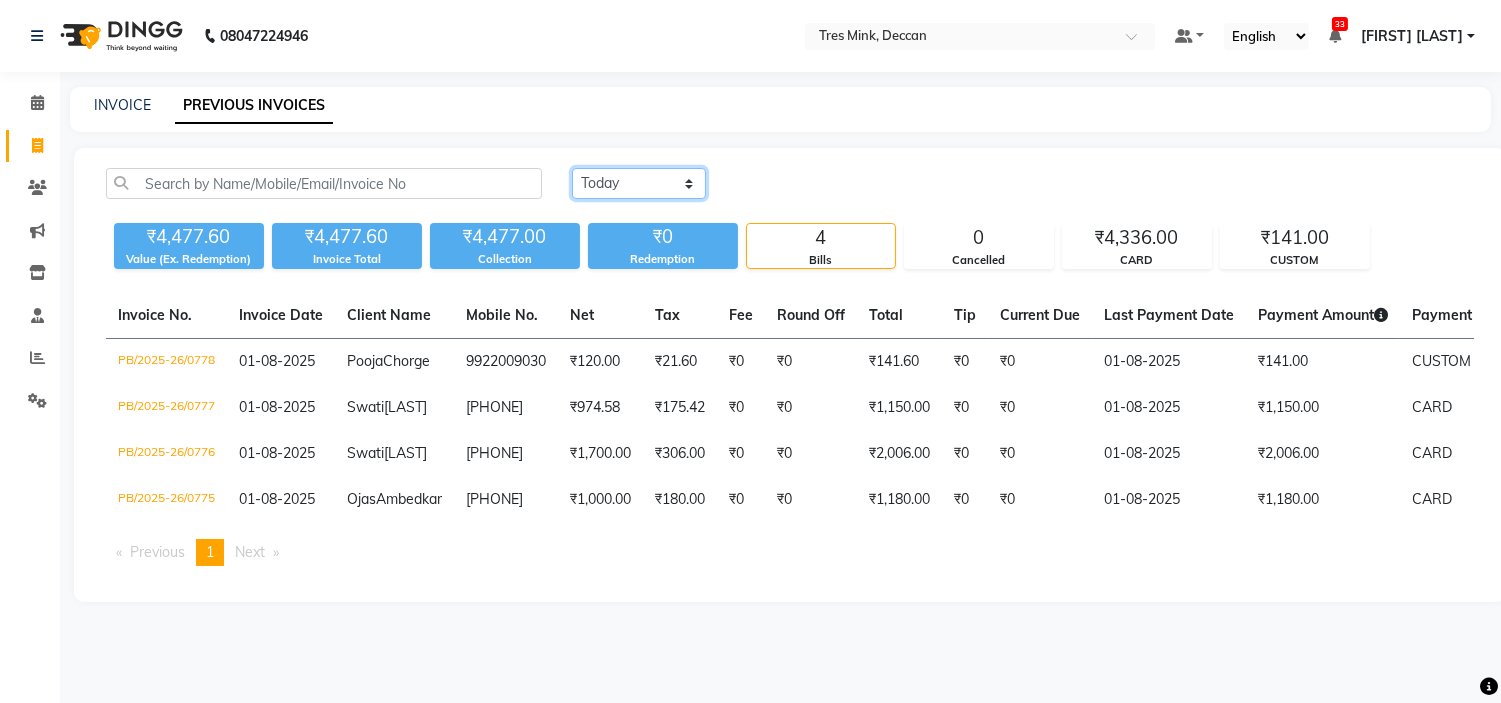 click on "Today Yesterday Custom Range" 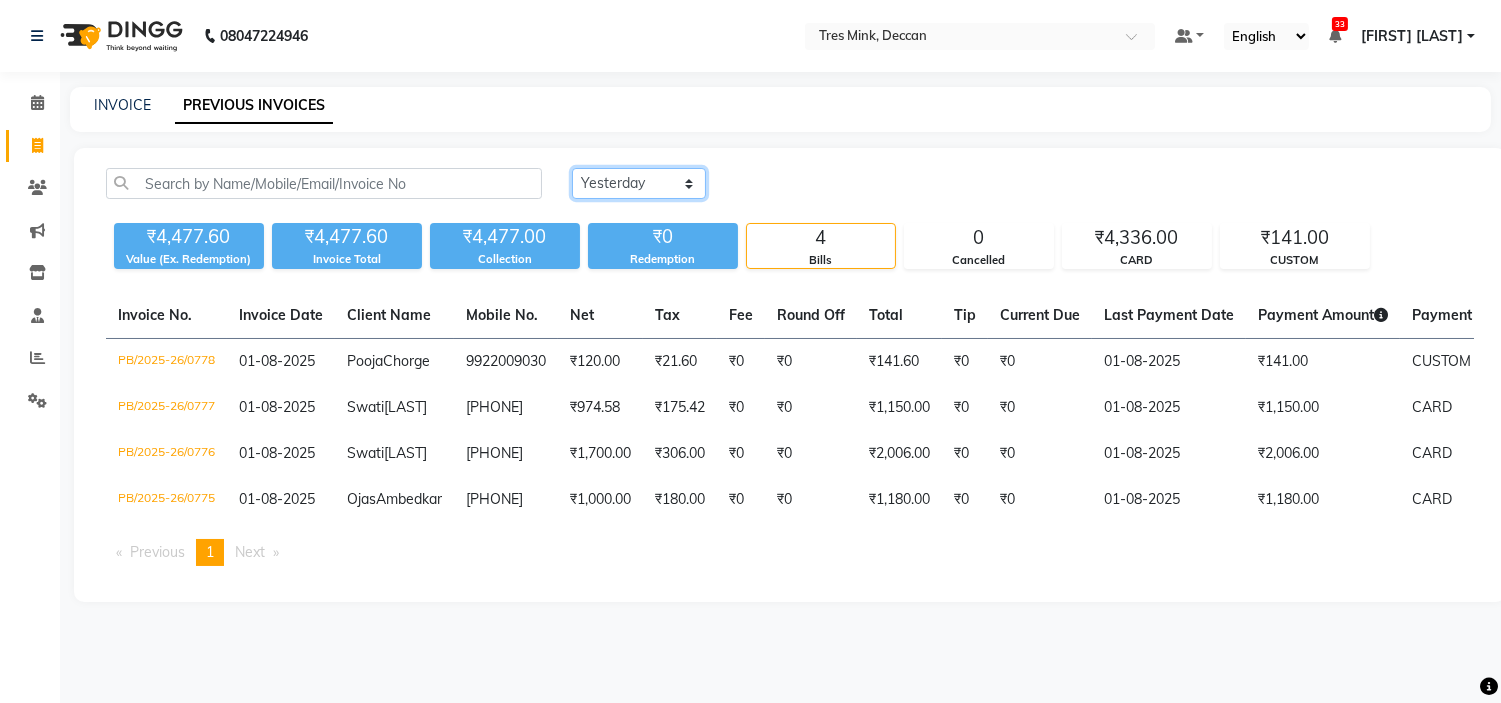 click on "Today Yesterday Custom Range" 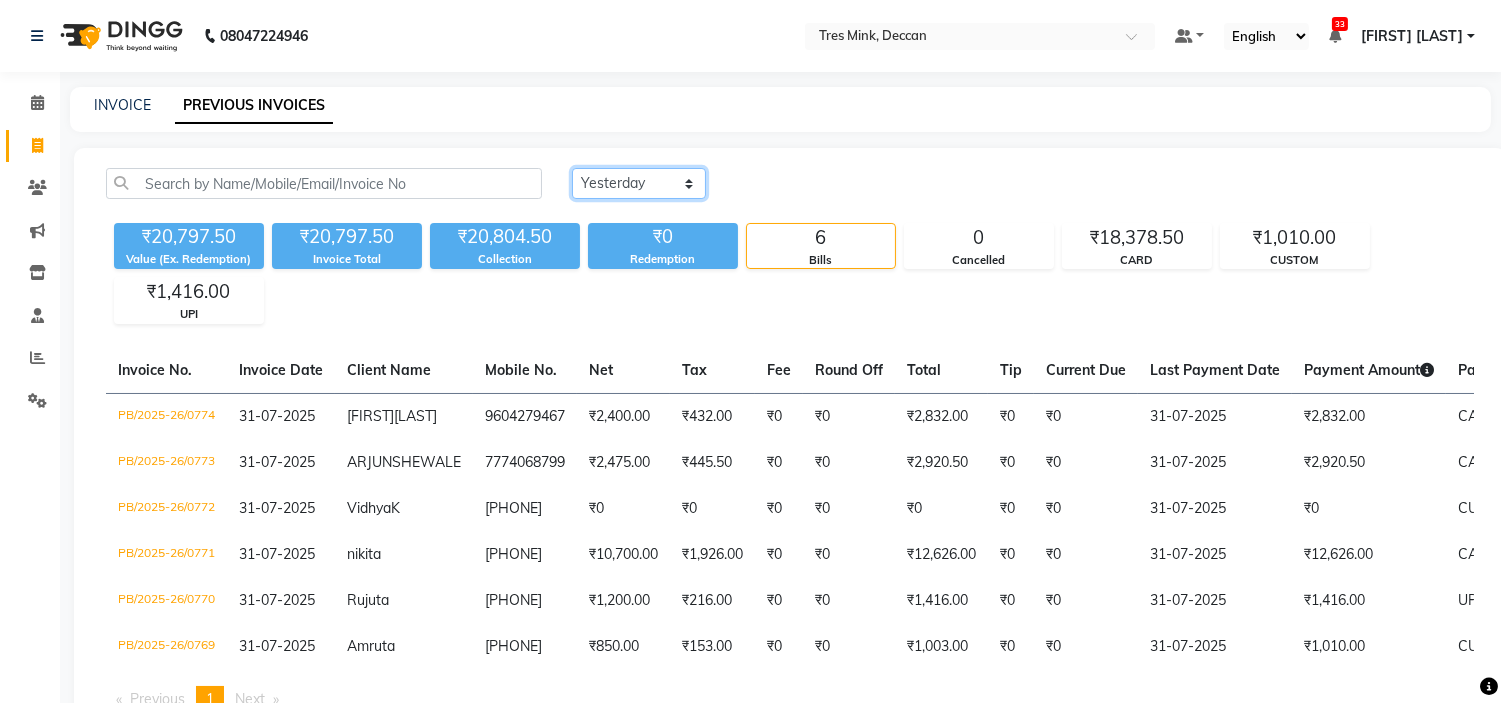 scroll, scrollTop: 111, scrollLeft: 0, axis: vertical 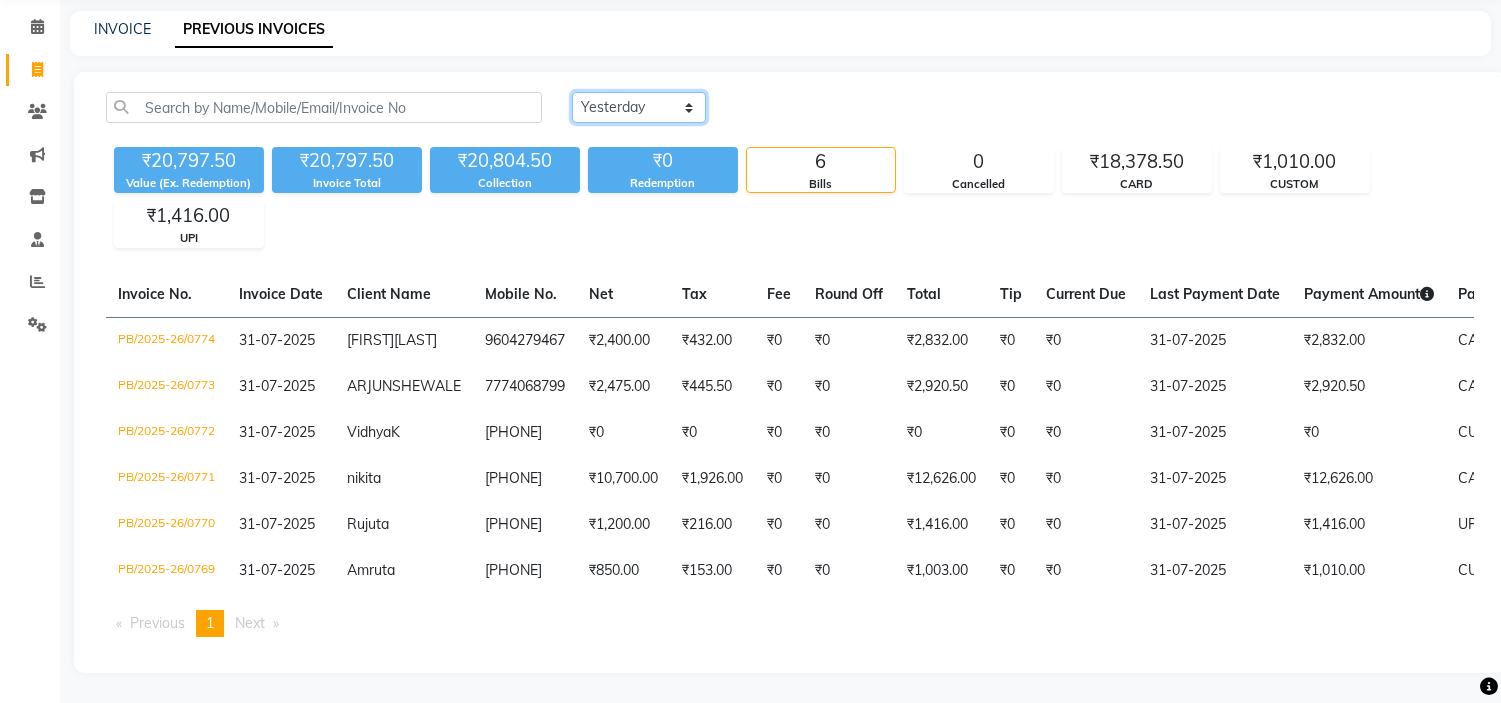 click on "Today Yesterday Custom Range" 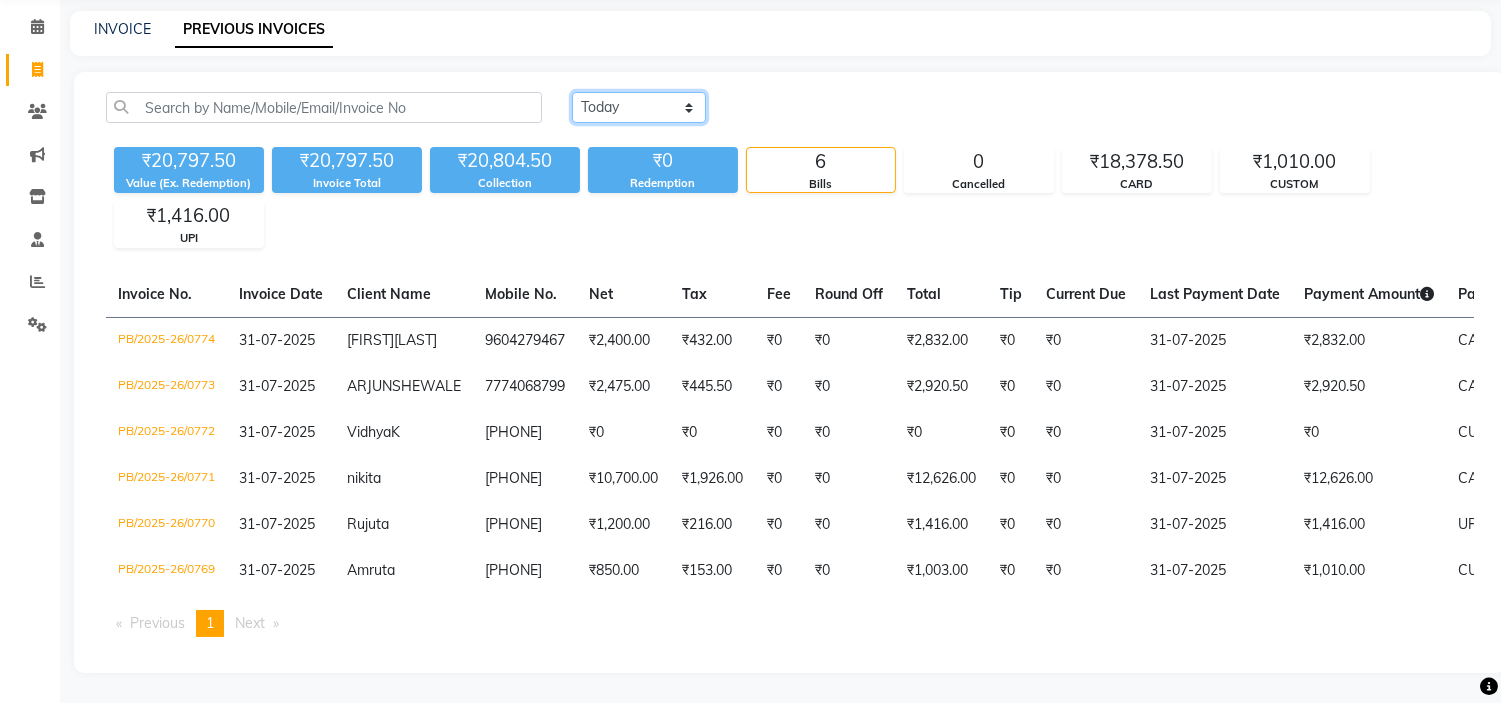 click on "Today Yesterday Custom Range" 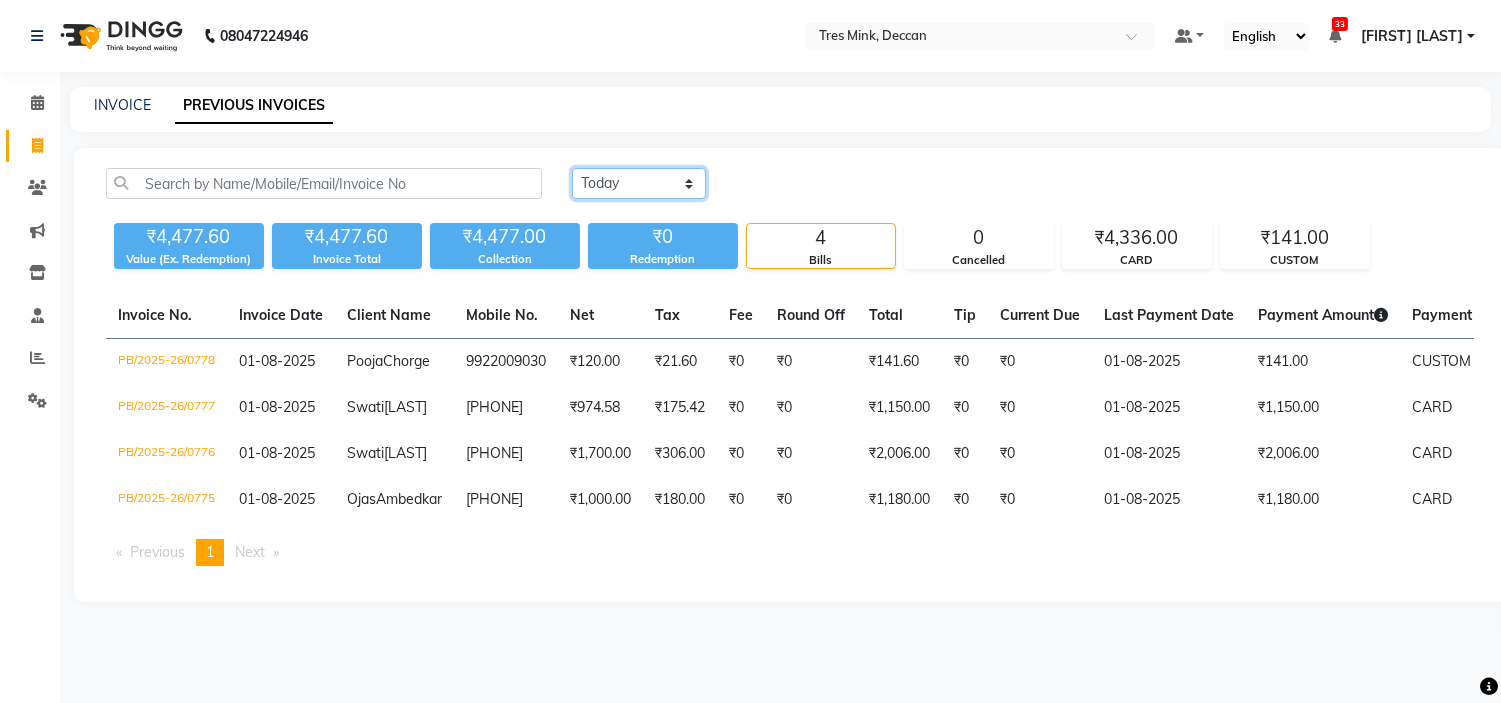 scroll, scrollTop: 25, scrollLeft: 0, axis: vertical 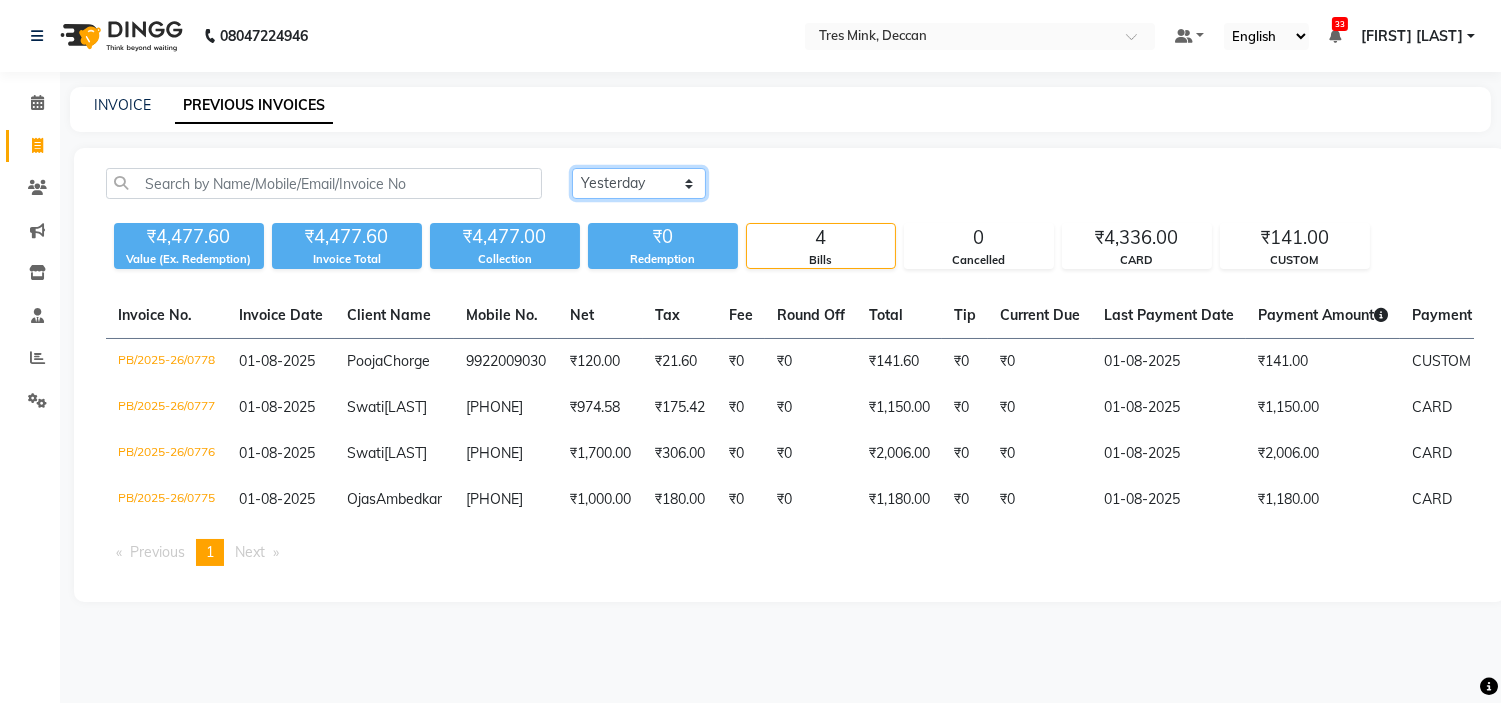 click on "Today Yesterday Custom Range" 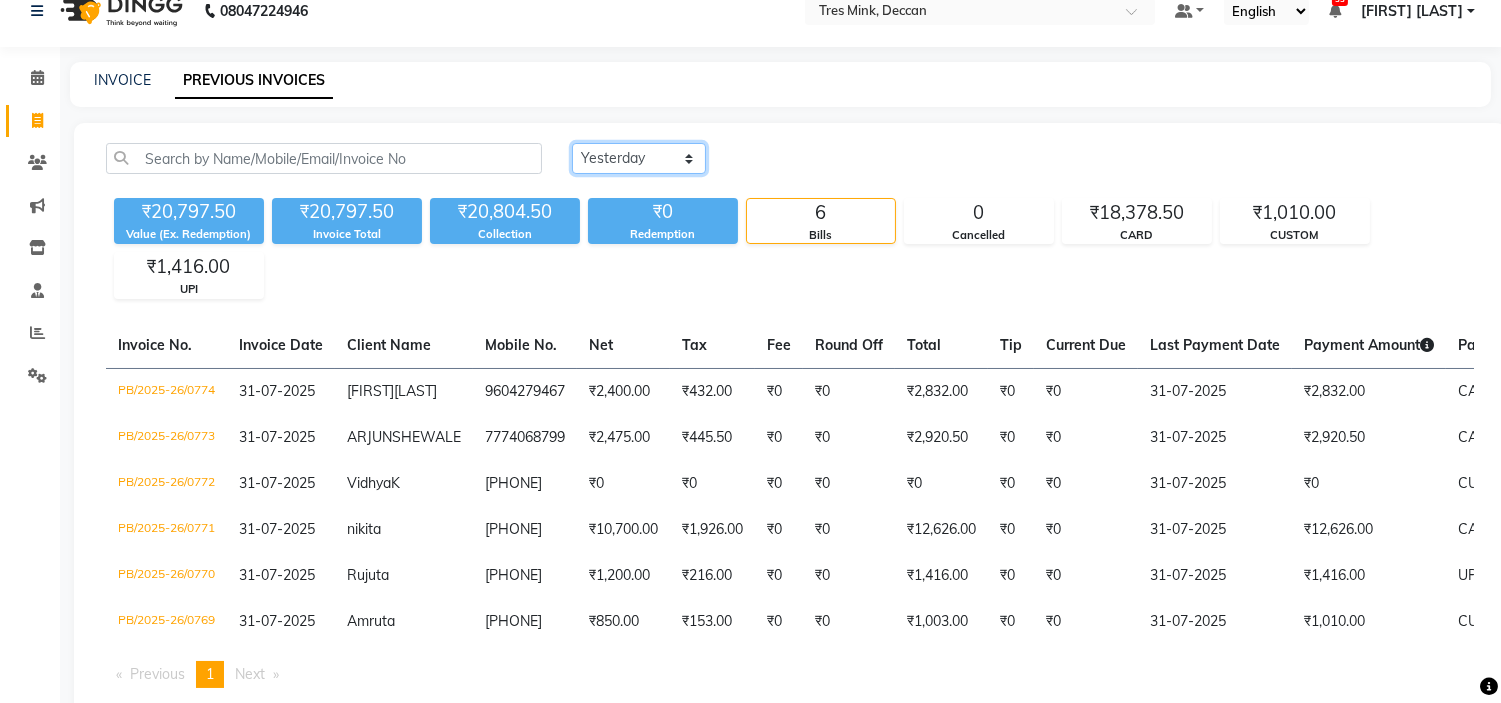 scroll, scrollTop: 131, scrollLeft: 0, axis: vertical 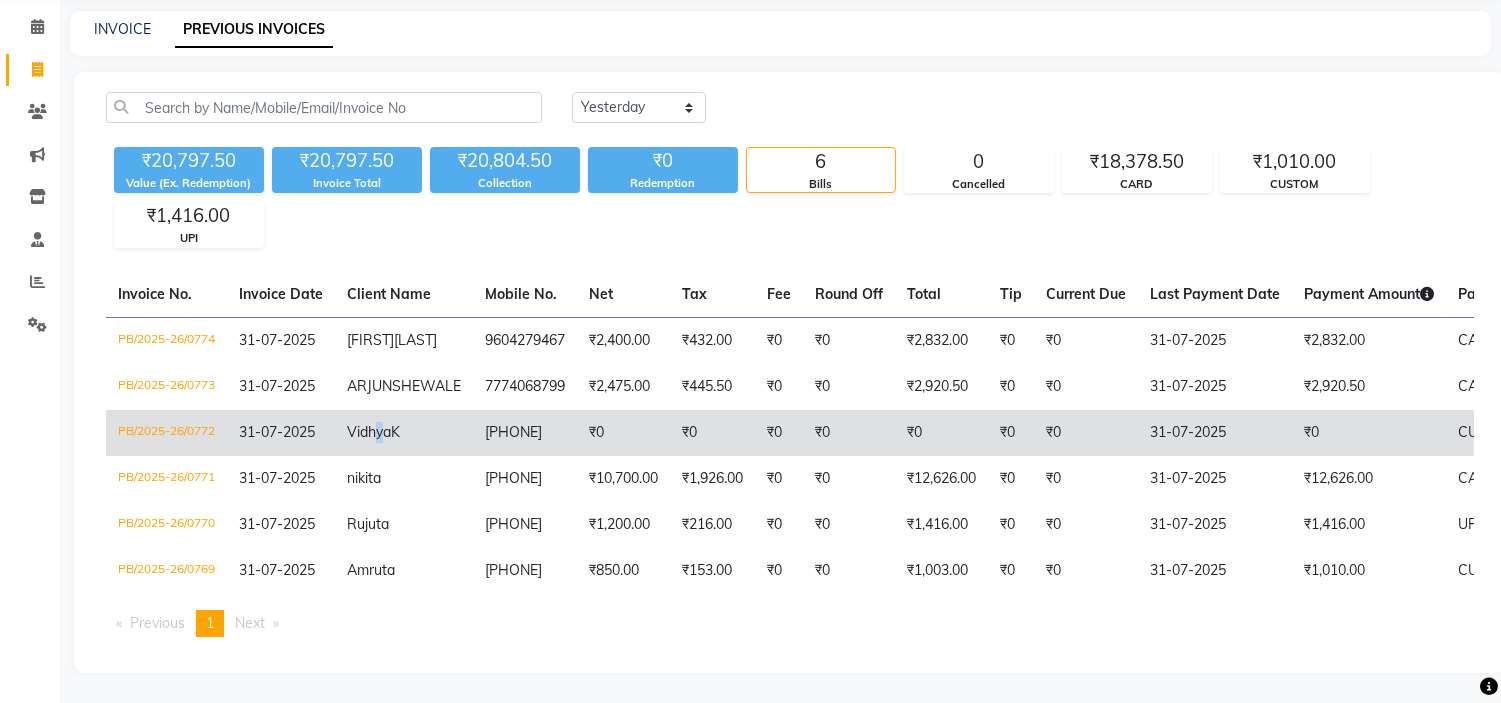 click on "Vidhya" 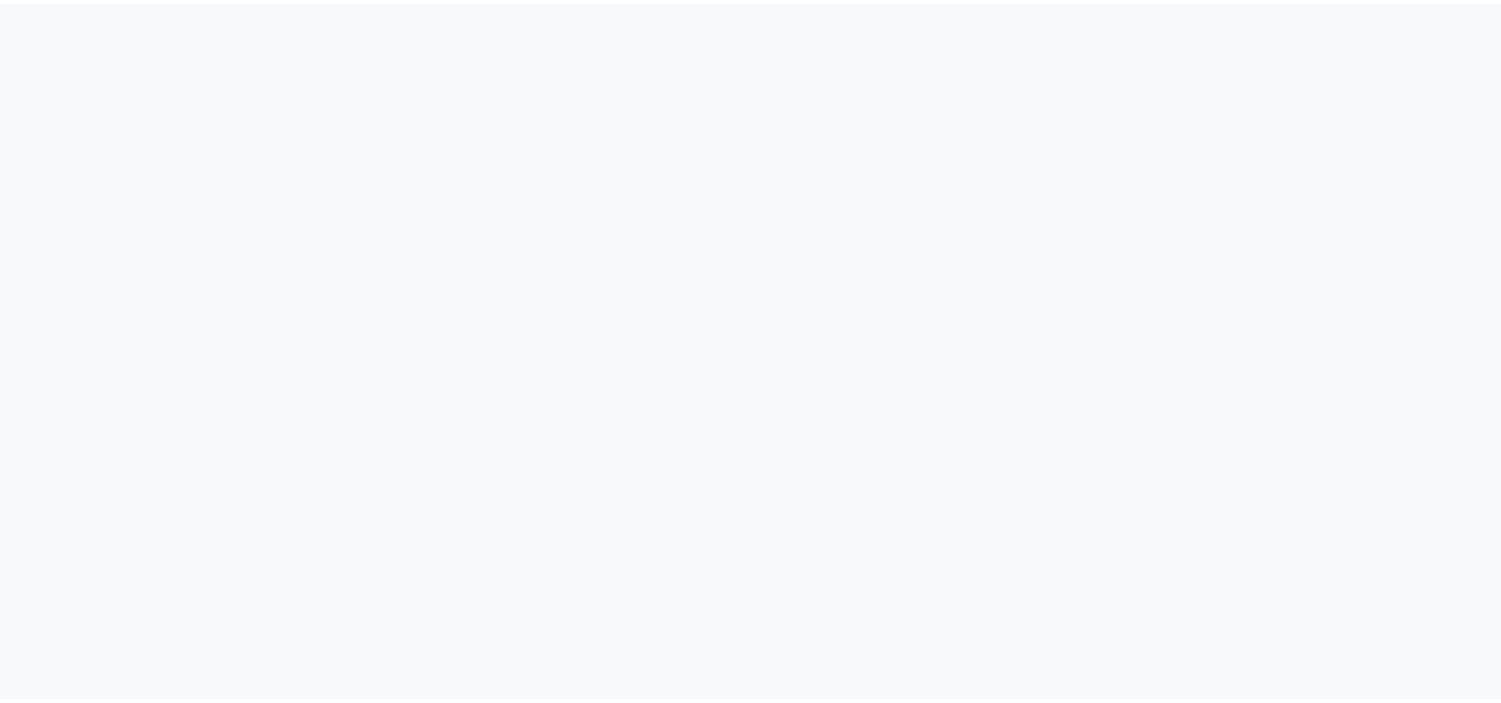 scroll, scrollTop: 0, scrollLeft: 0, axis: both 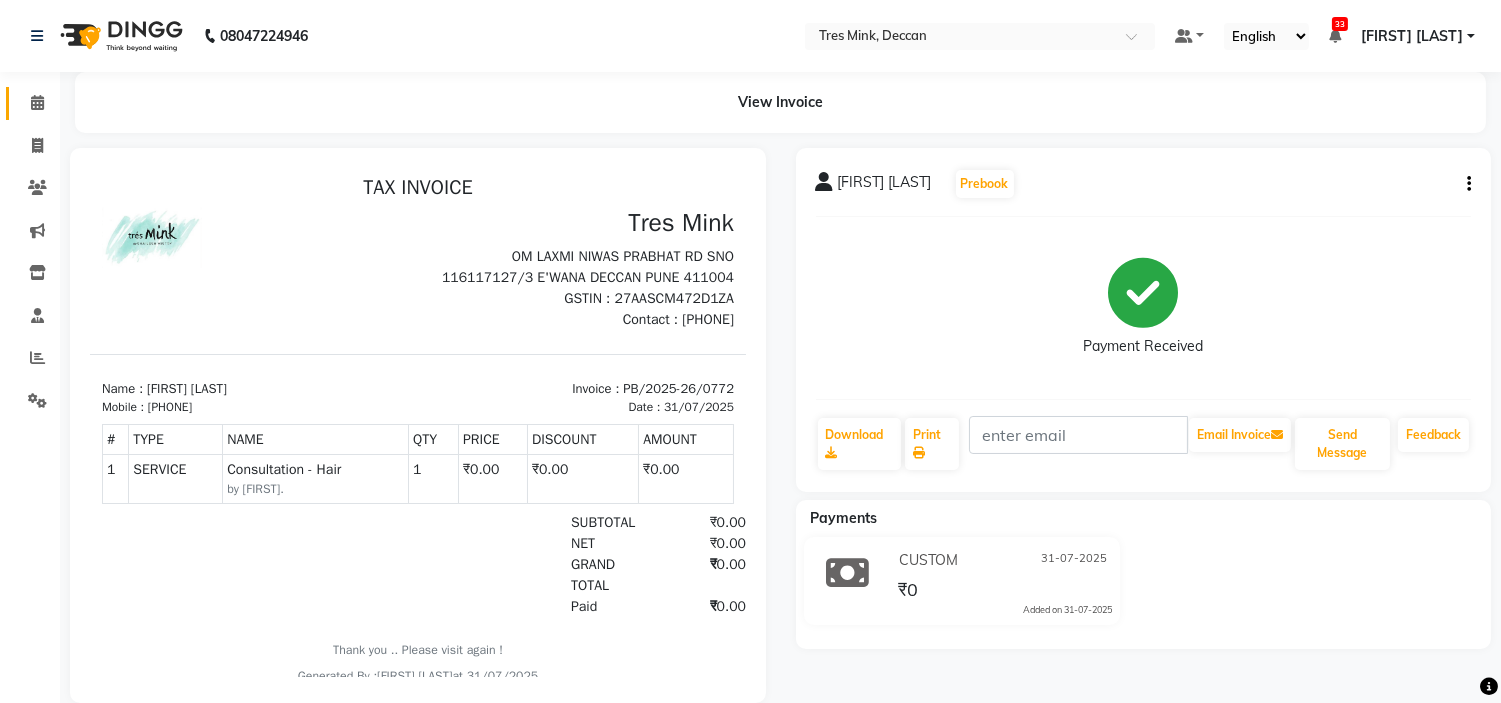 click on "Calendar" 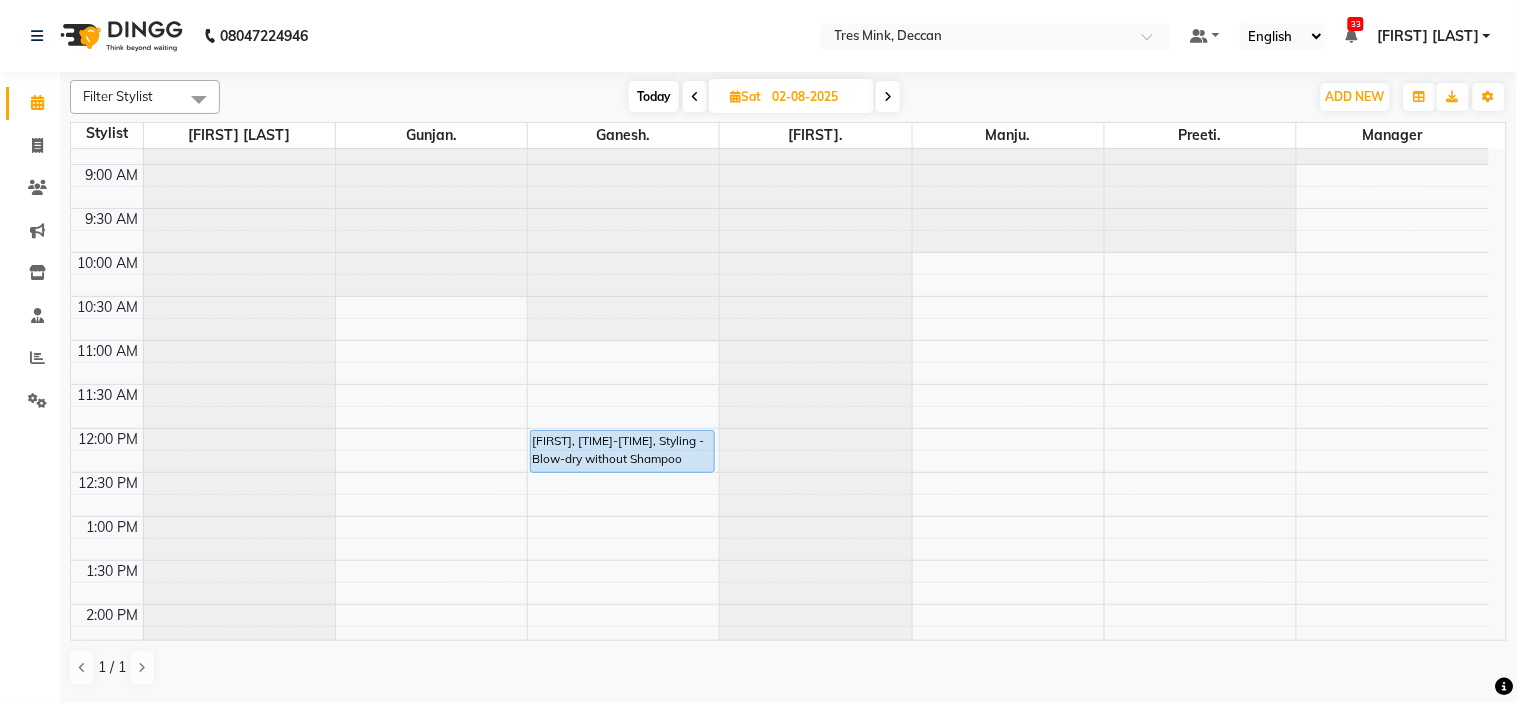 scroll, scrollTop: 111, scrollLeft: 0, axis: vertical 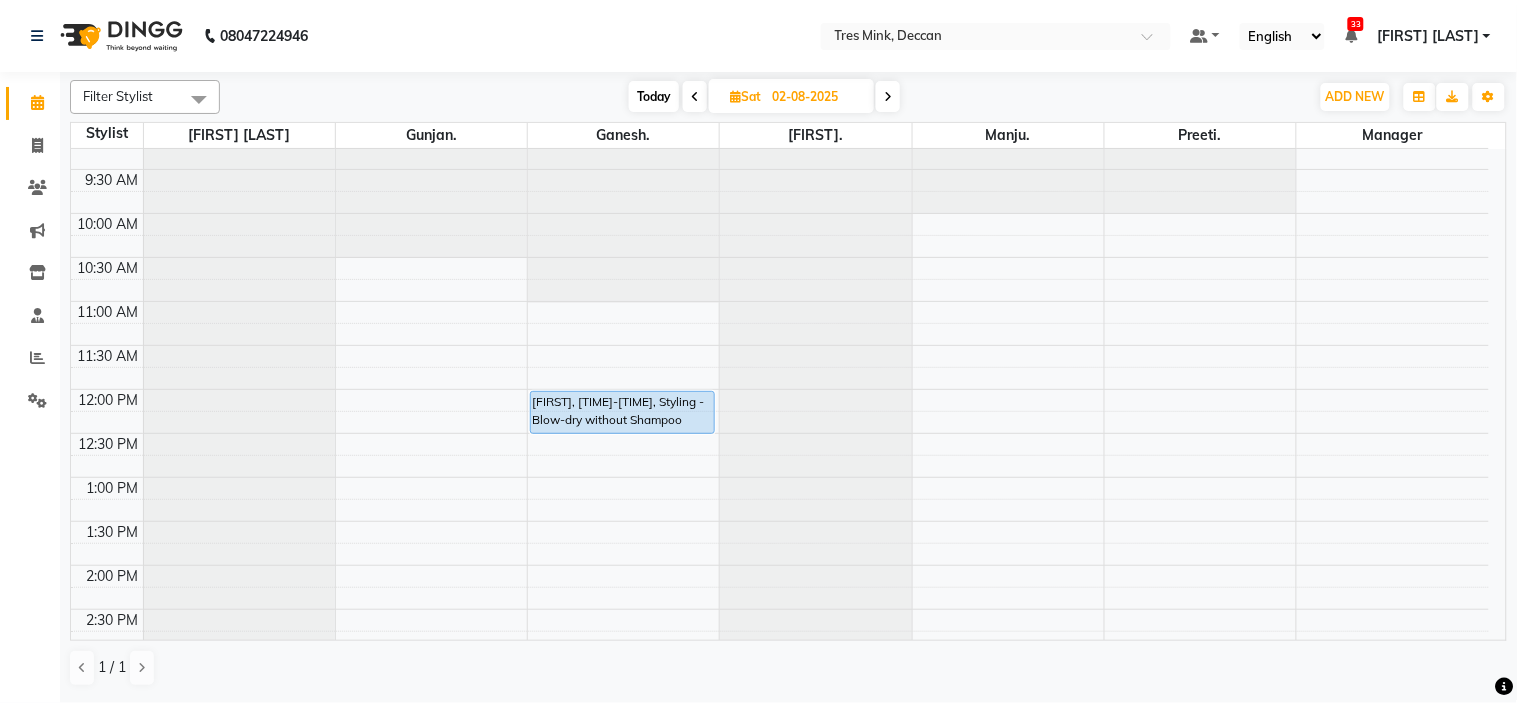 click on "Today  Sat 02-08-2025" at bounding box center (764, 97) 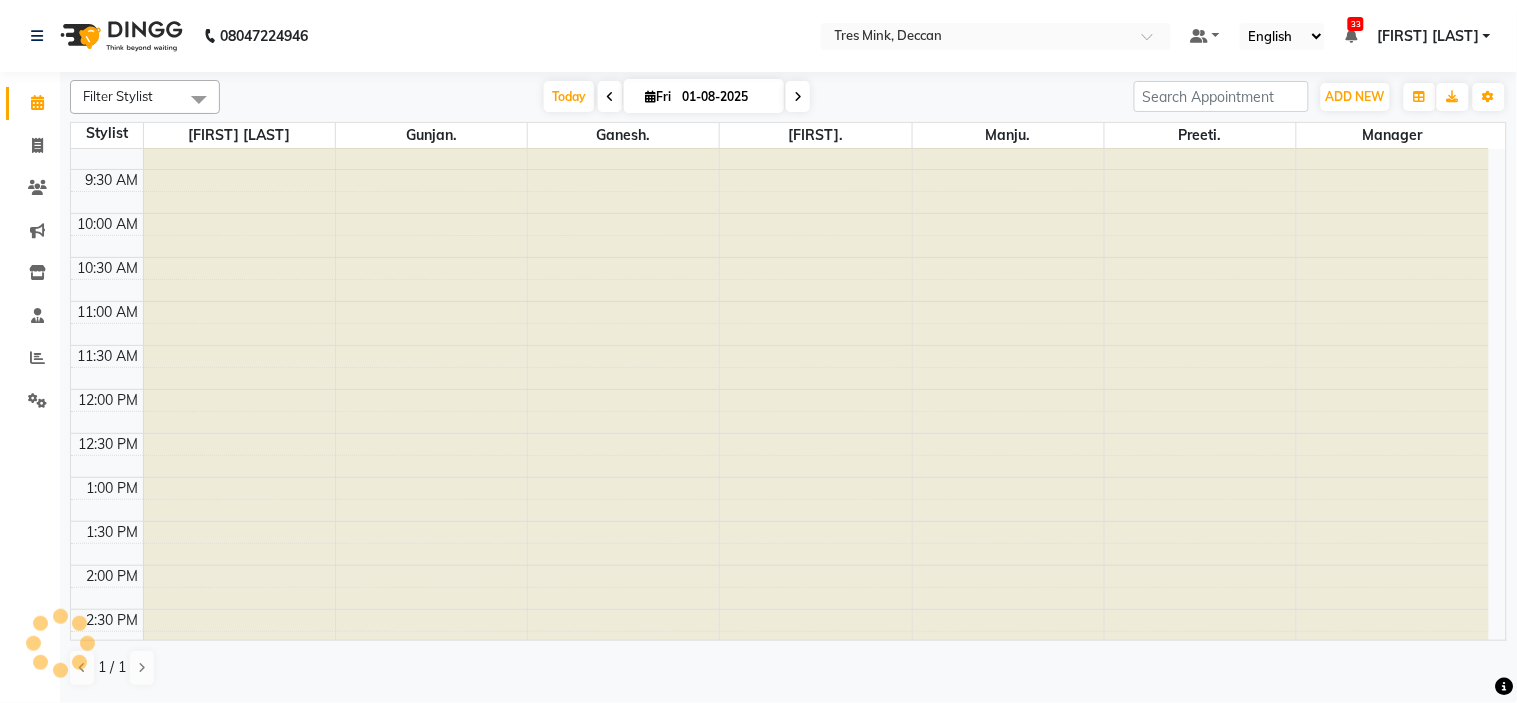 scroll, scrollTop: 656, scrollLeft: 0, axis: vertical 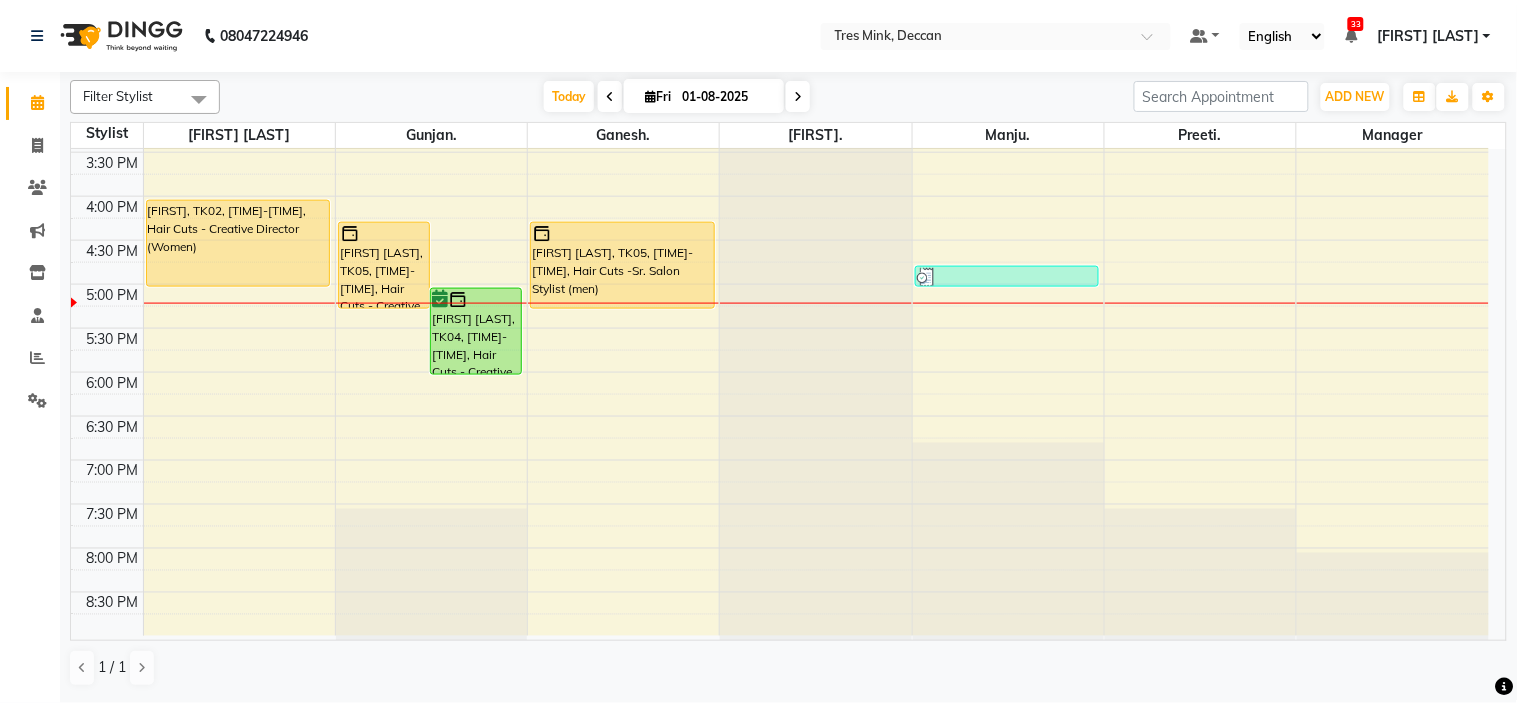 click at bounding box center [610, 96] 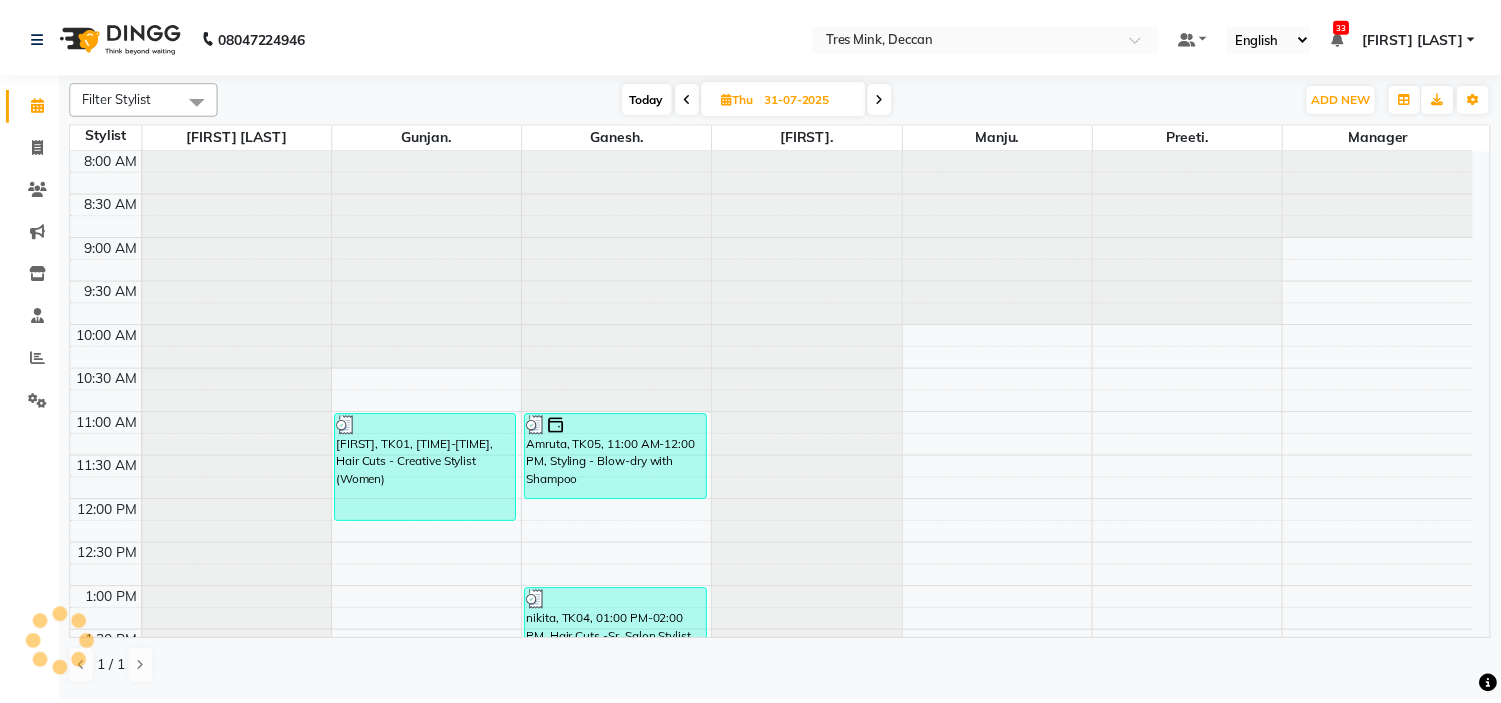 scroll, scrollTop: 656, scrollLeft: 0, axis: vertical 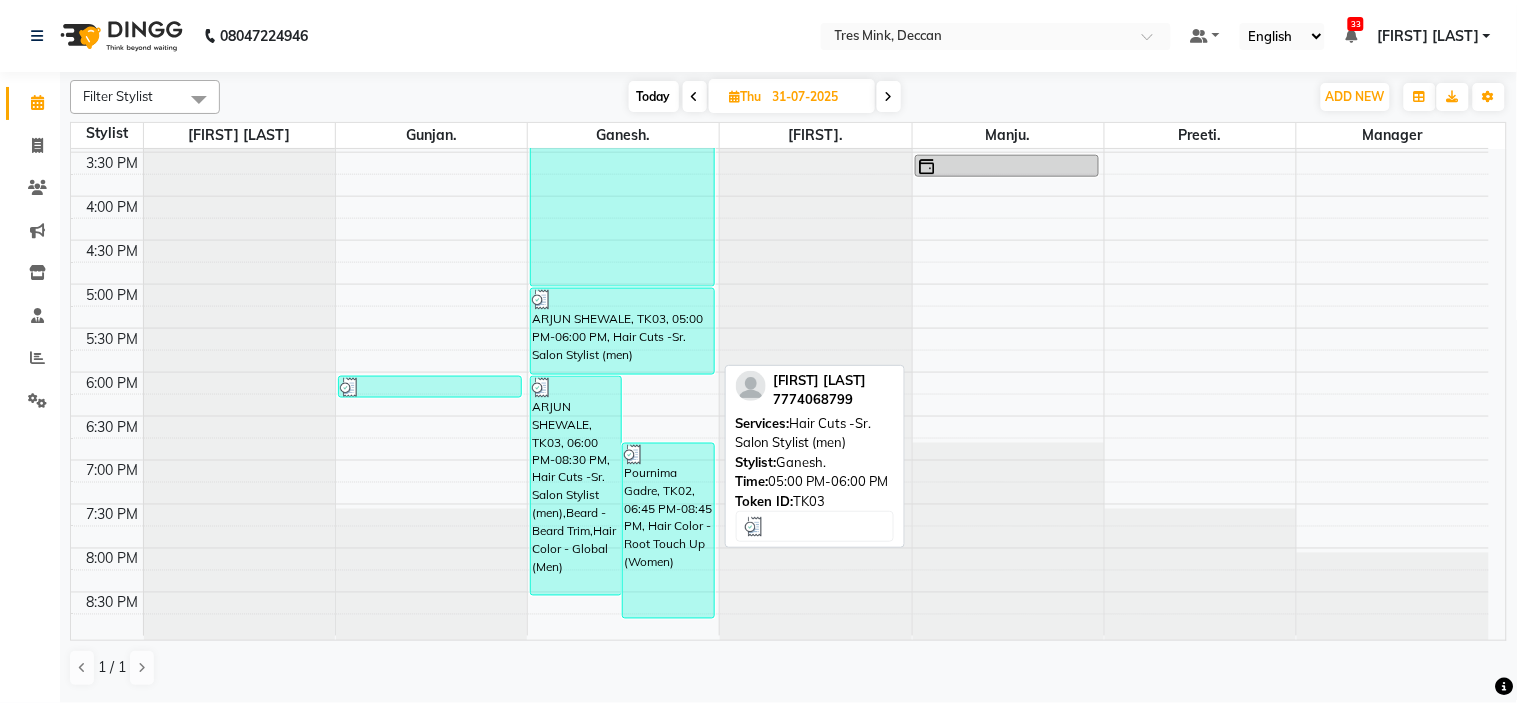 click on "ARJUN SHEWALE, TK03, 05:00 PM-06:00 PM, Hair Cuts -Sr. Salon Stylist (men)" at bounding box center (622, 331) 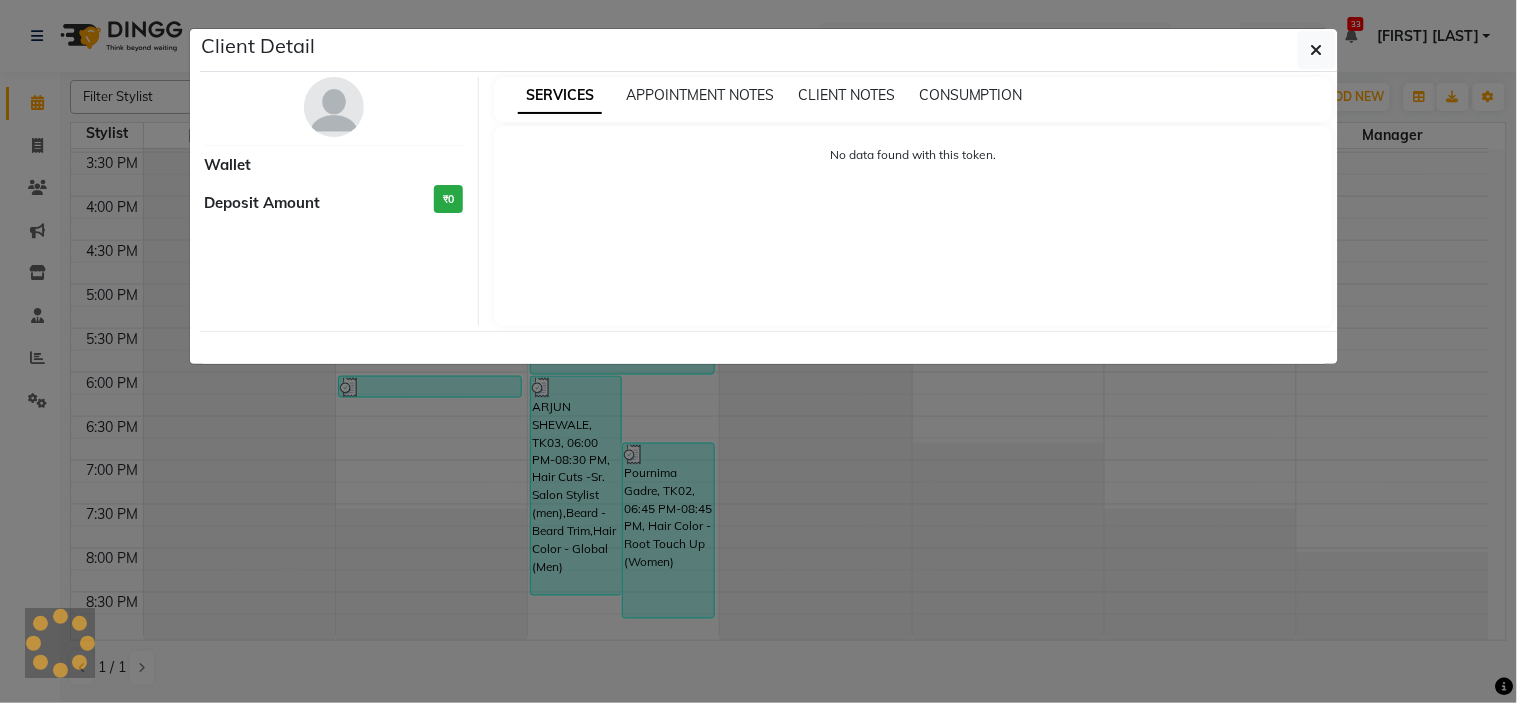 select on "3" 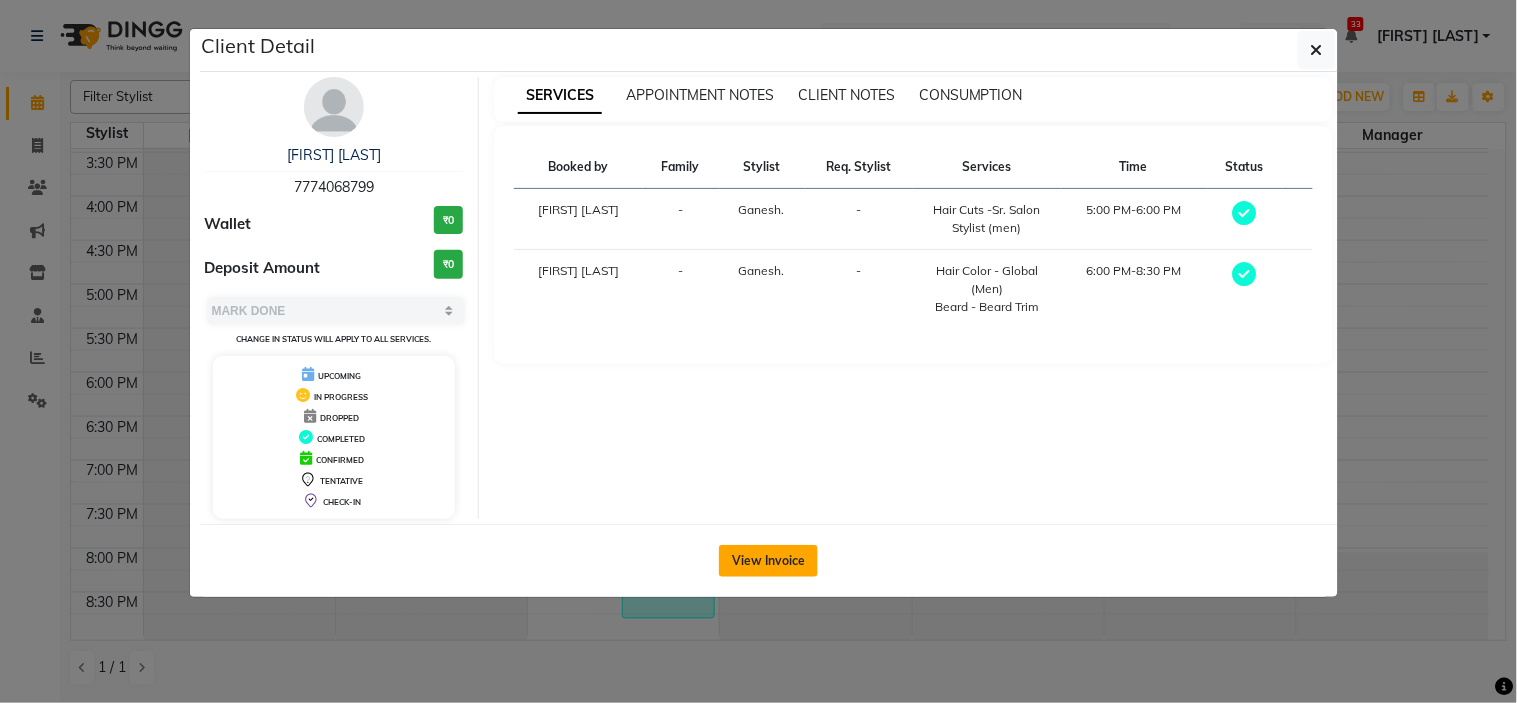 click on "View Invoice" 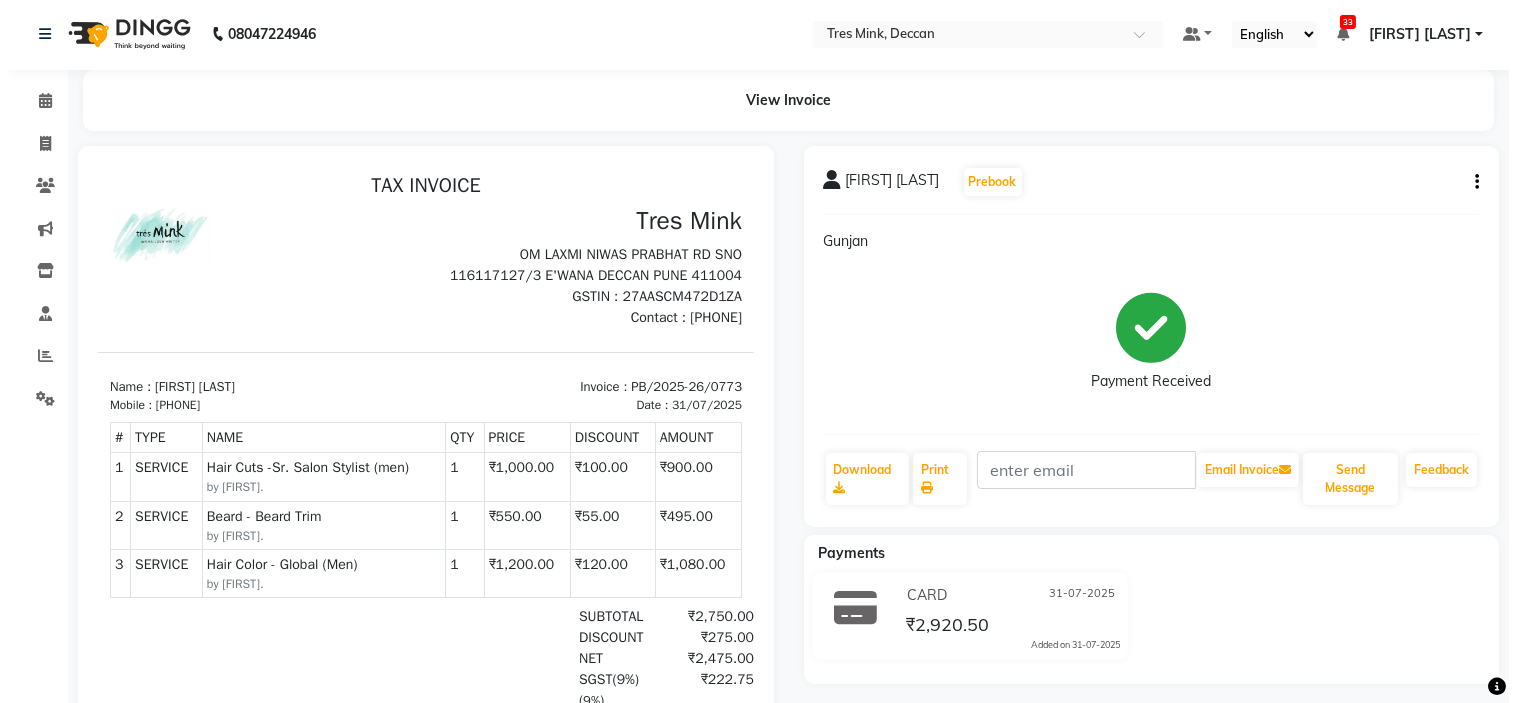 scroll, scrollTop: 0, scrollLeft: 0, axis: both 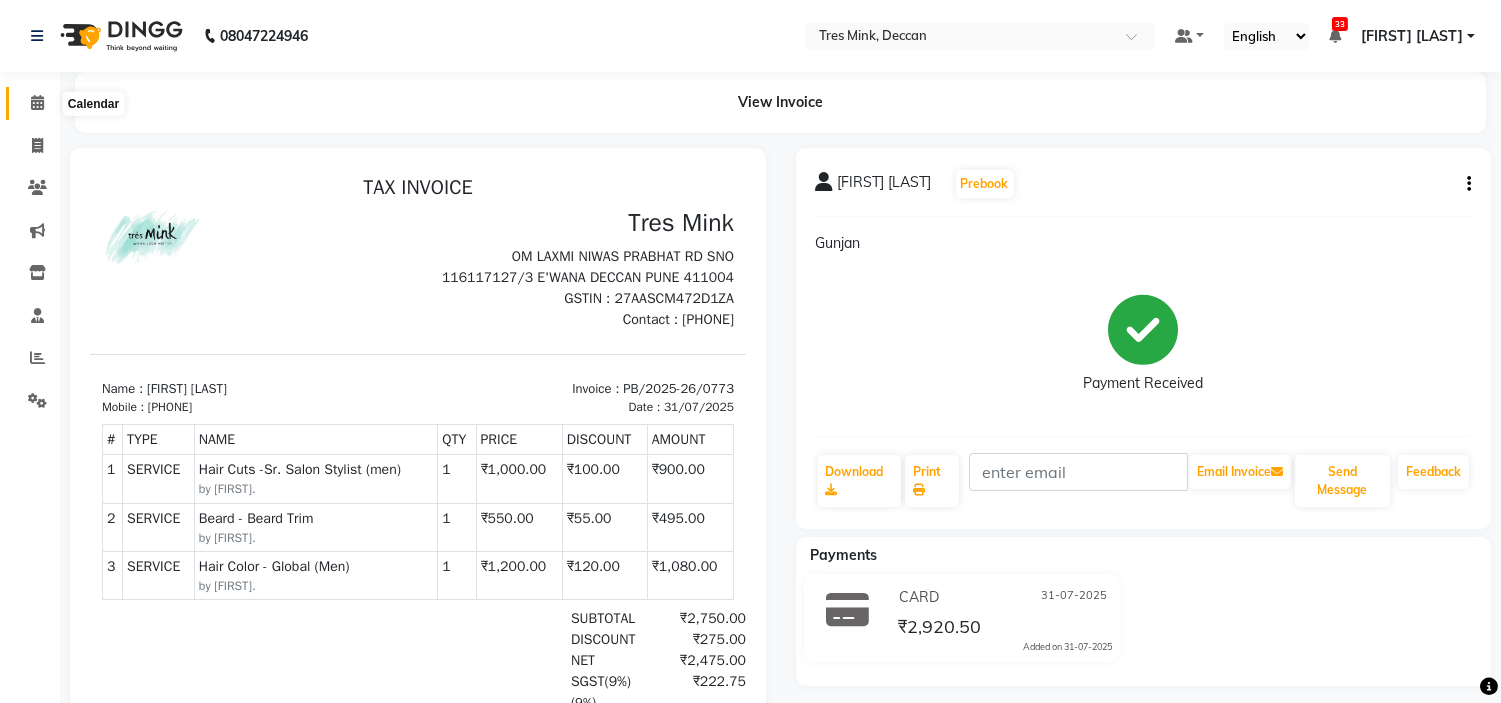 click 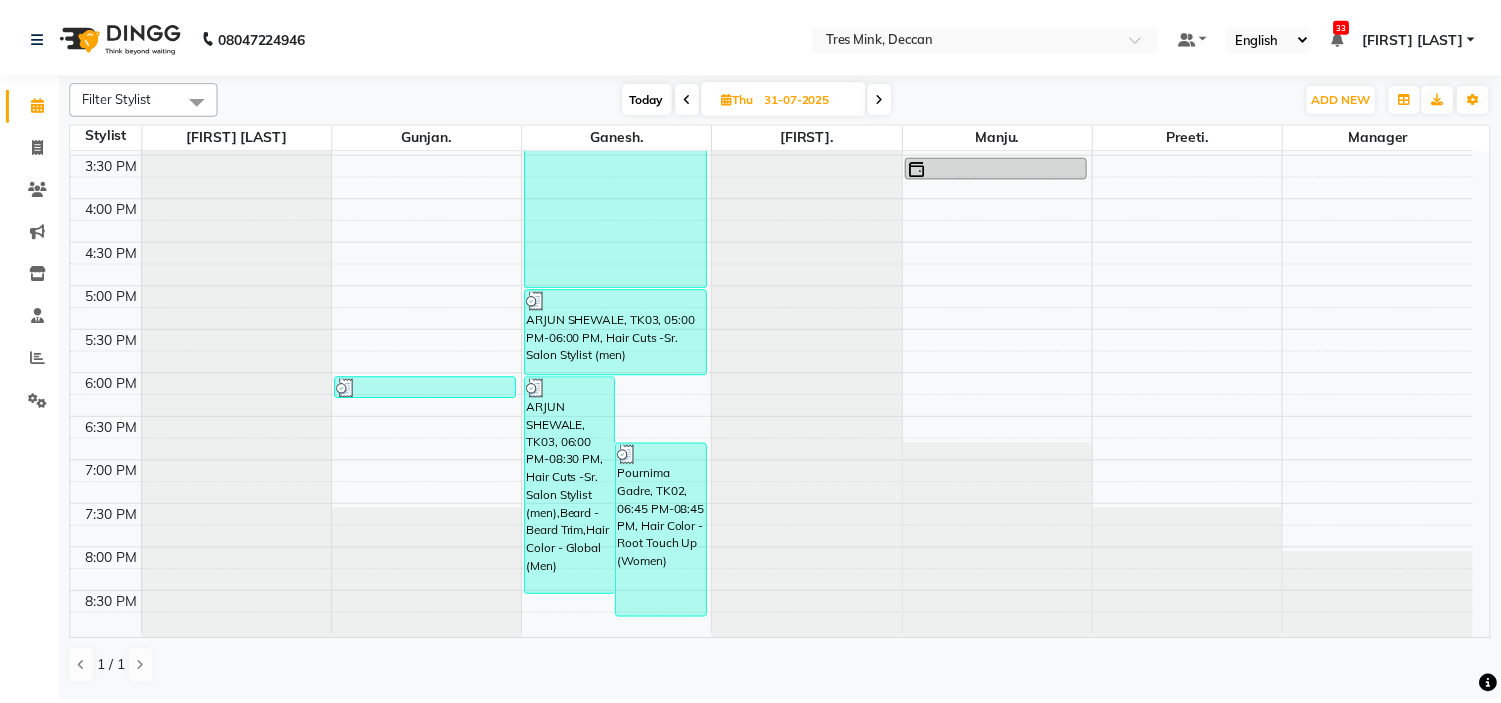 scroll, scrollTop: 213, scrollLeft: 0, axis: vertical 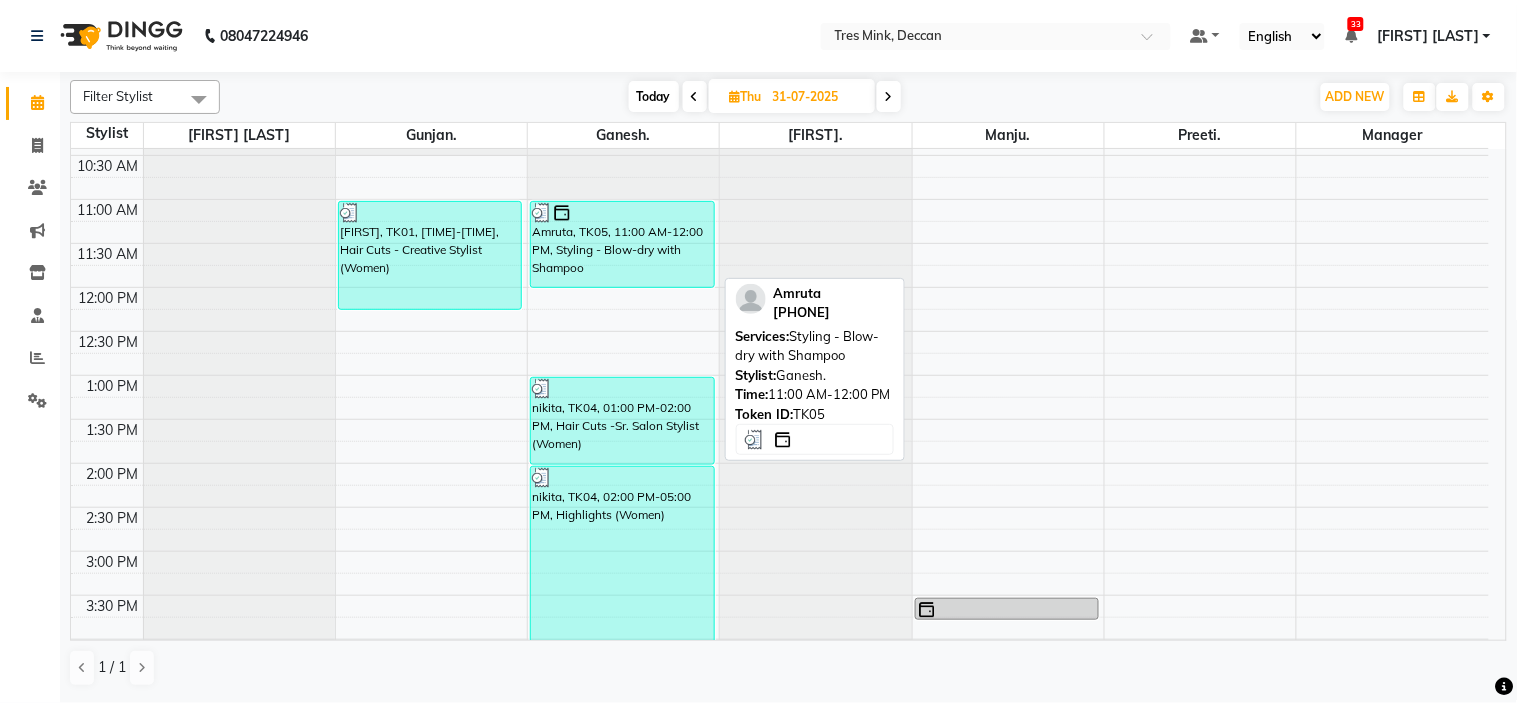 click on "Amruta, TK05, 11:00 AM-12:00 PM, Styling - Blow-dry with Shampoo" at bounding box center [622, 244] 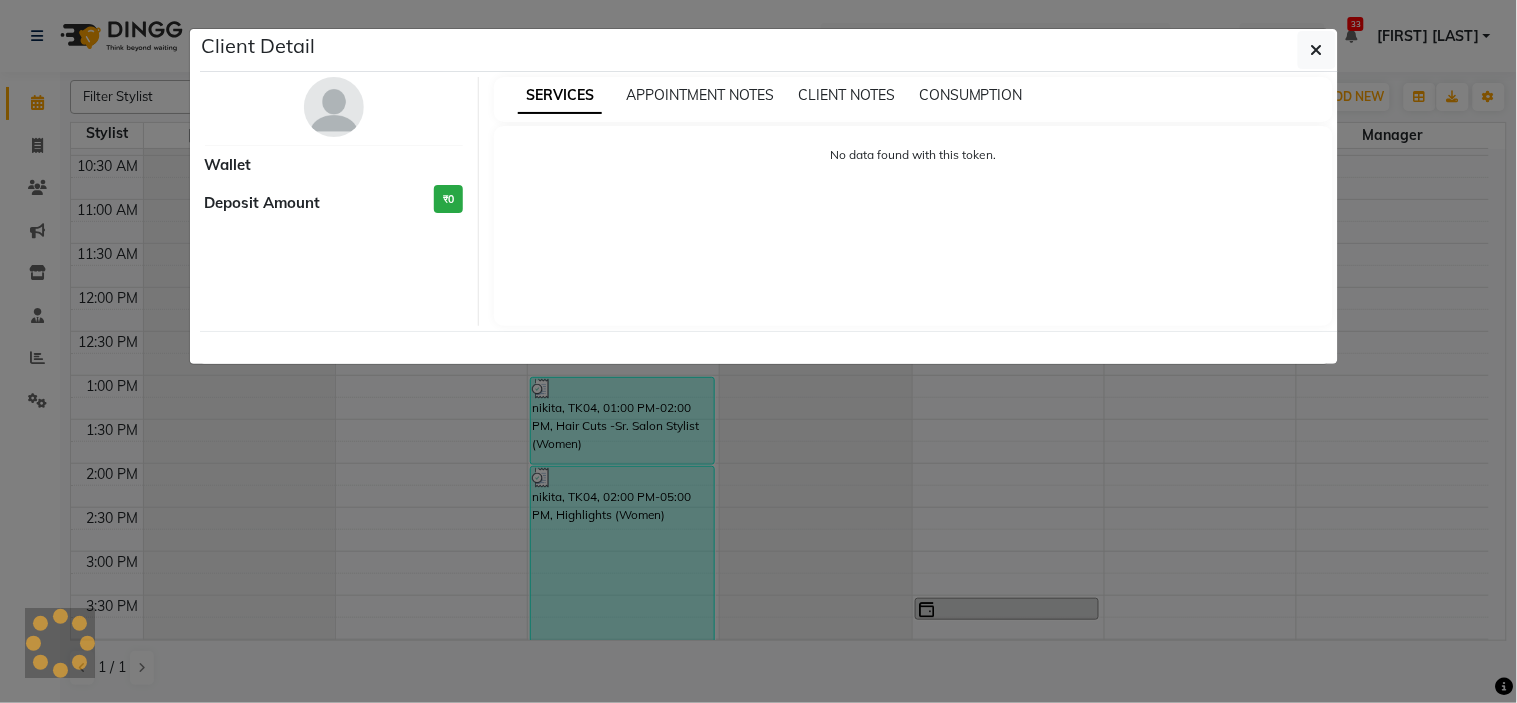 select on "3" 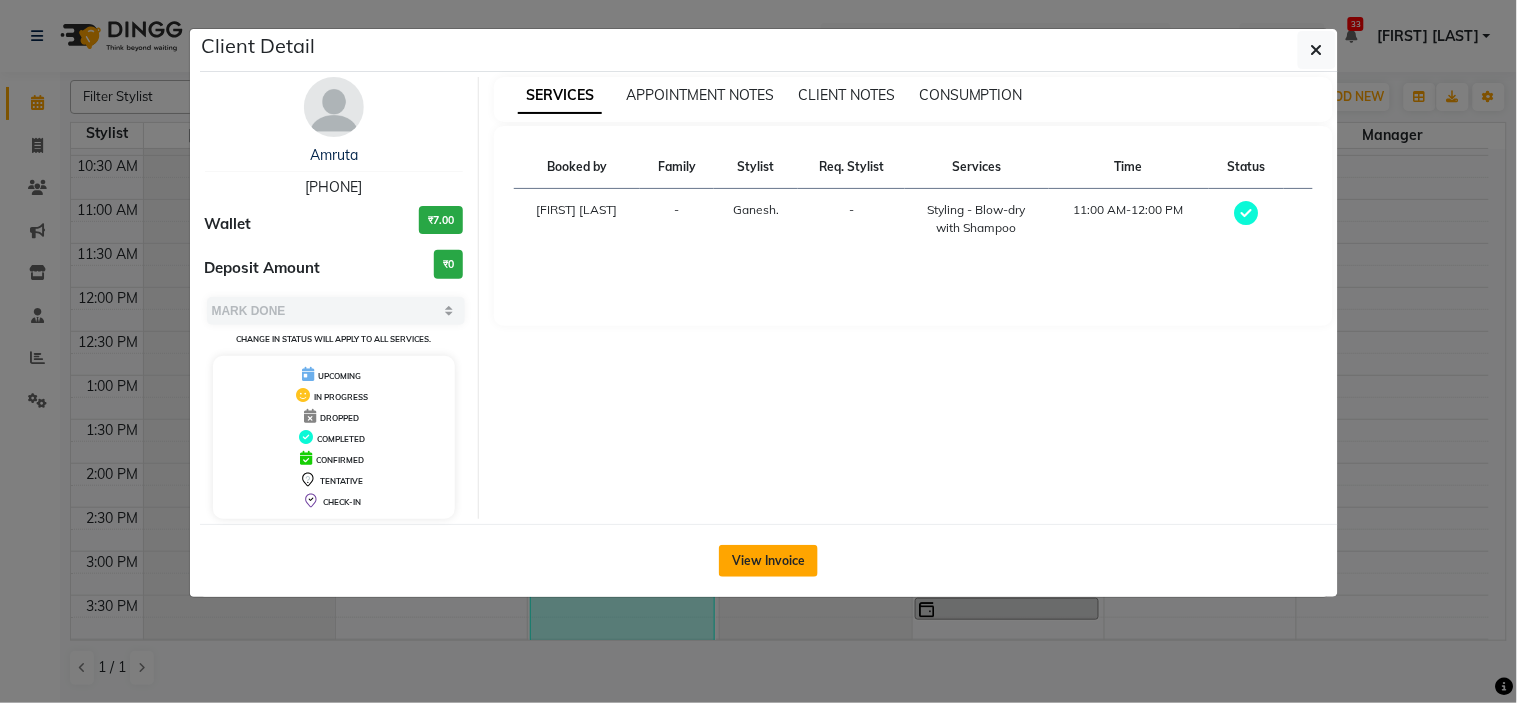 click on "View Invoice" 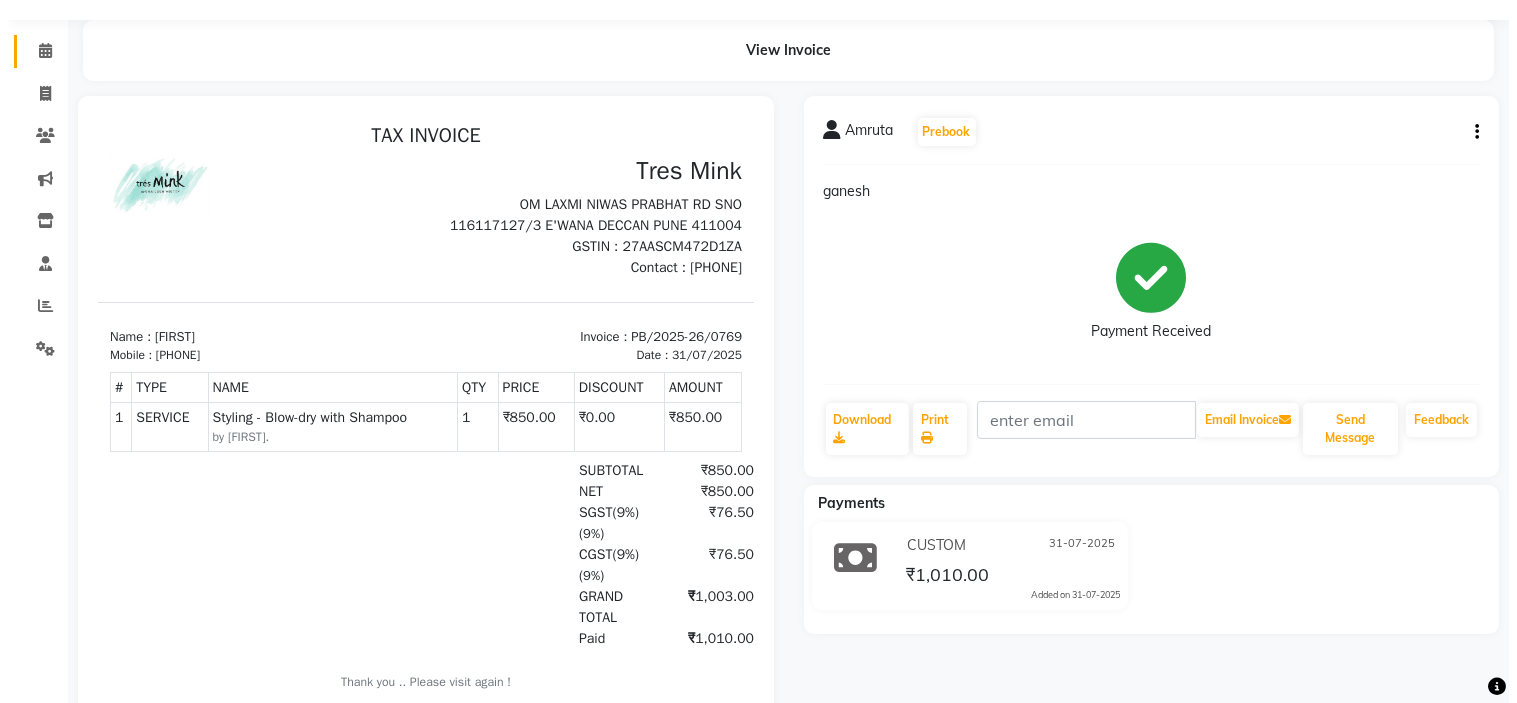 scroll, scrollTop: 0, scrollLeft: 0, axis: both 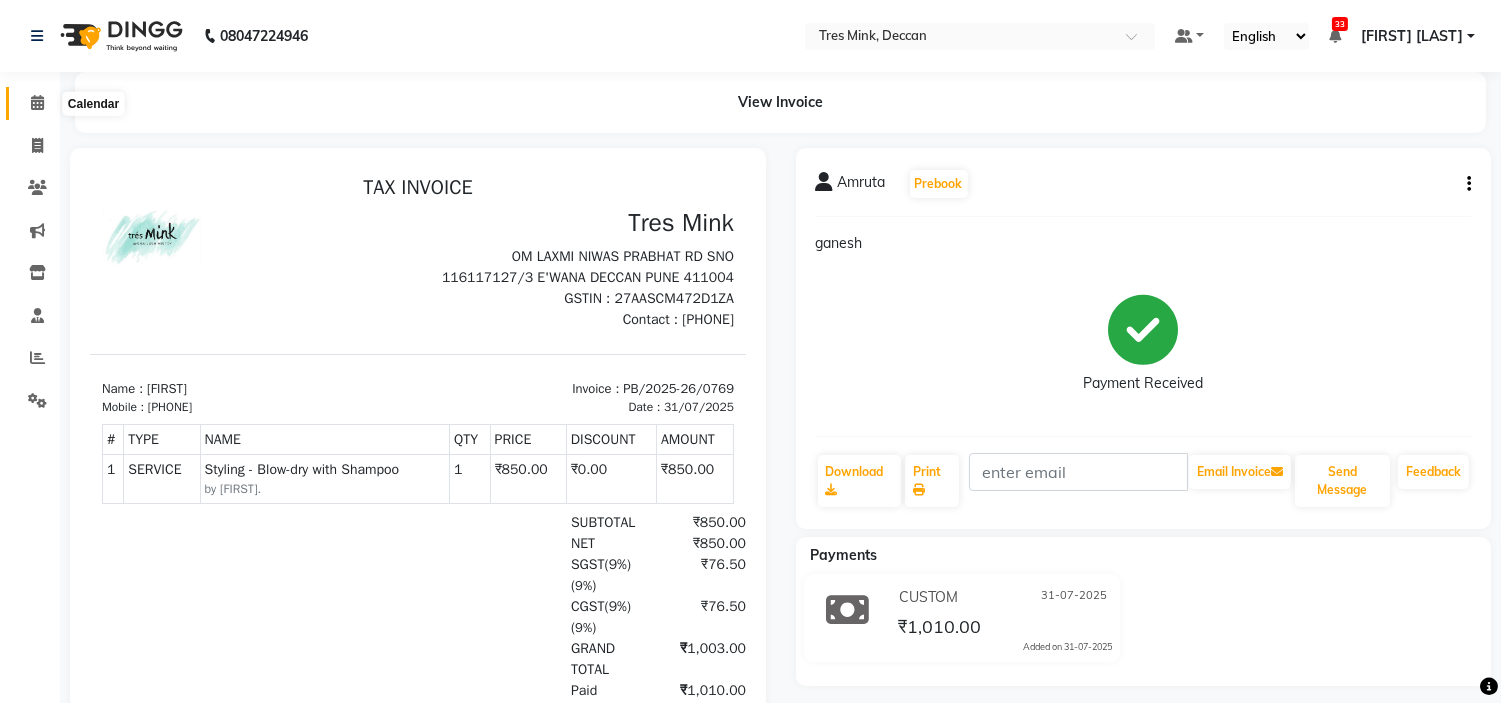 click 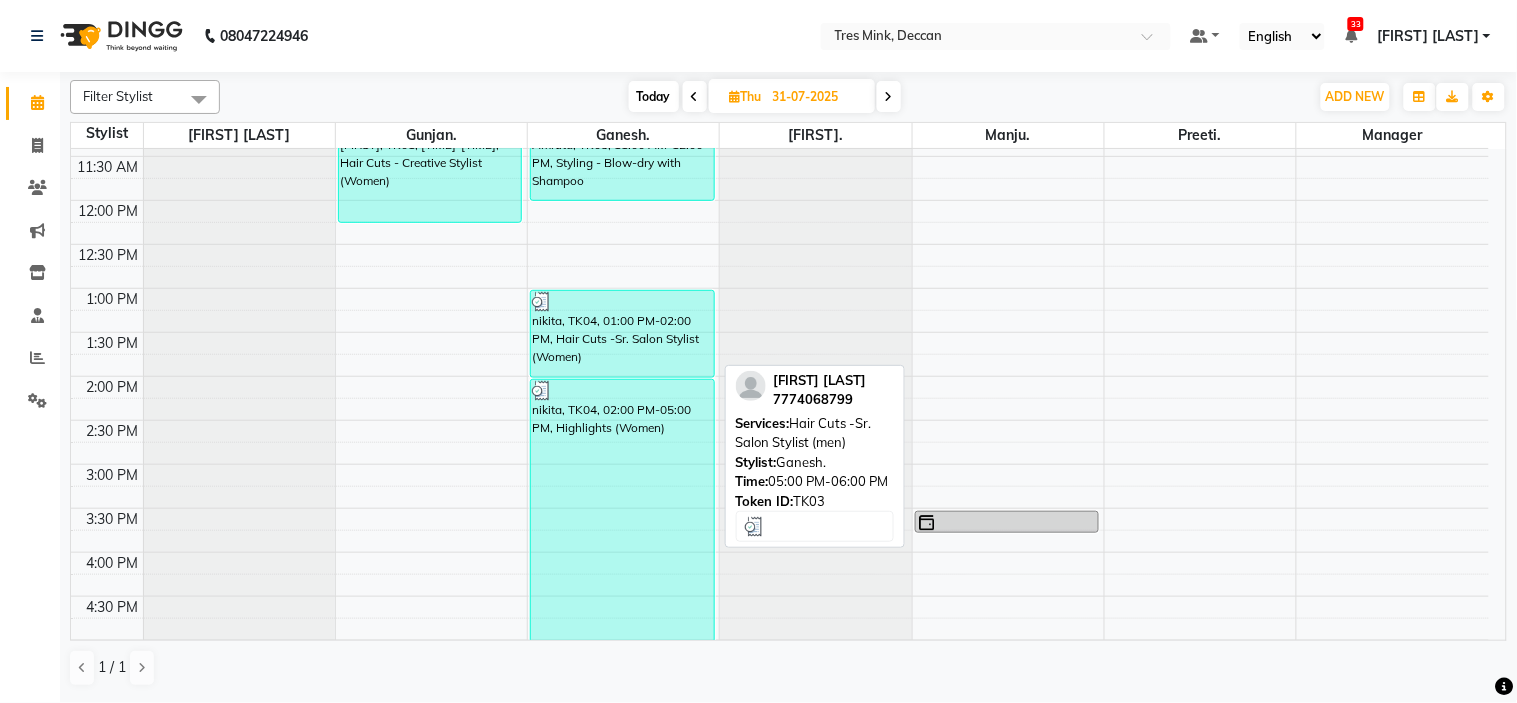 scroll, scrollTop: 102, scrollLeft: 0, axis: vertical 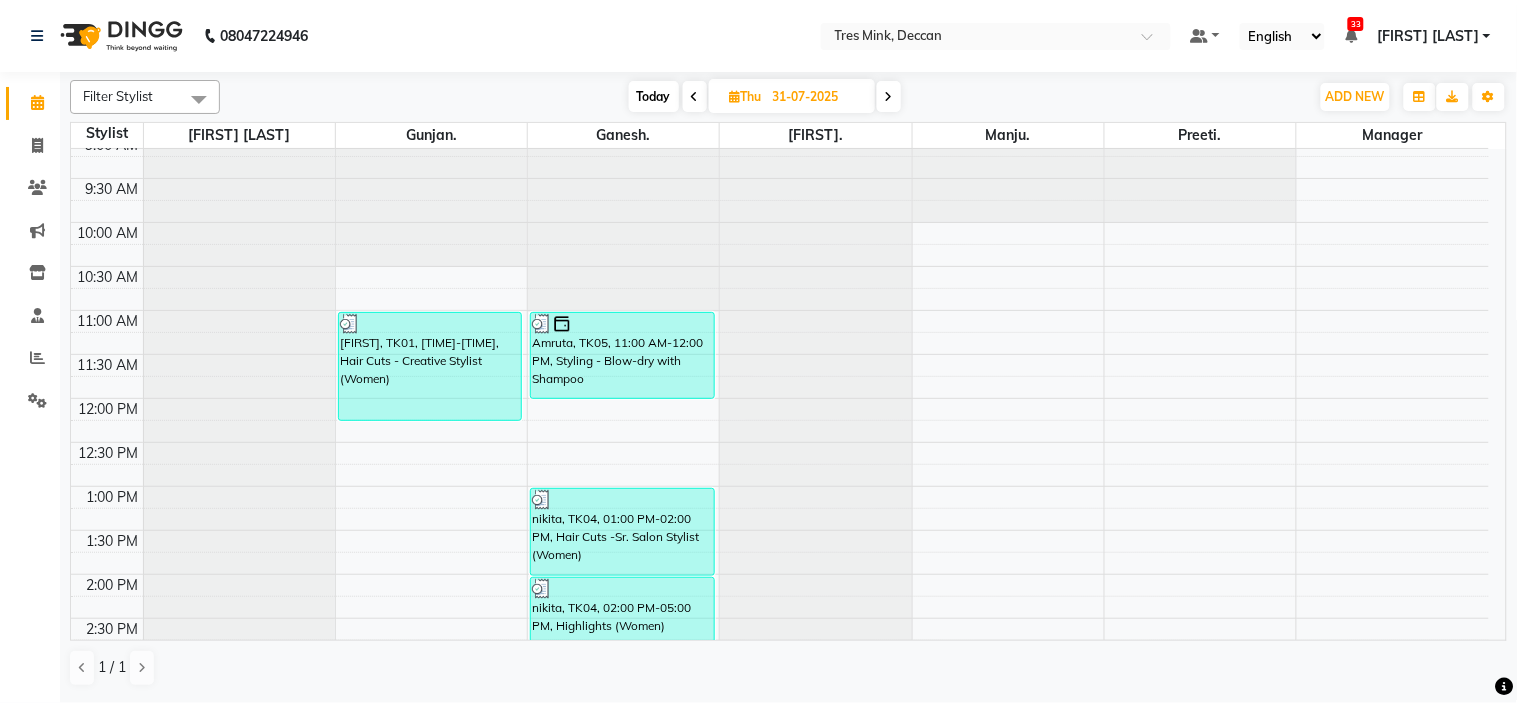 click on "Today" at bounding box center (654, 96) 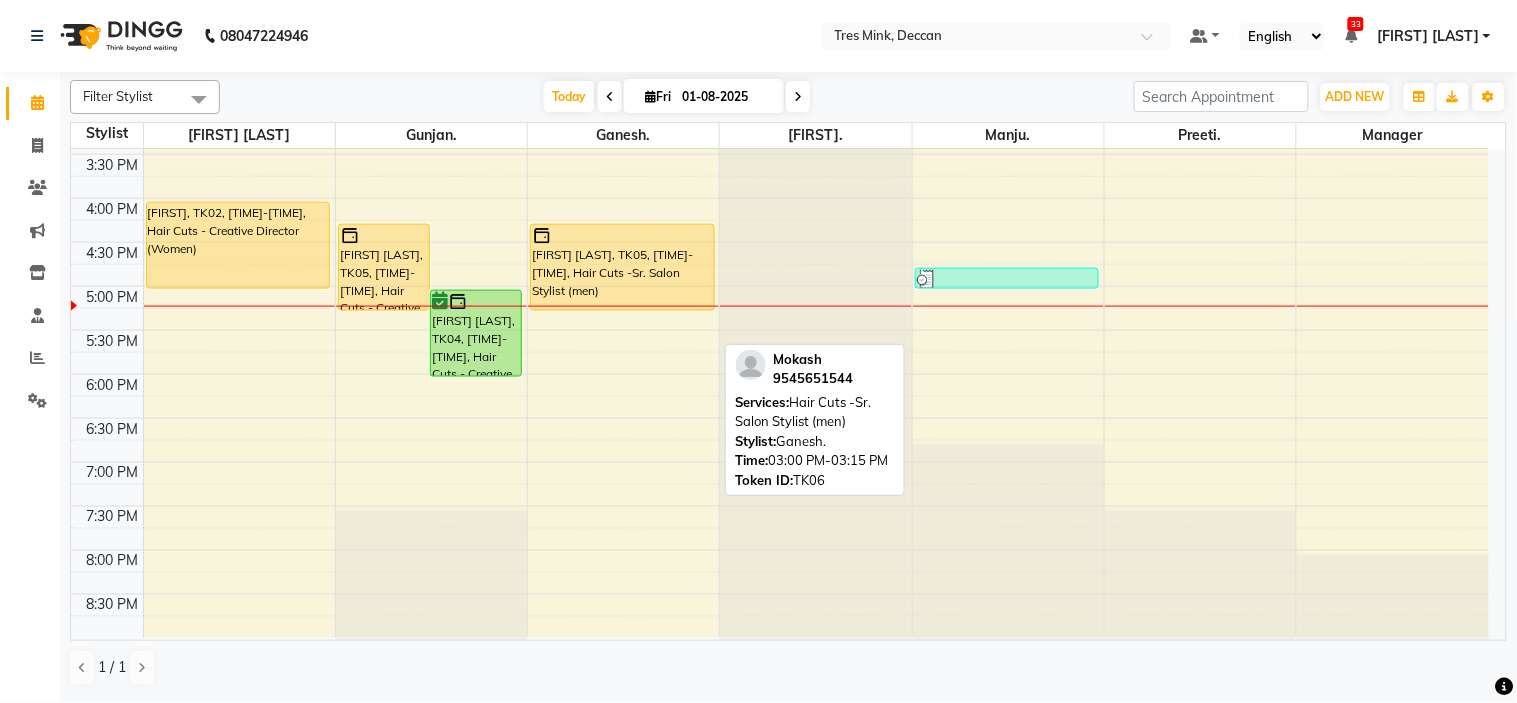 scroll, scrollTop: 656, scrollLeft: 0, axis: vertical 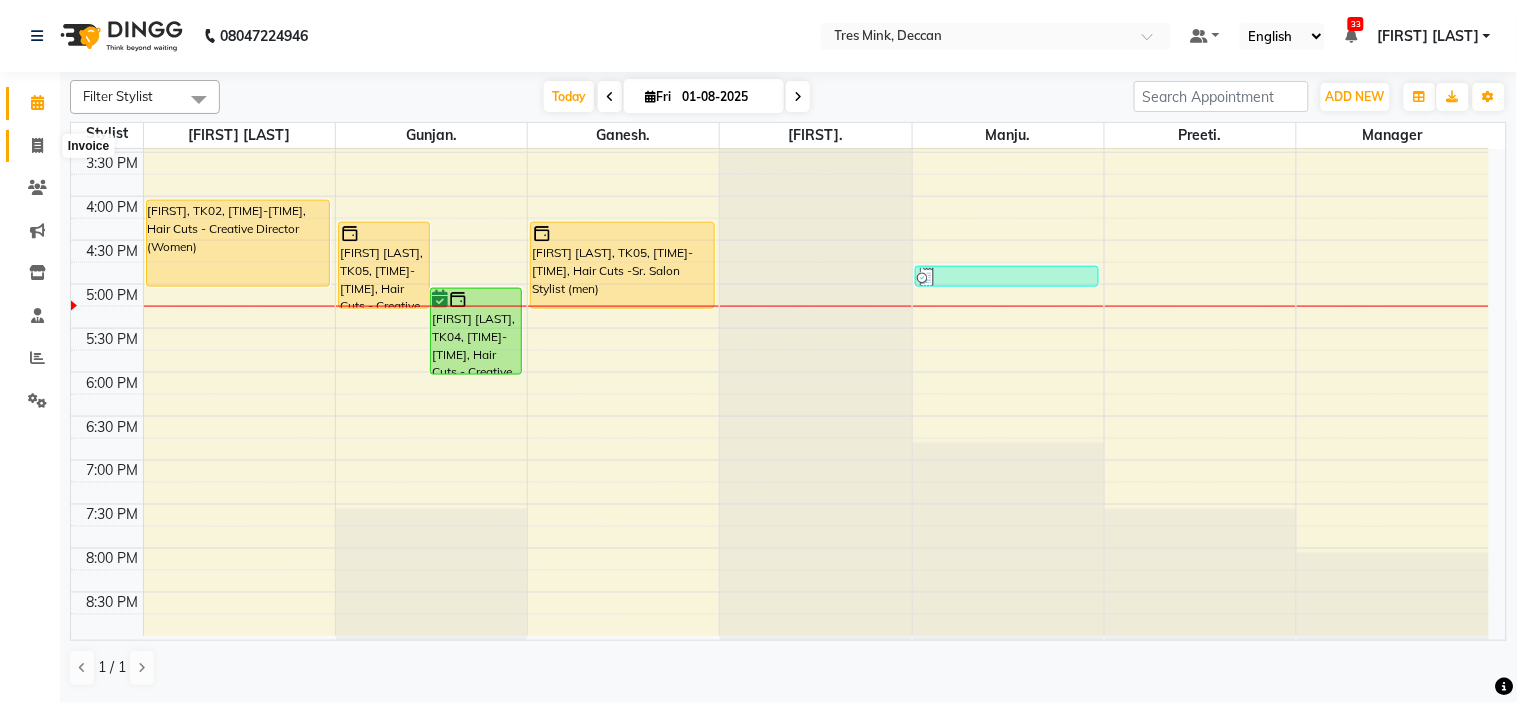 click 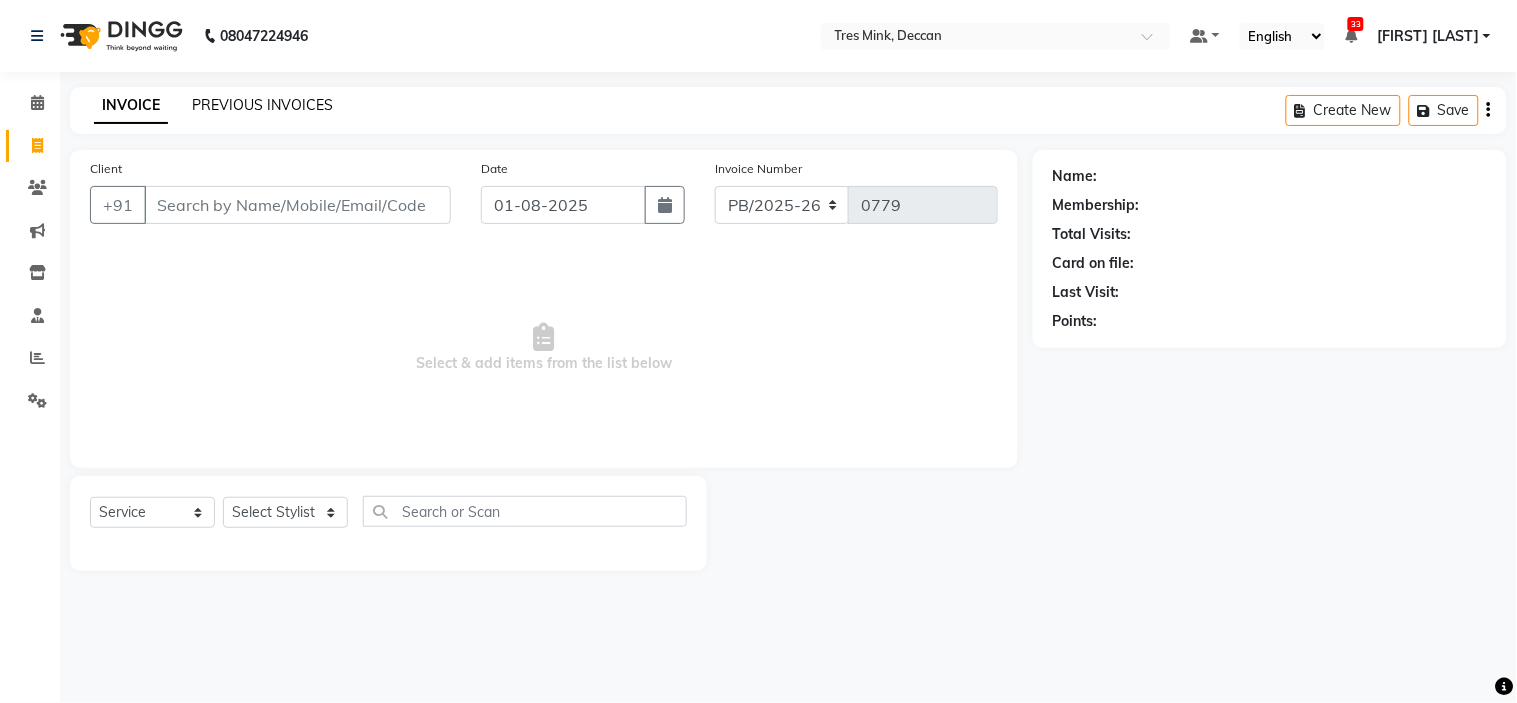 click on "PREVIOUS INVOICES" 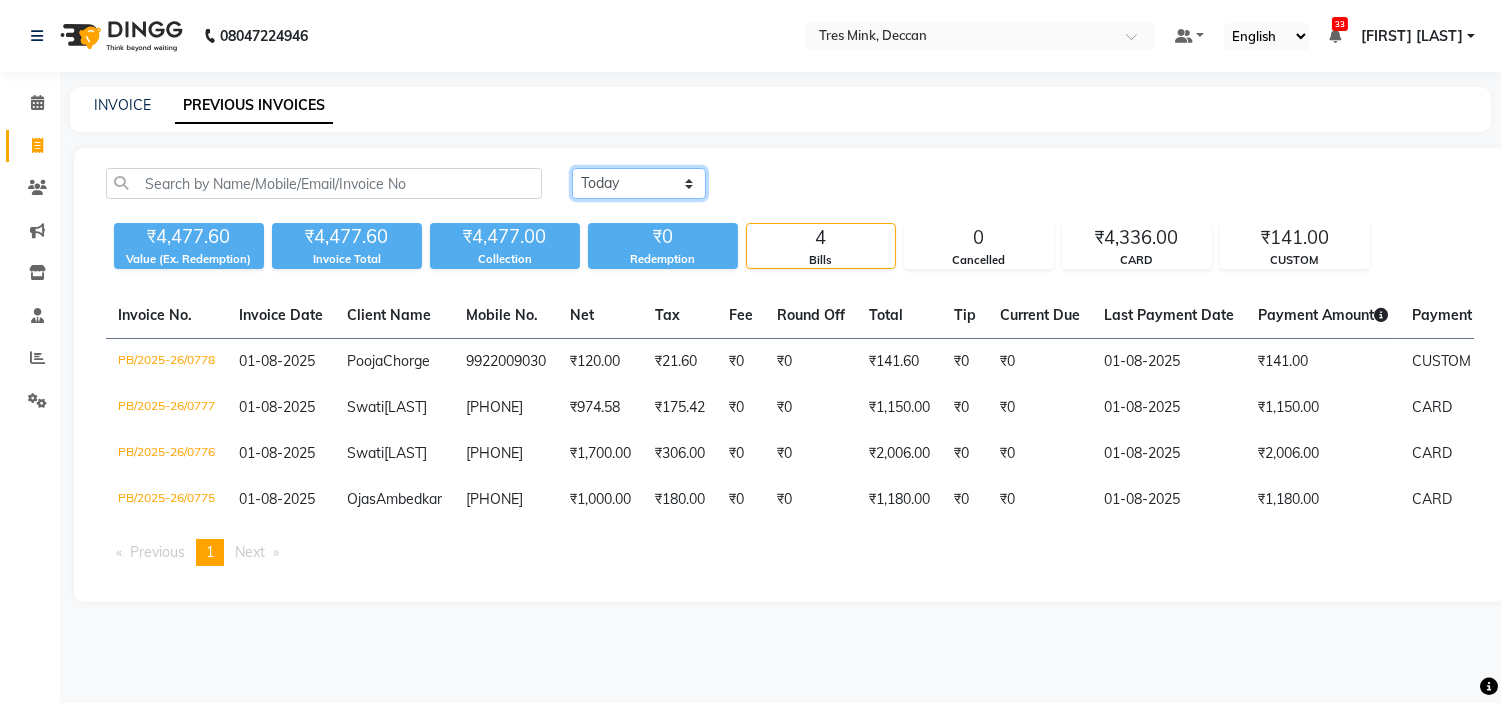 click on "Today Yesterday Custom Range" 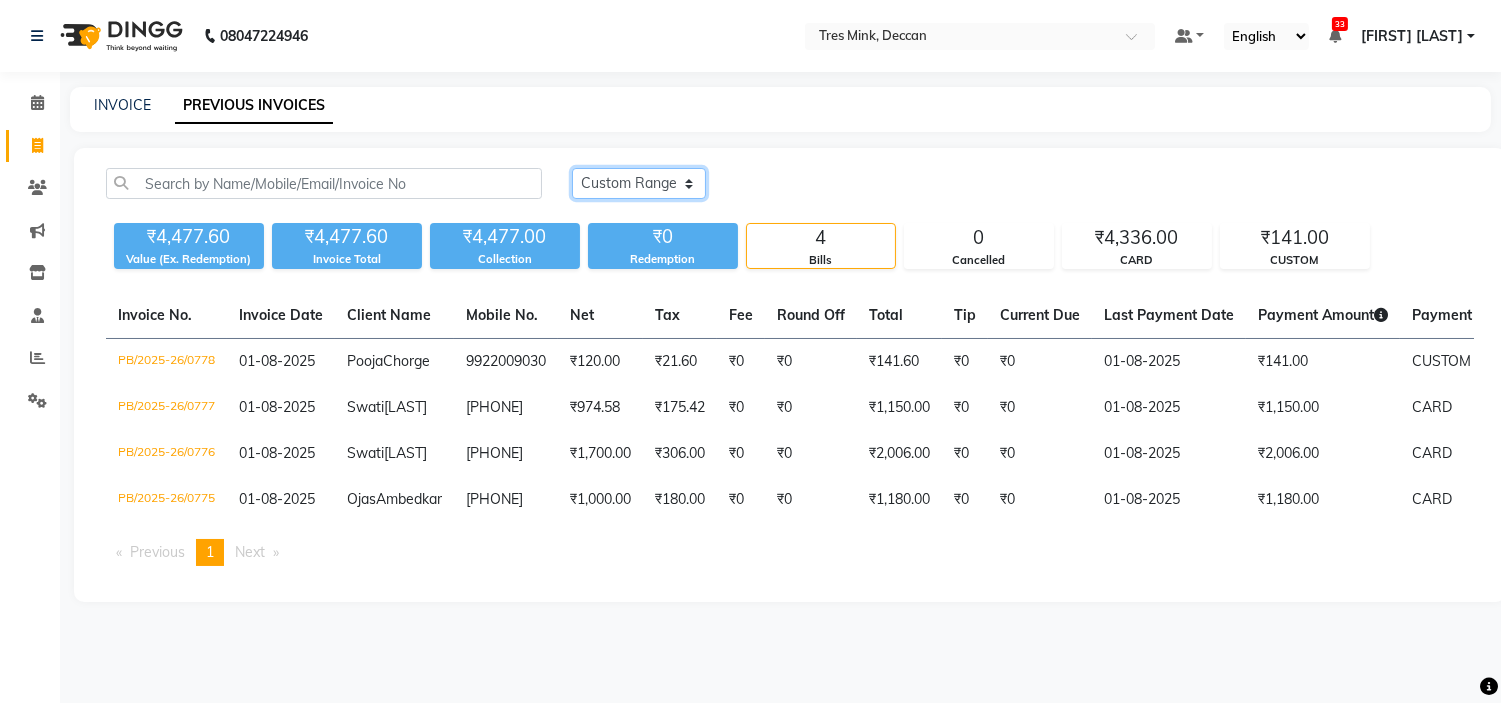 click on "Today Yesterday Custom Range" 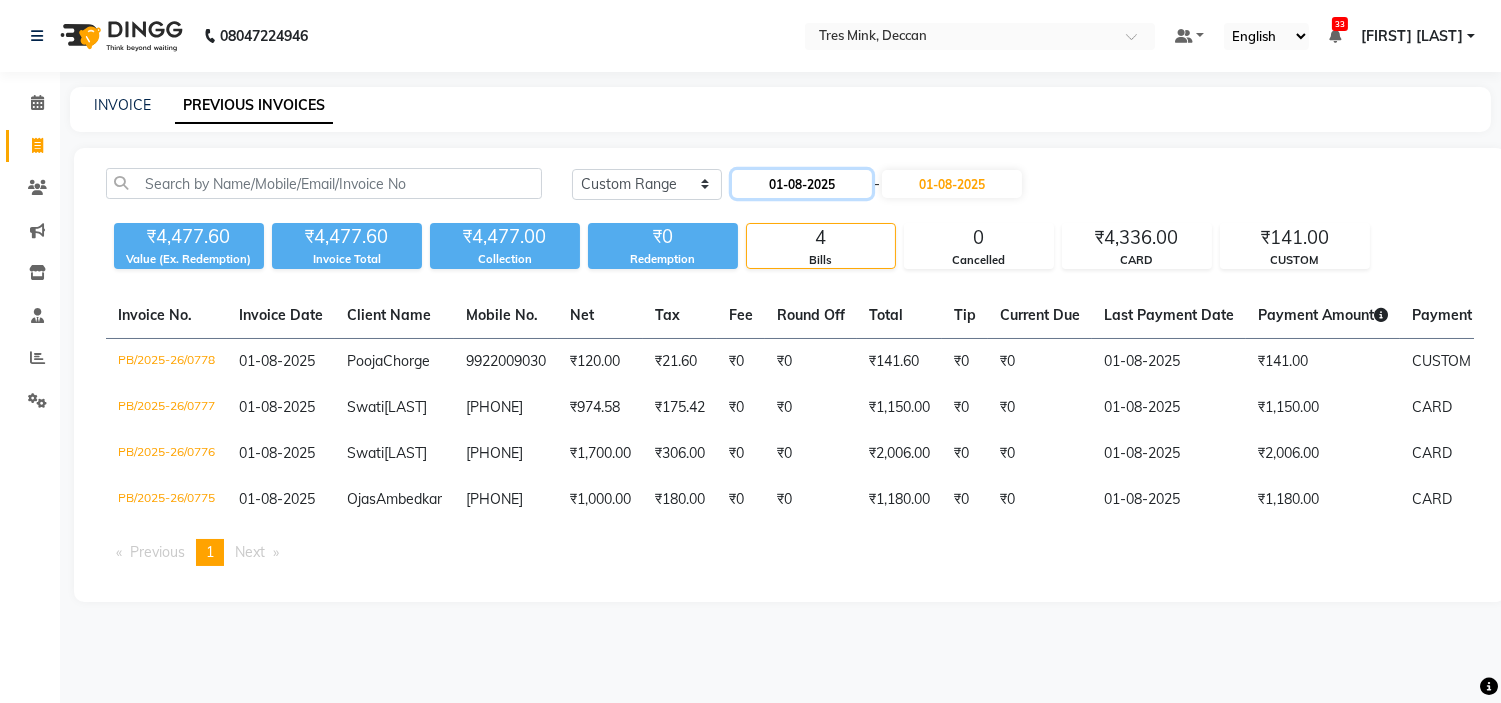 click on "01-08-2025" 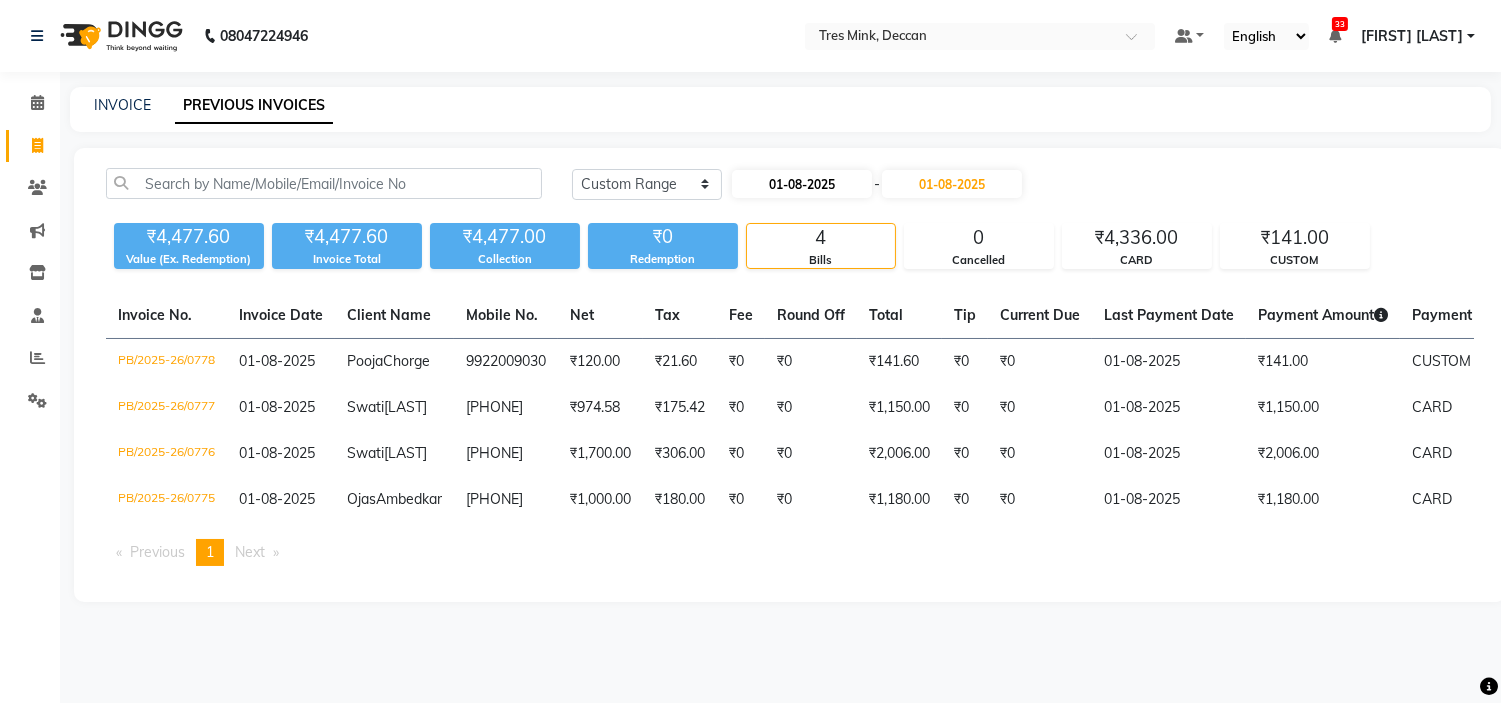 select on "8" 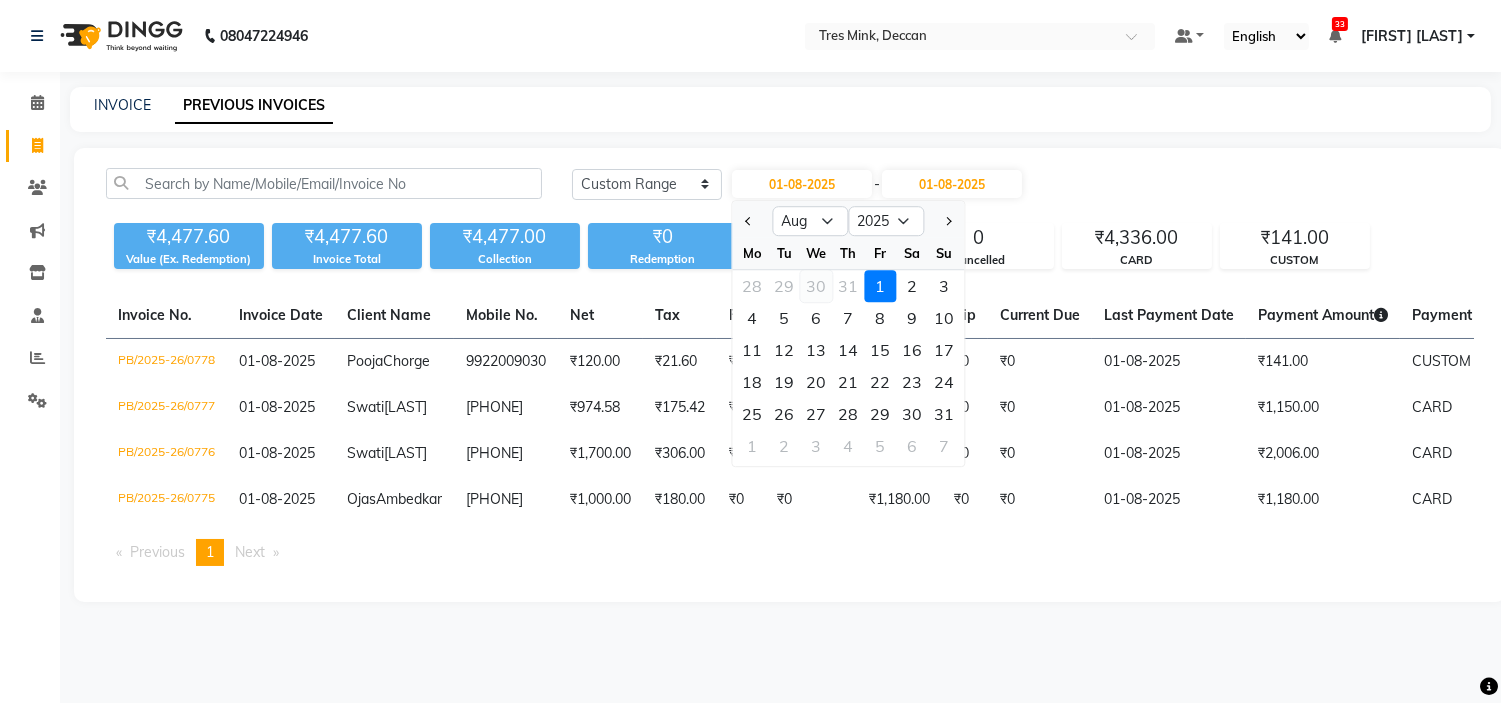 click on "30" 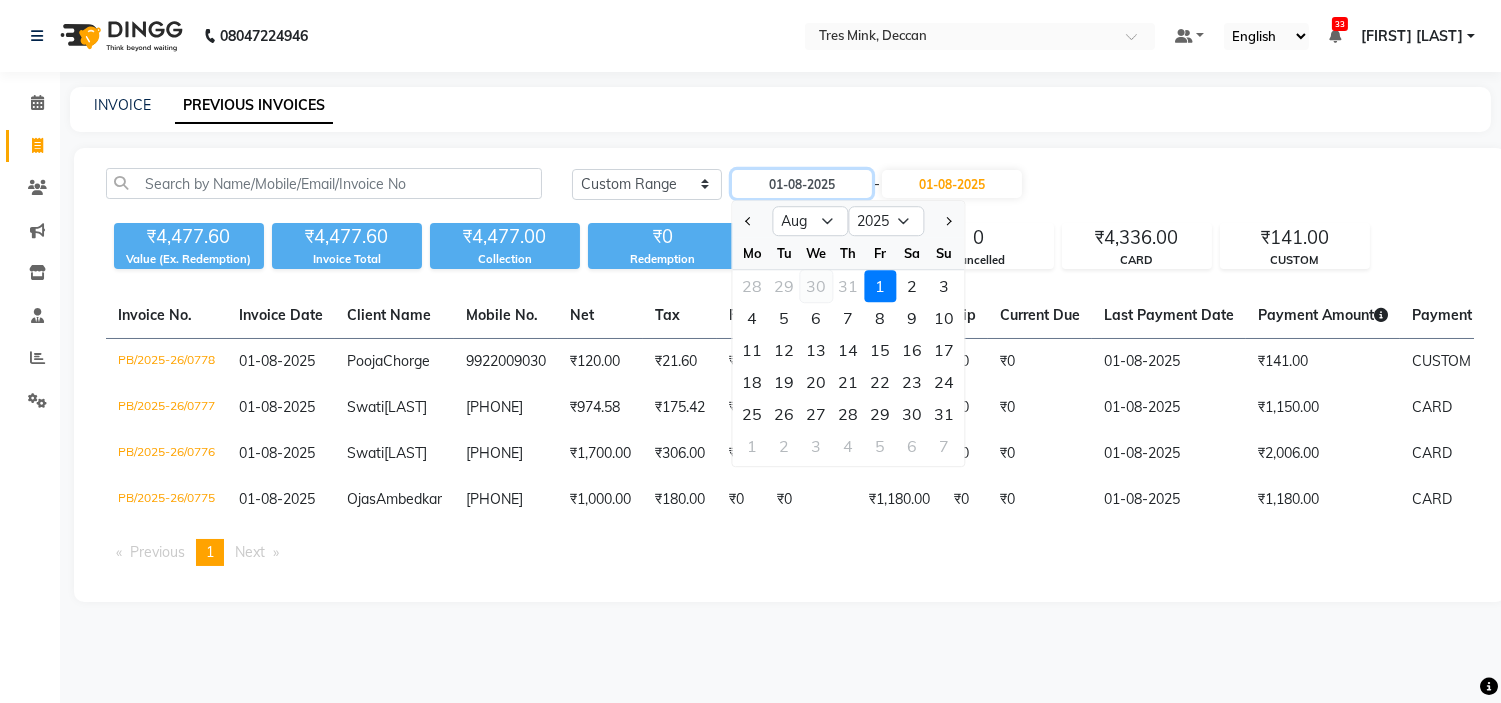 type on "30-07-2025" 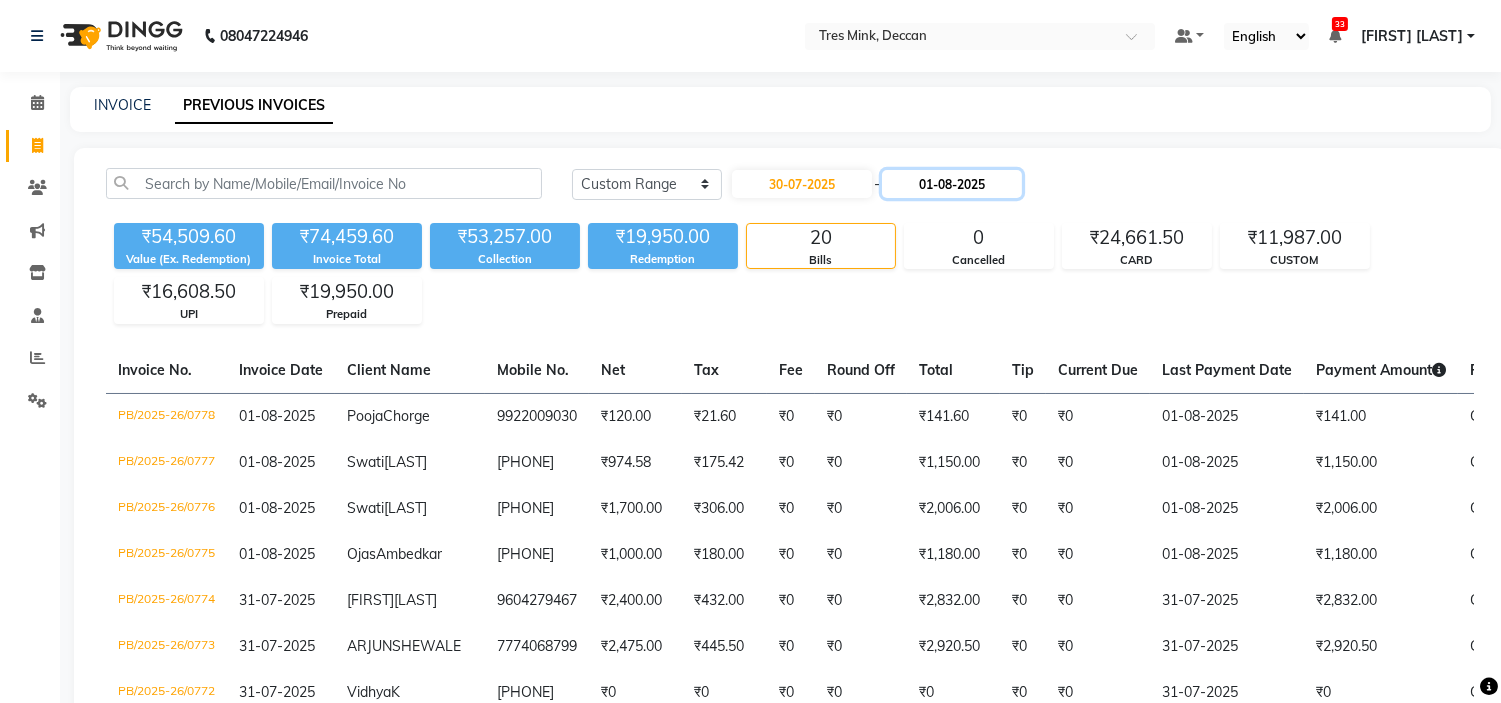 click on "01-08-2025" 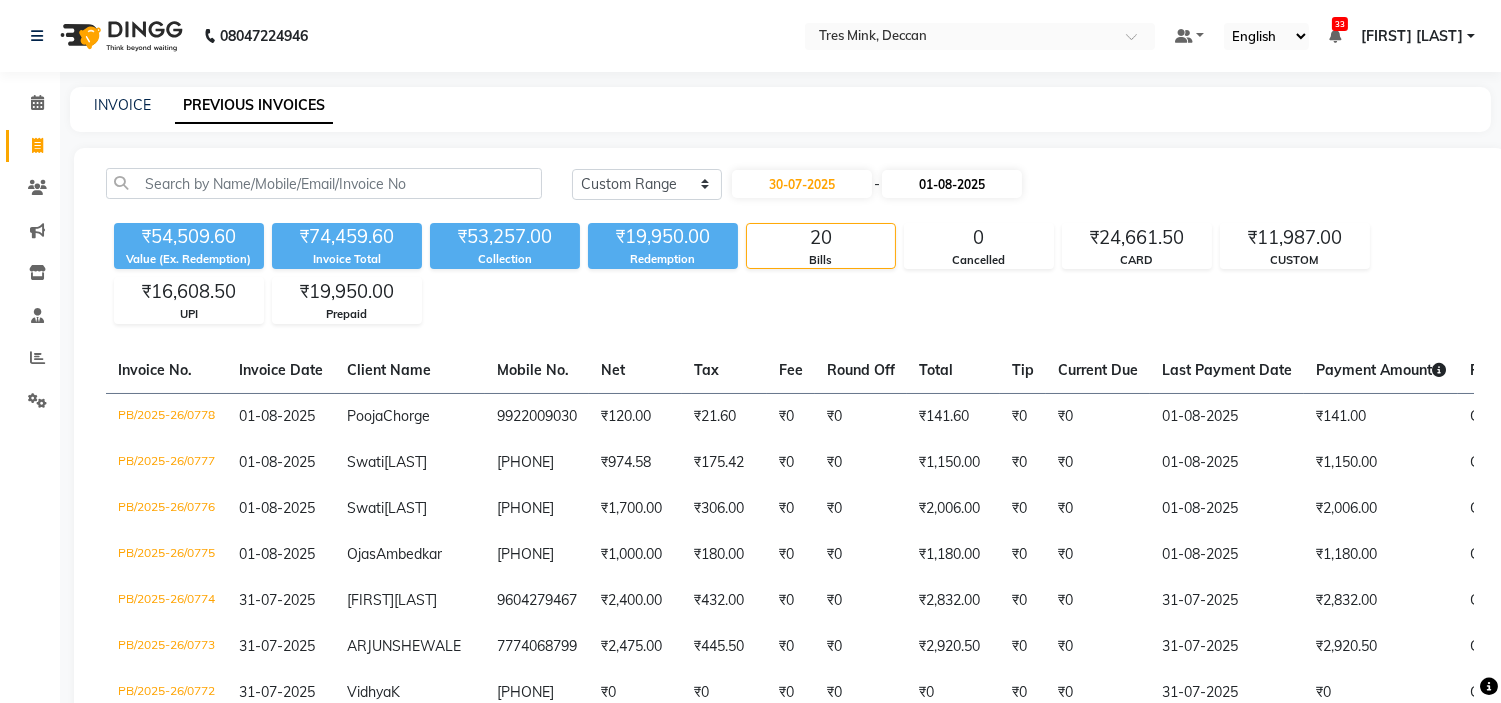 select on "8" 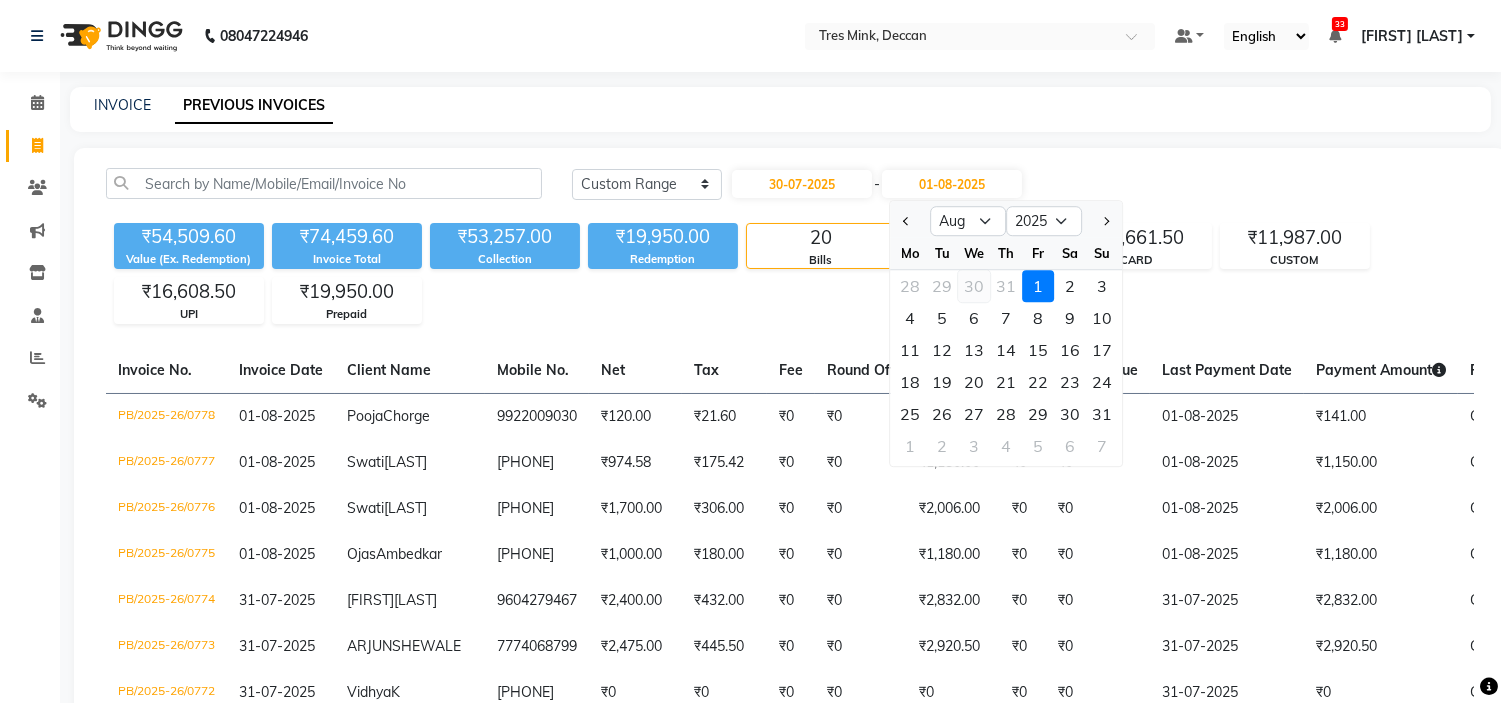 click on "30" 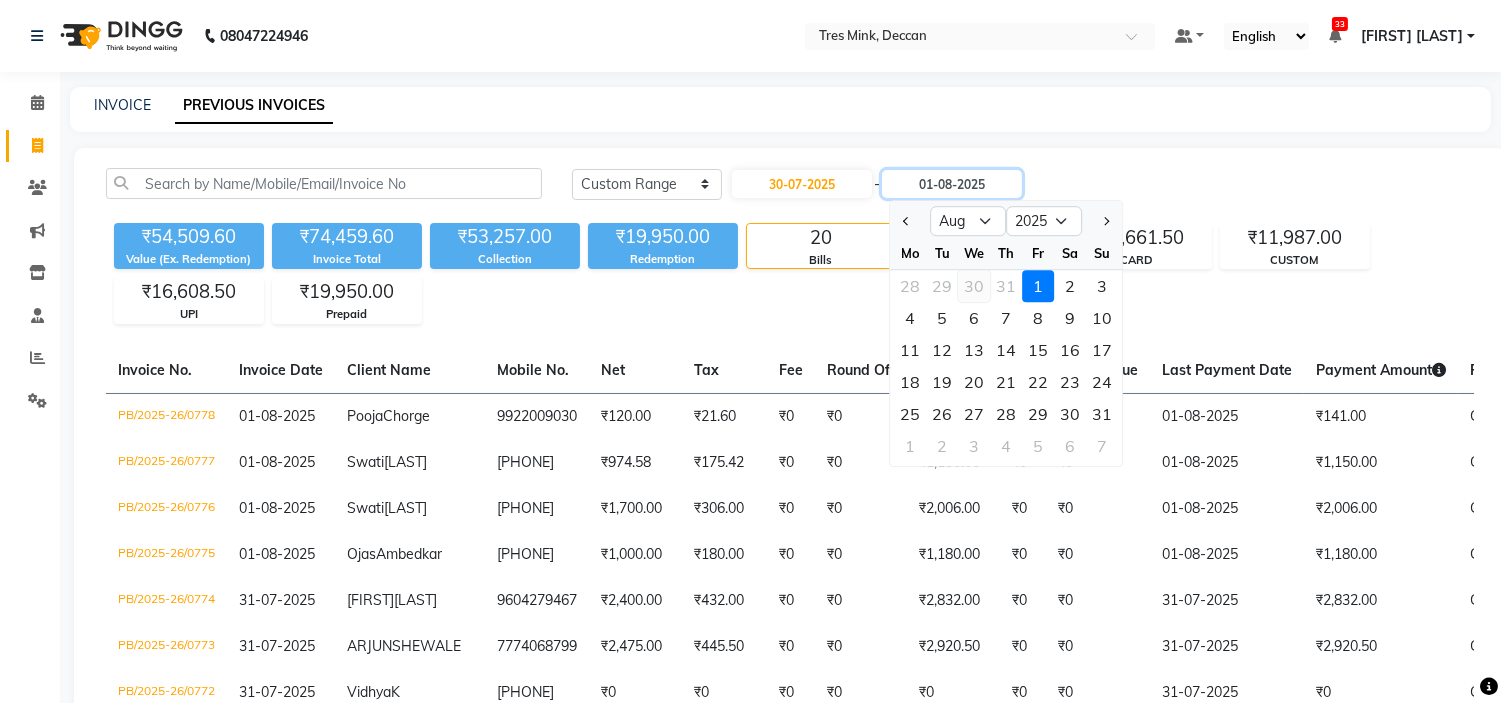 type on "30-07-2025" 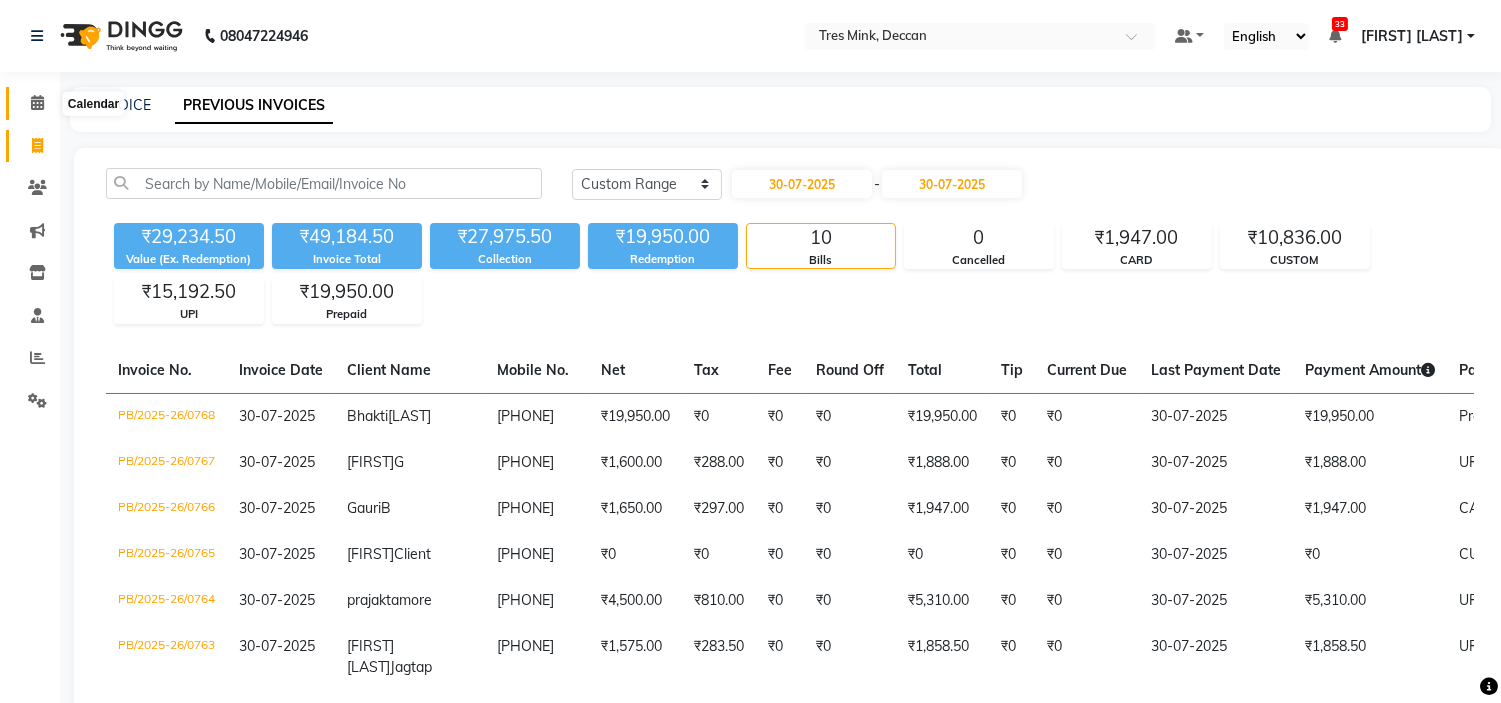 click 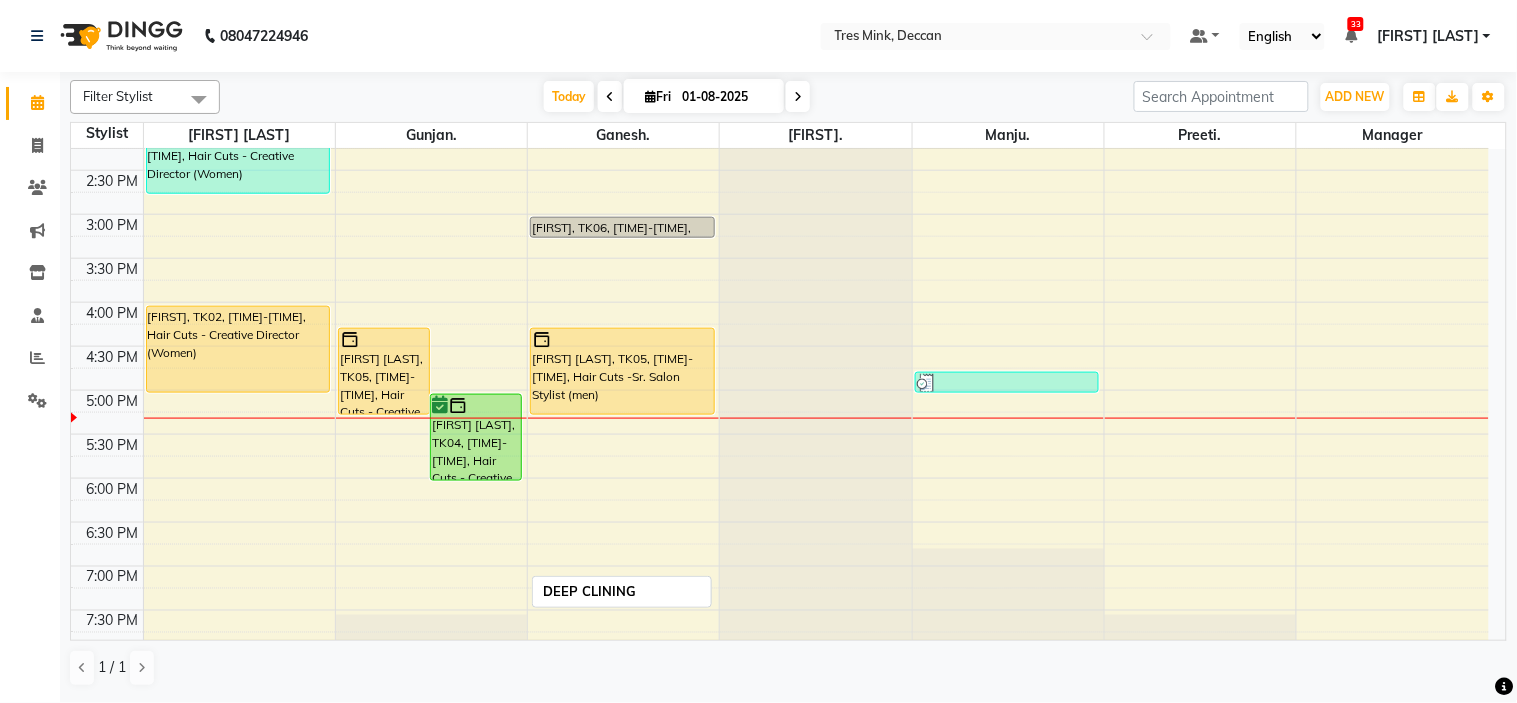 scroll, scrollTop: 555, scrollLeft: 0, axis: vertical 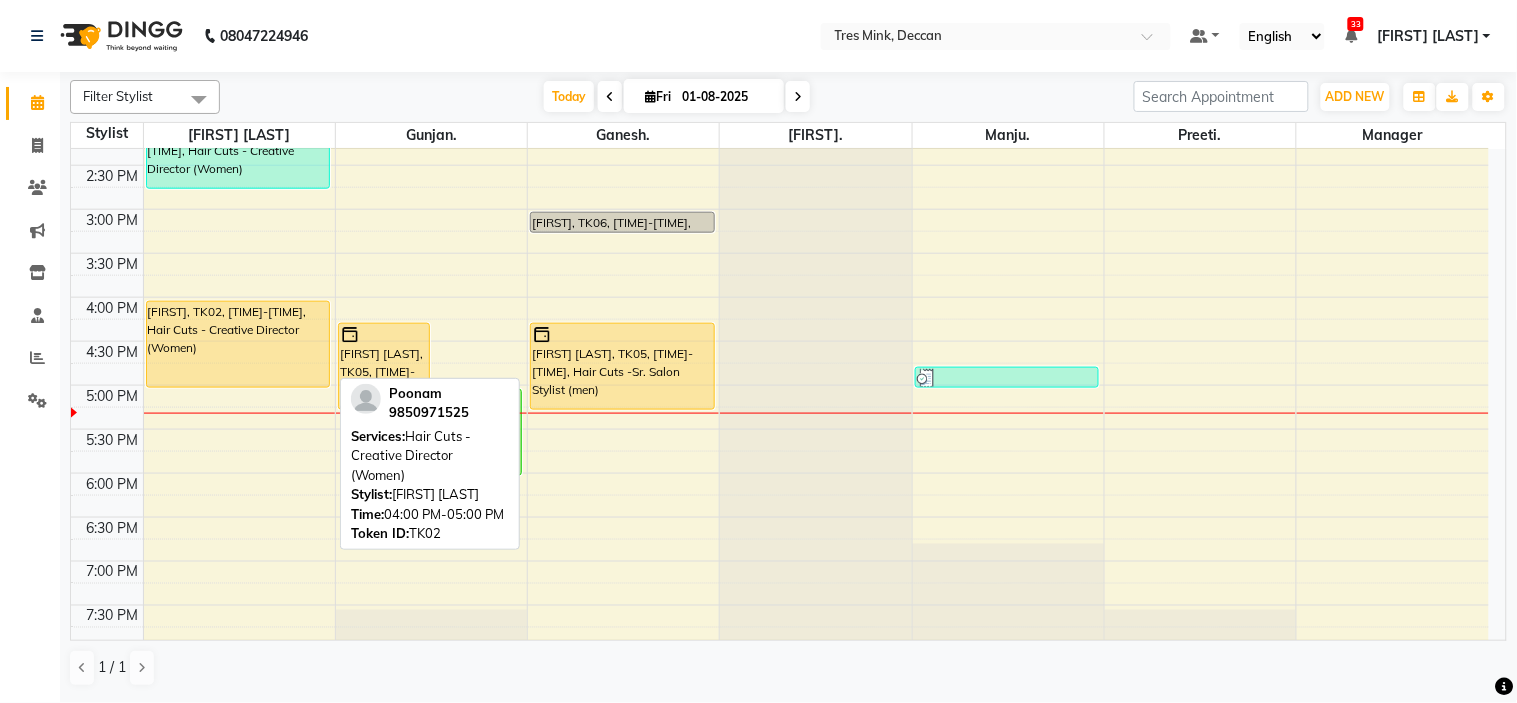 click on "[FIRST], TK02, 04:00 PM-05:00 PM, Hair Cuts - Creative Director (Women)" at bounding box center (238, 344) 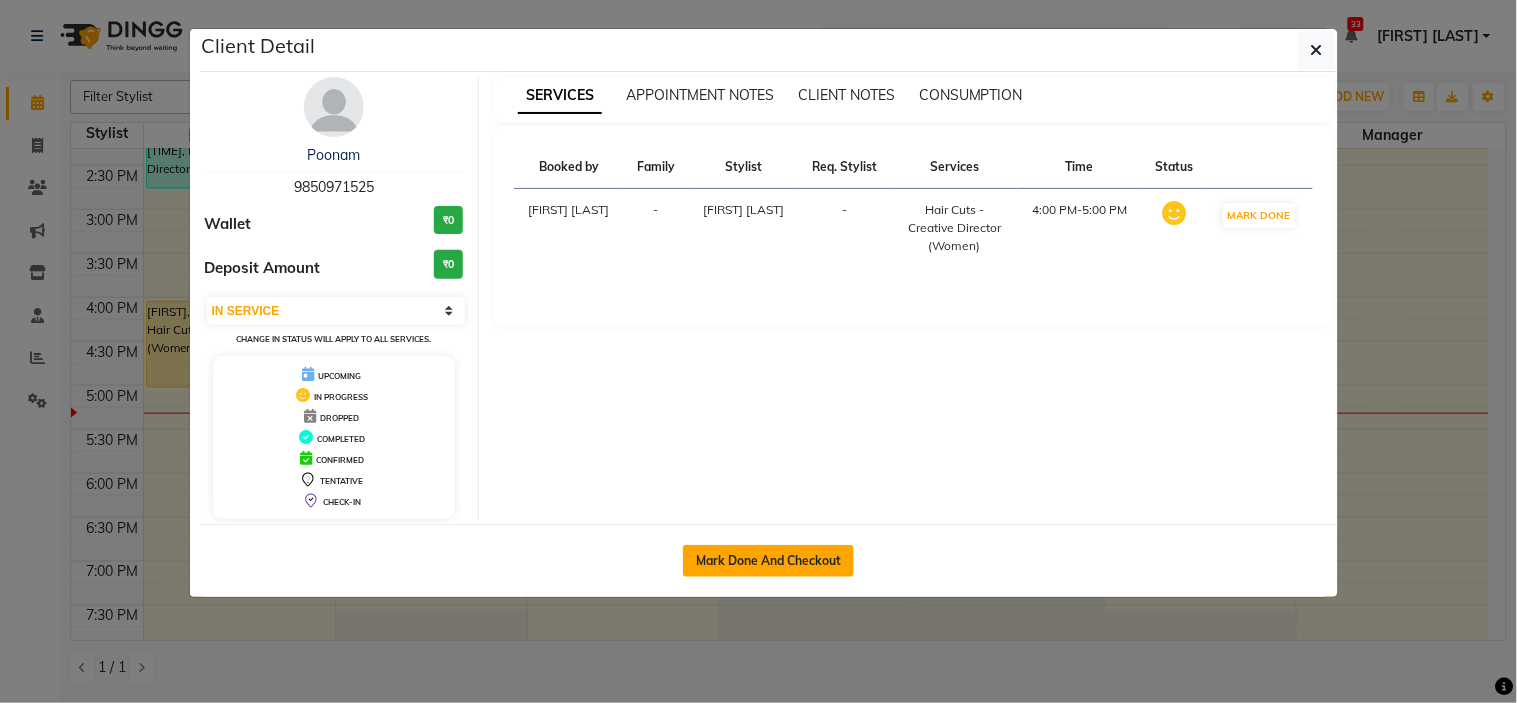 click on "Mark Done And Checkout" 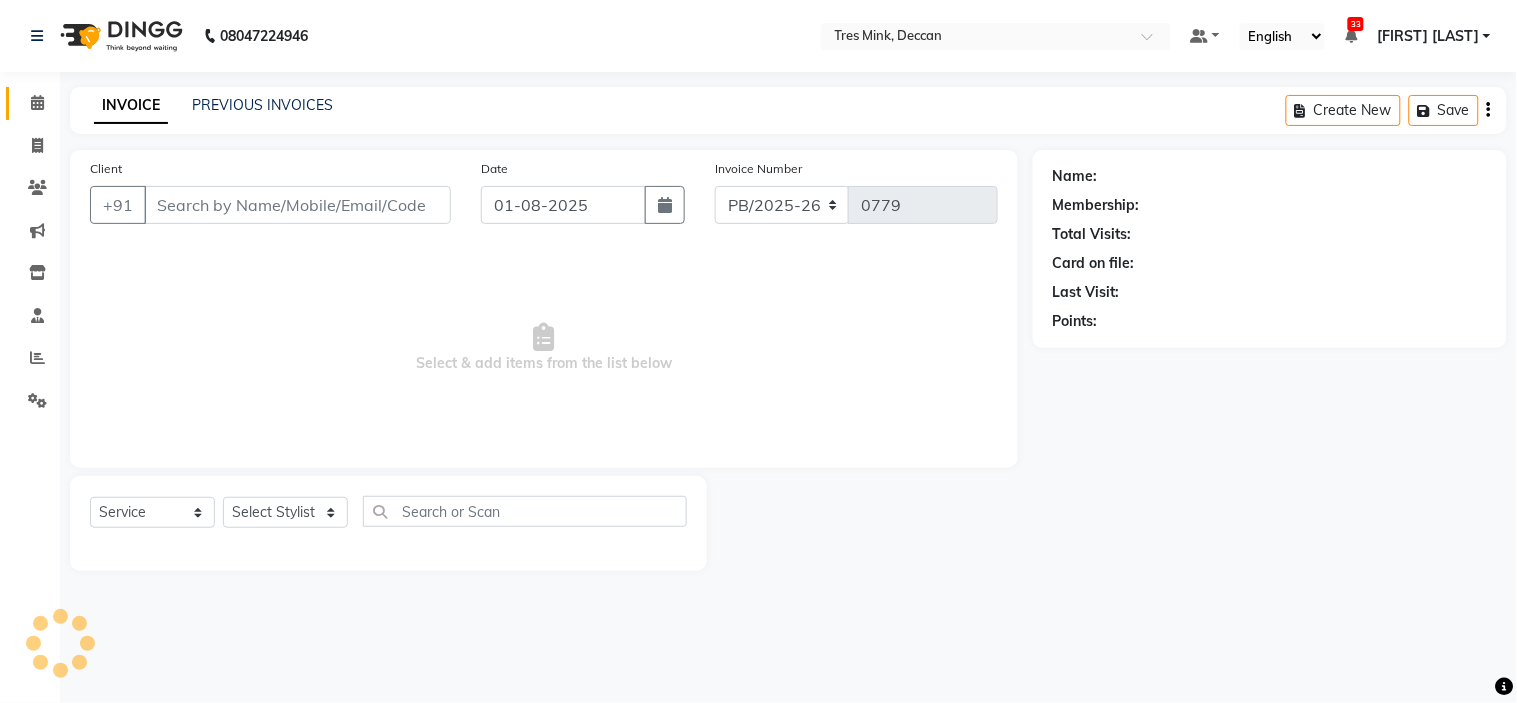 type on "9850971525" 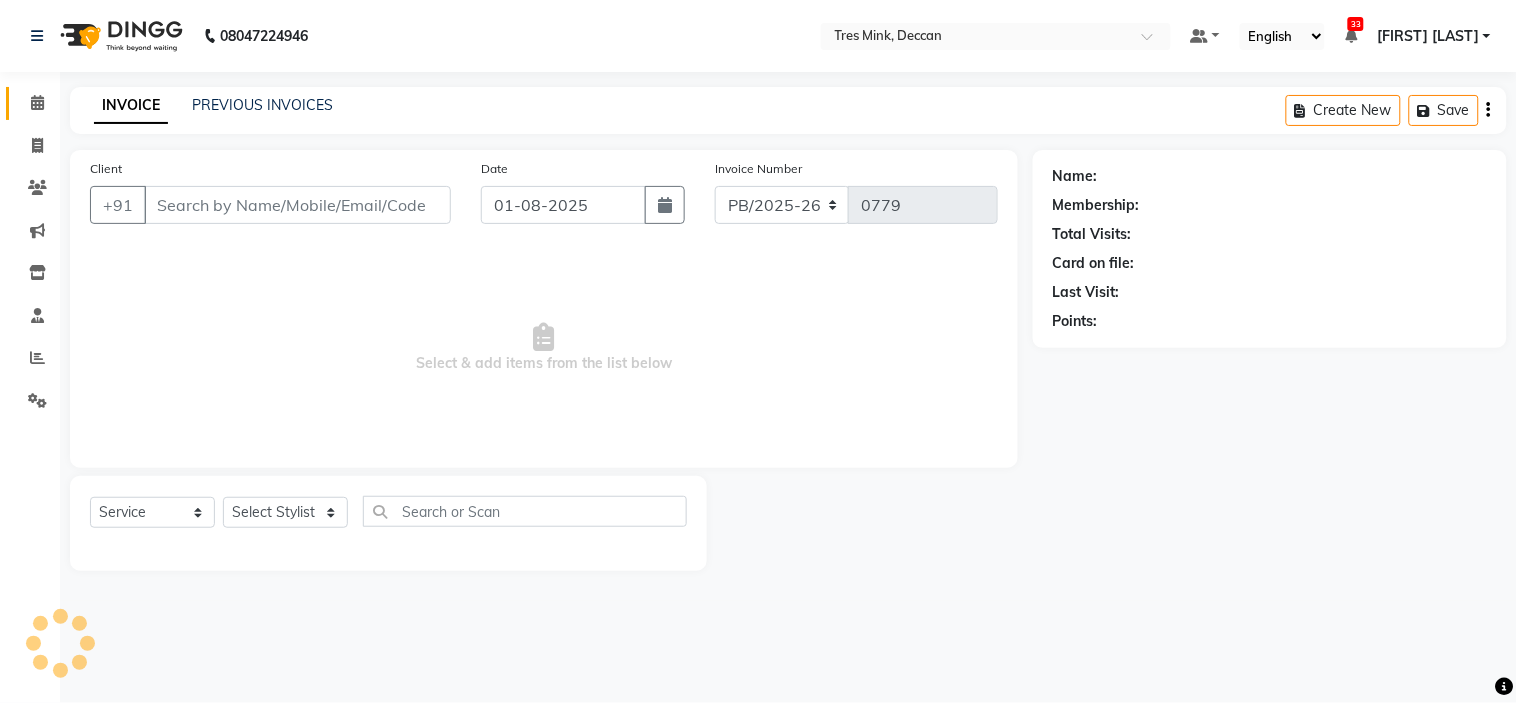 select on "59496" 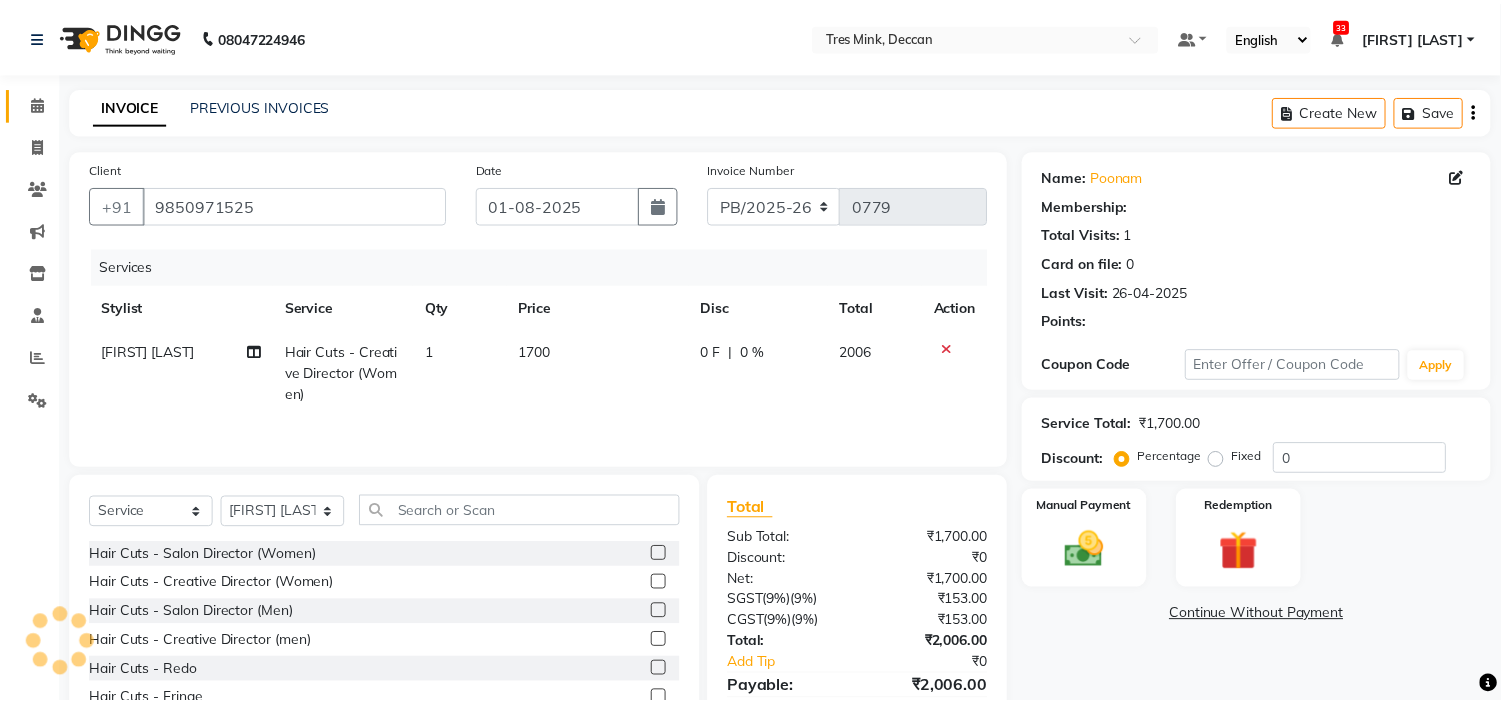 scroll, scrollTop: 100, scrollLeft: 0, axis: vertical 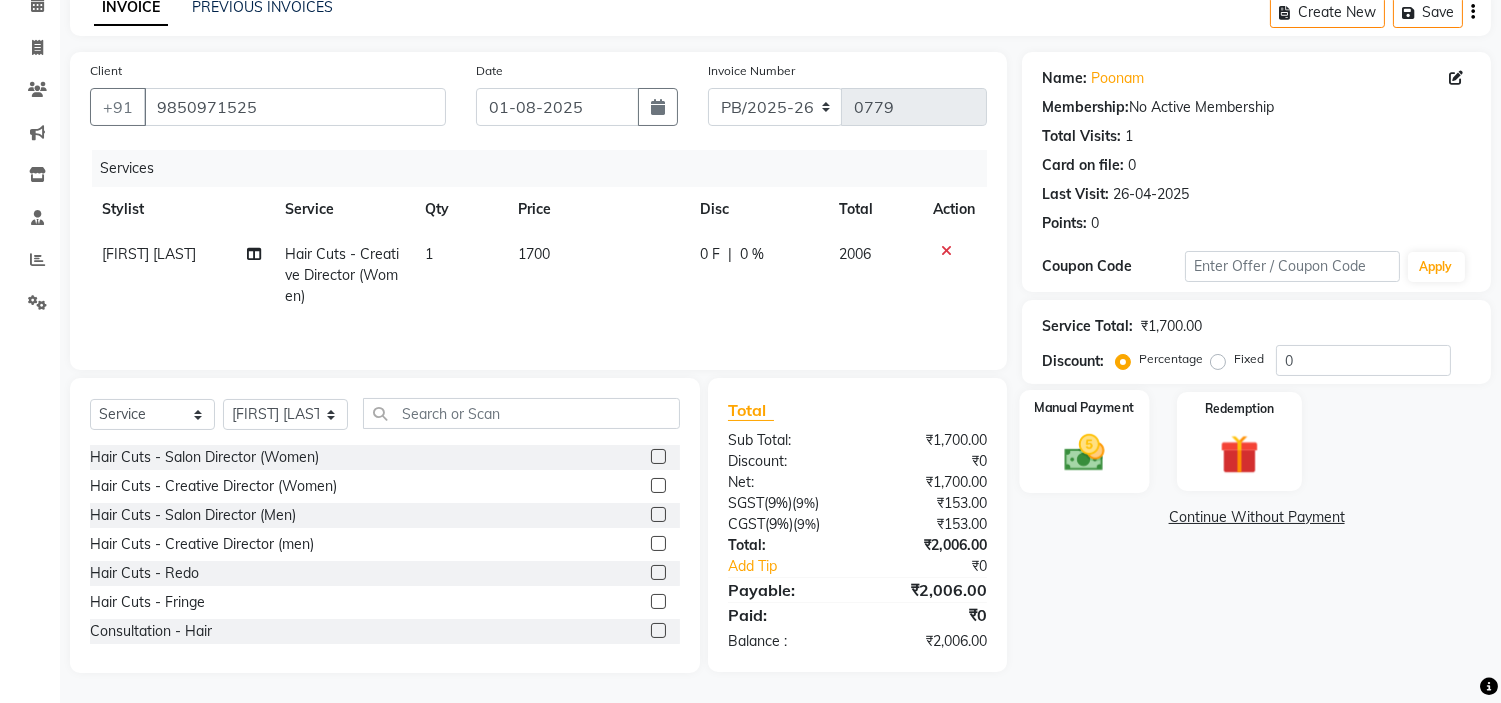 click 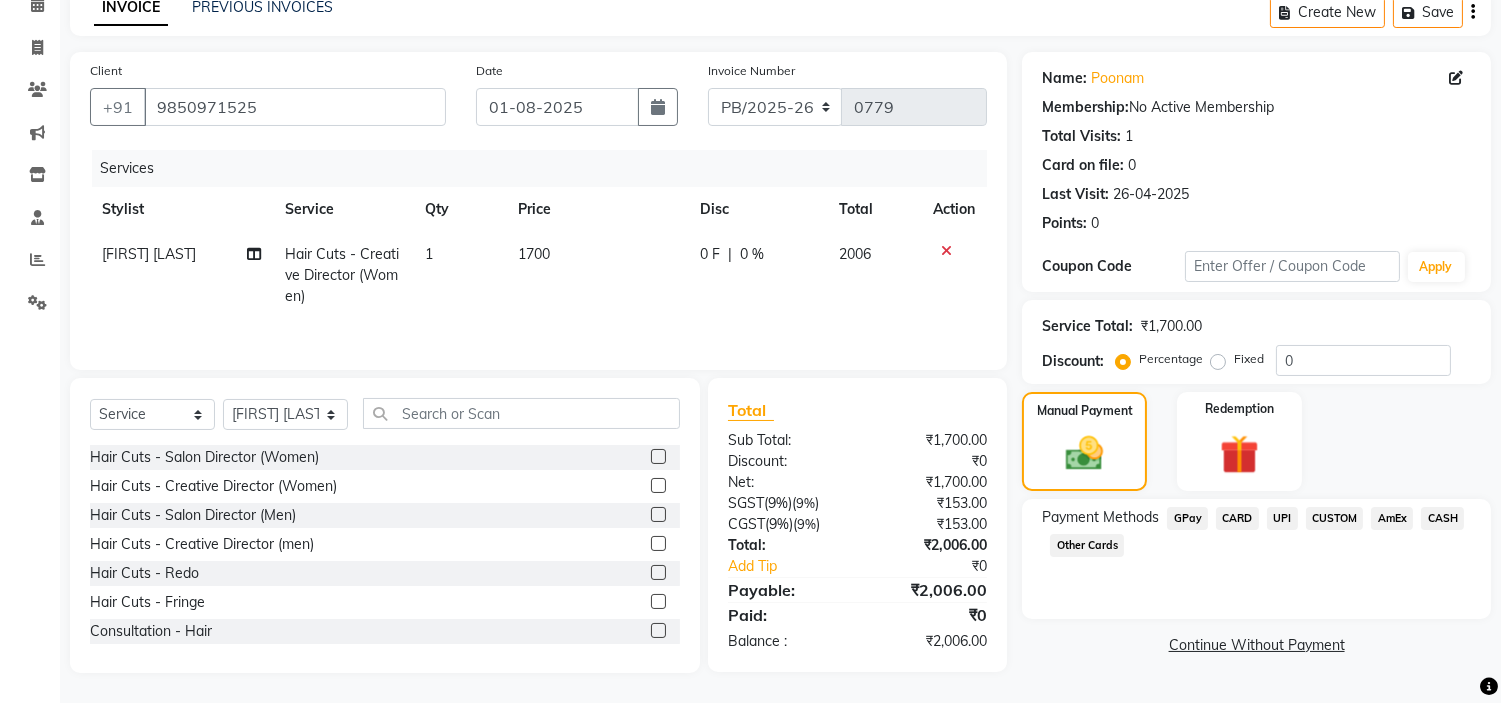 click on "UPI" 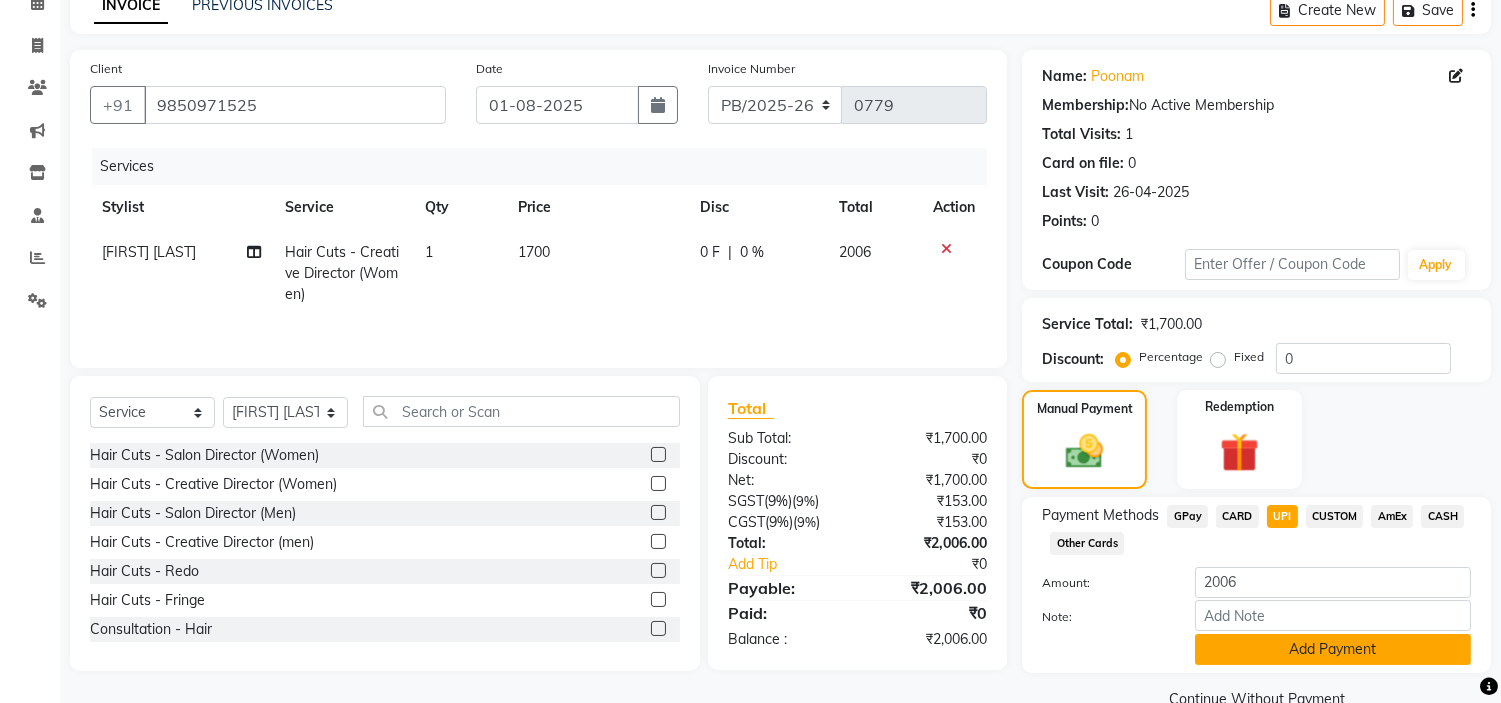 click on "Add Payment" 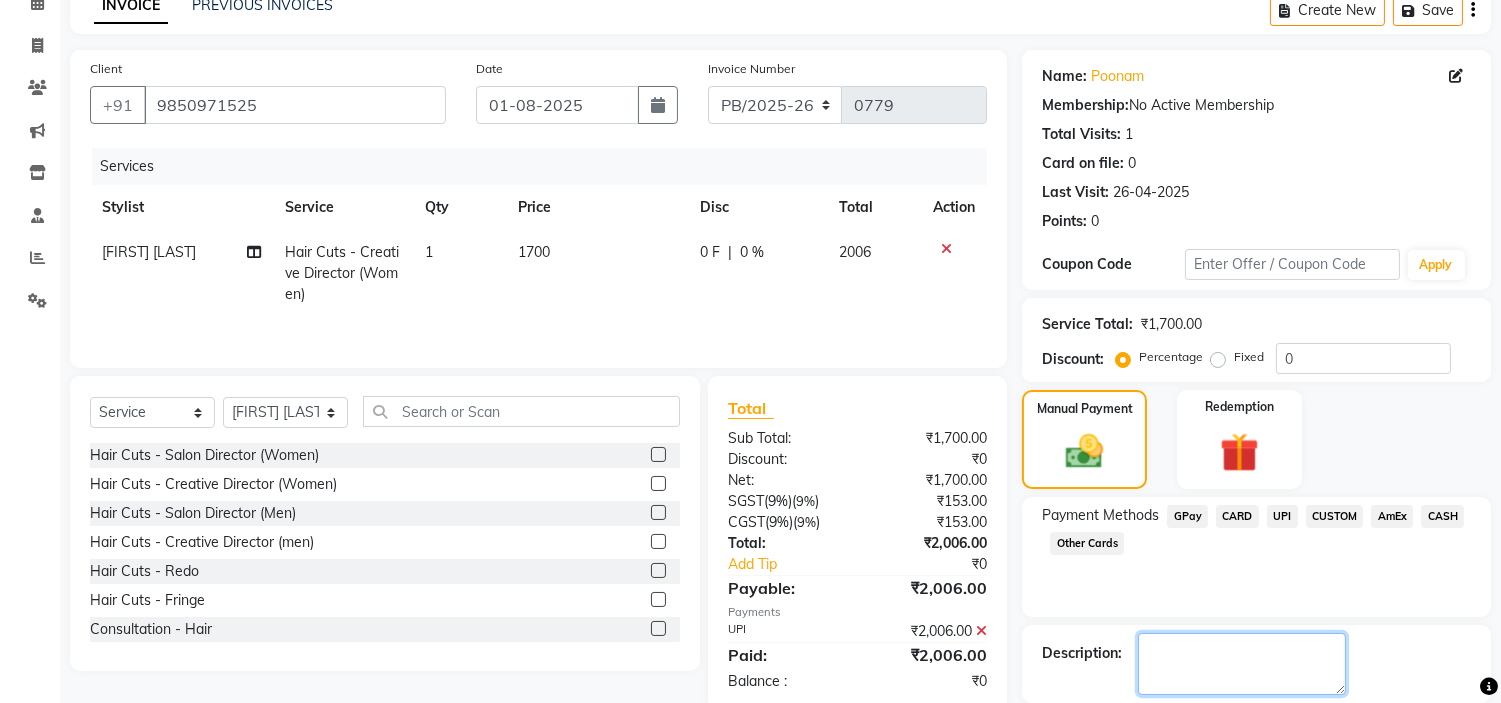 click 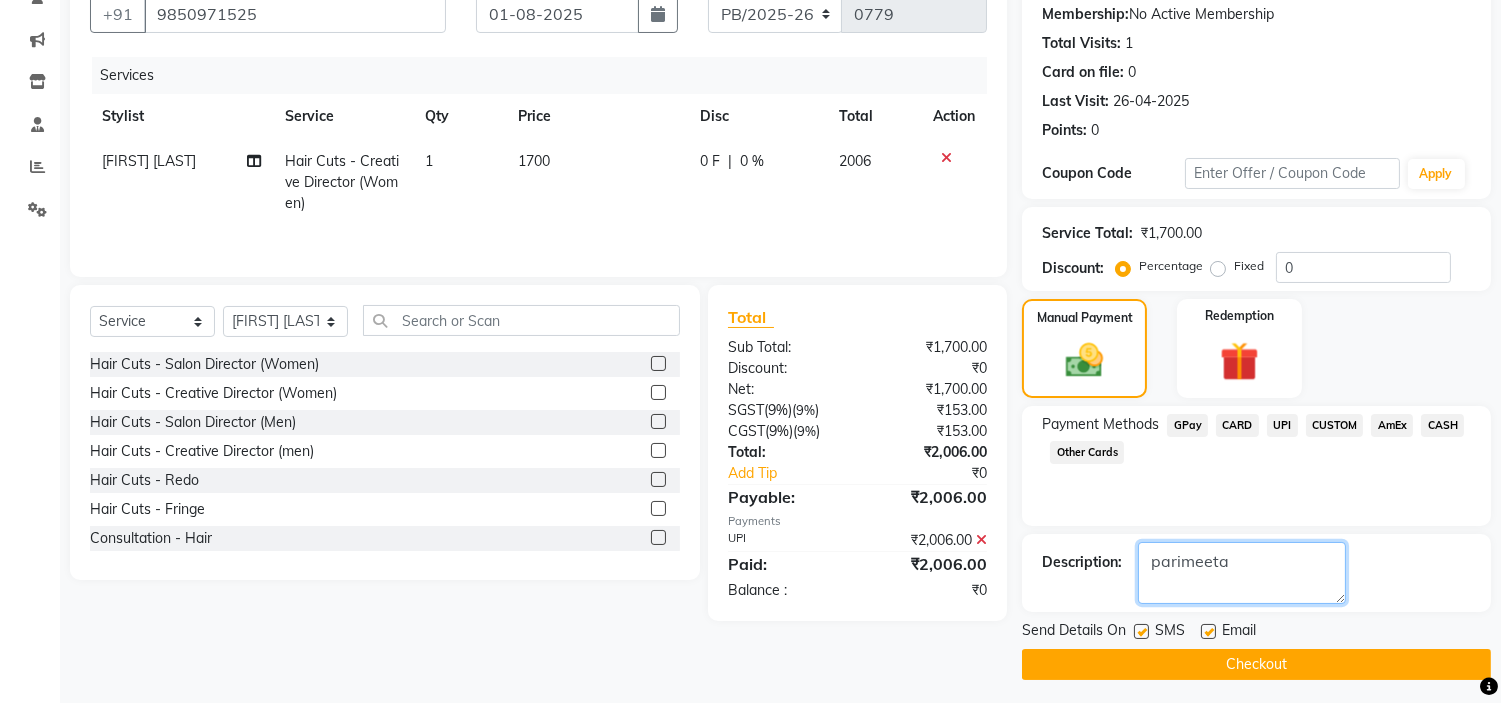 scroll, scrollTop: 196, scrollLeft: 0, axis: vertical 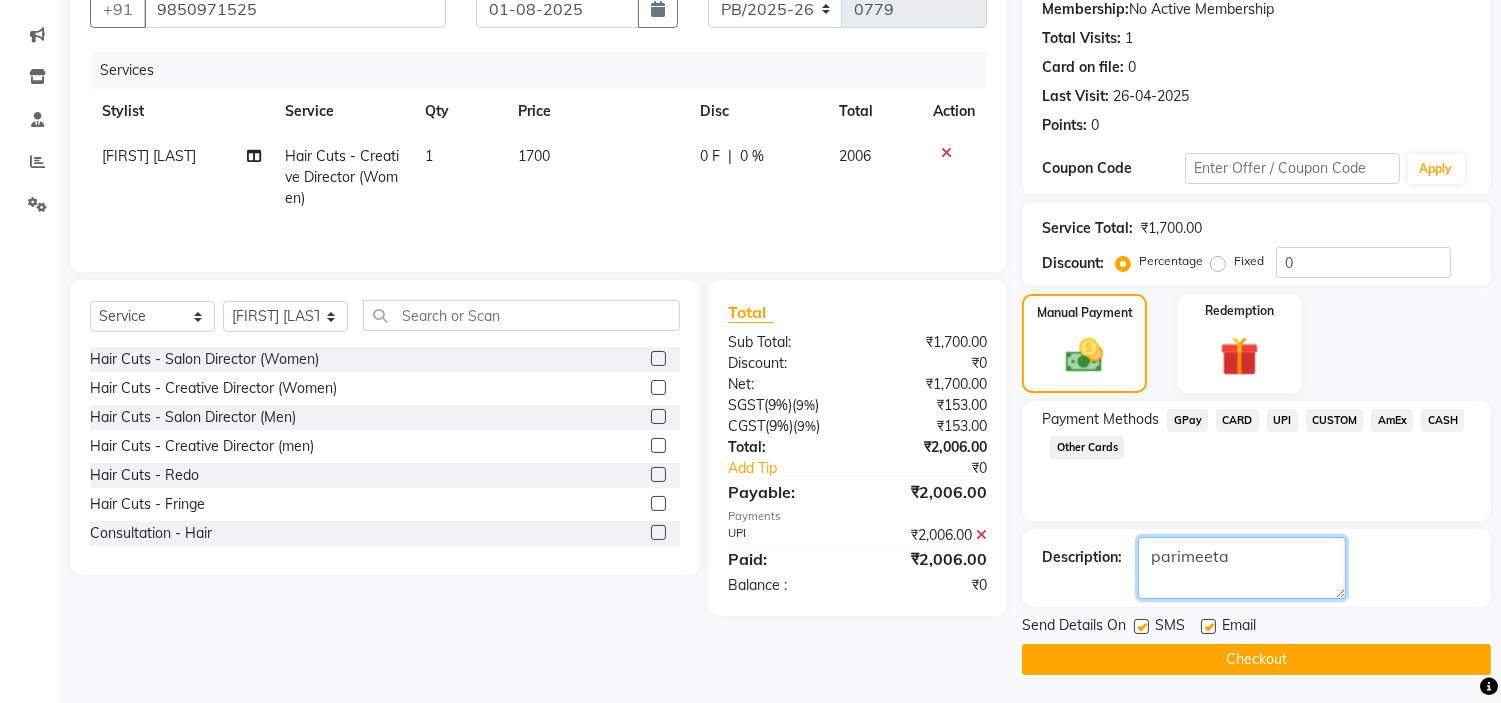 type on "parimeeta" 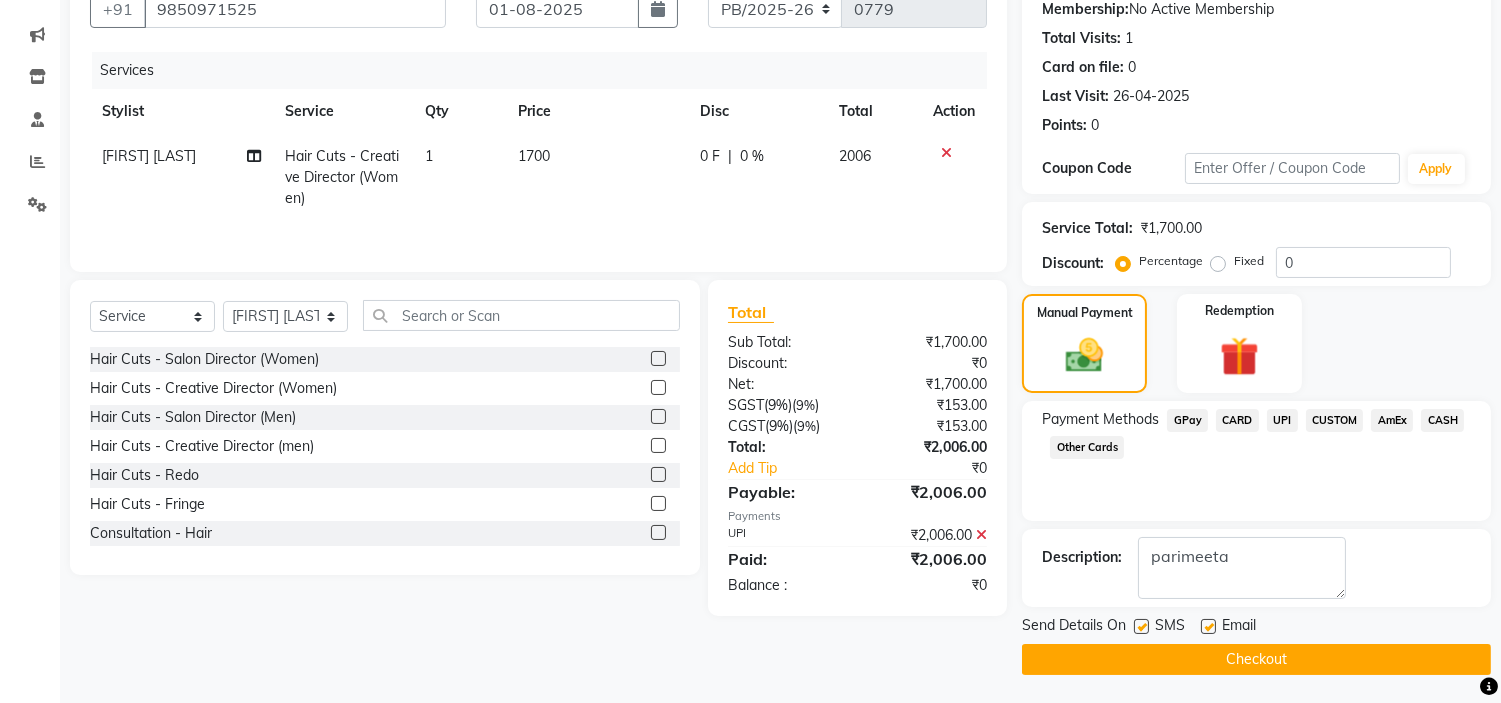 click on "Checkout" 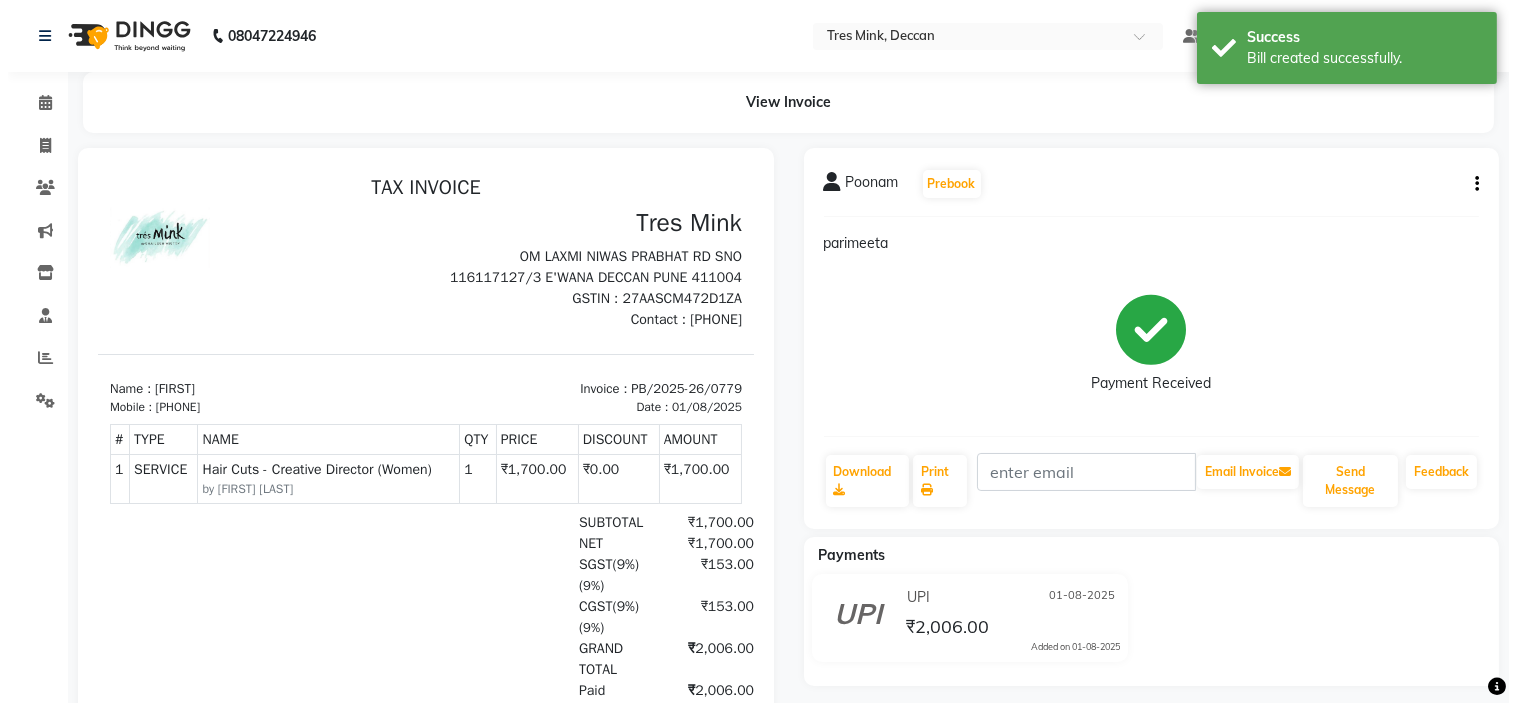 scroll, scrollTop: 0, scrollLeft: 0, axis: both 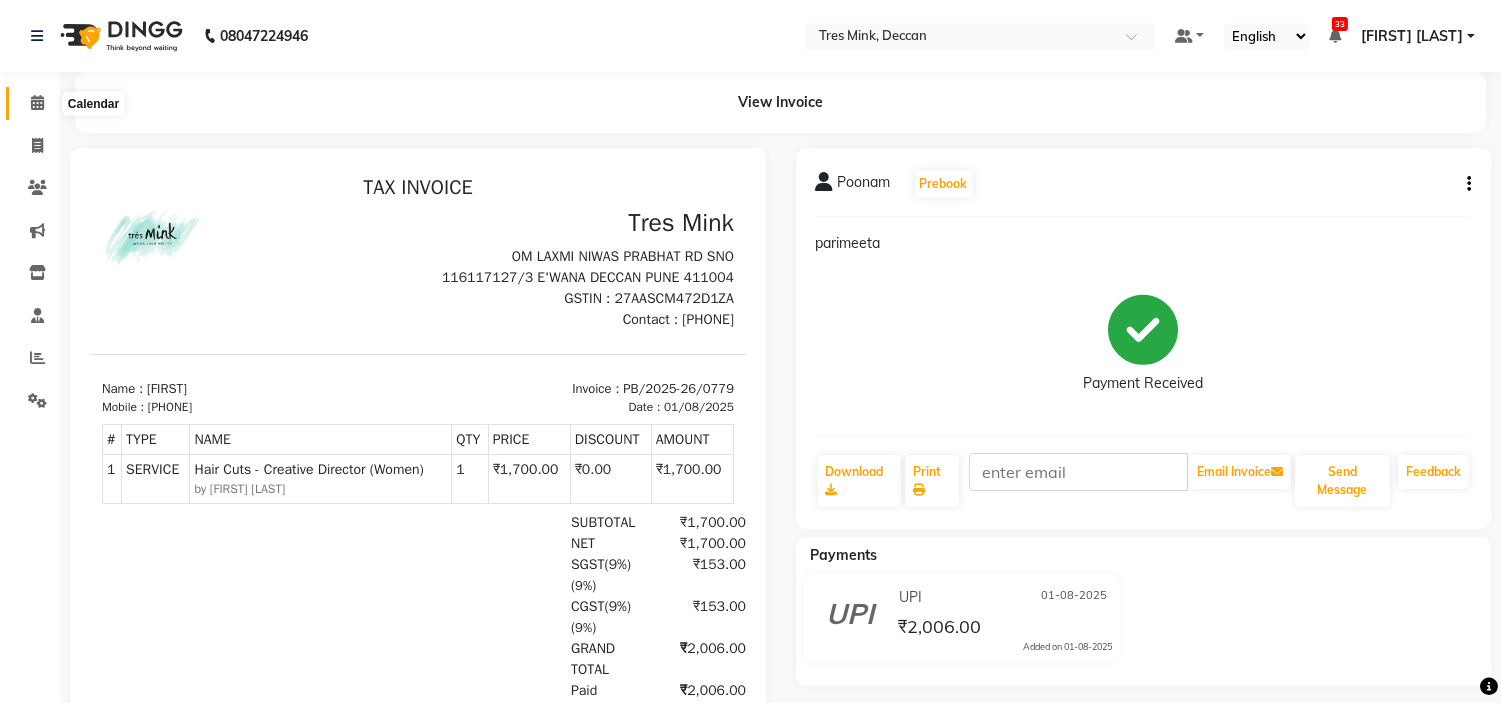 click 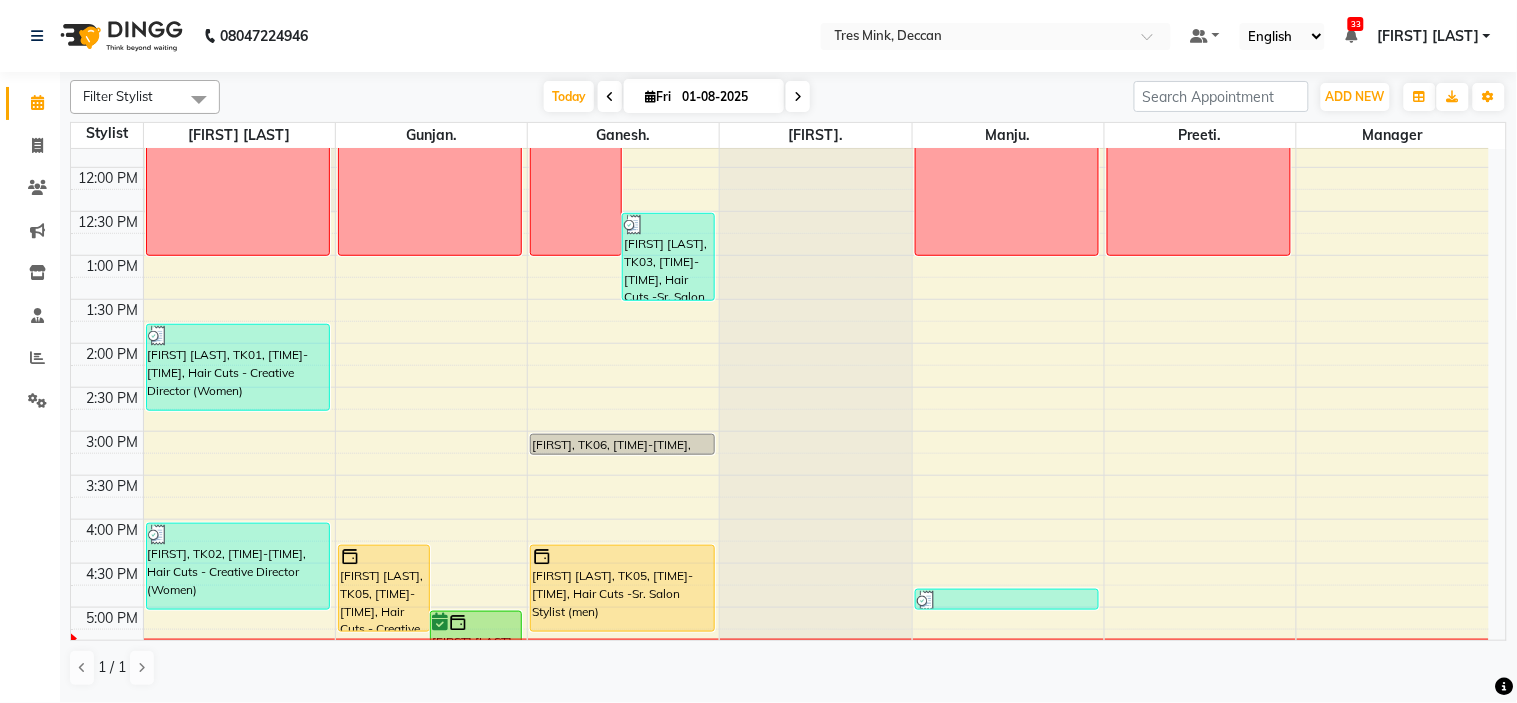 scroll, scrollTop: 555, scrollLeft: 0, axis: vertical 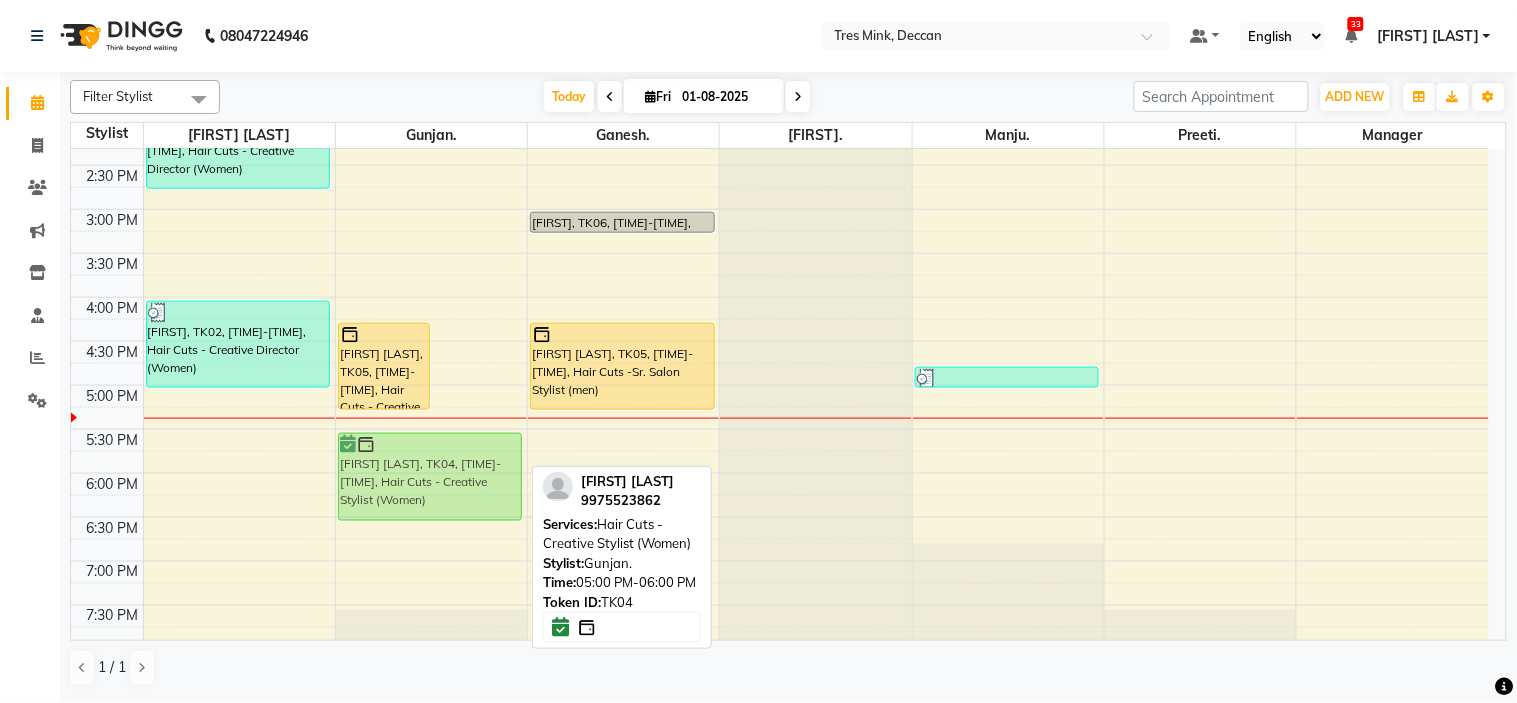 drag, startPoint x: 453, startPoint y: 387, endPoint x: 466, endPoint y: 425, distance: 40.16217 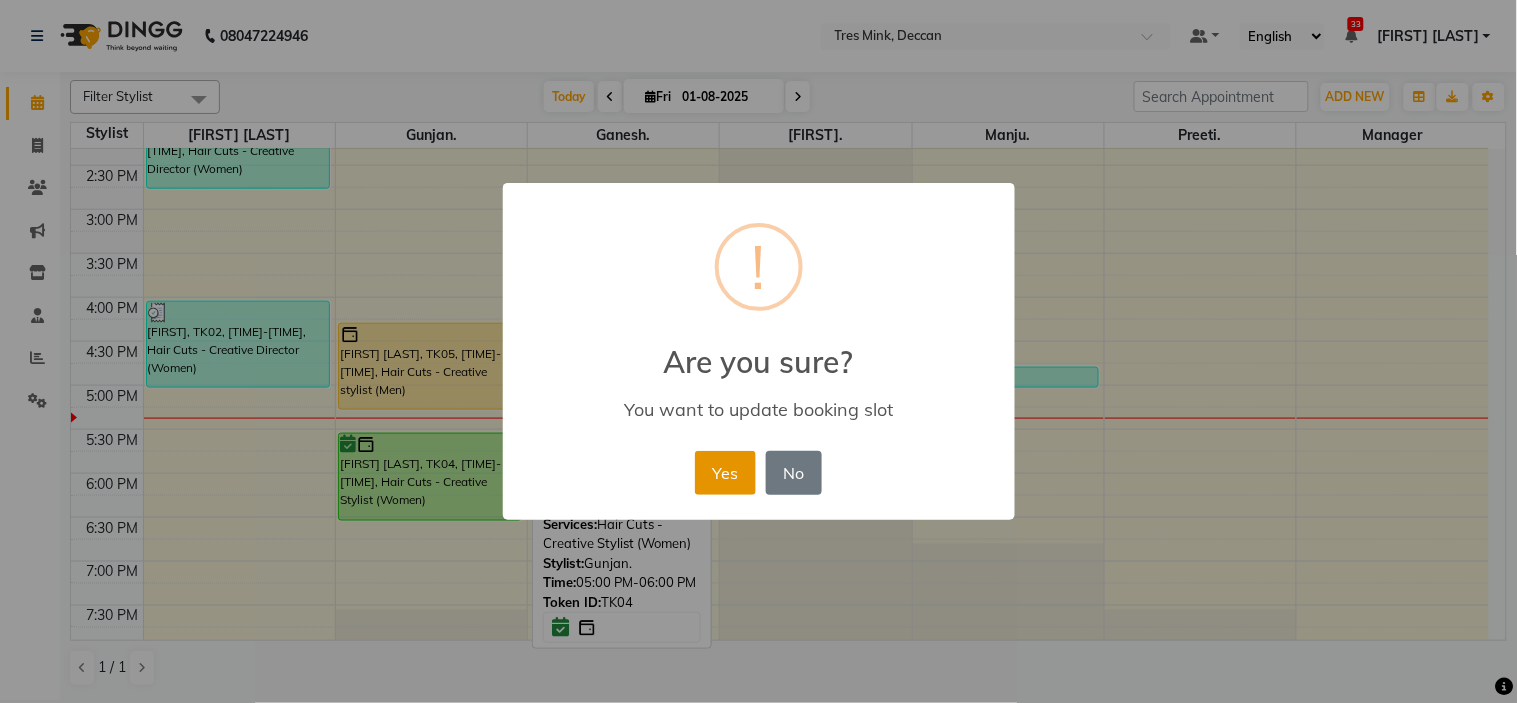 click on "Yes" at bounding box center (725, 473) 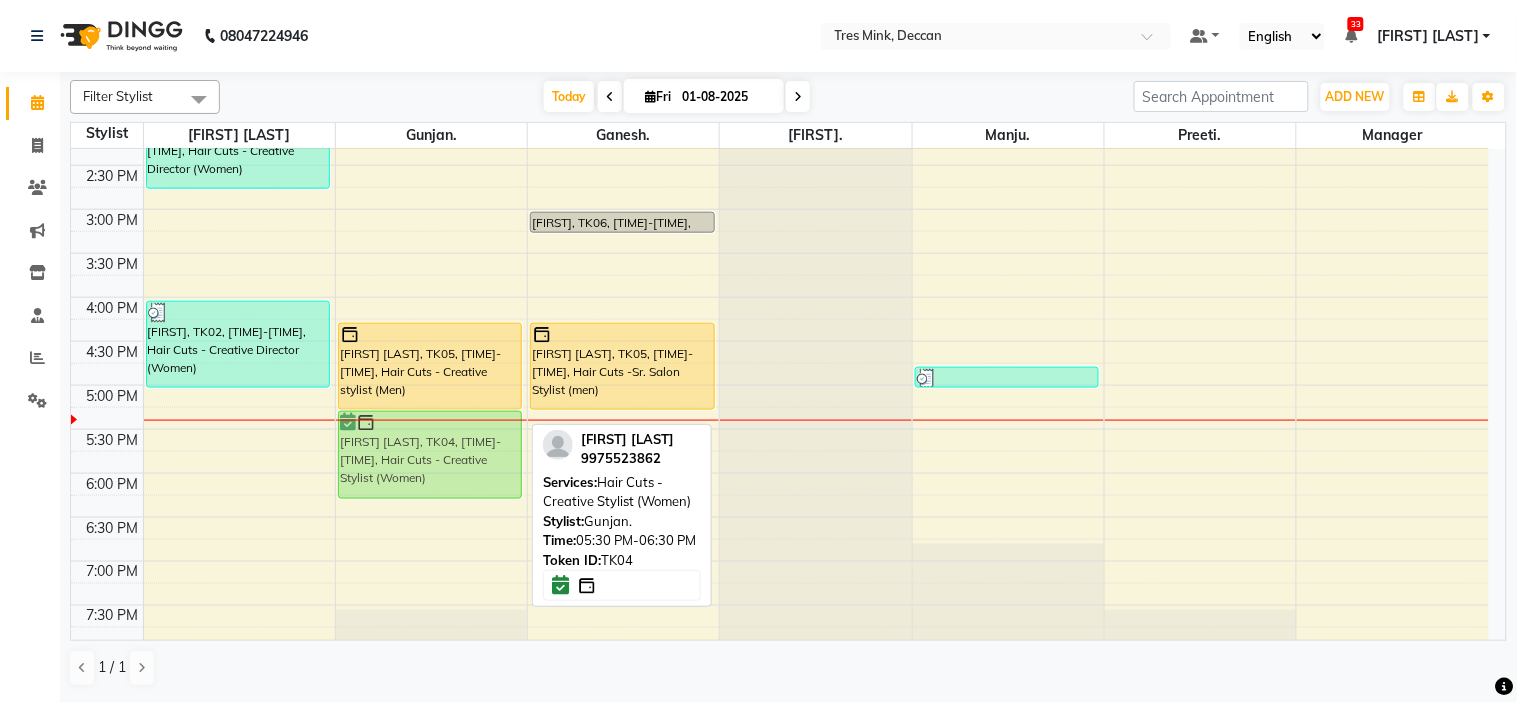 drag, startPoint x: 374, startPoint y: 451, endPoint x: 380, endPoint y: 436, distance: 16.155495 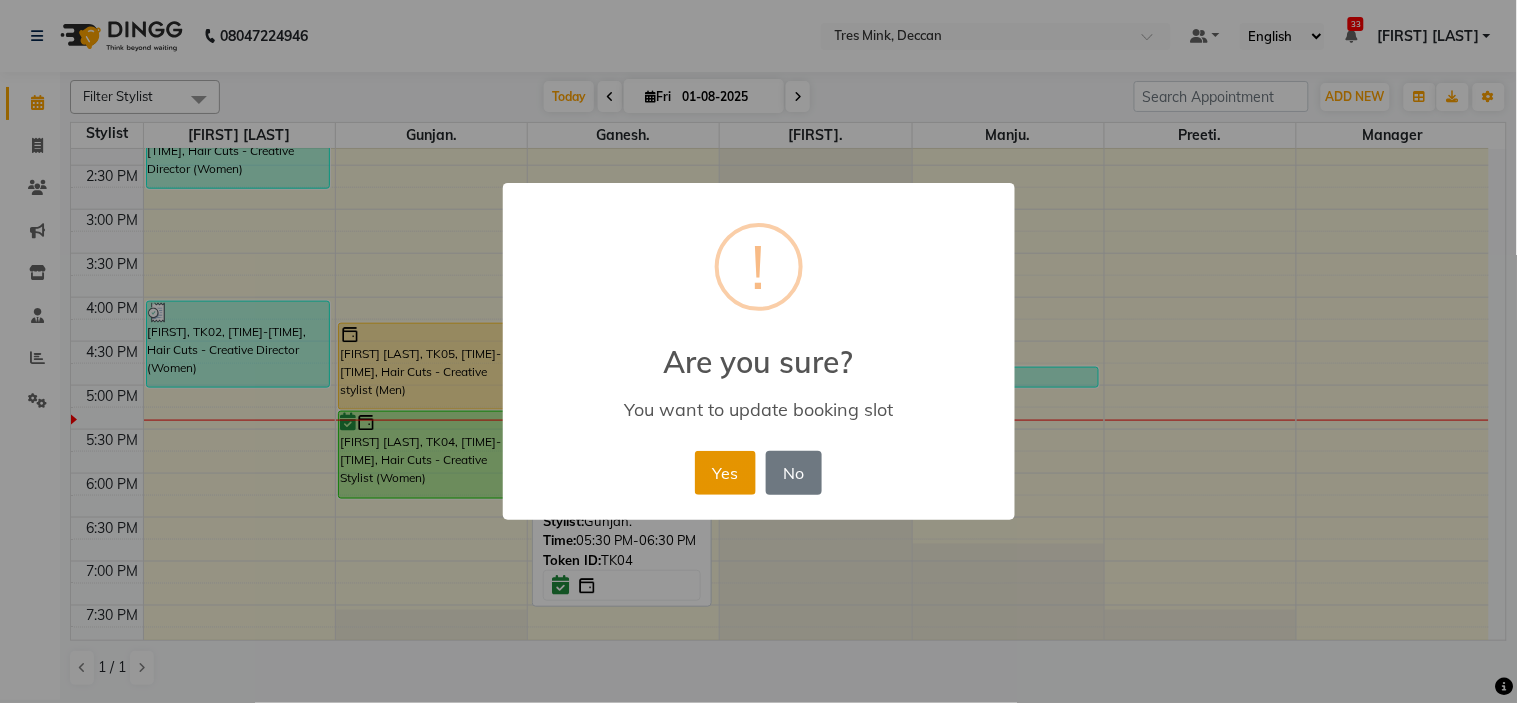 click on "Yes" at bounding box center [725, 473] 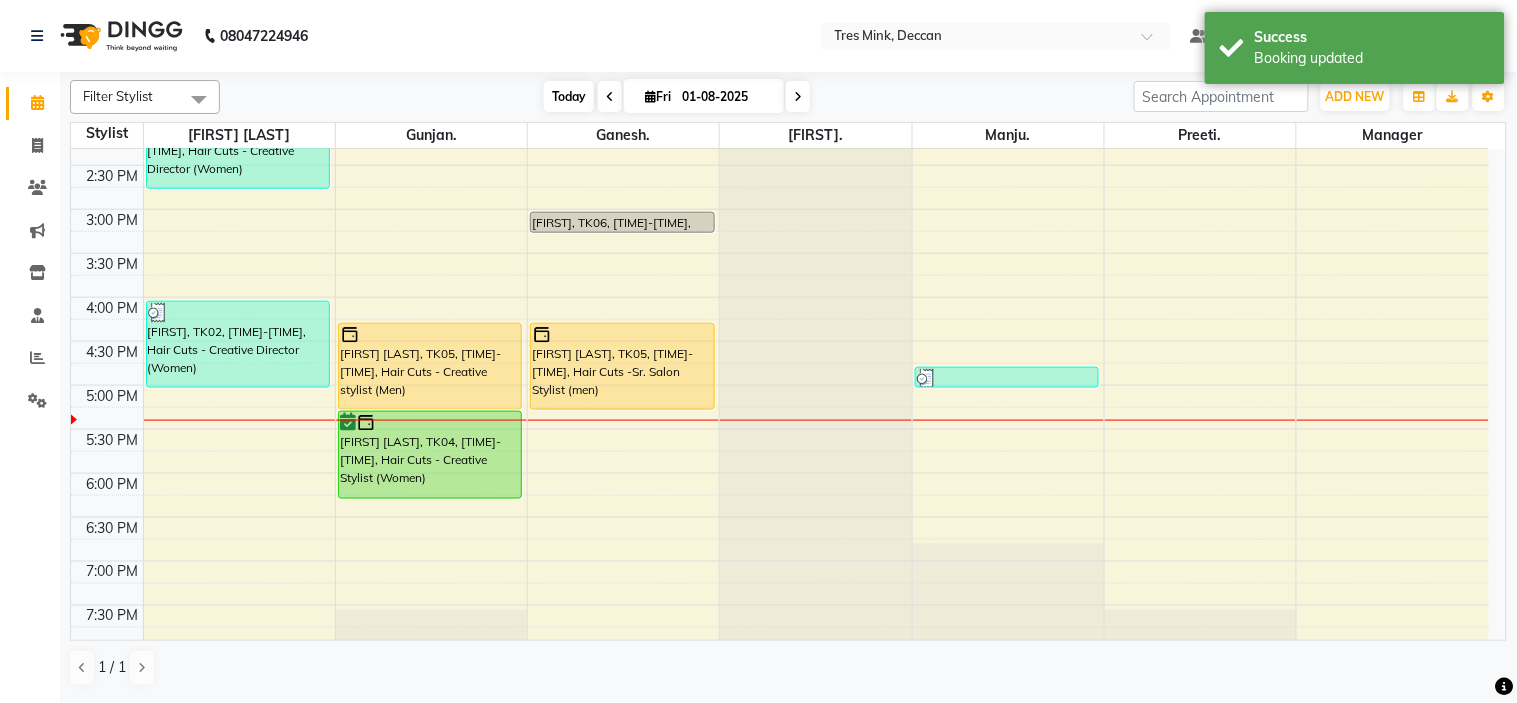 click on "Today" at bounding box center [569, 96] 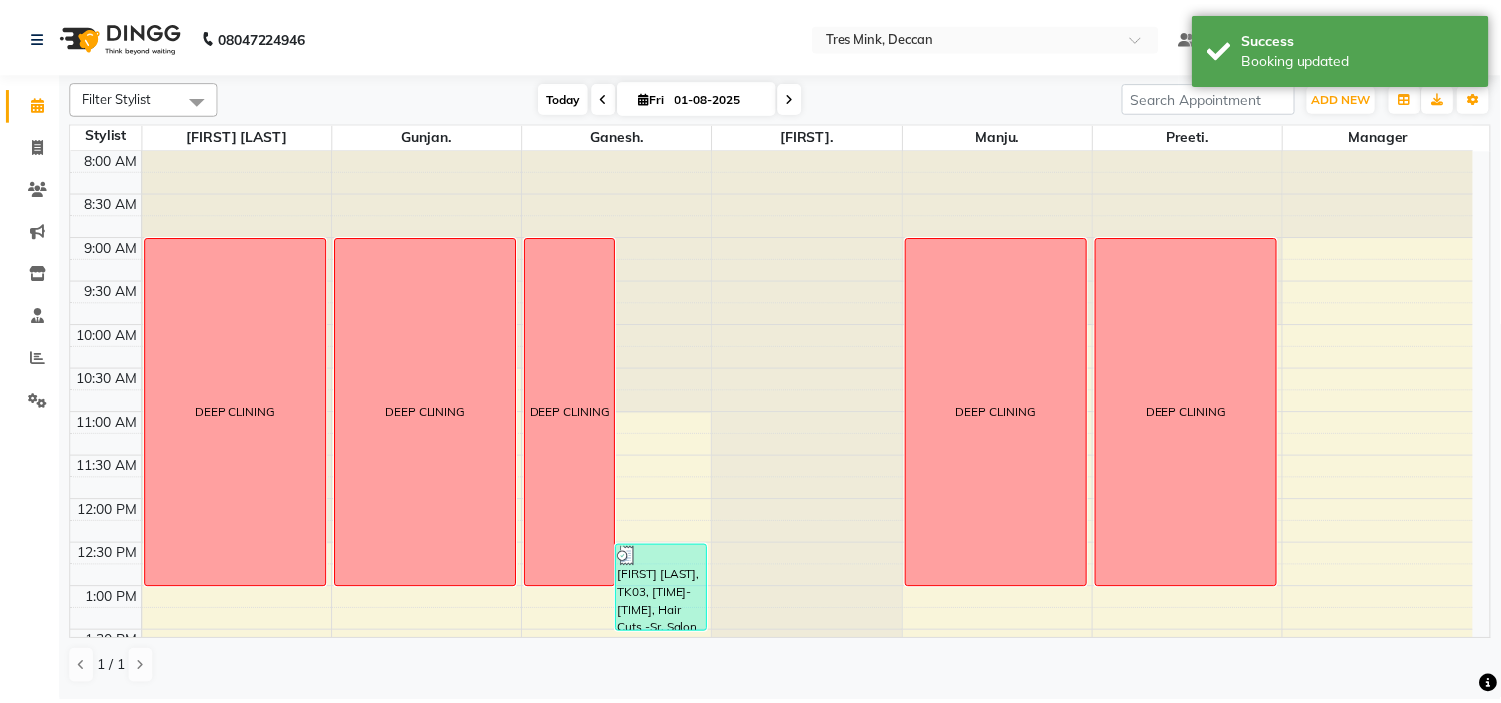scroll, scrollTop: 656, scrollLeft: 0, axis: vertical 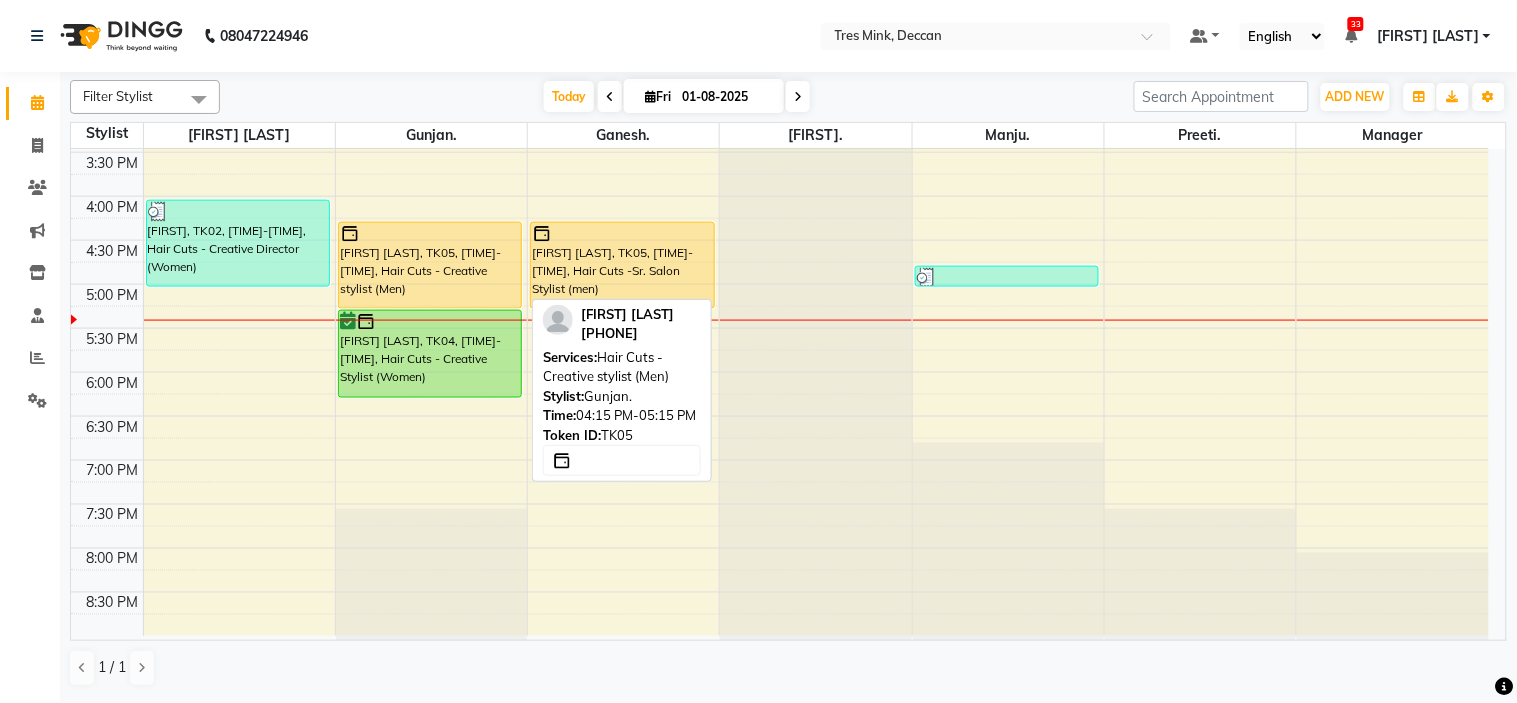 click on "[FIRST] [LAST], TK05, 04:15 PM-05:15 PM, Hair Cuts - Creative stylist (Men)" at bounding box center [430, 265] 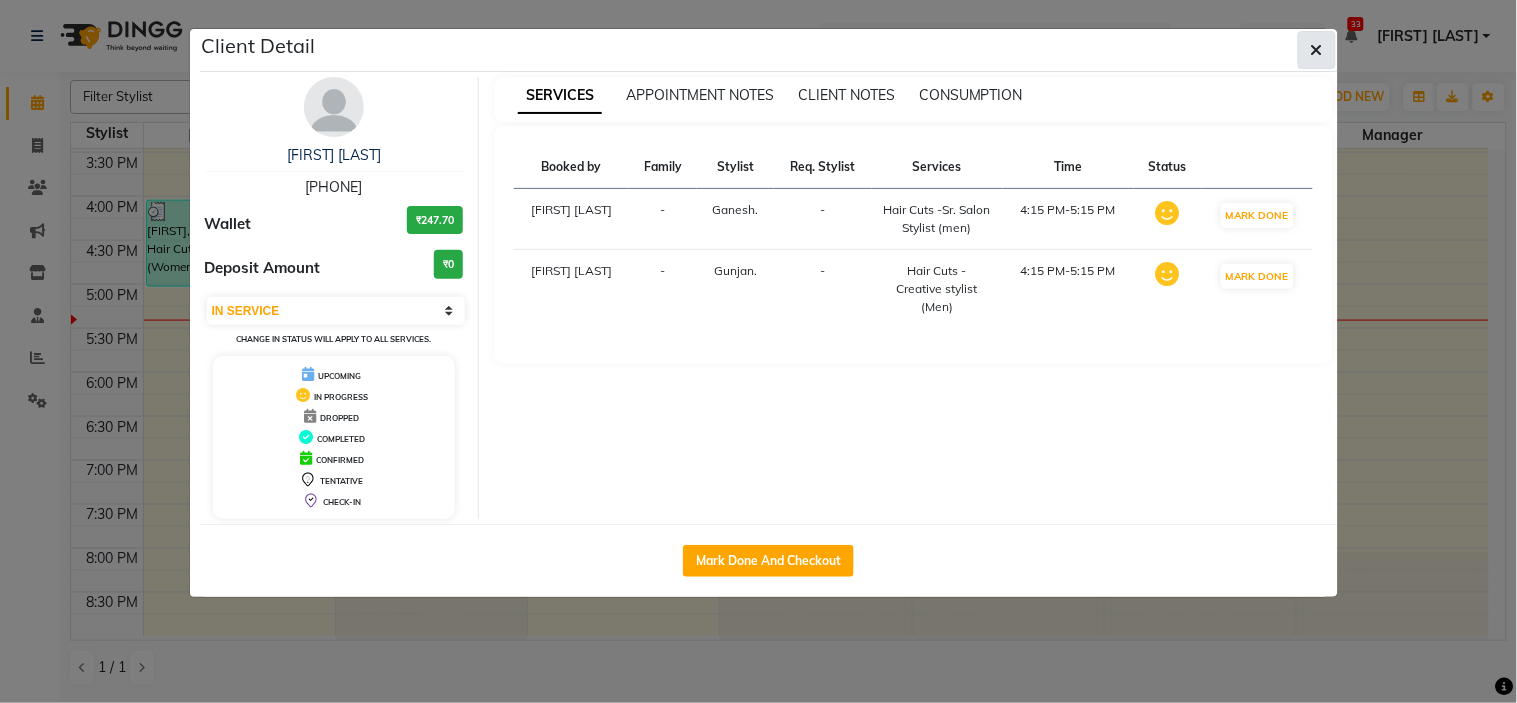 drag, startPoint x: 1313, startPoint y: 53, endPoint x: 1298, endPoint y: 58, distance: 15.811388 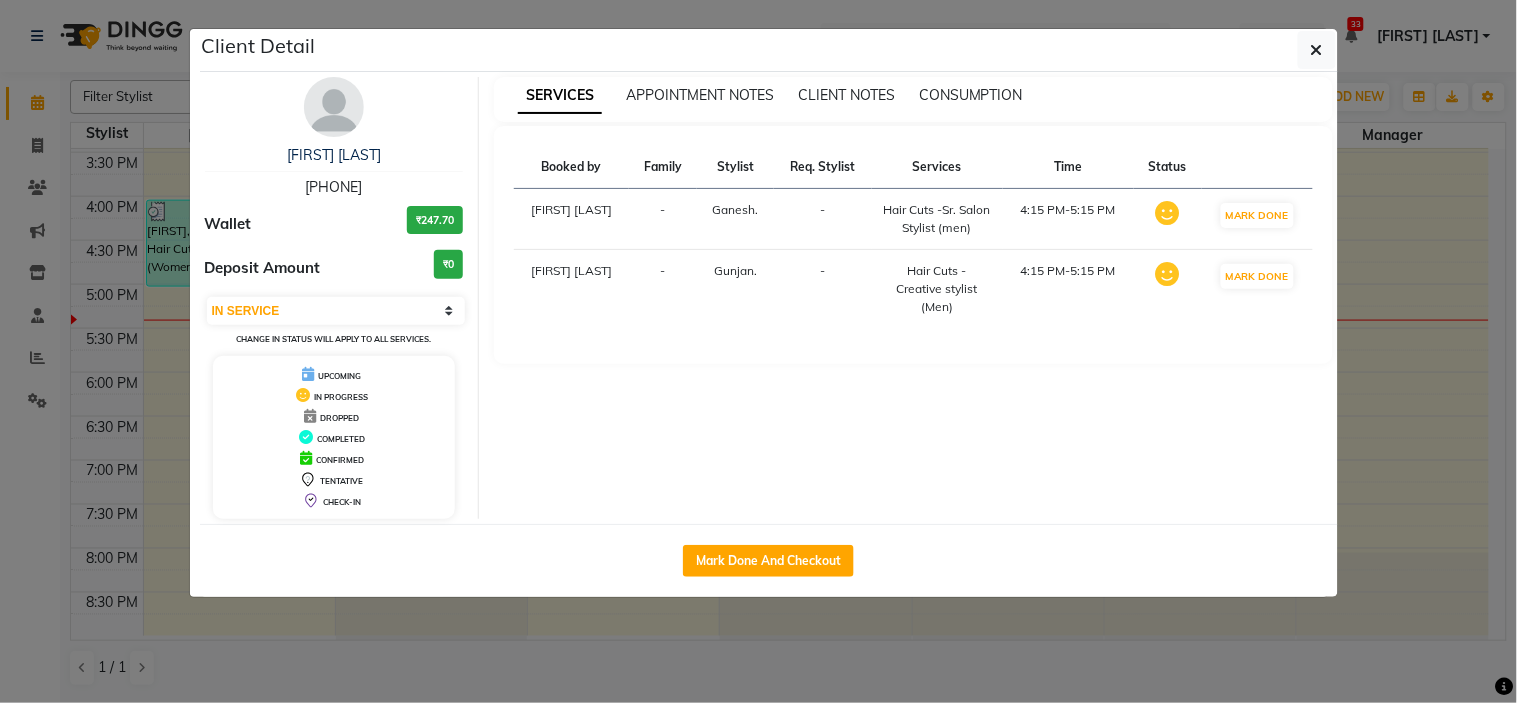 click 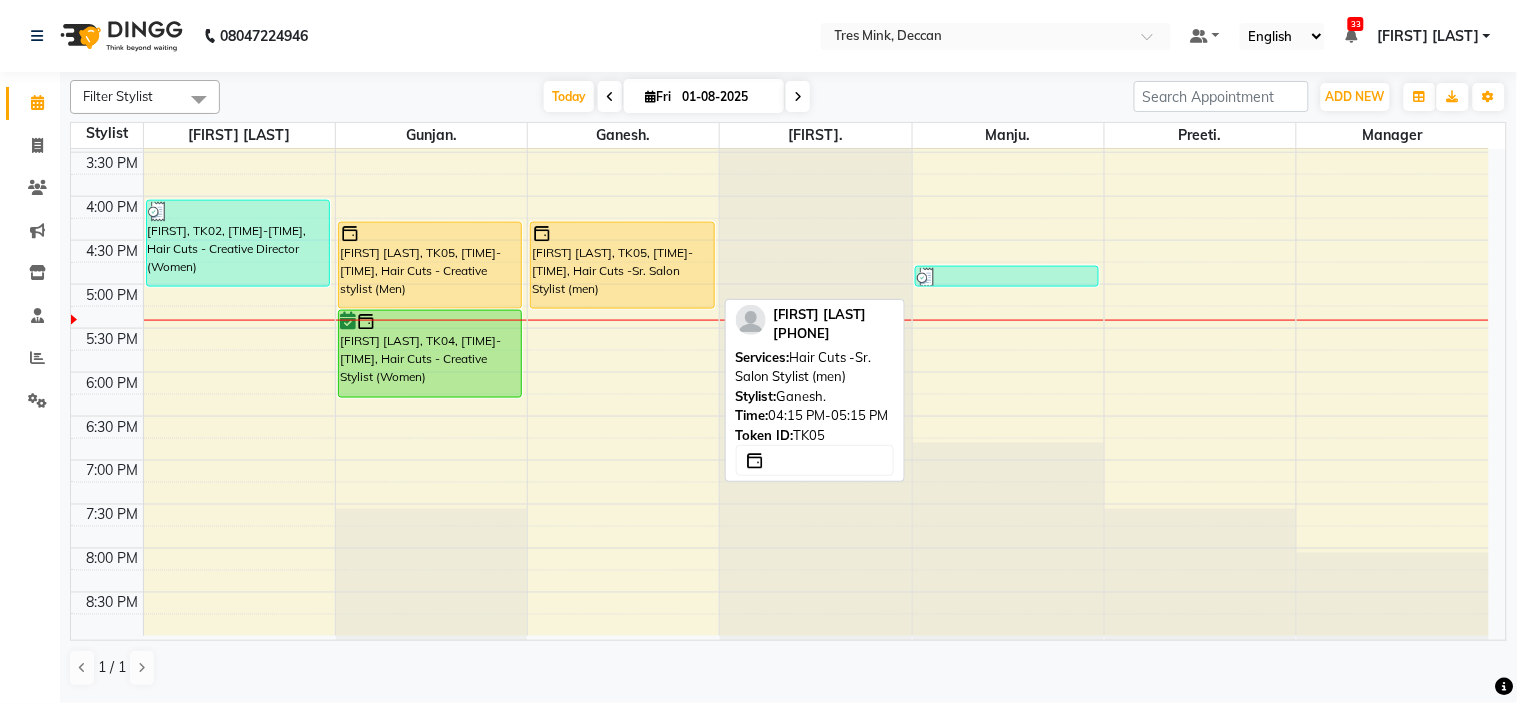 click on "[FIRST] [LAST], TK05, 04:15 PM-05:15 PM, Hair Cuts -Sr. Salon Stylist (men)" at bounding box center (622, 265) 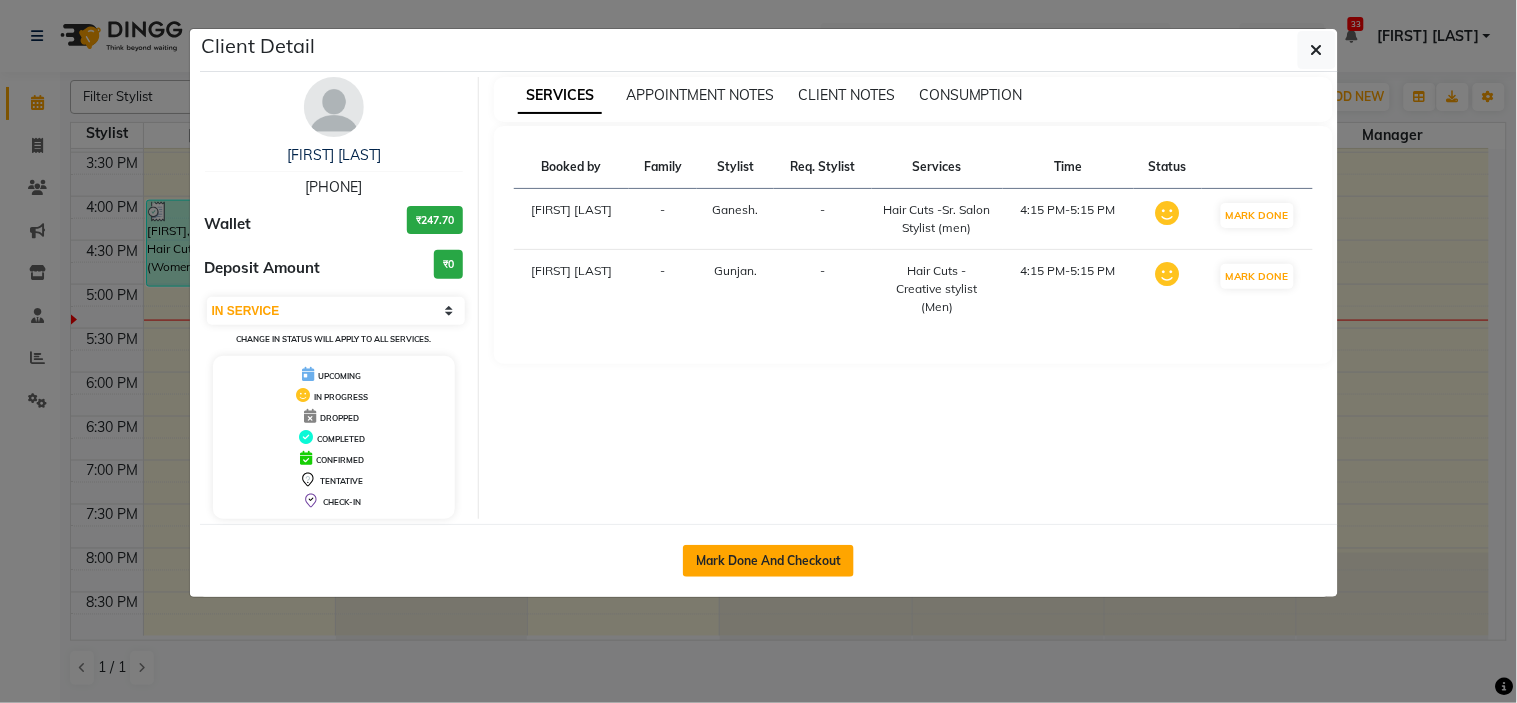 click on "Mark Done And Checkout" 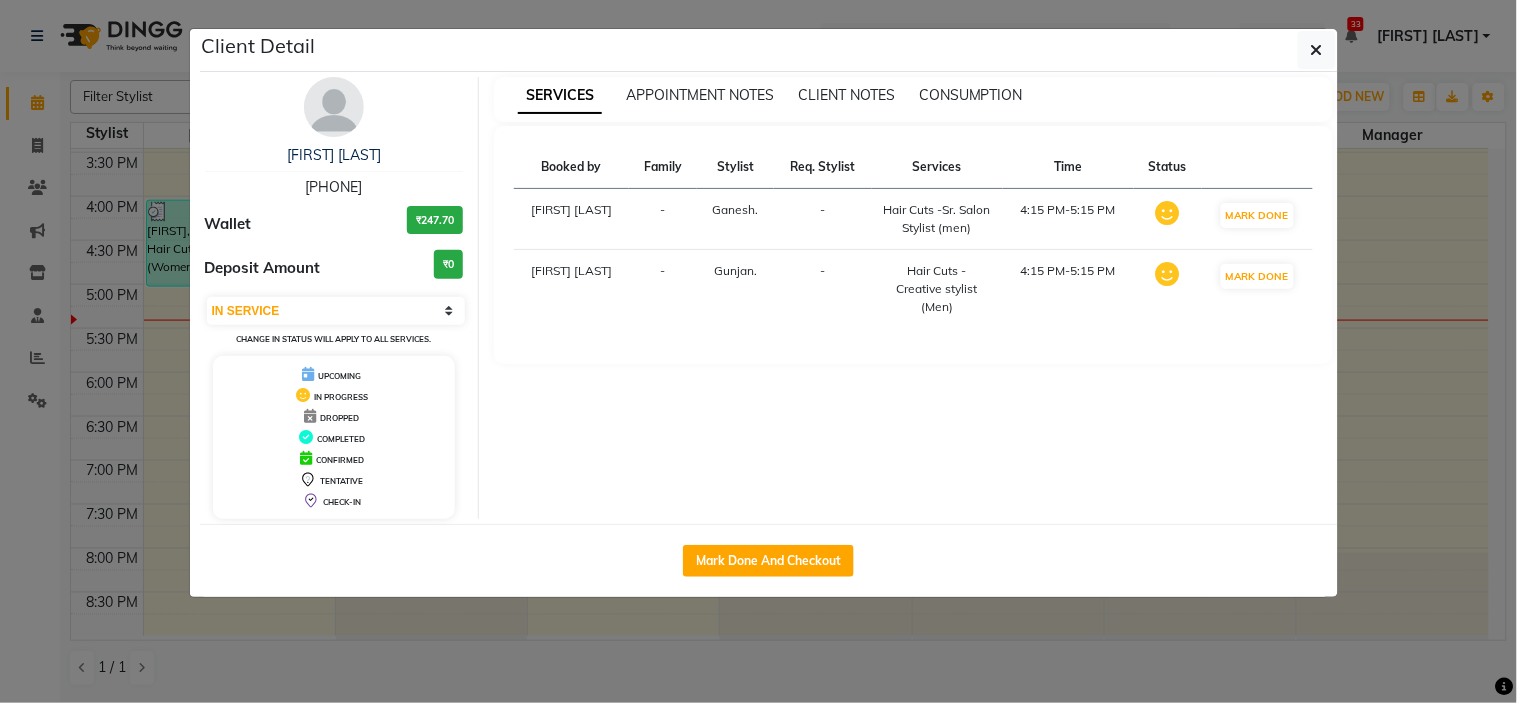 select on "service" 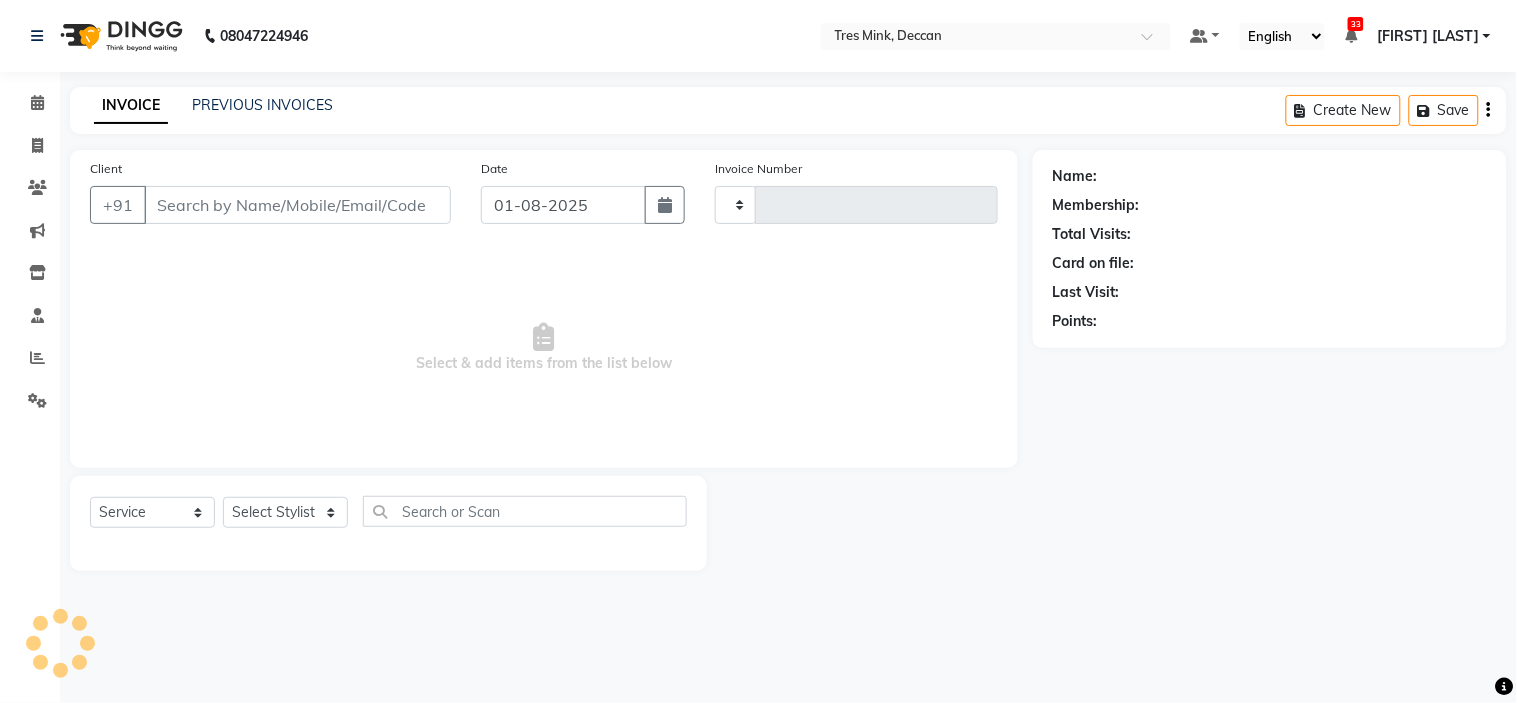 type on "0780" 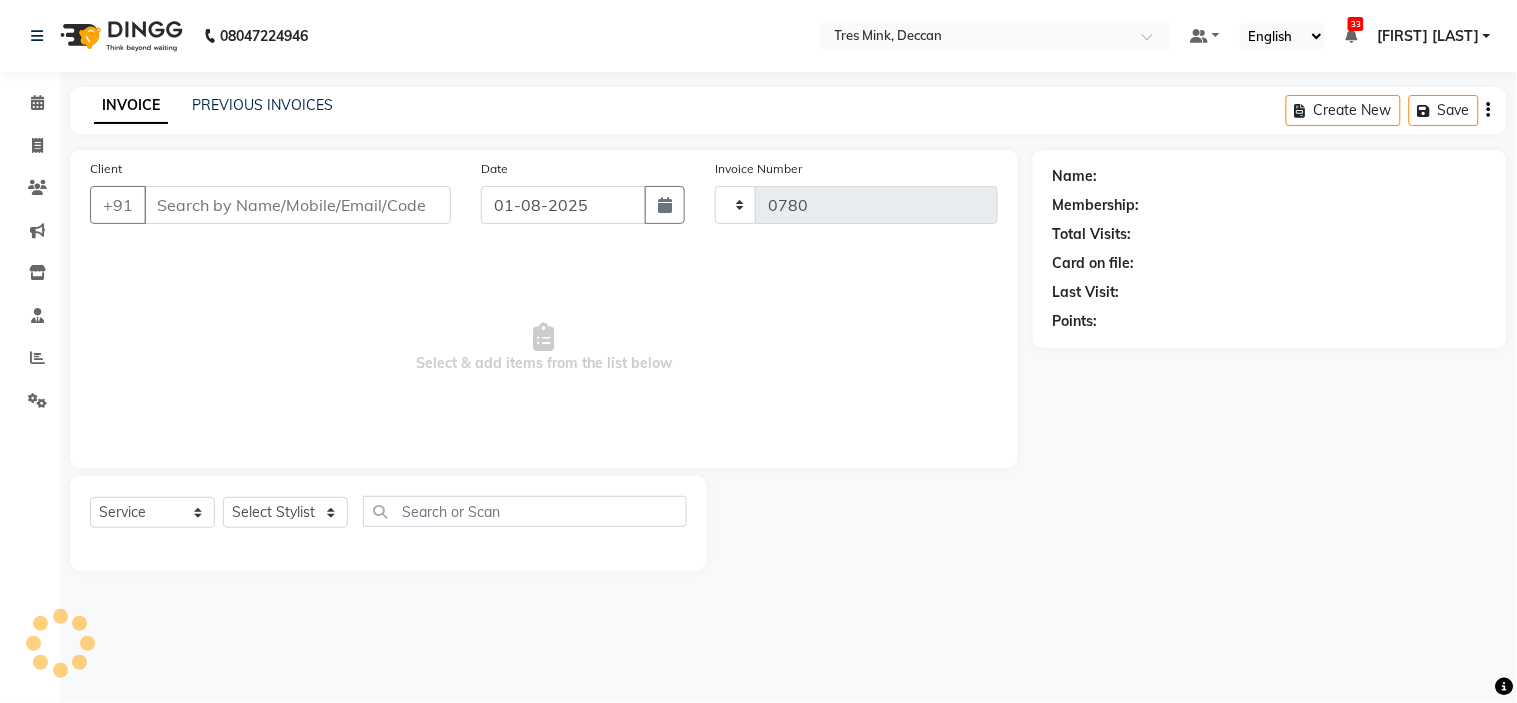select on "8055" 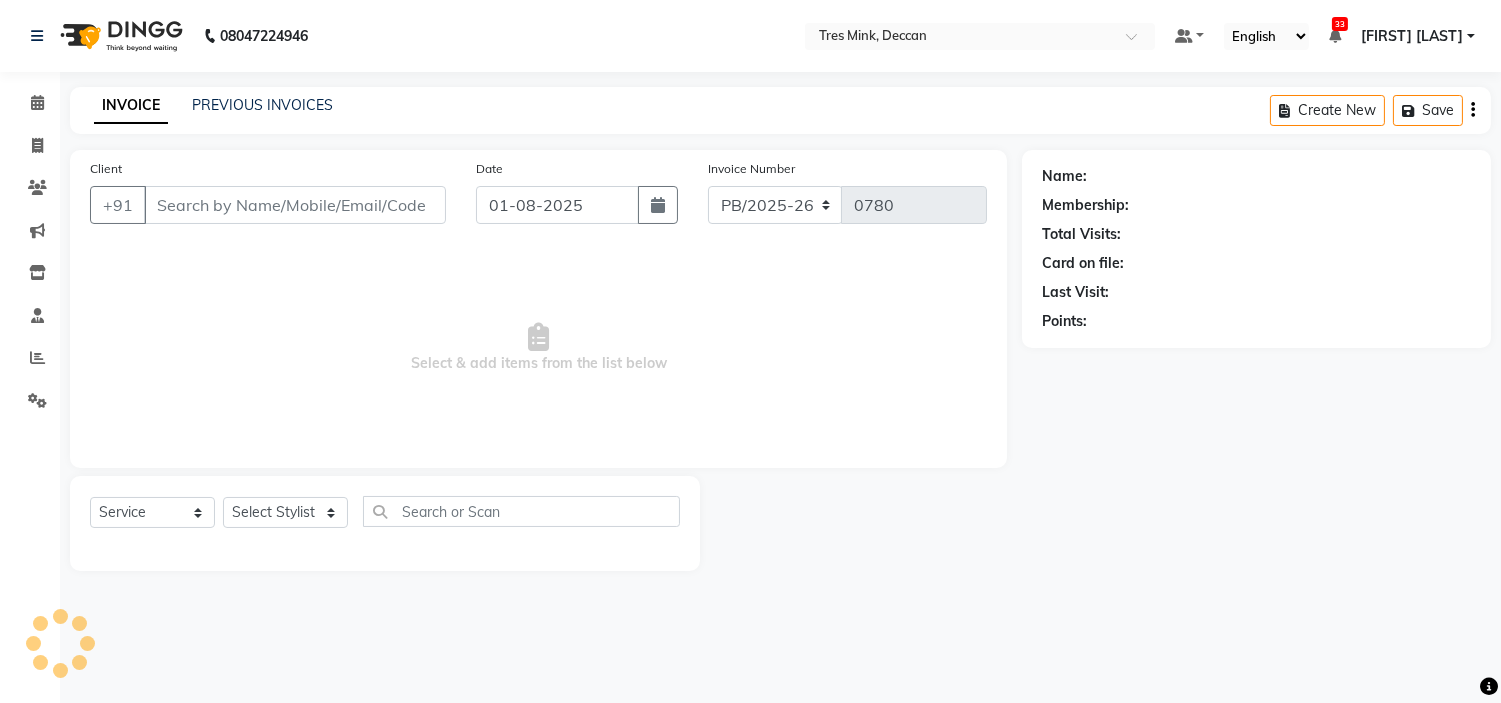 type on "[PHONE]" 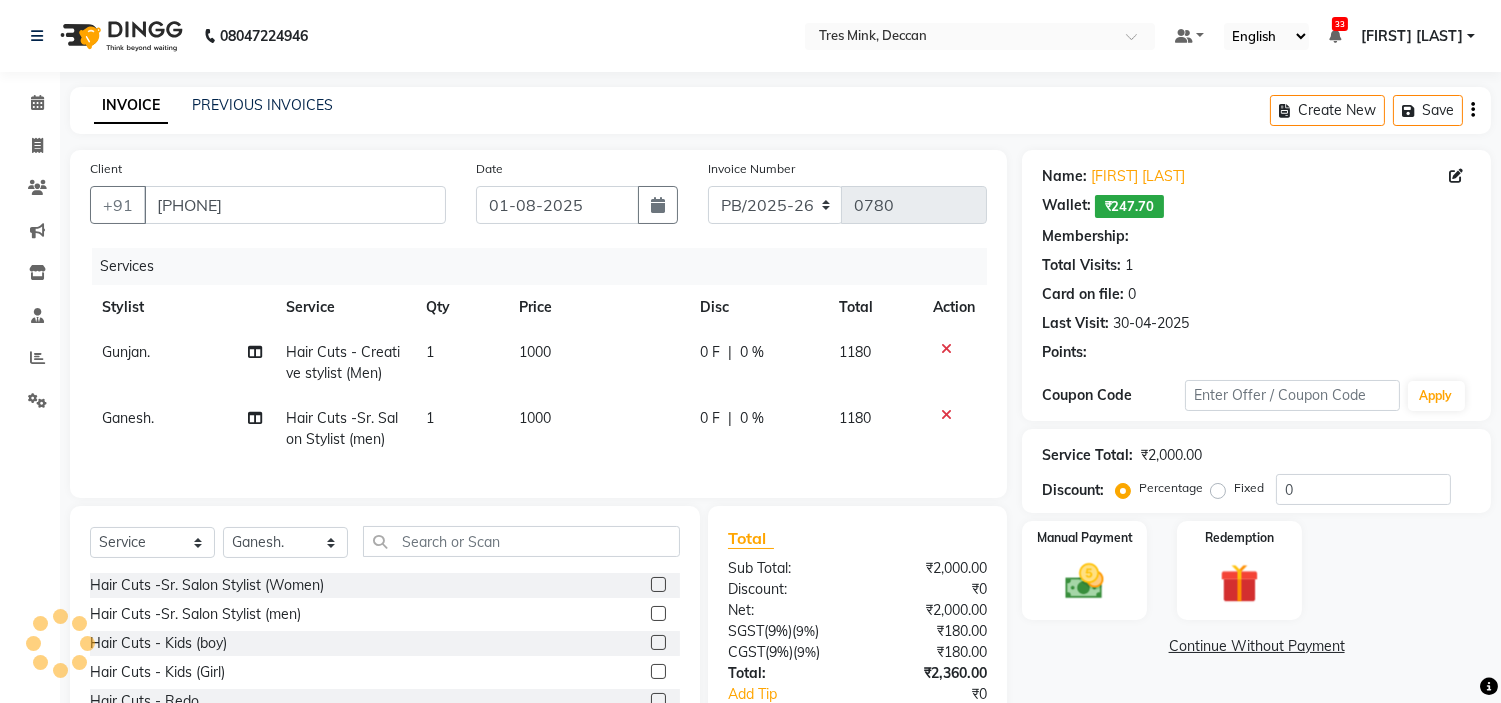select on "1: Object" 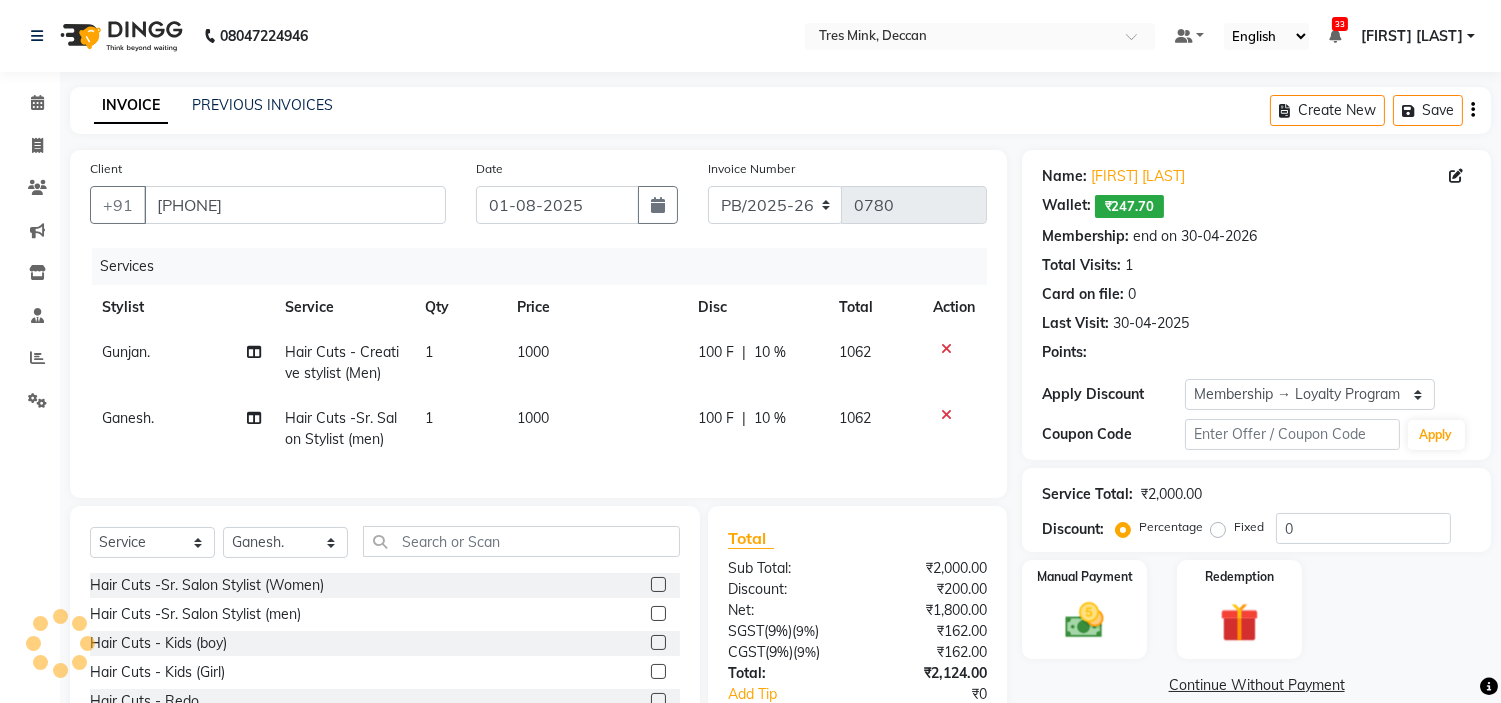 type on "10" 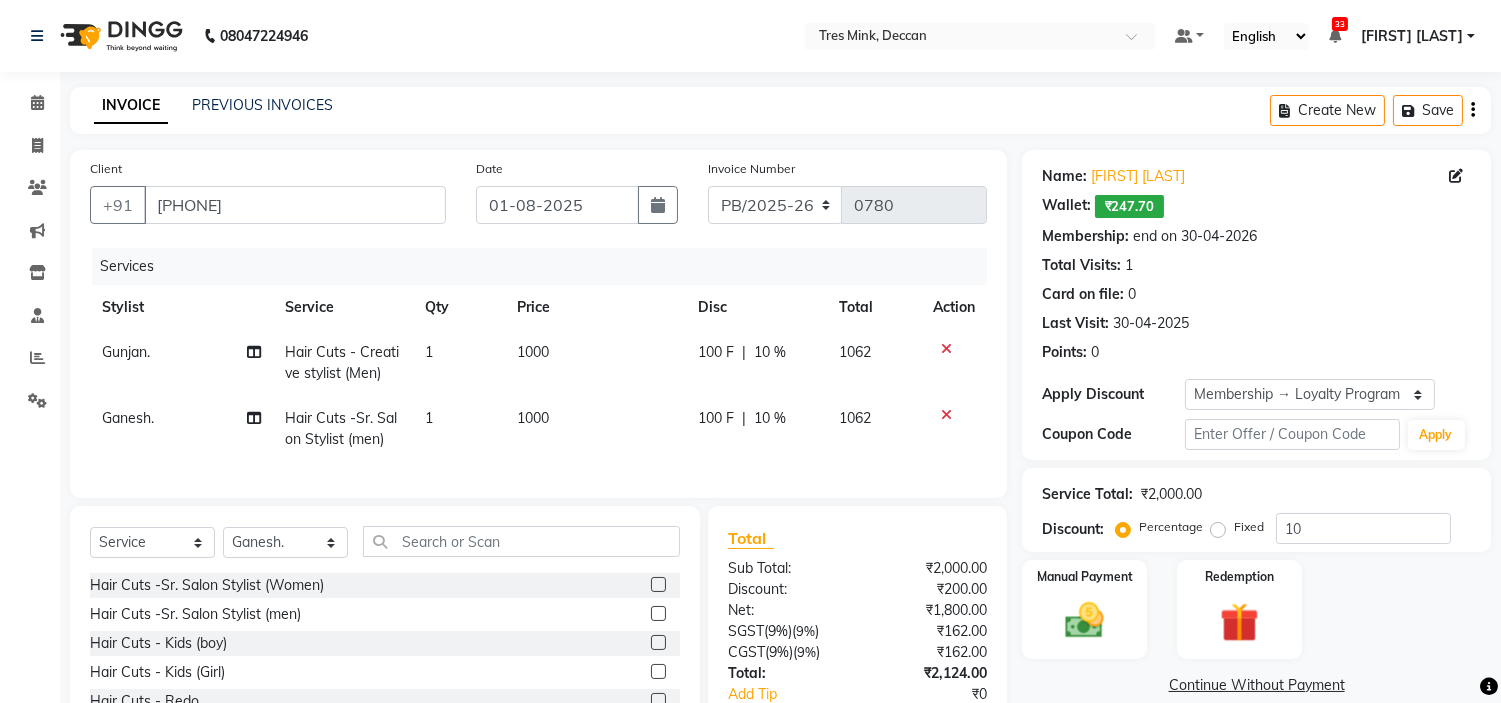 scroll, scrollTop: 144, scrollLeft: 0, axis: vertical 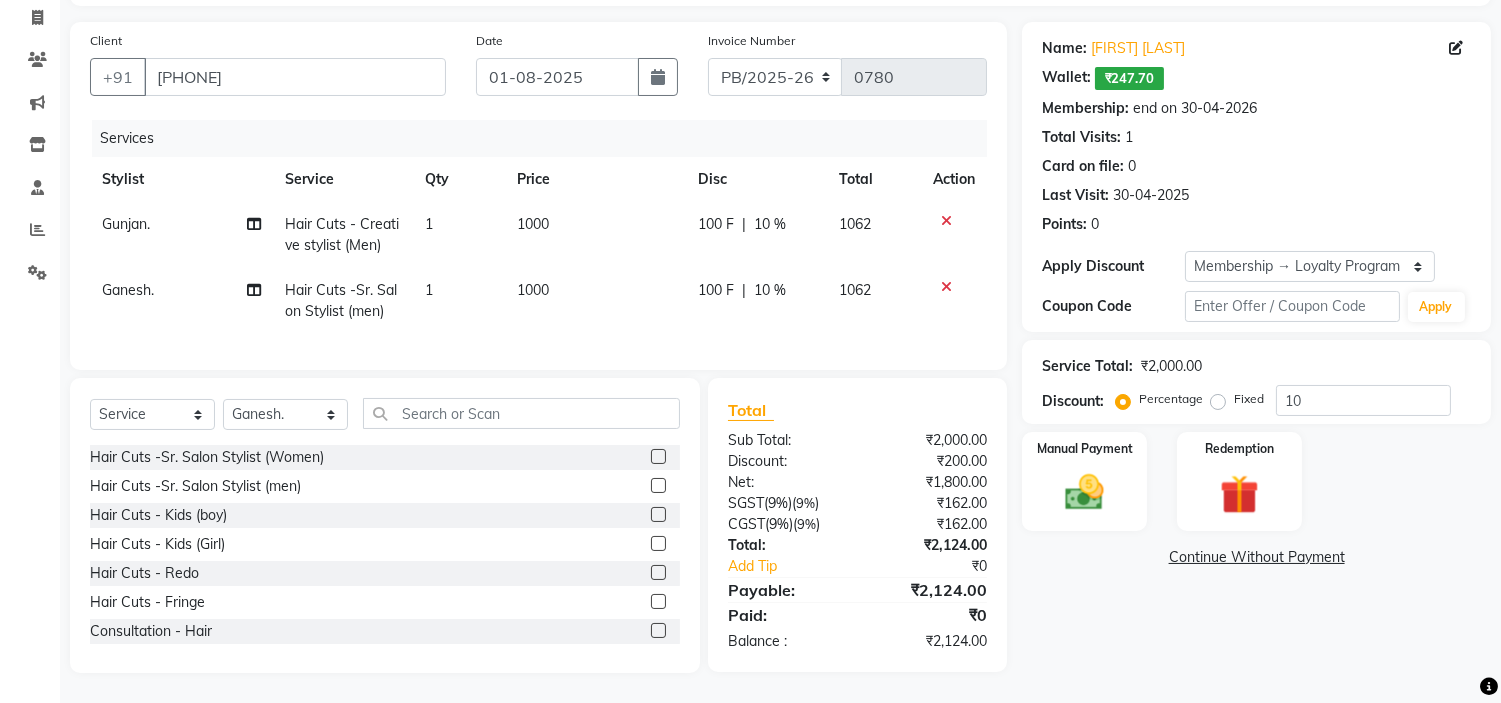 click on "Name: Ishan Goyal  Wallet:   ₹247.70  Membership: end on 30-04-2026 Total Visits:  1 Card on file:  0 Last Visit:   30-04-2025 Points:   0  Apply Discount Select Membership → Loyalty Program Coupon Code Apply Service Total:  ₹2,000.00  Discount:  Percentage   Fixed  10 Manual Payment Redemption  Continue Without Payment" 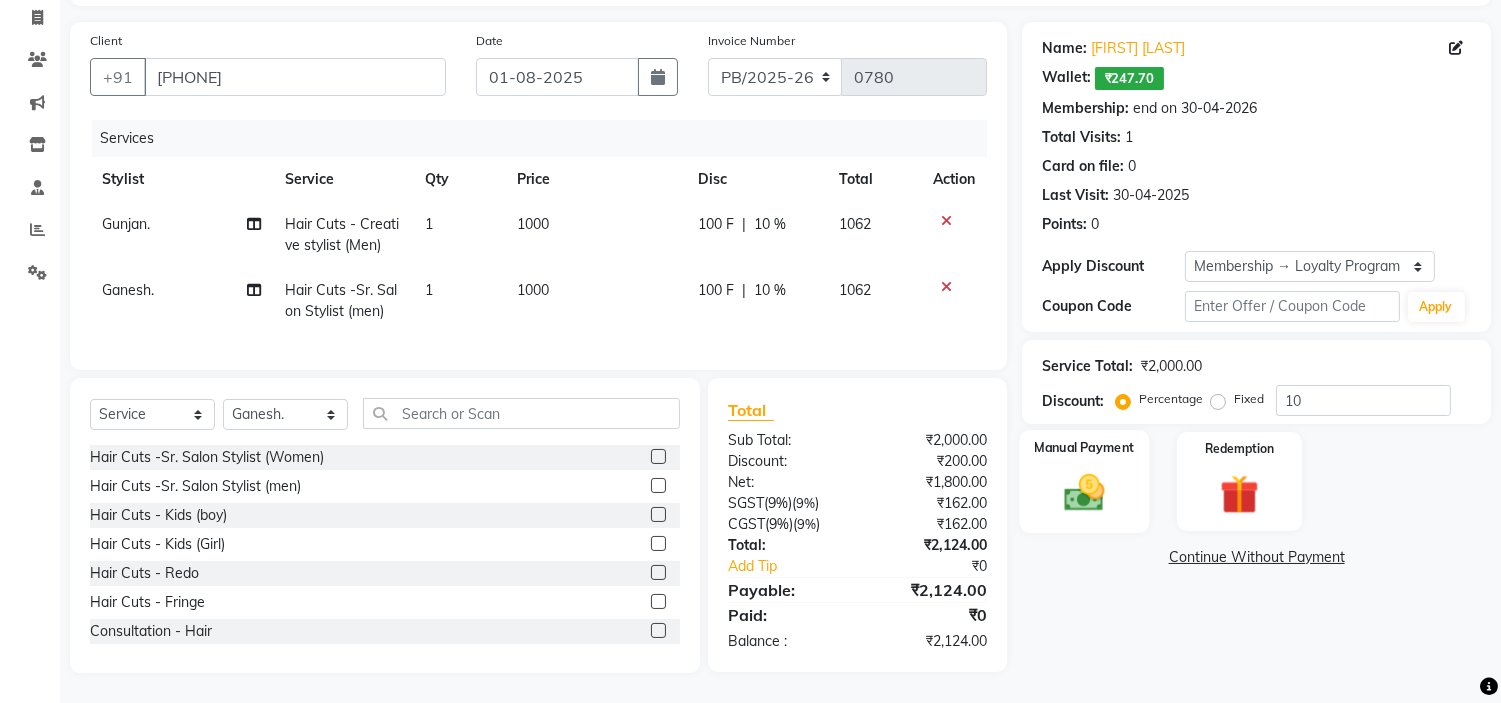 click on "Manual Payment" 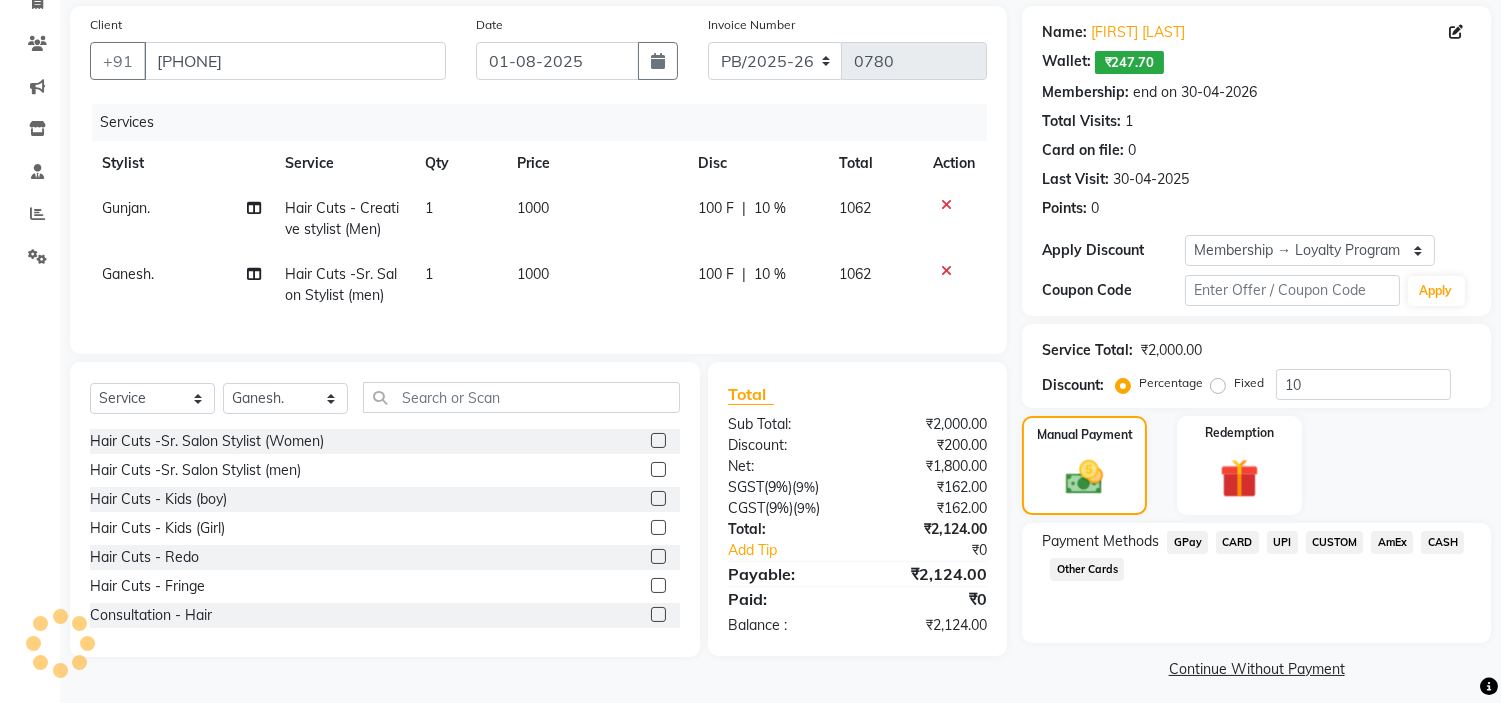 click on "UPI" 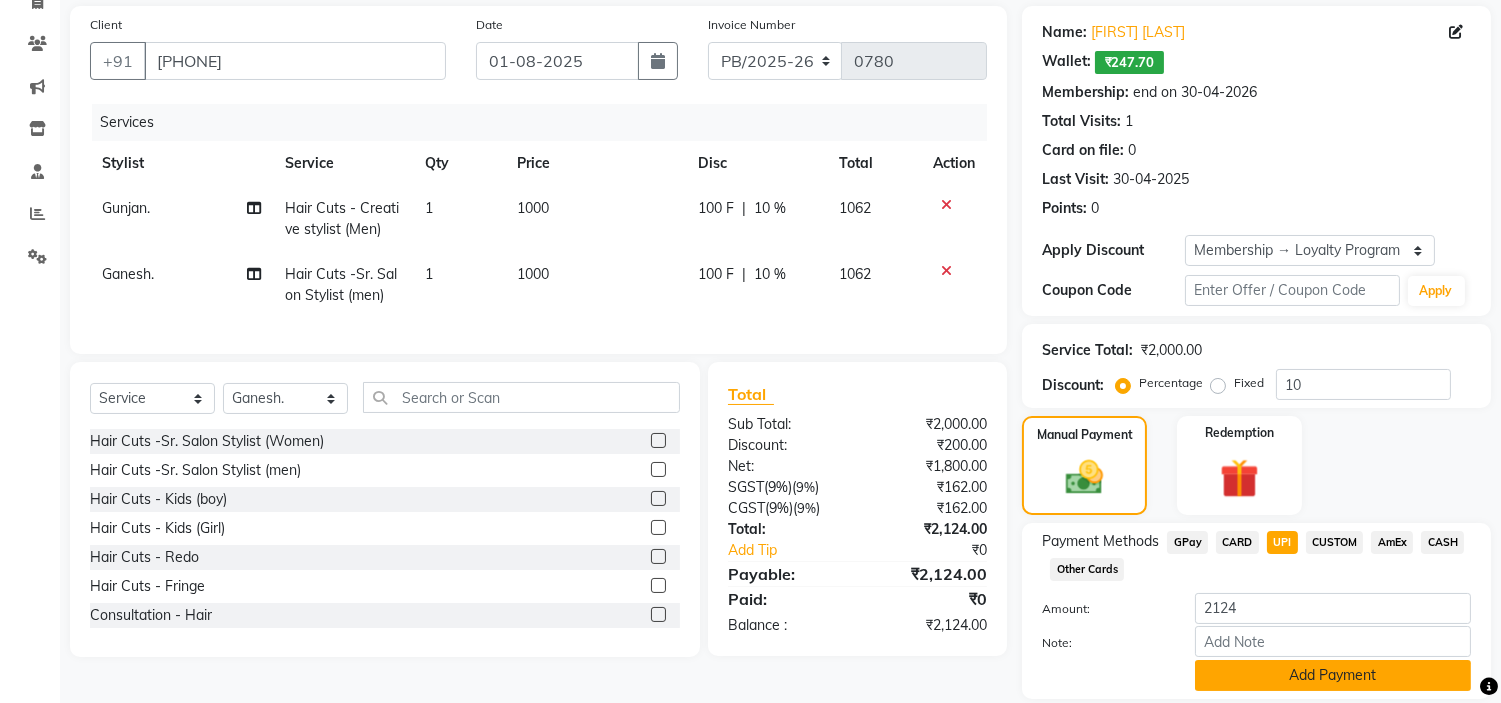 click on "Add Payment" 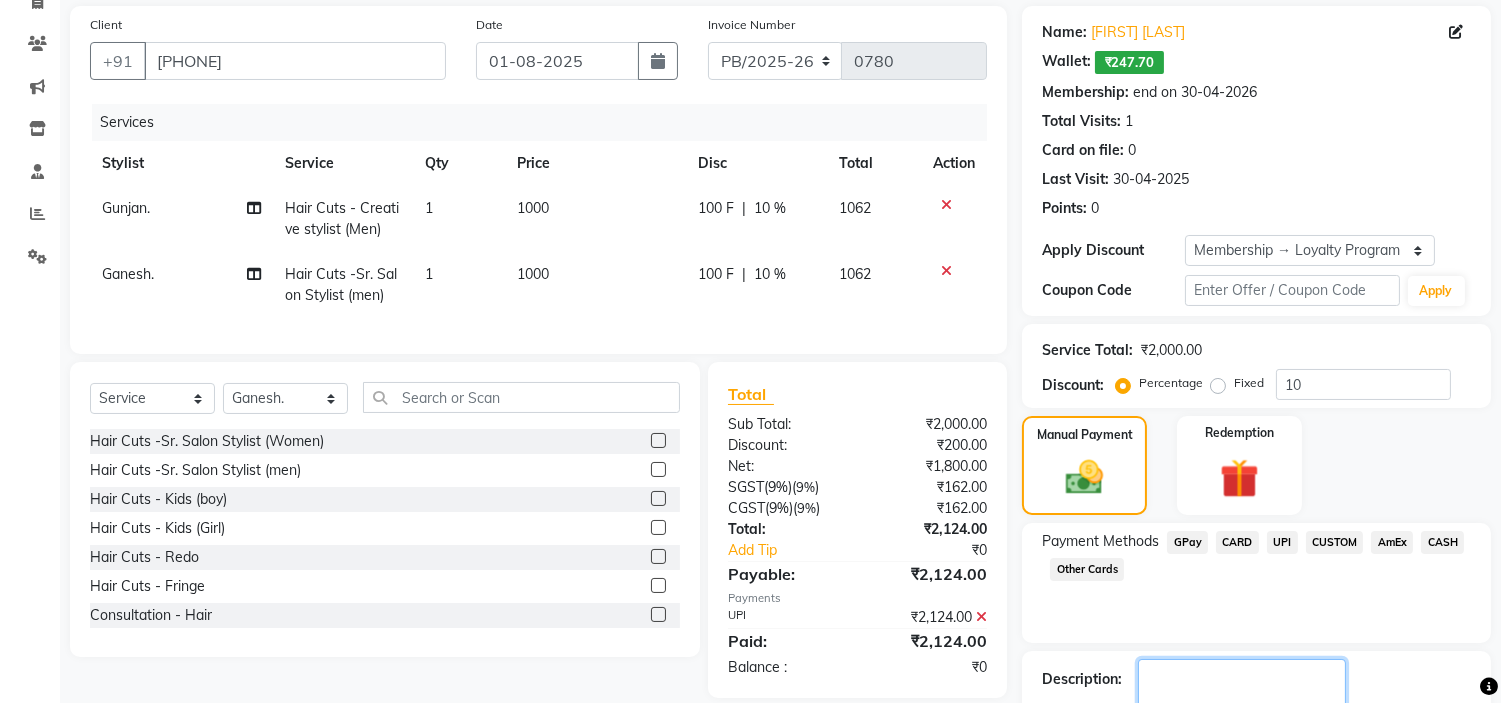 click 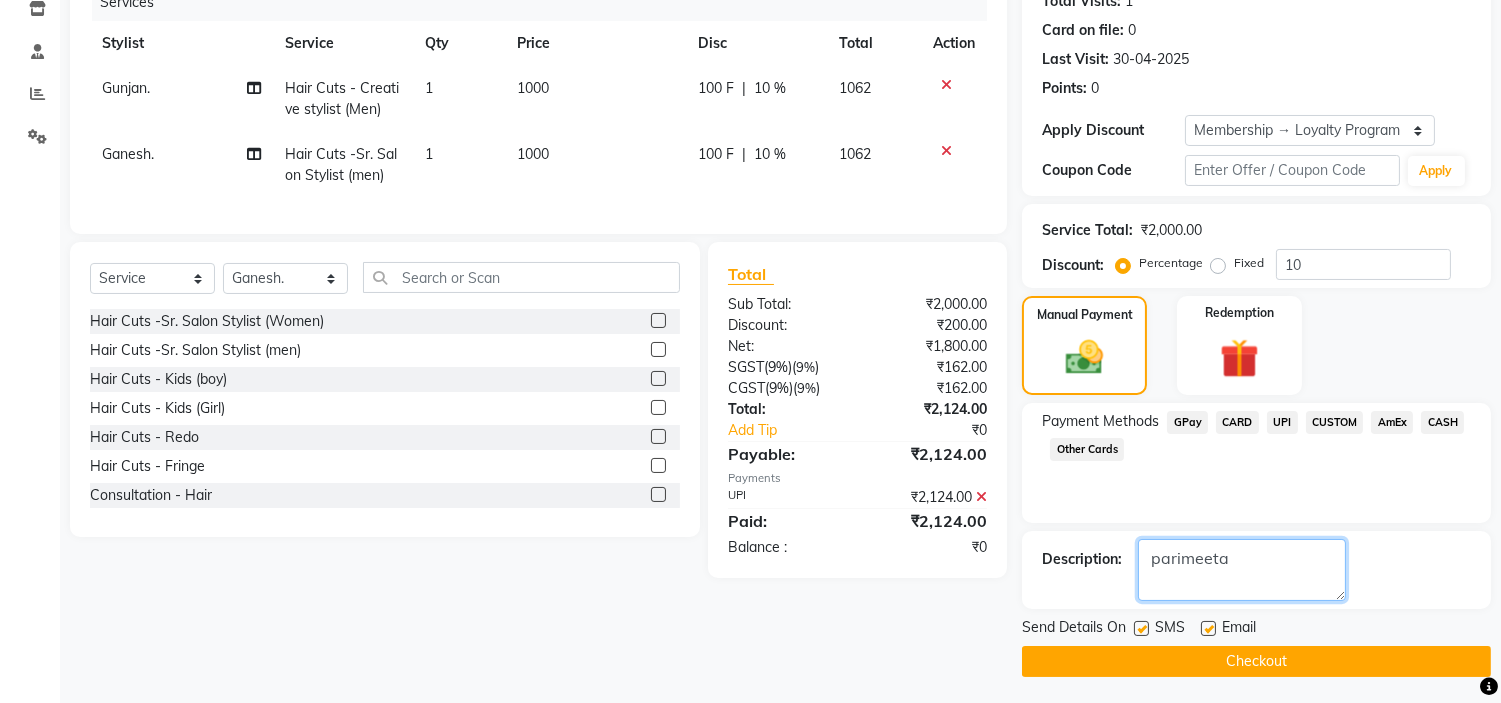 scroll, scrollTop: 266, scrollLeft: 0, axis: vertical 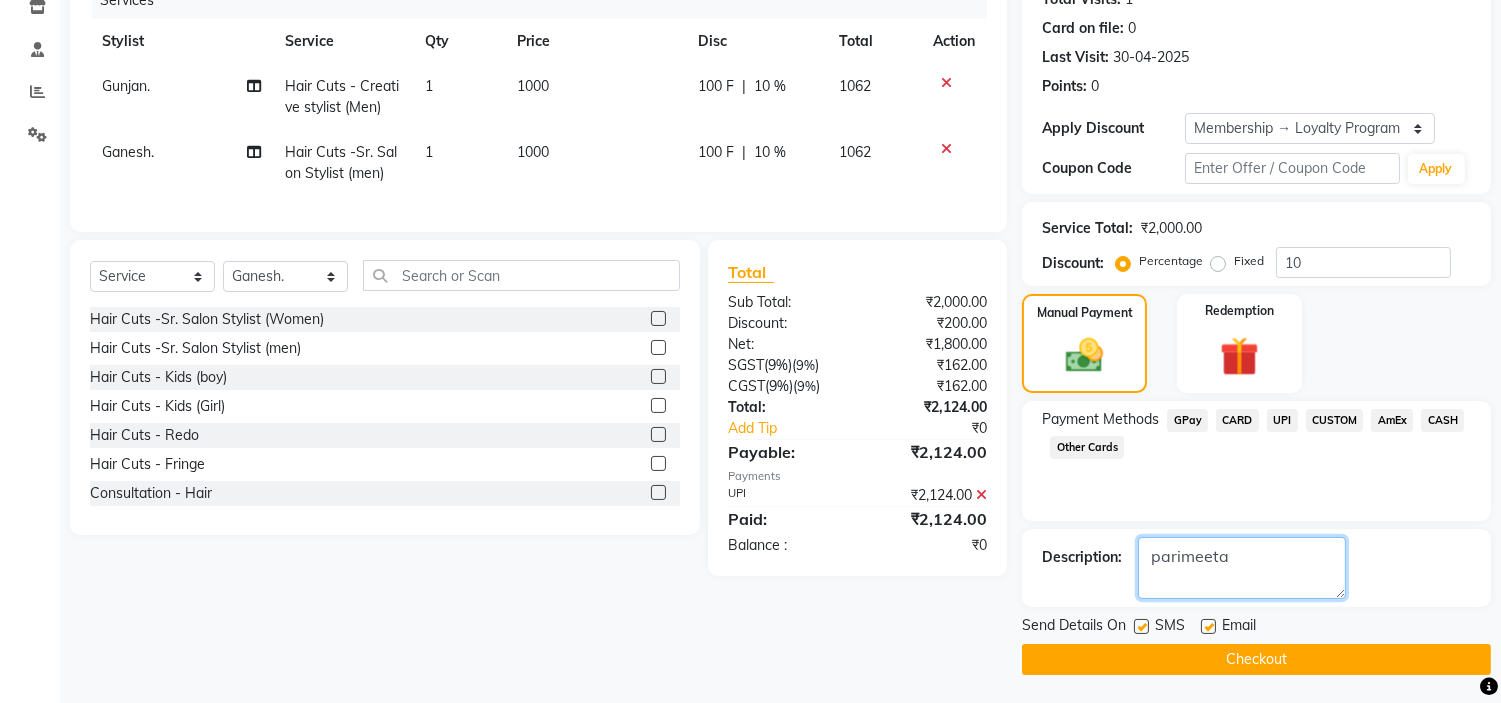 type on "parimeeta" 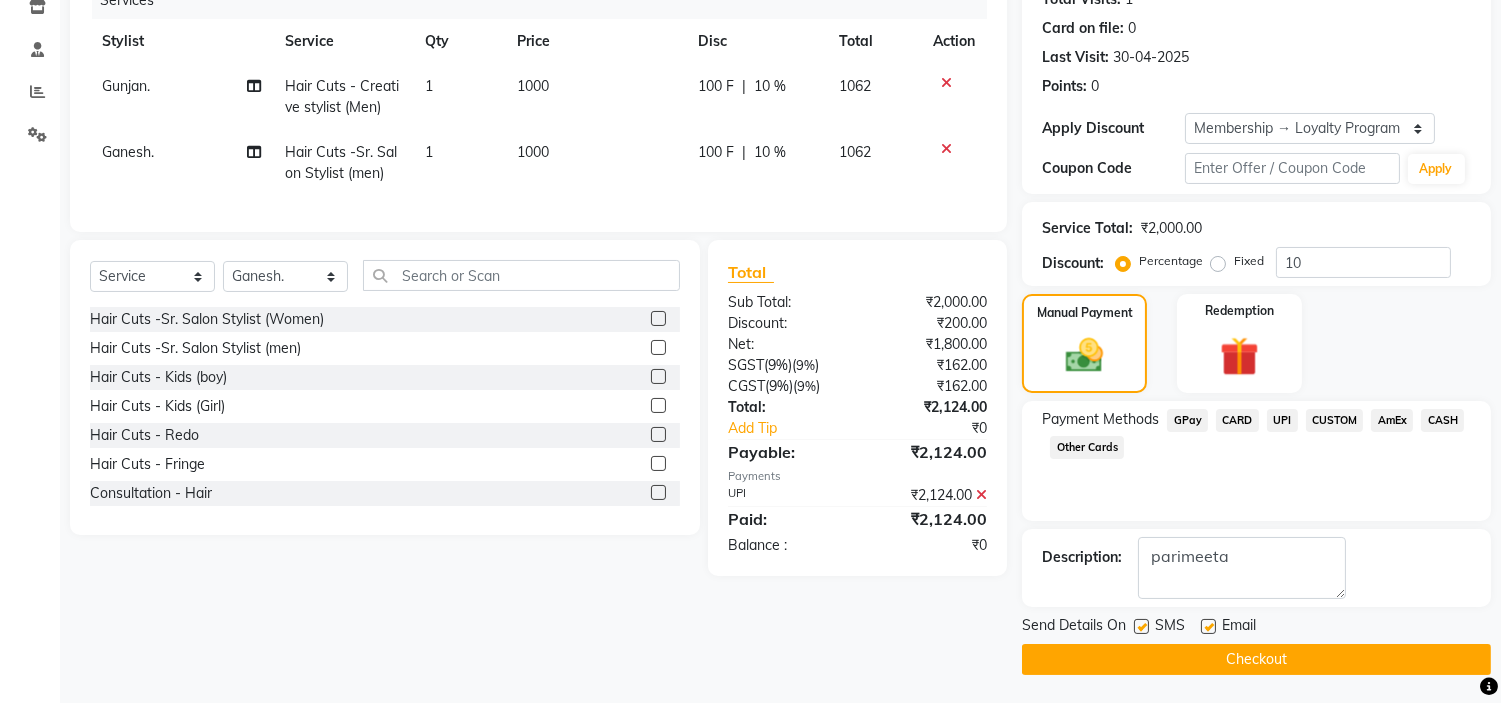 click on "Checkout" 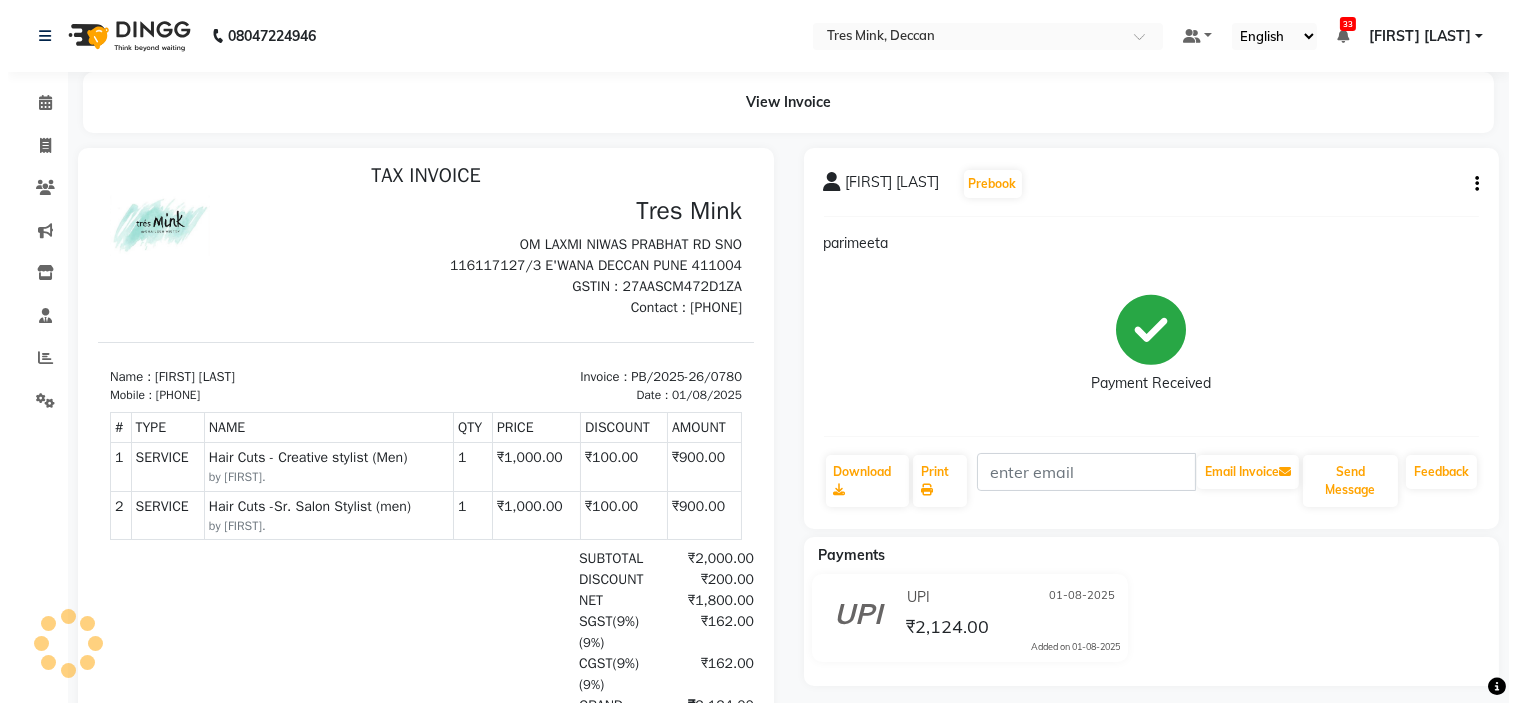 scroll, scrollTop: 15, scrollLeft: 0, axis: vertical 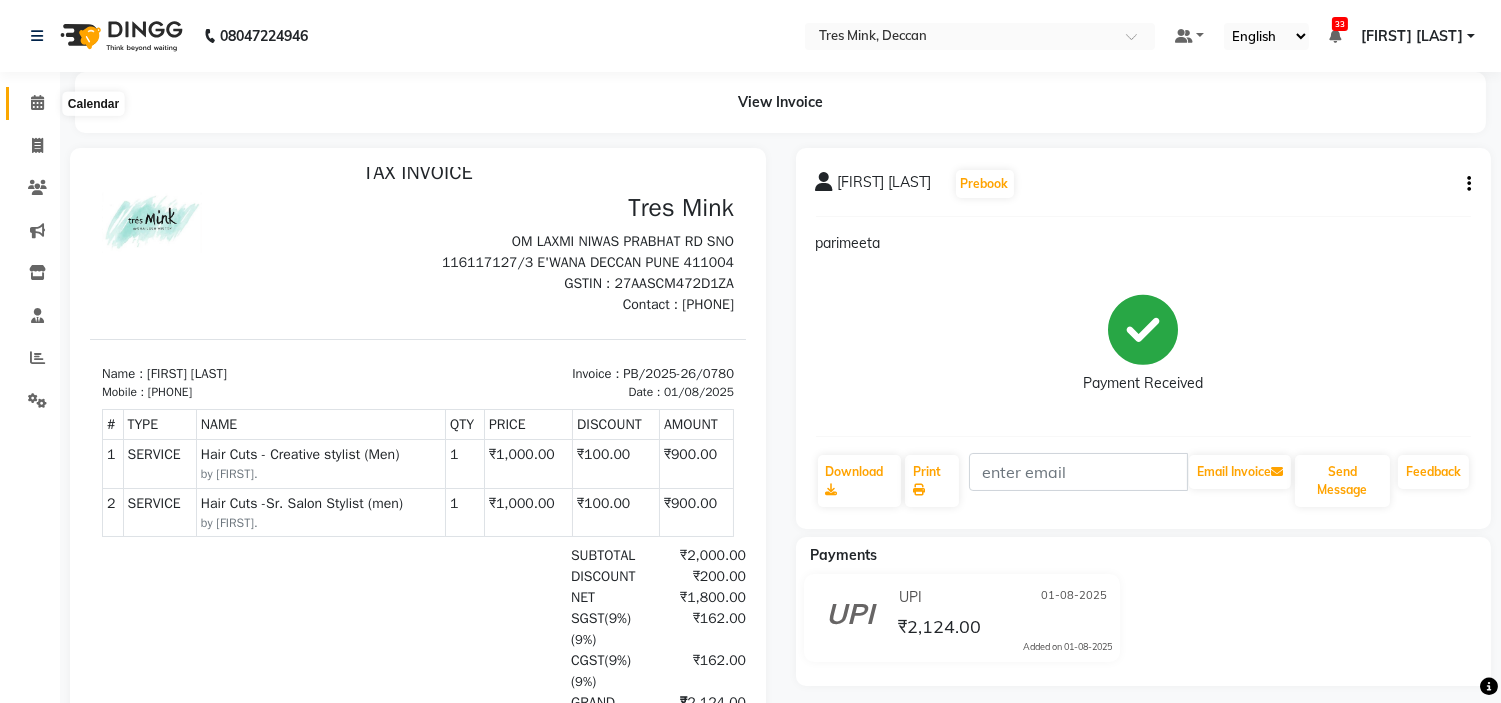 click 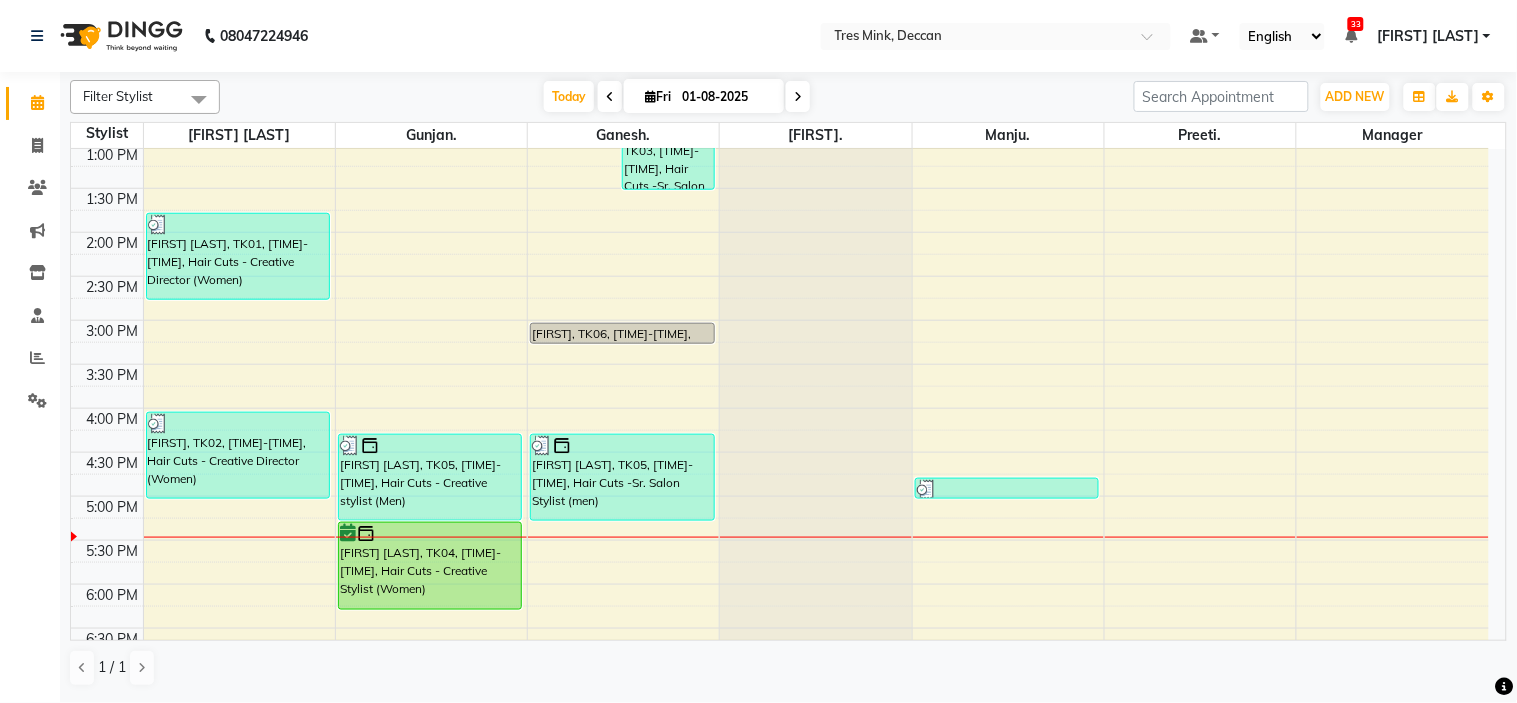 scroll, scrollTop: 555, scrollLeft: 0, axis: vertical 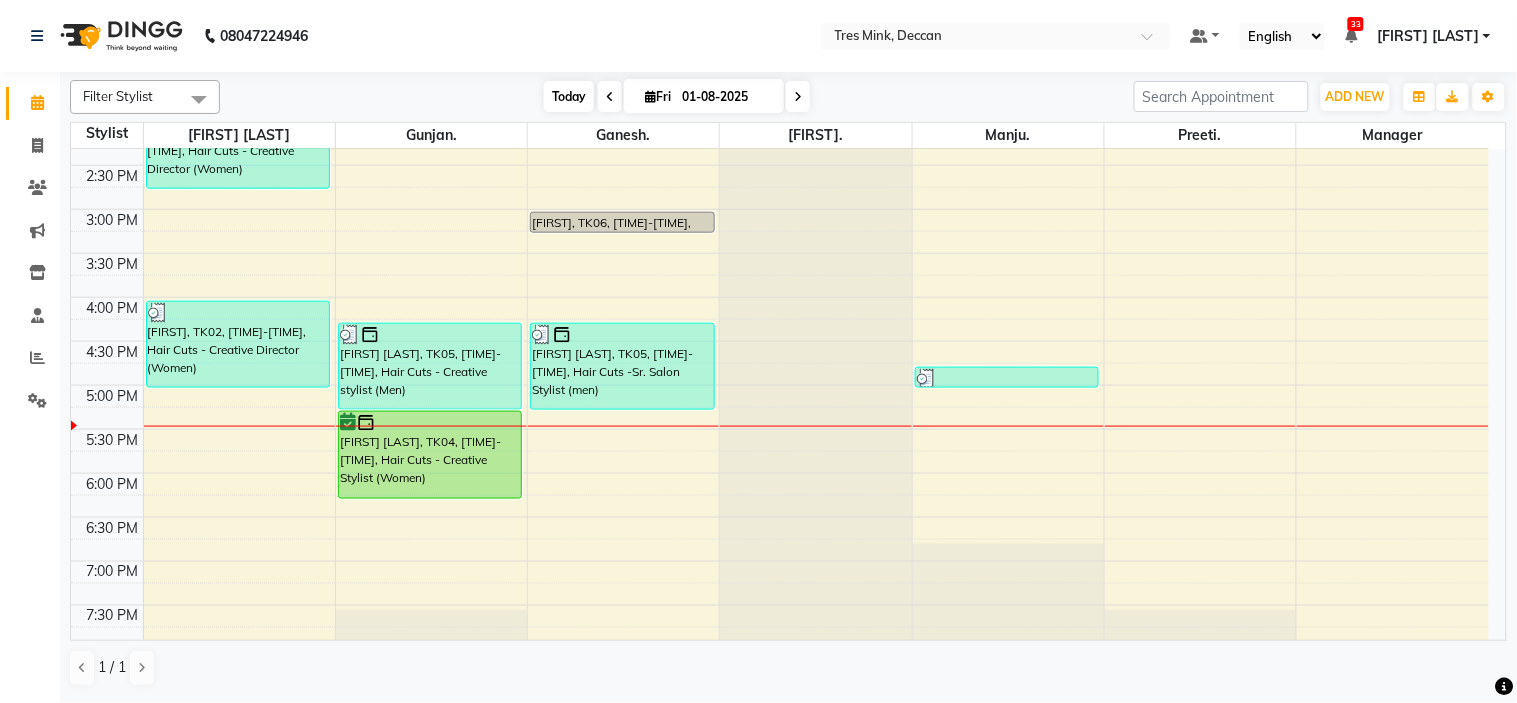 click on "Today" at bounding box center (569, 96) 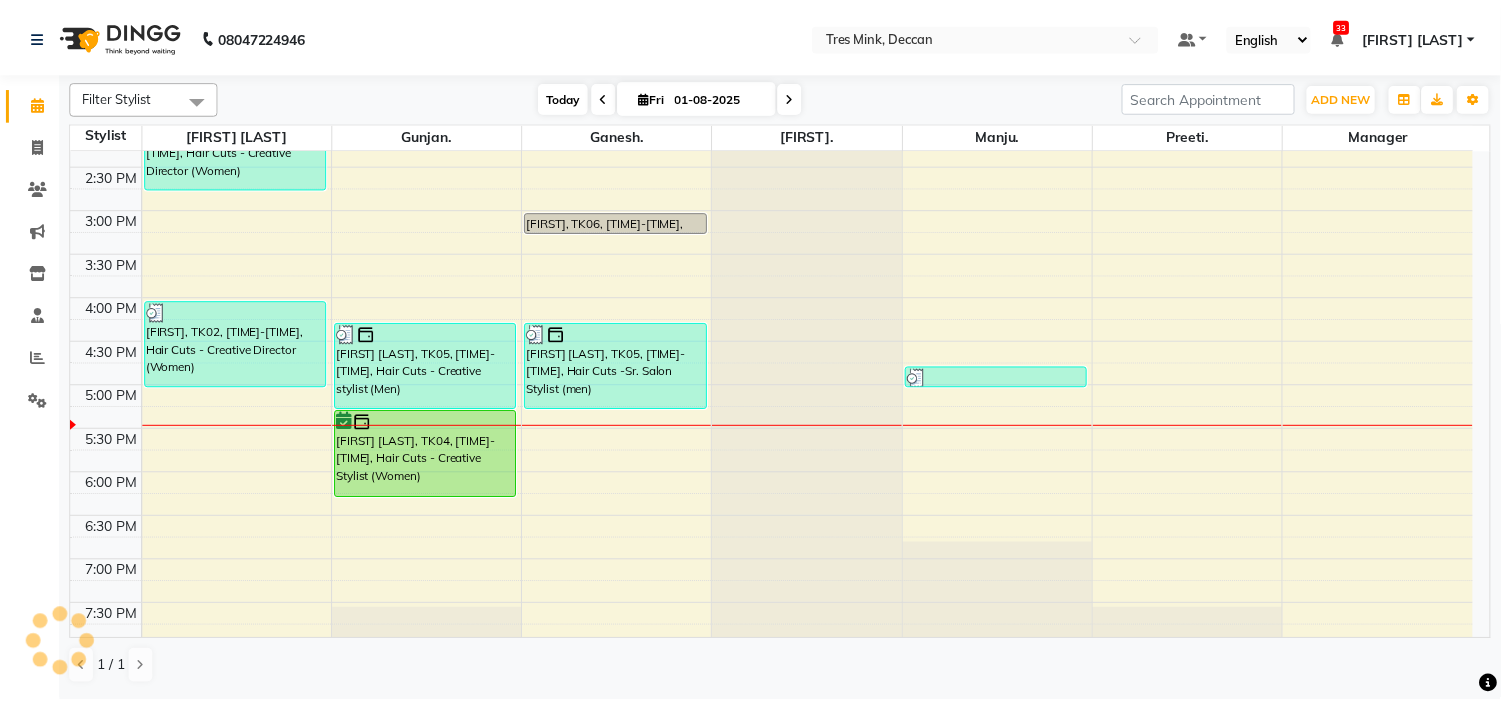 scroll, scrollTop: 656, scrollLeft: 0, axis: vertical 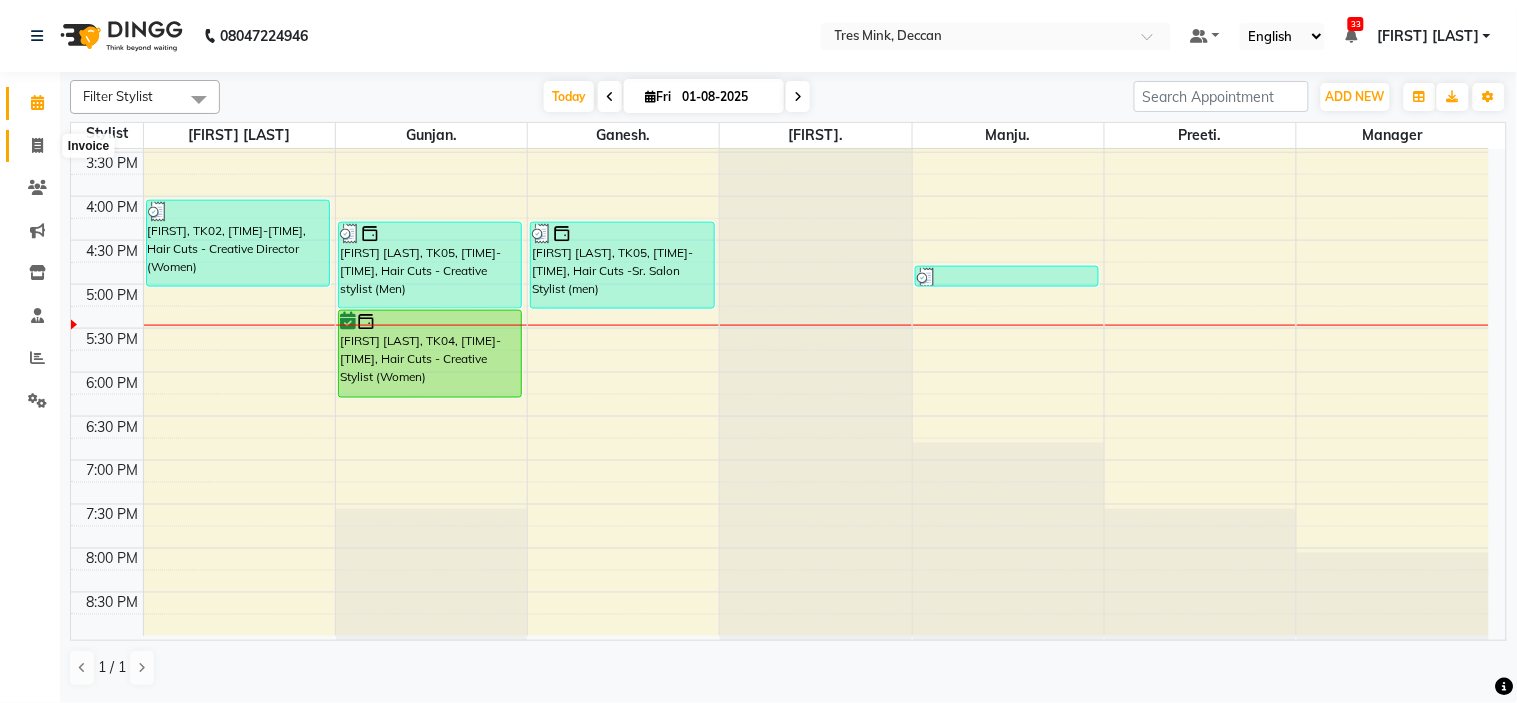 click 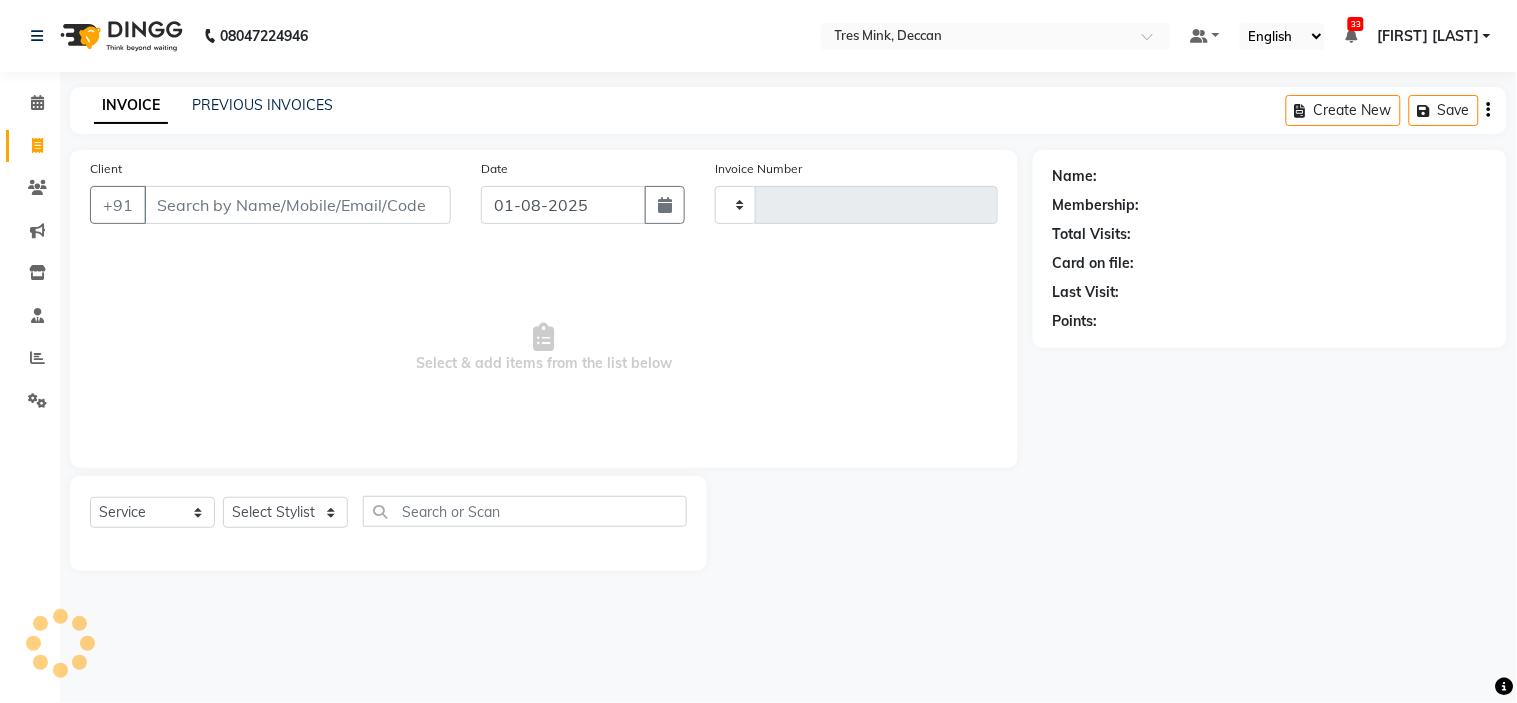 type on "0781" 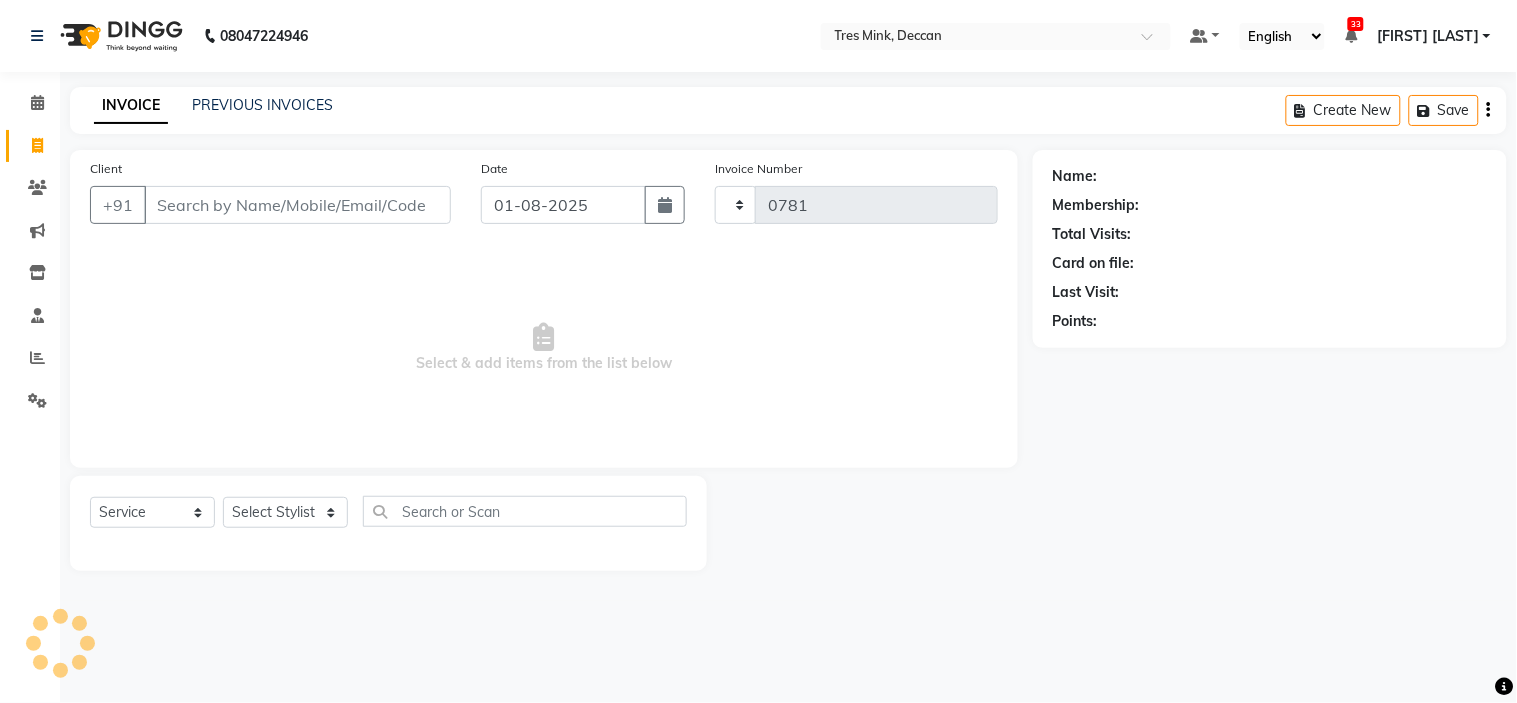 select on "8055" 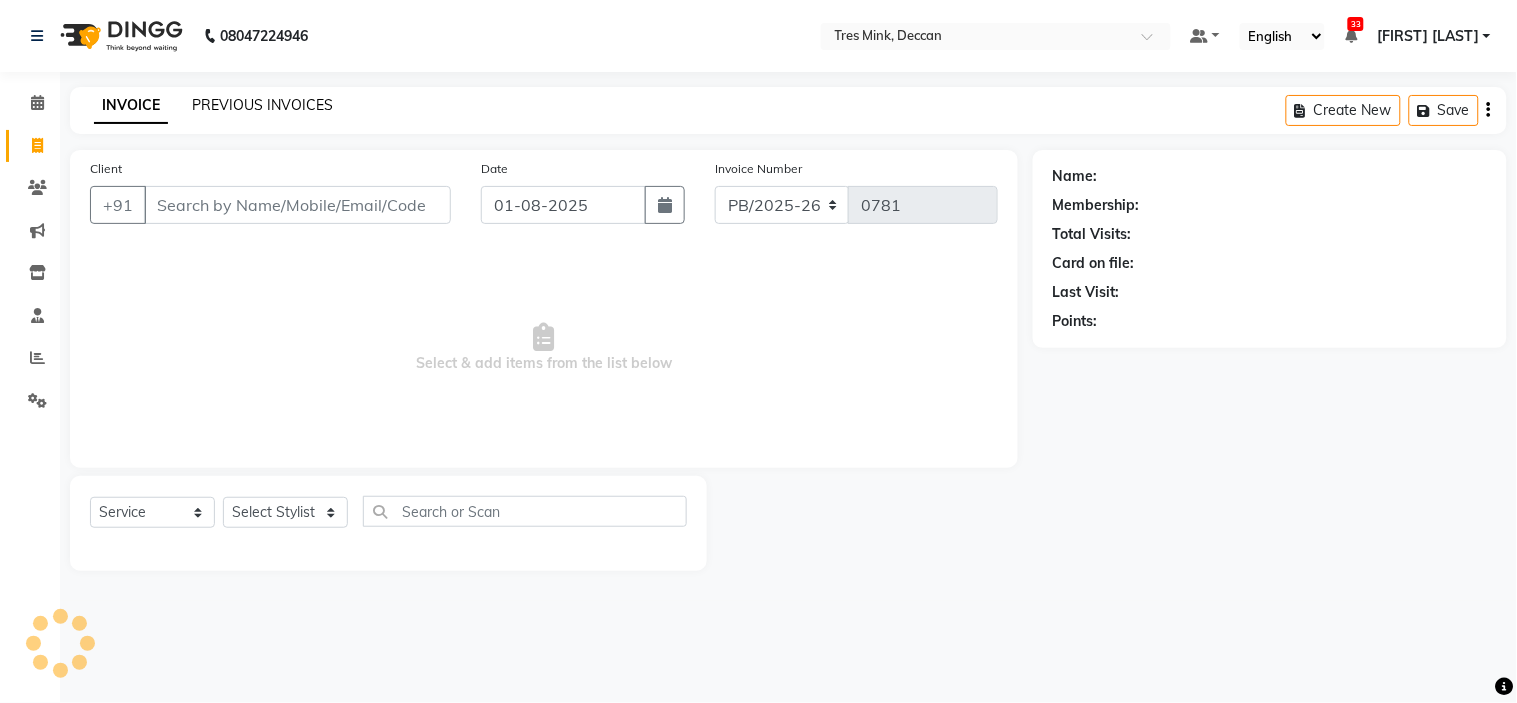 click on "PREVIOUS INVOICES" 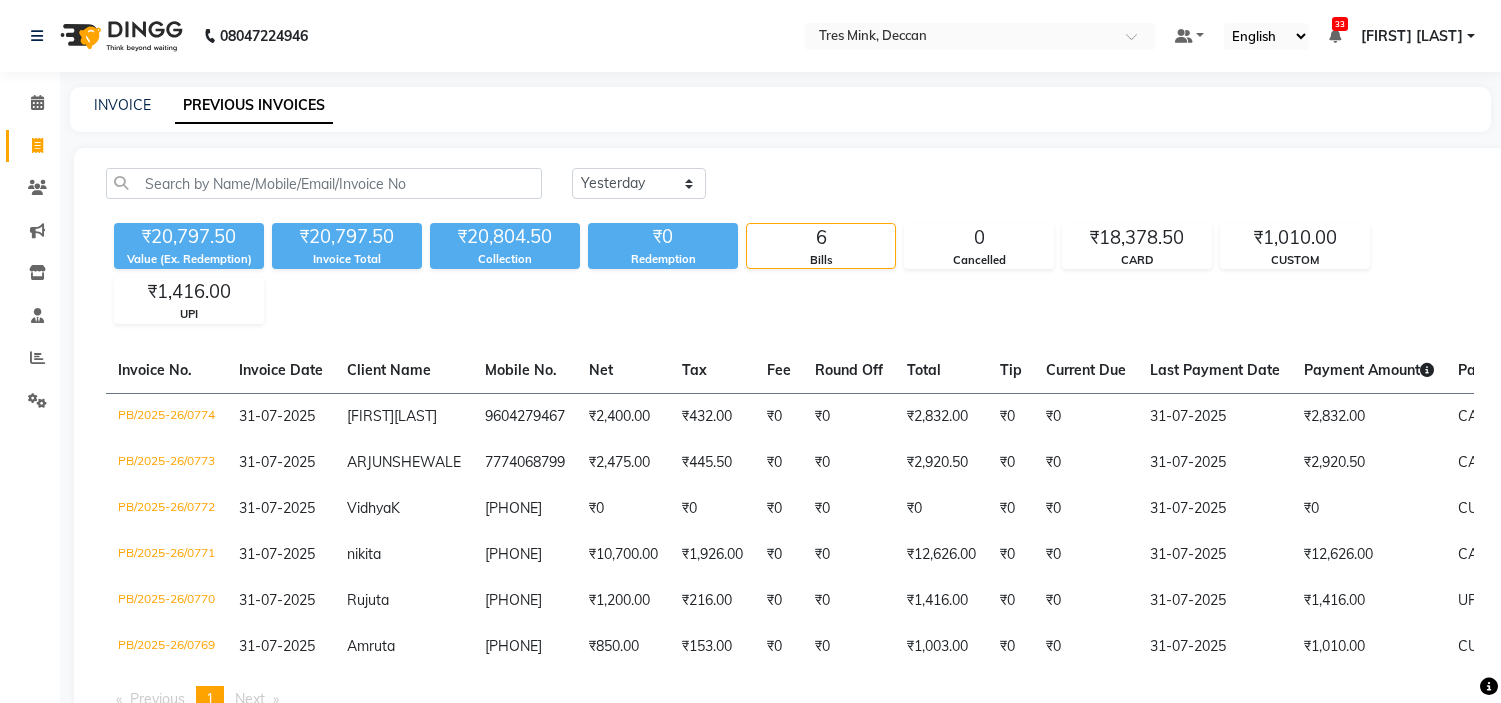 scroll, scrollTop: 131, scrollLeft: 0, axis: vertical 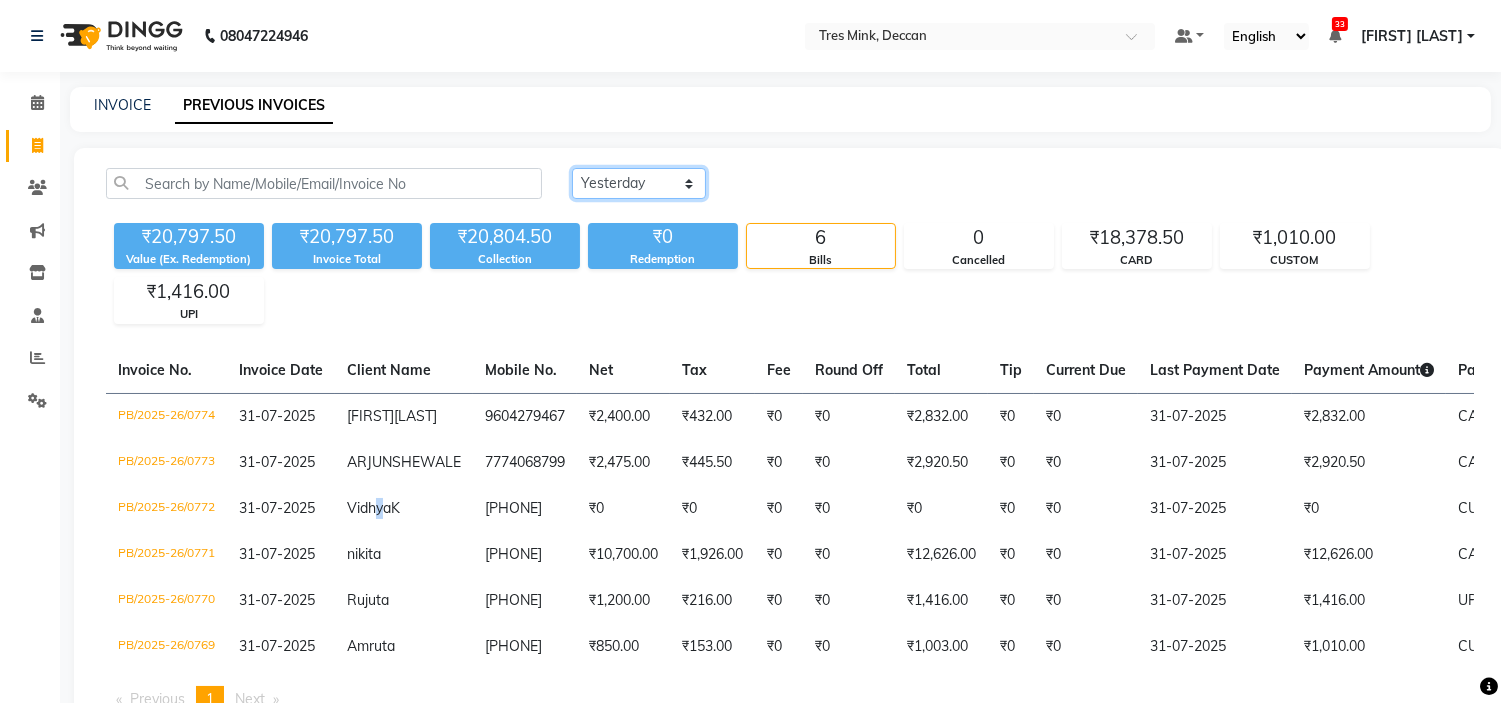 click on "Today Yesterday Custom Range" 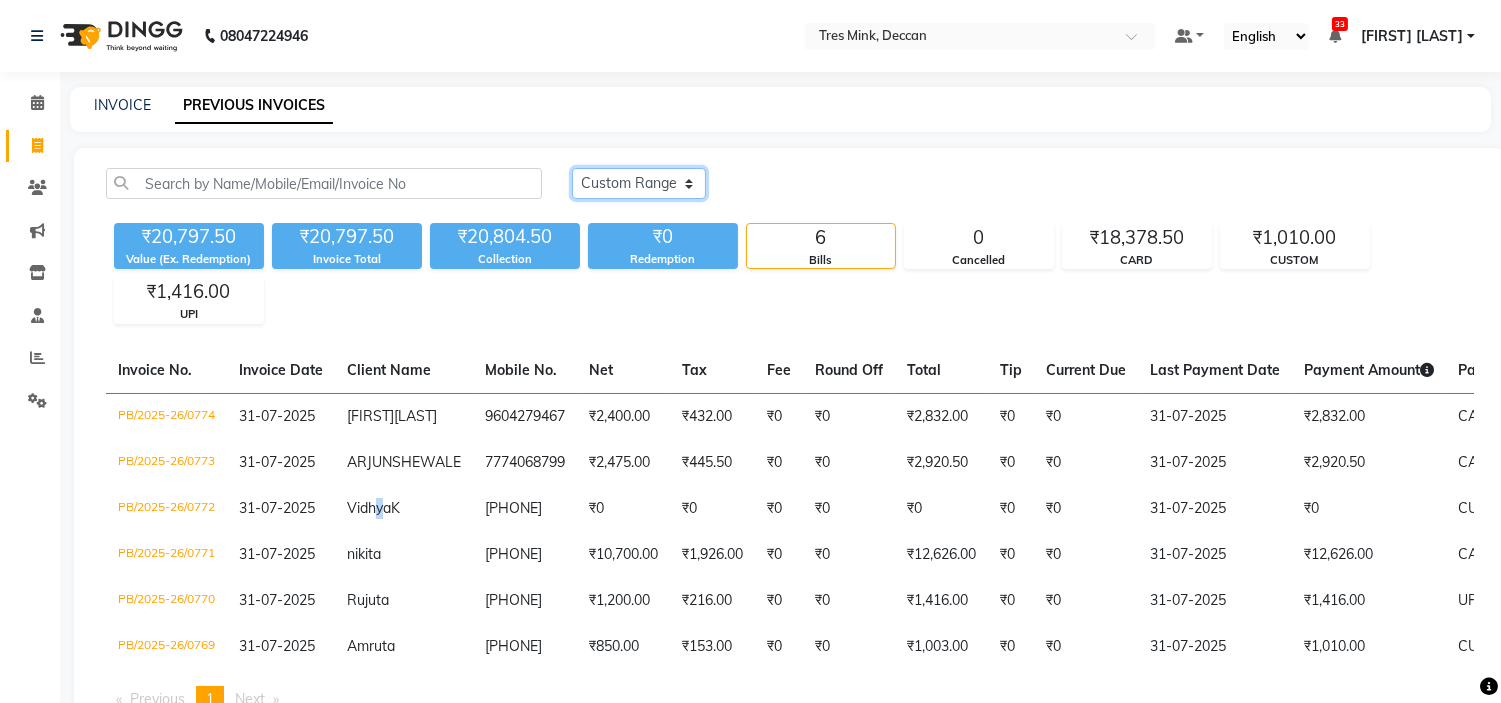 click on "Today Yesterday Custom Range" 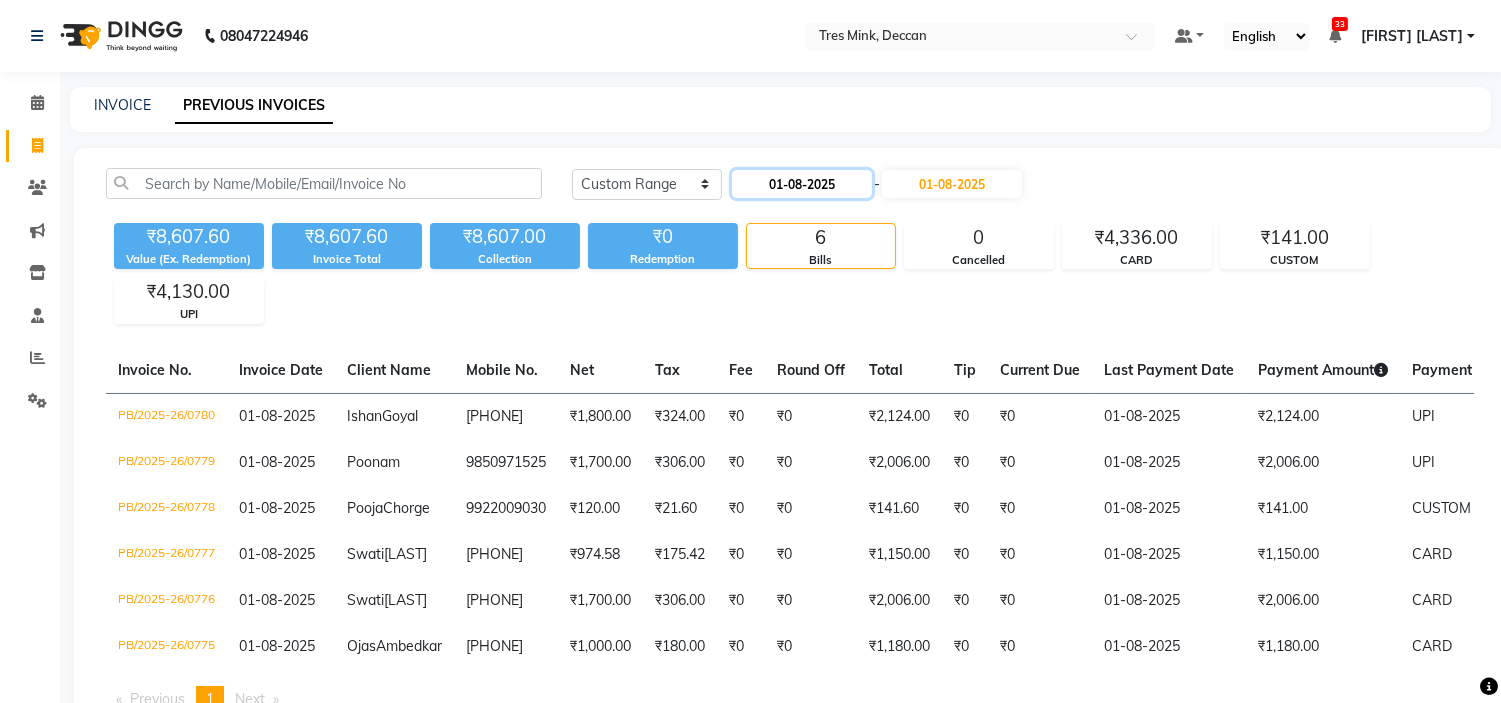 click on "01-08-2025" 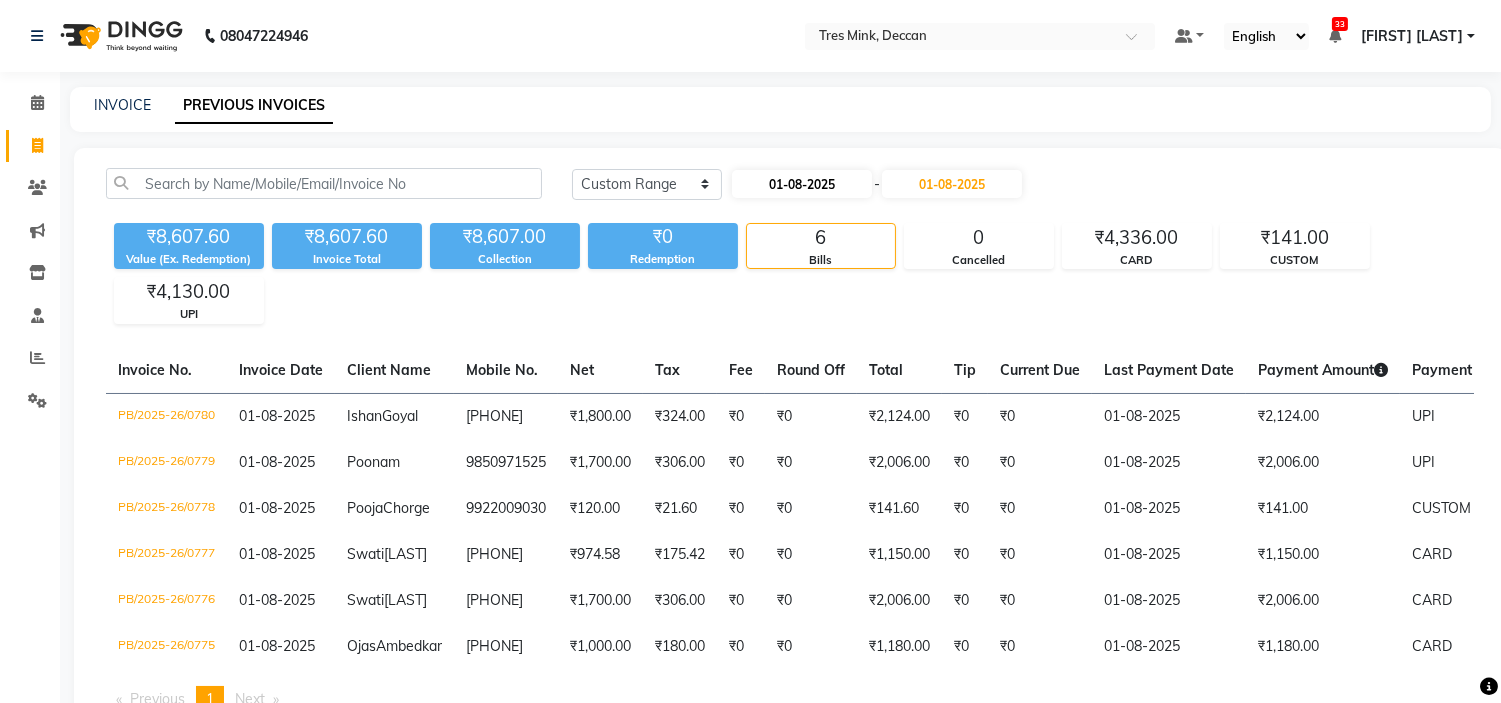 select on "8" 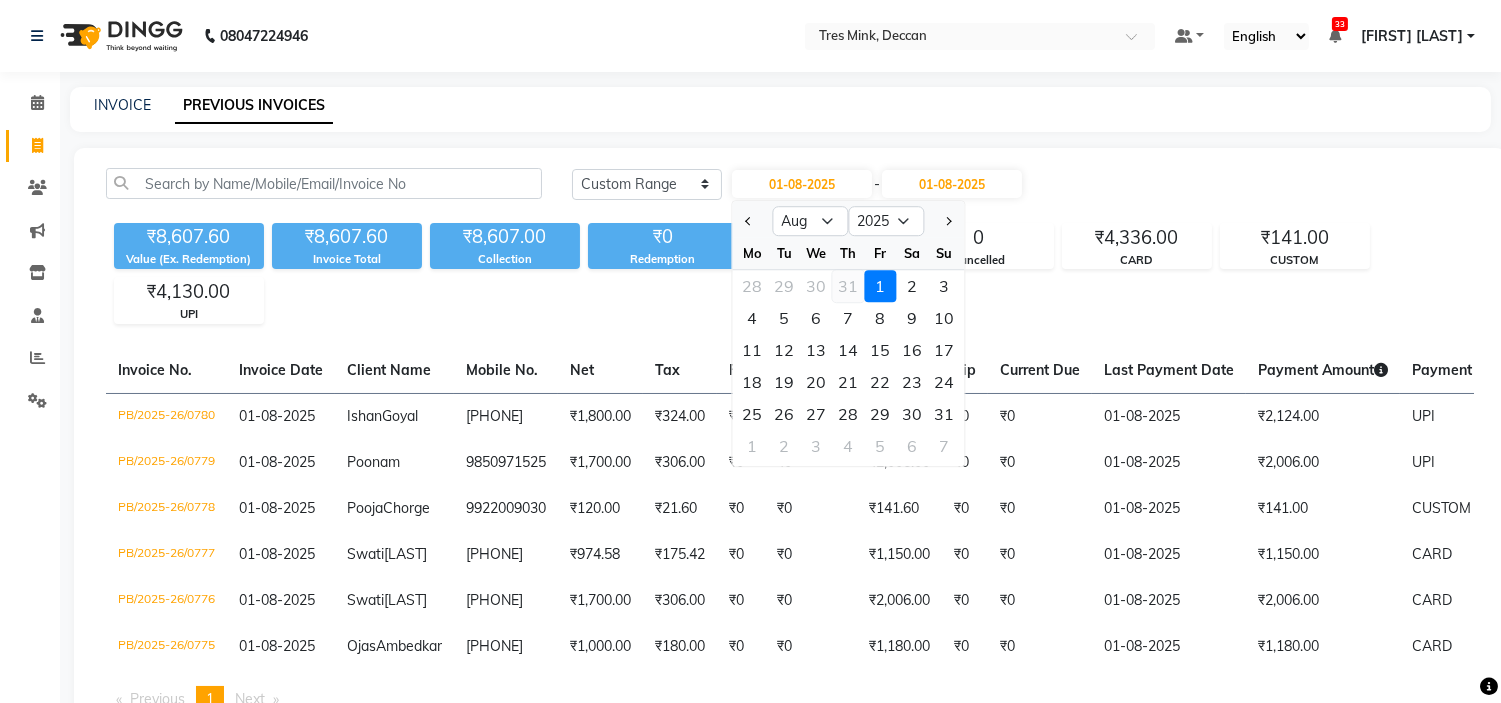 click on "31" 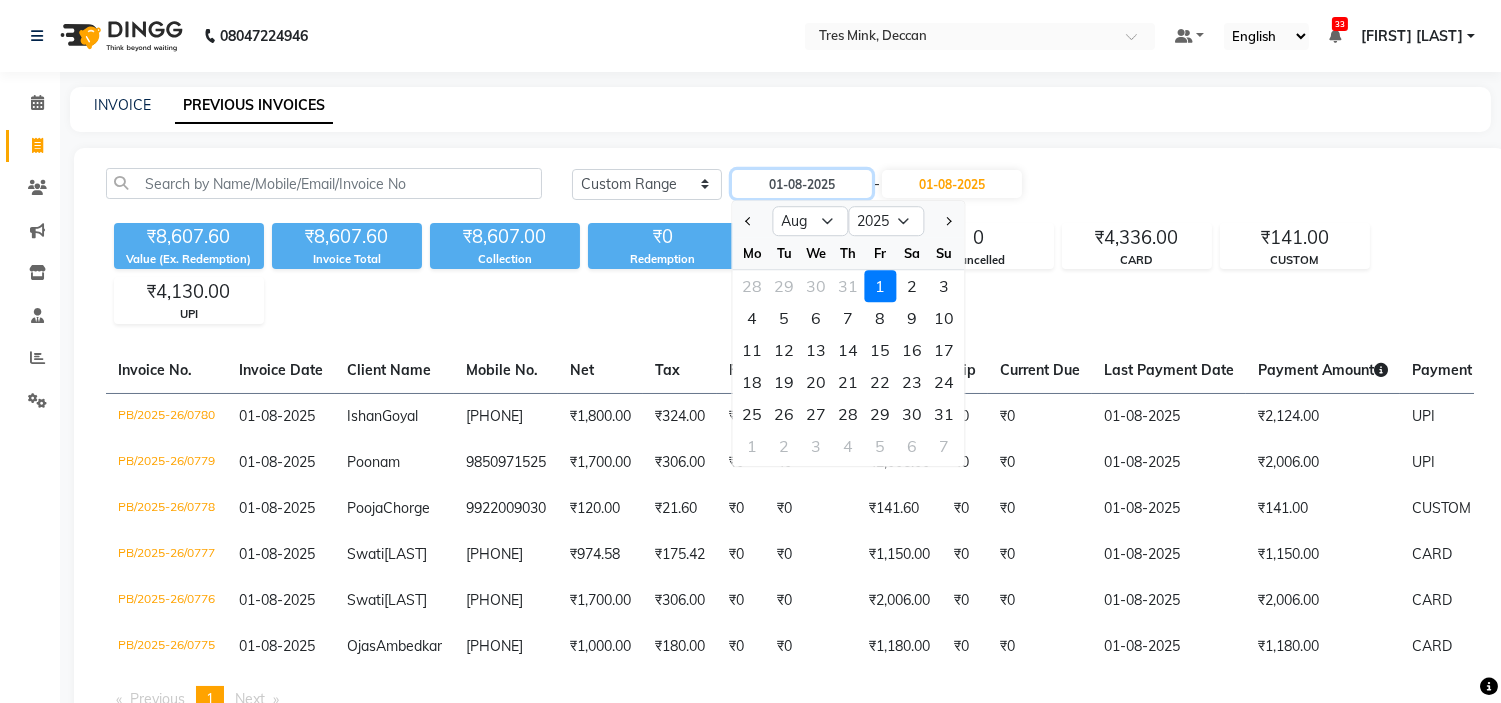 type on "31-07-2025" 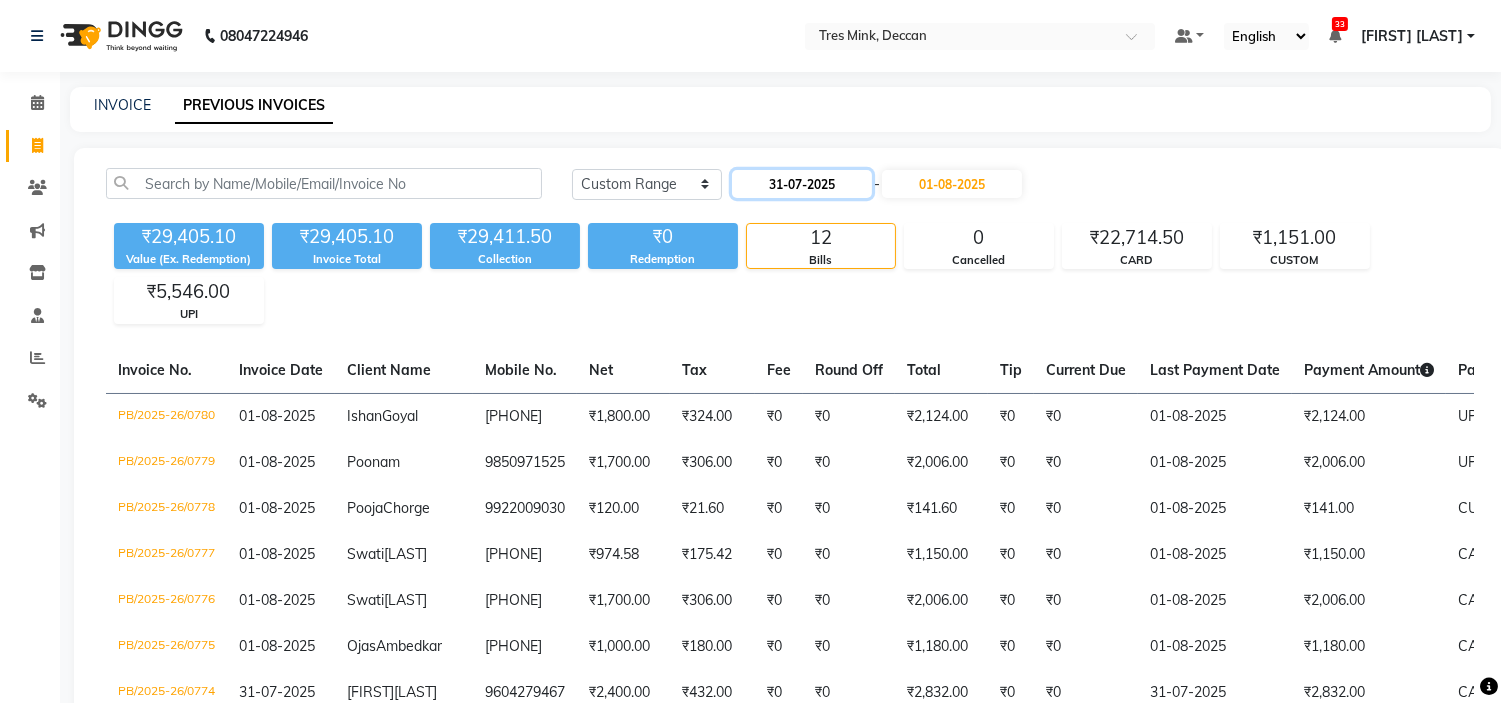 click on "31-07-2025" 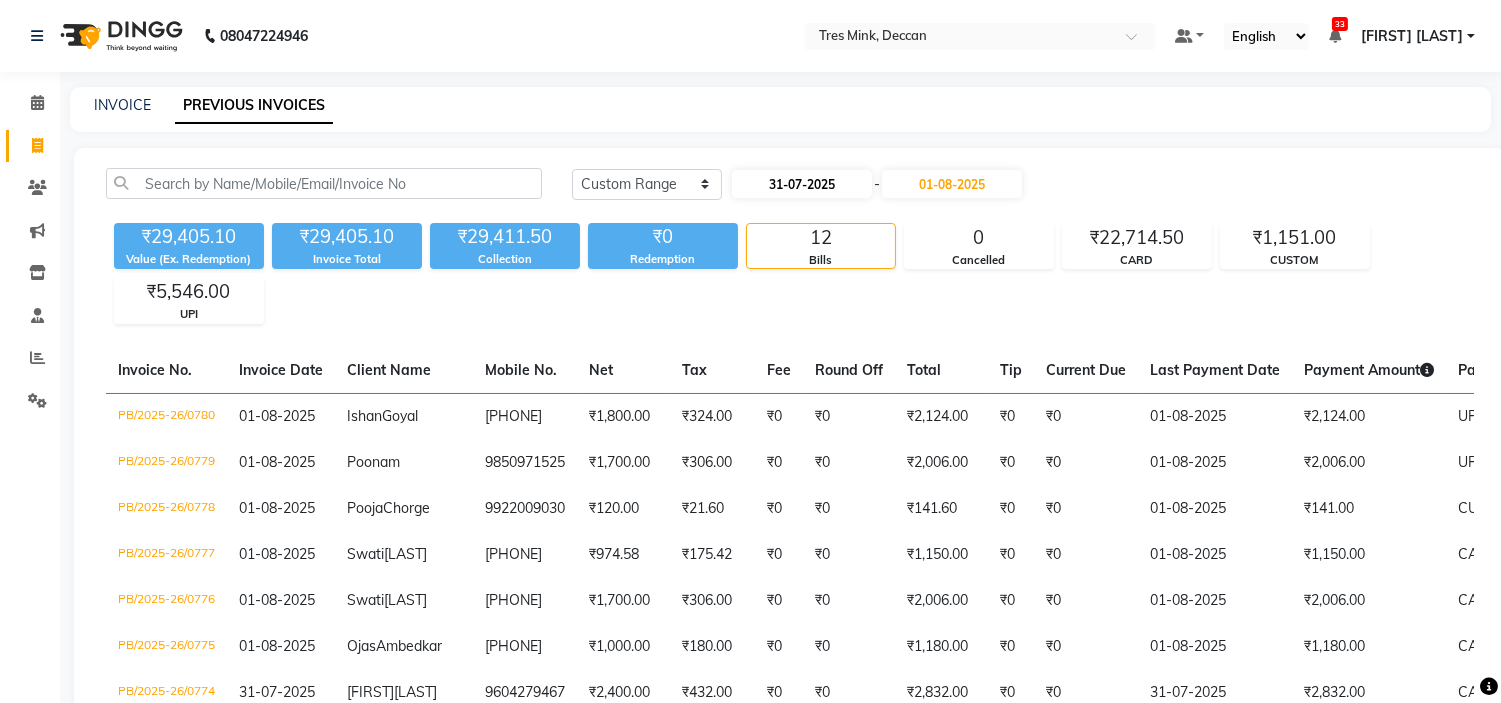 select on "7" 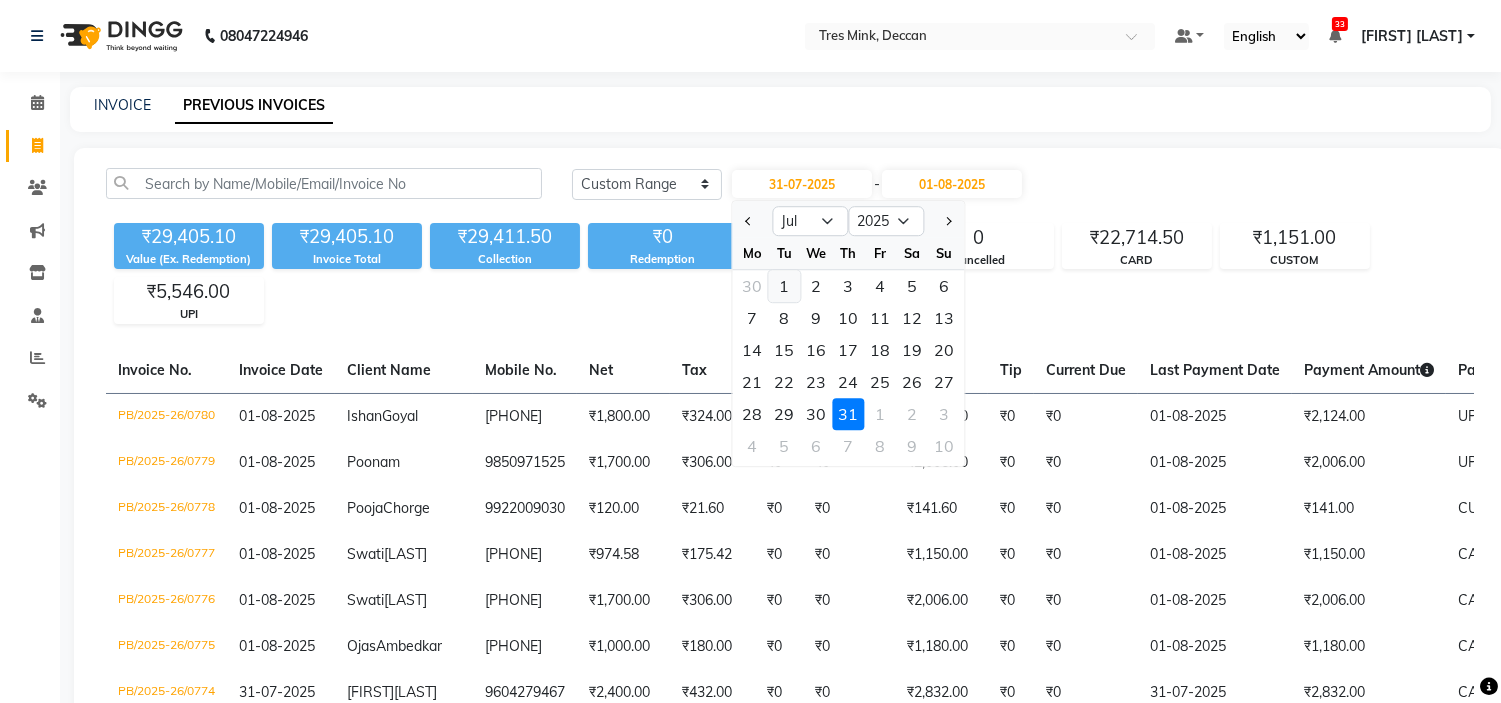 click on "1" 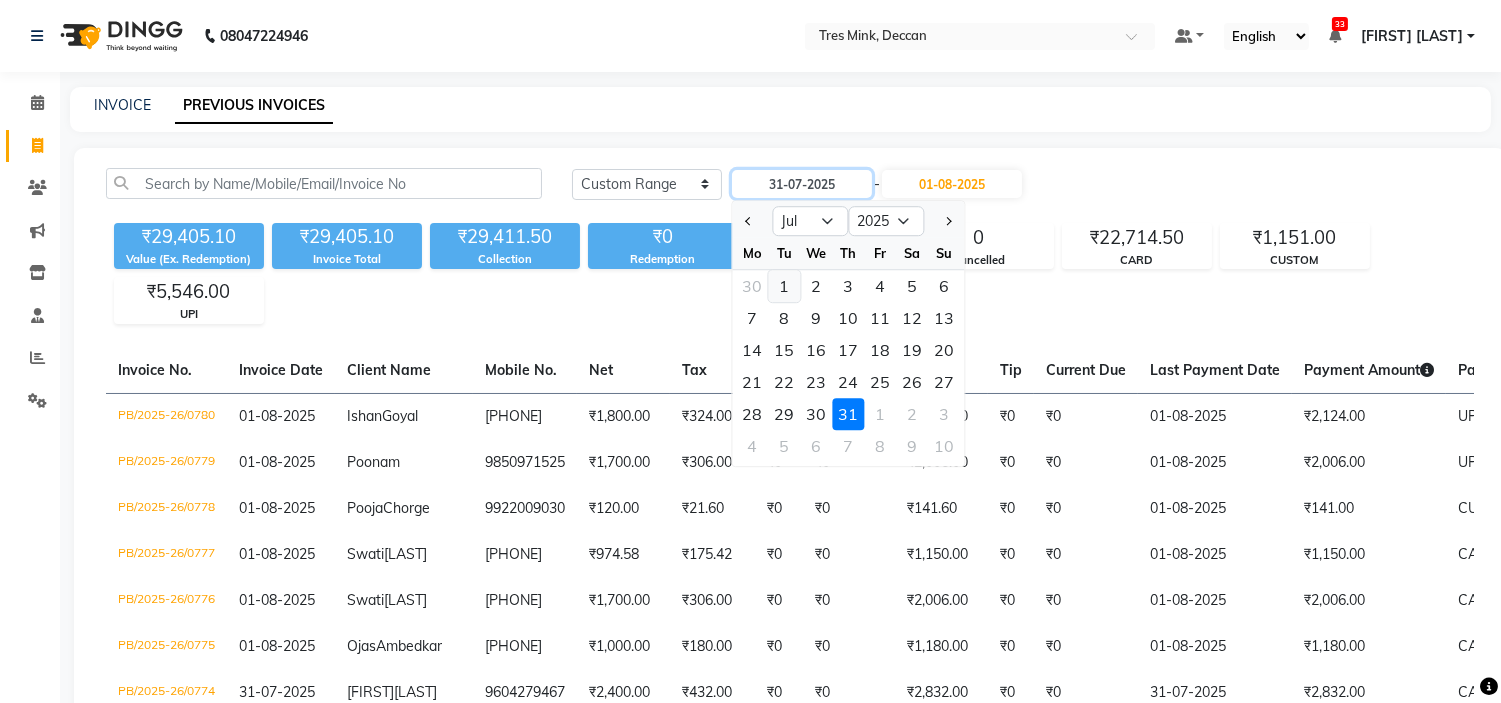 type on "01-07-2025" 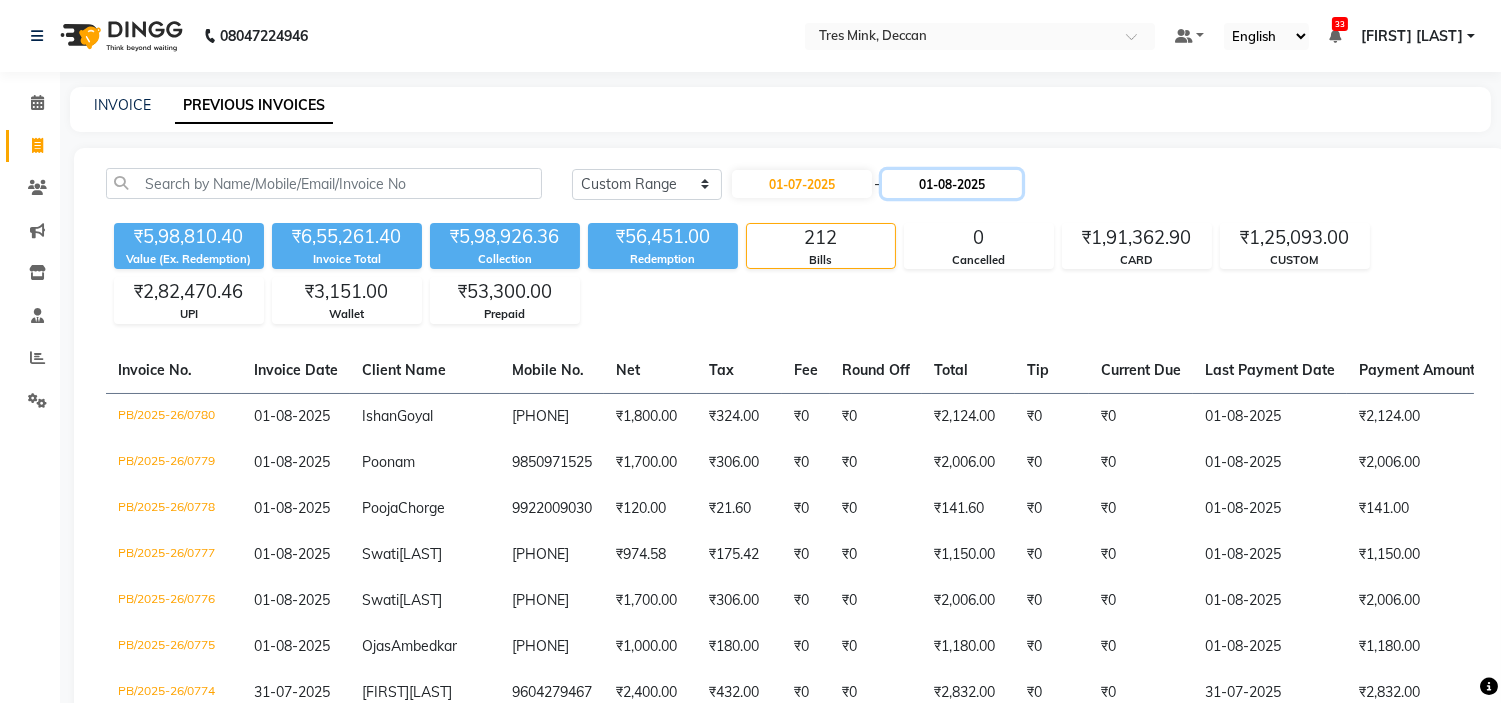 click on "01-08-2025" 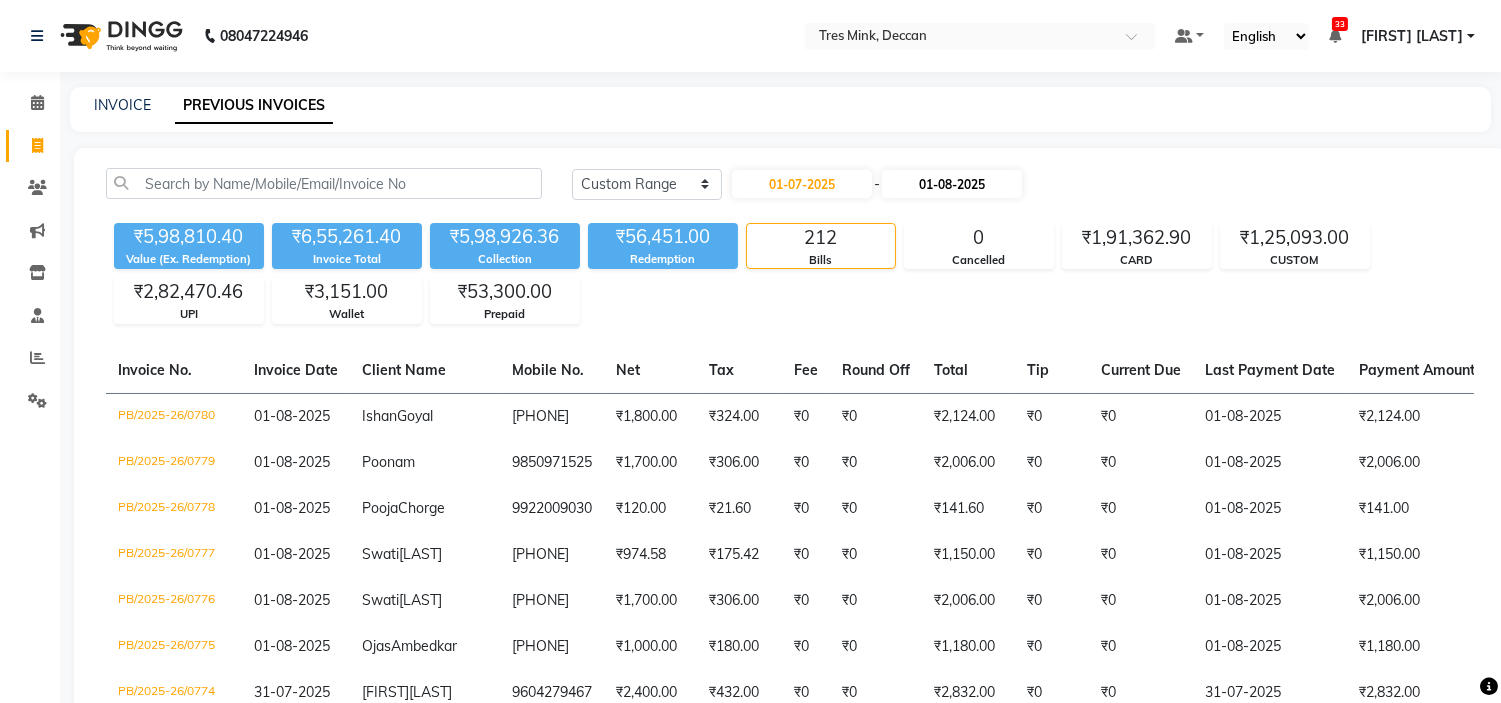 select on "8" 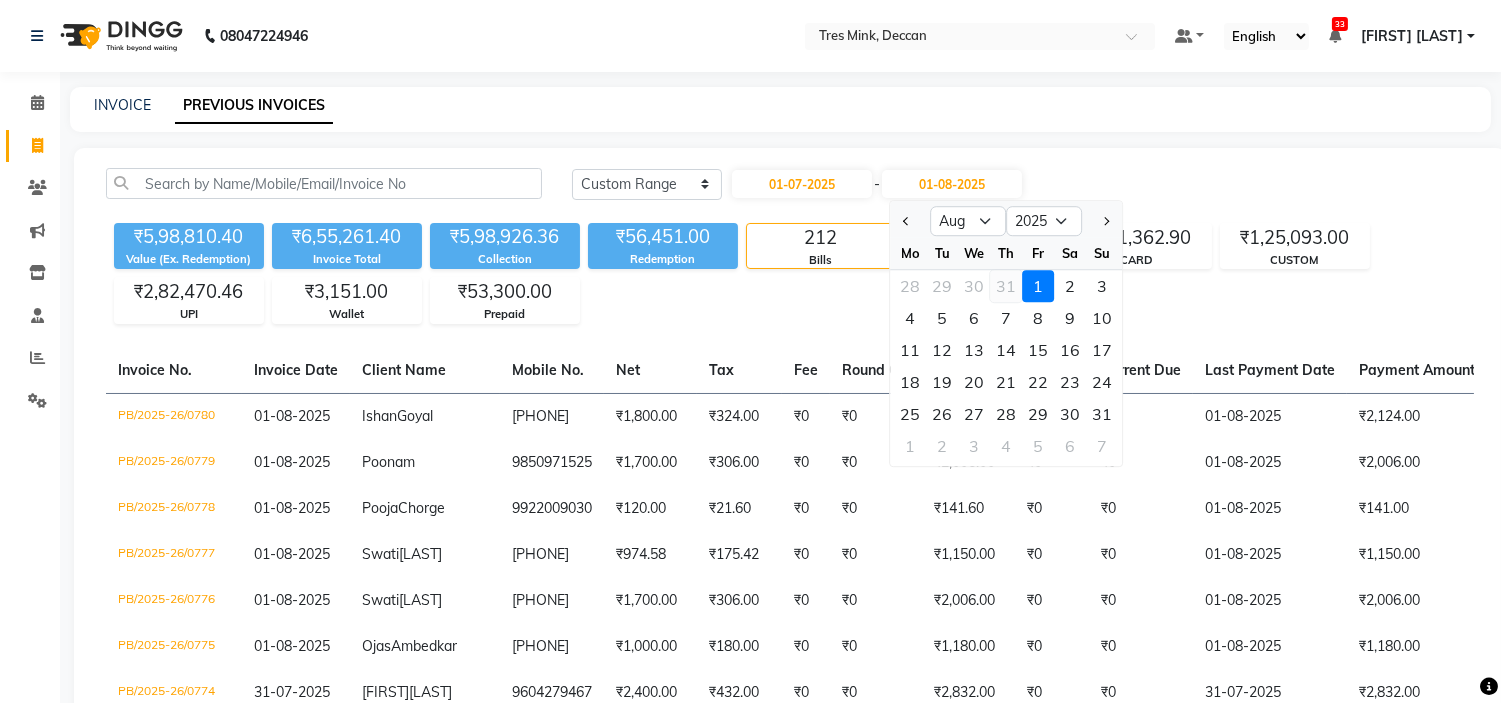 click on "31" 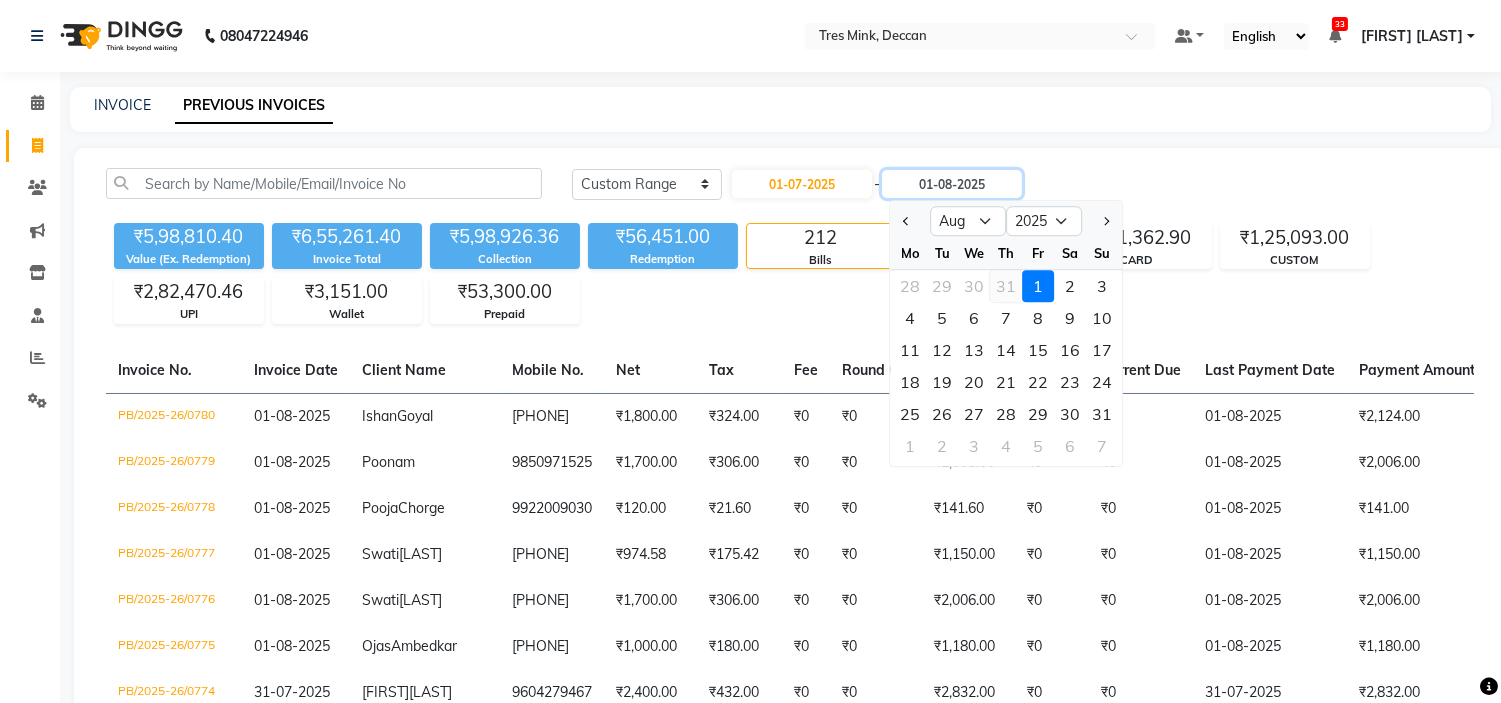 type on "31-07-2025" 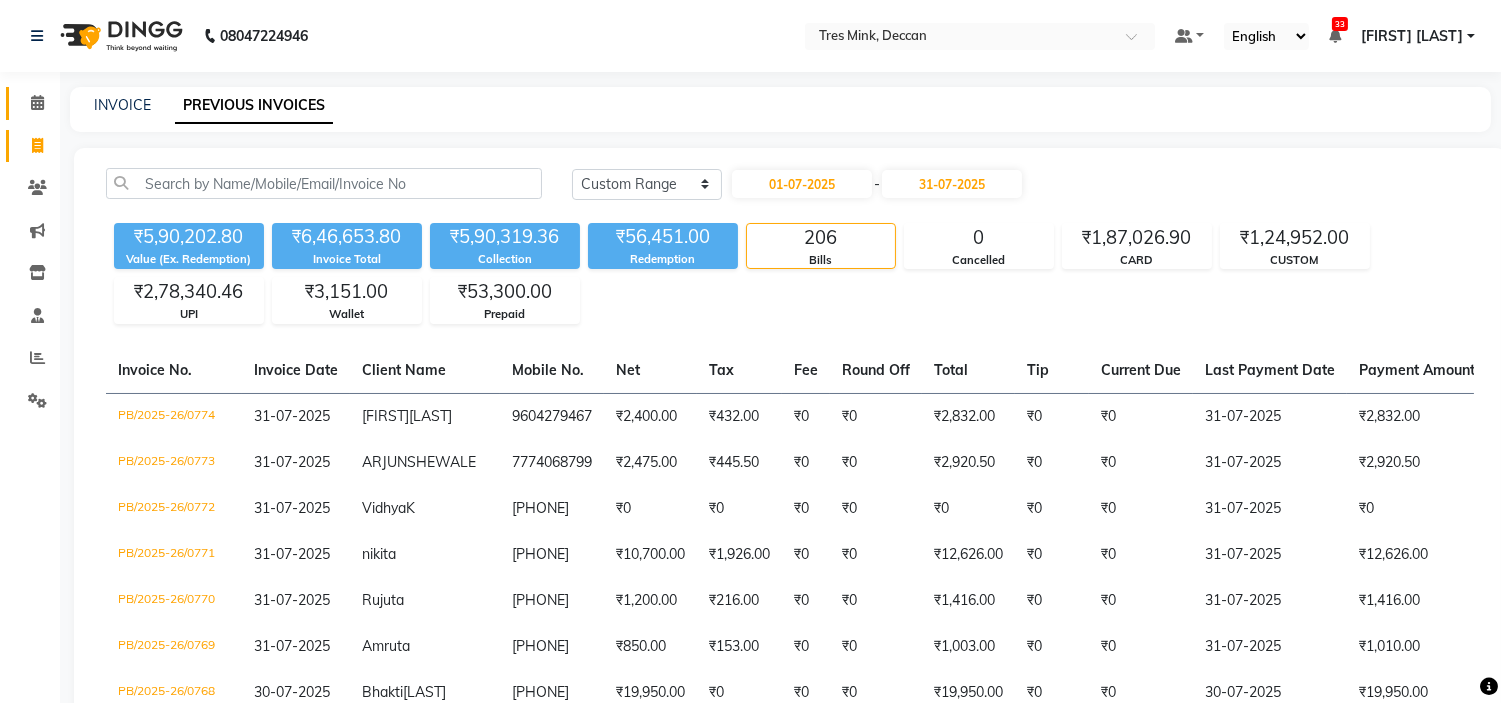 click 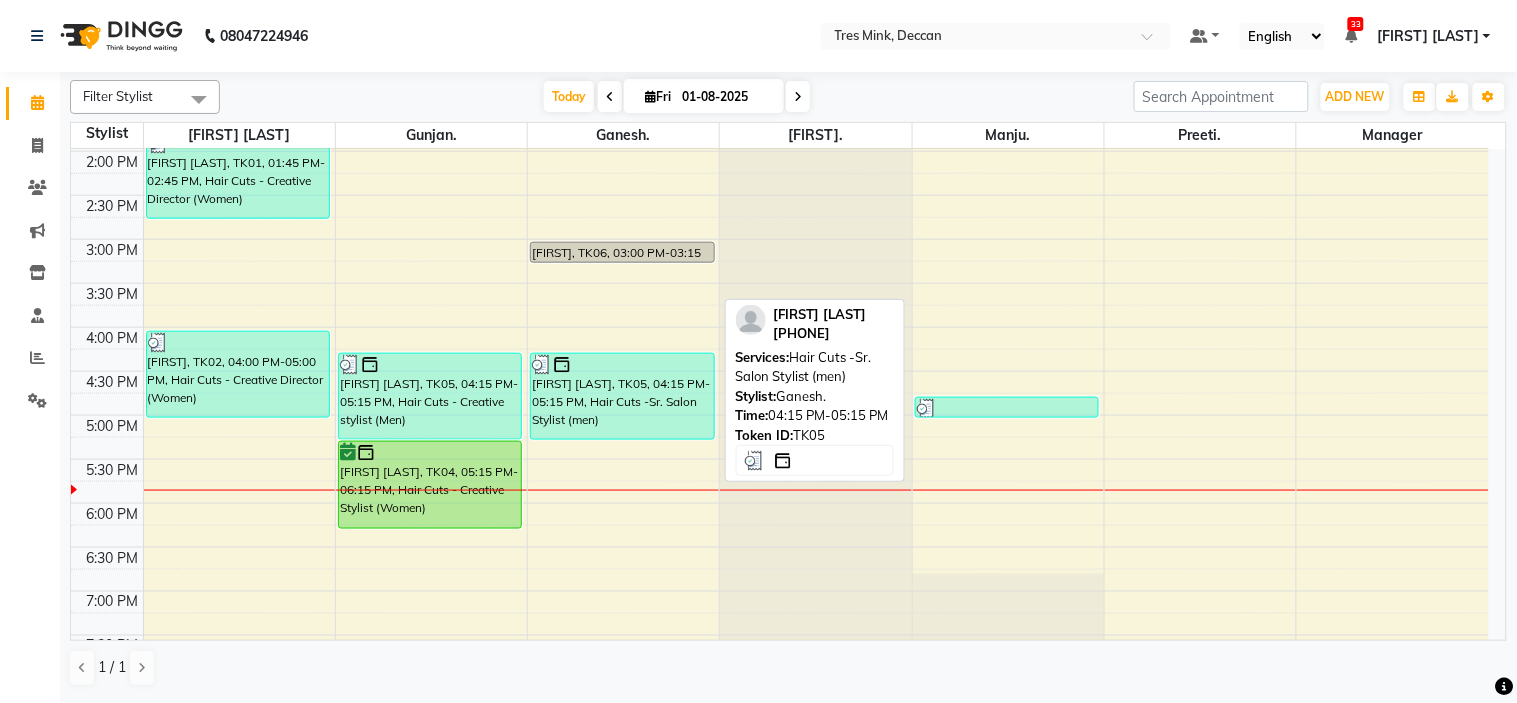scroll, scrollTop: 656, scrollLeft: 0, axis: vertical 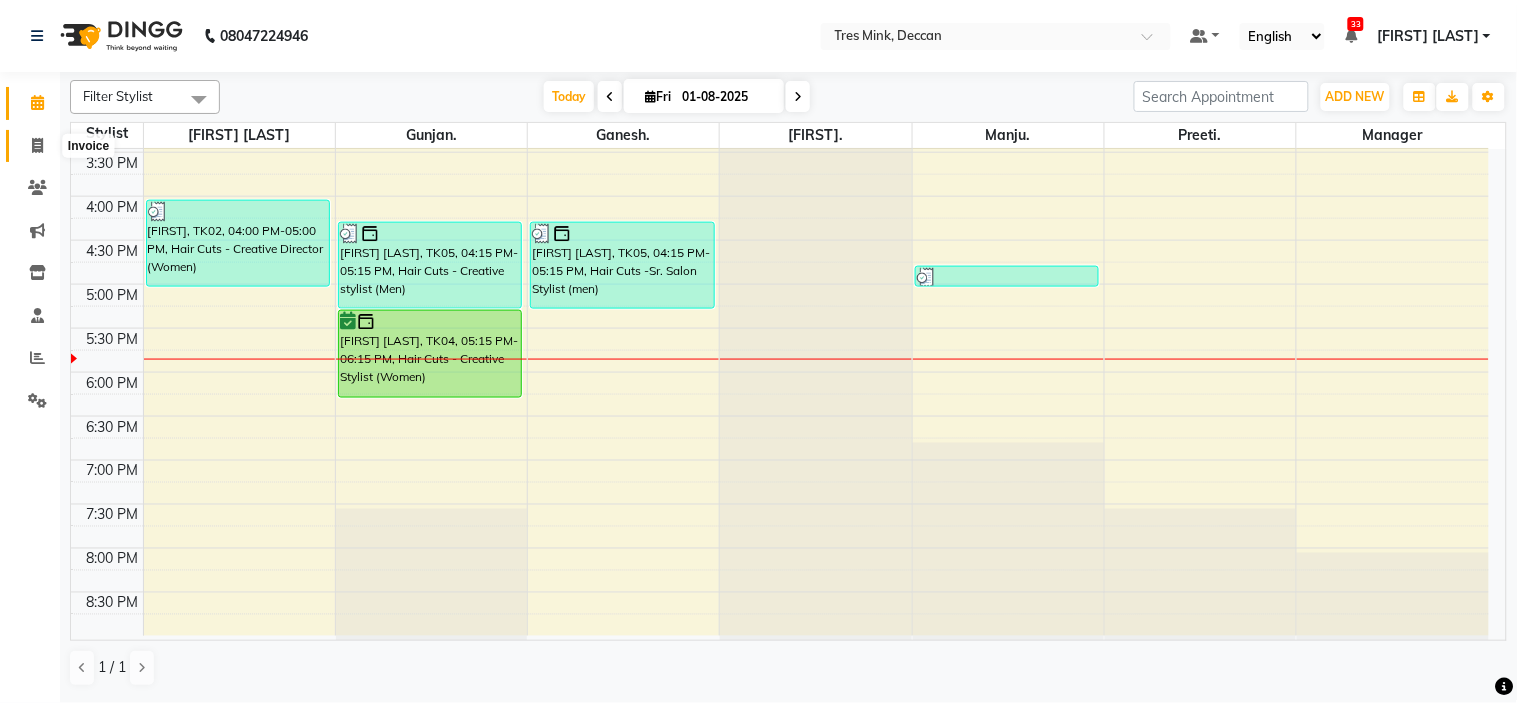 click 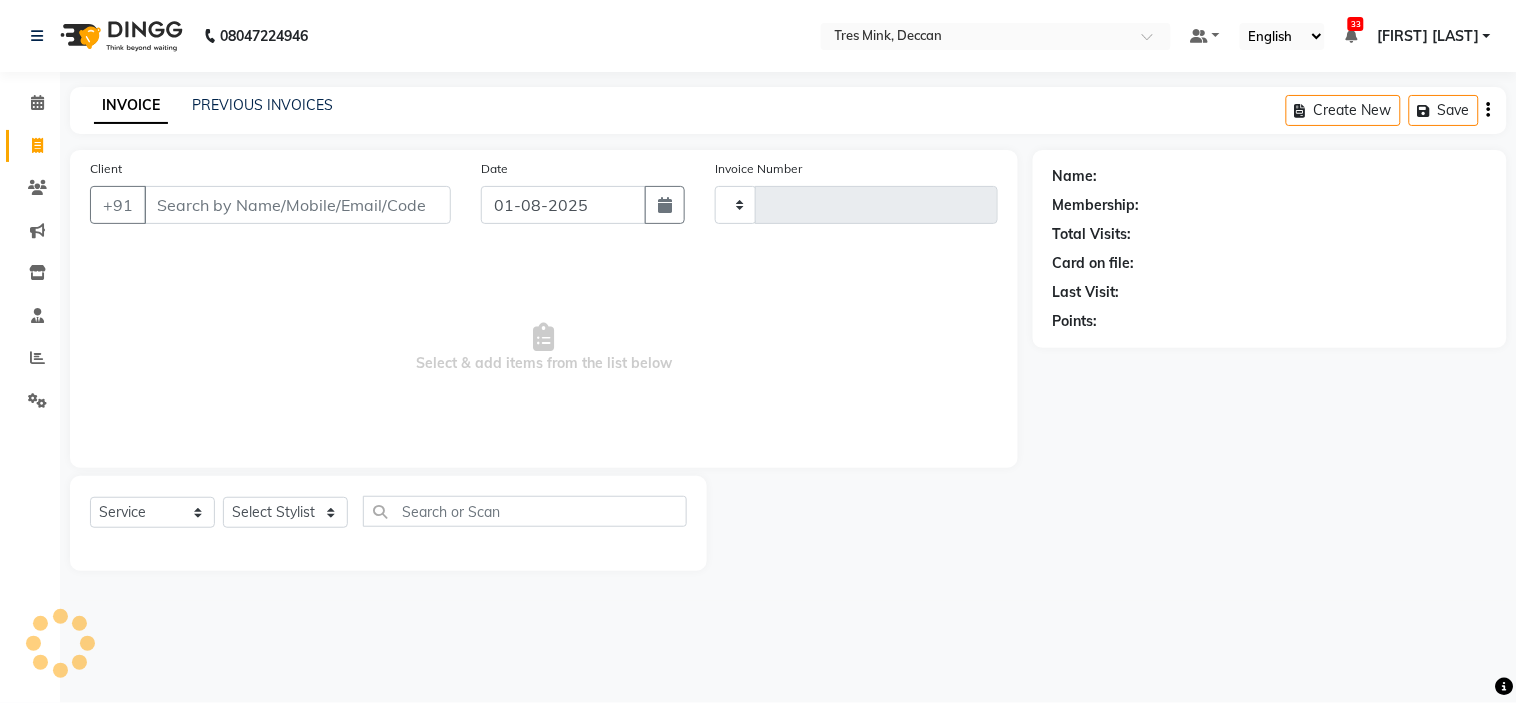 type on "0781" 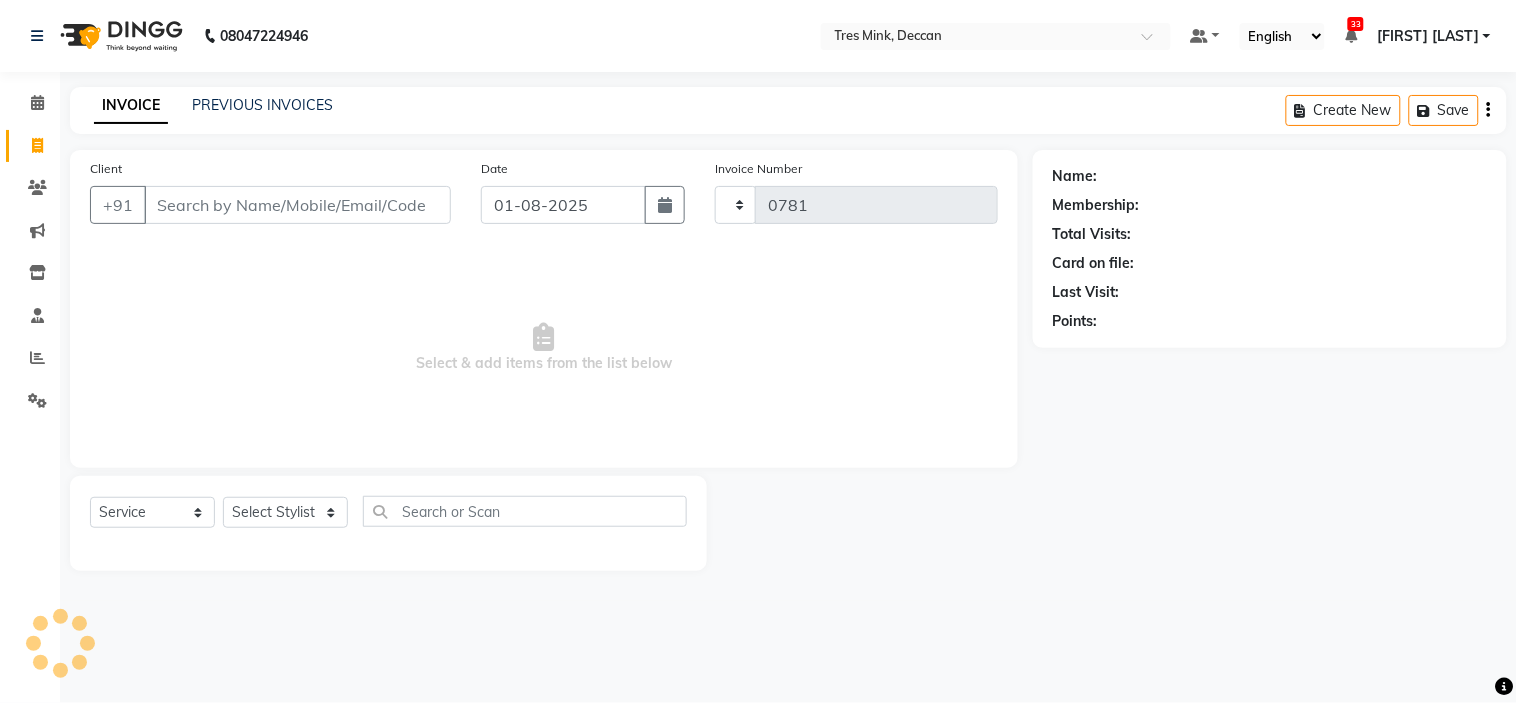 select on "8055" 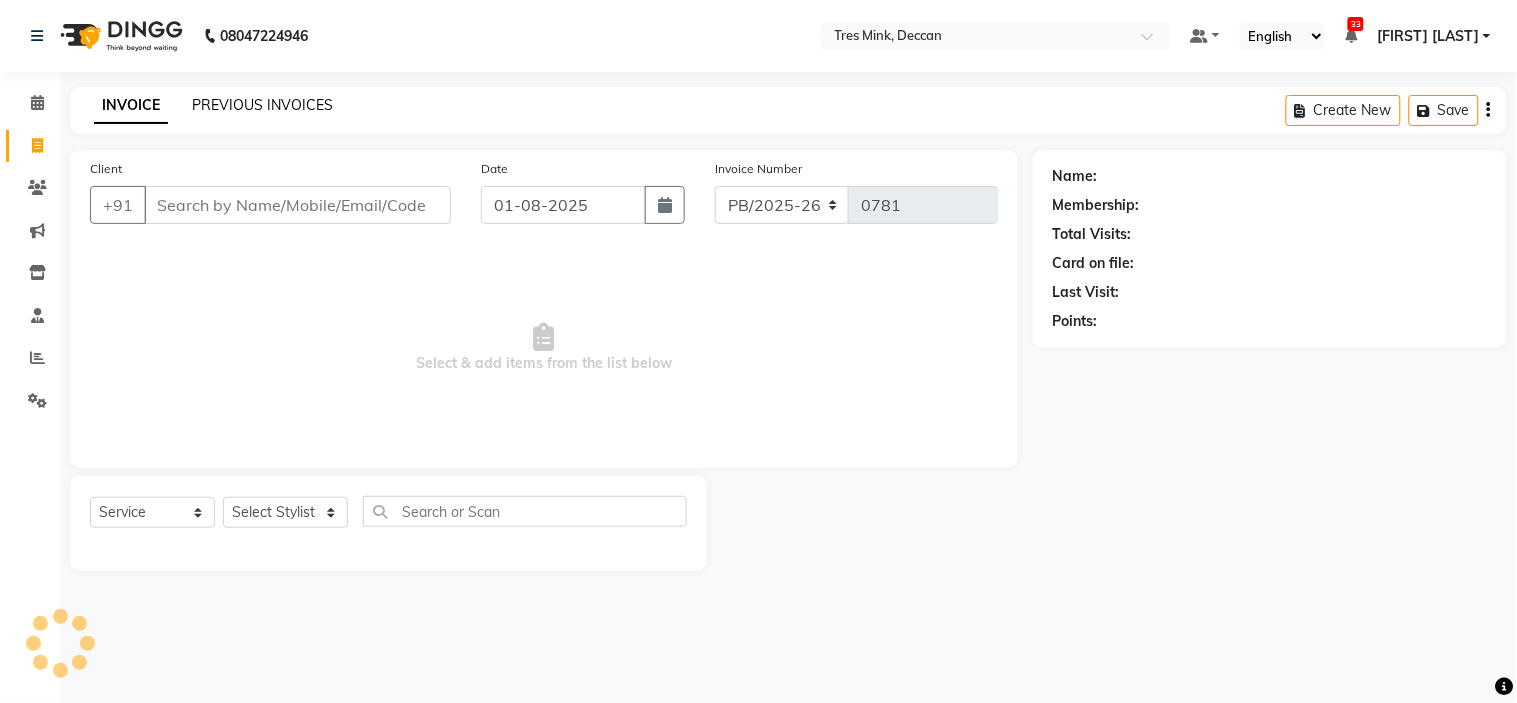 click on "PREVIOUS INVOICES" 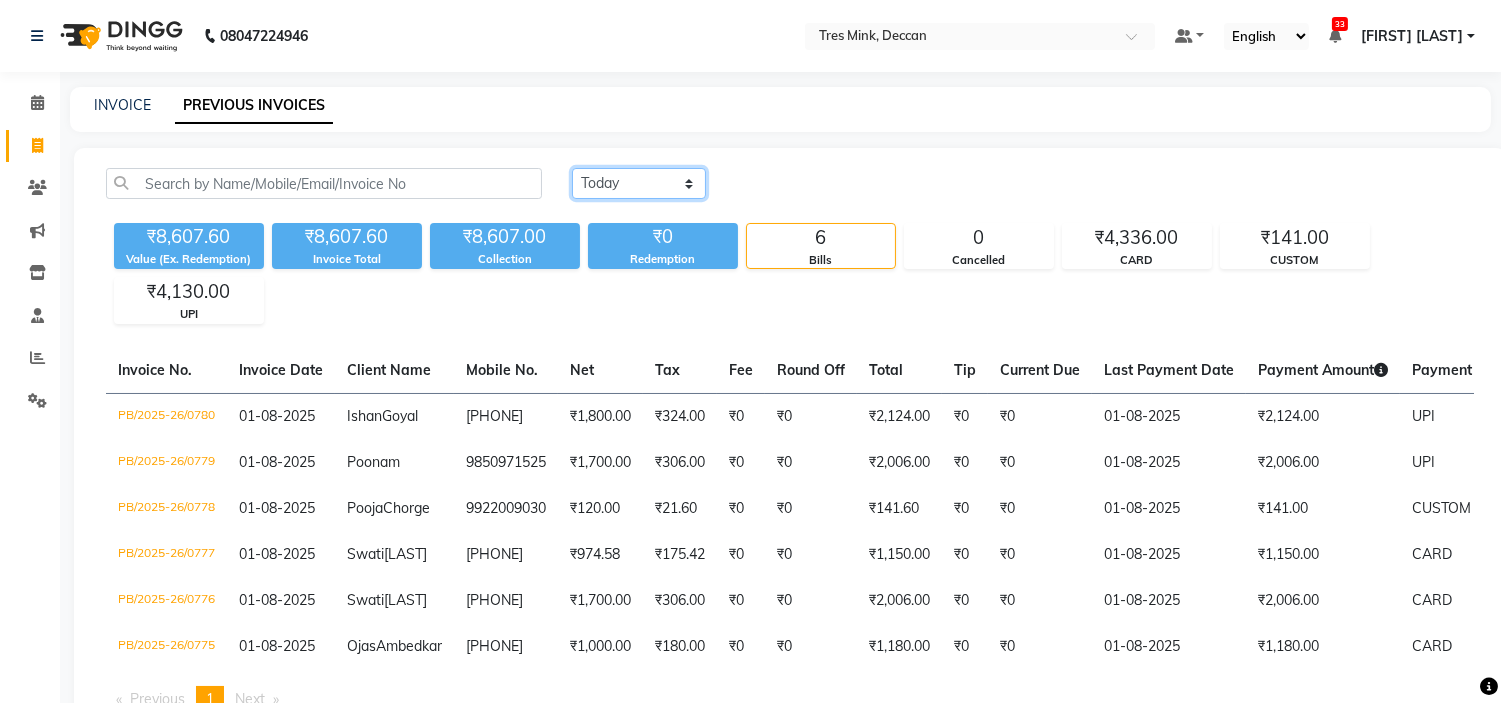 click on "Today Yesterday Custom Range" 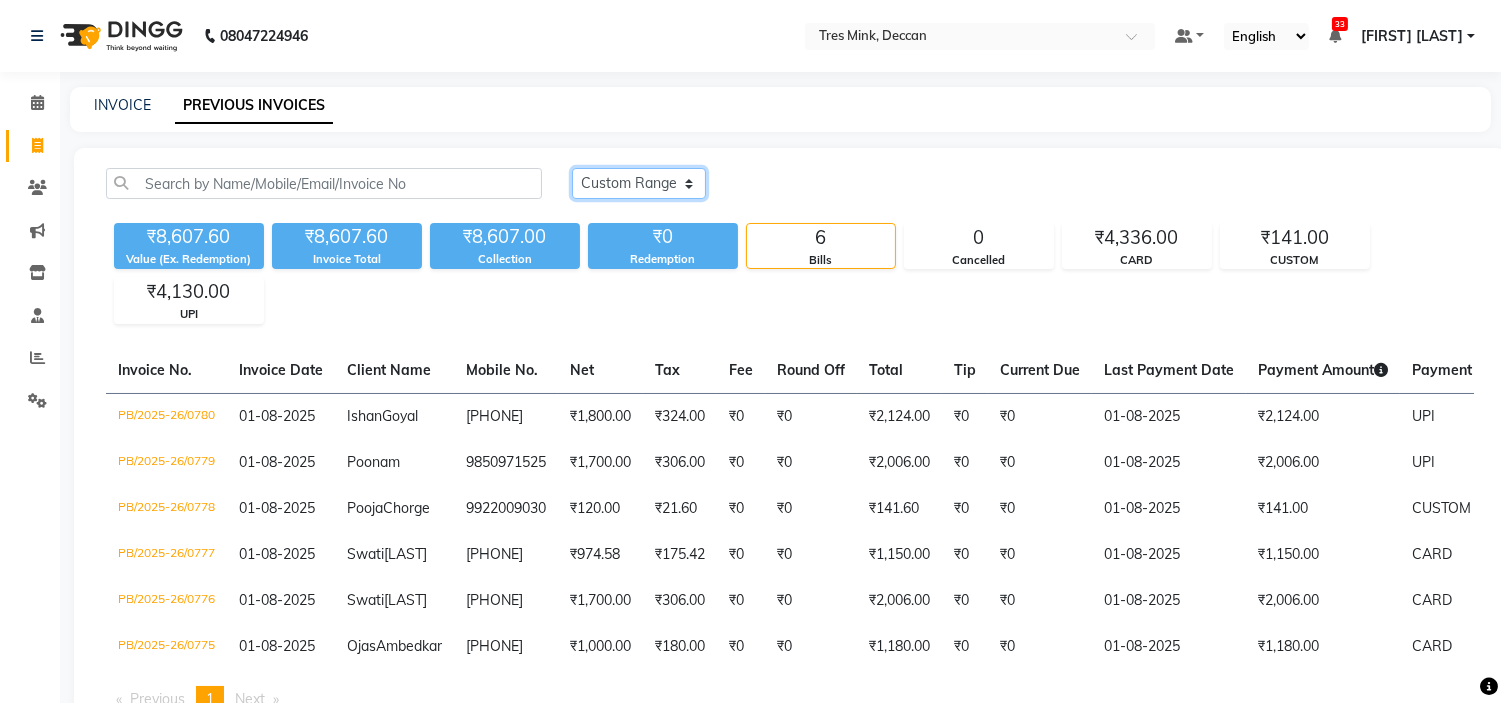 click on "Today Yesterday Custom Range" 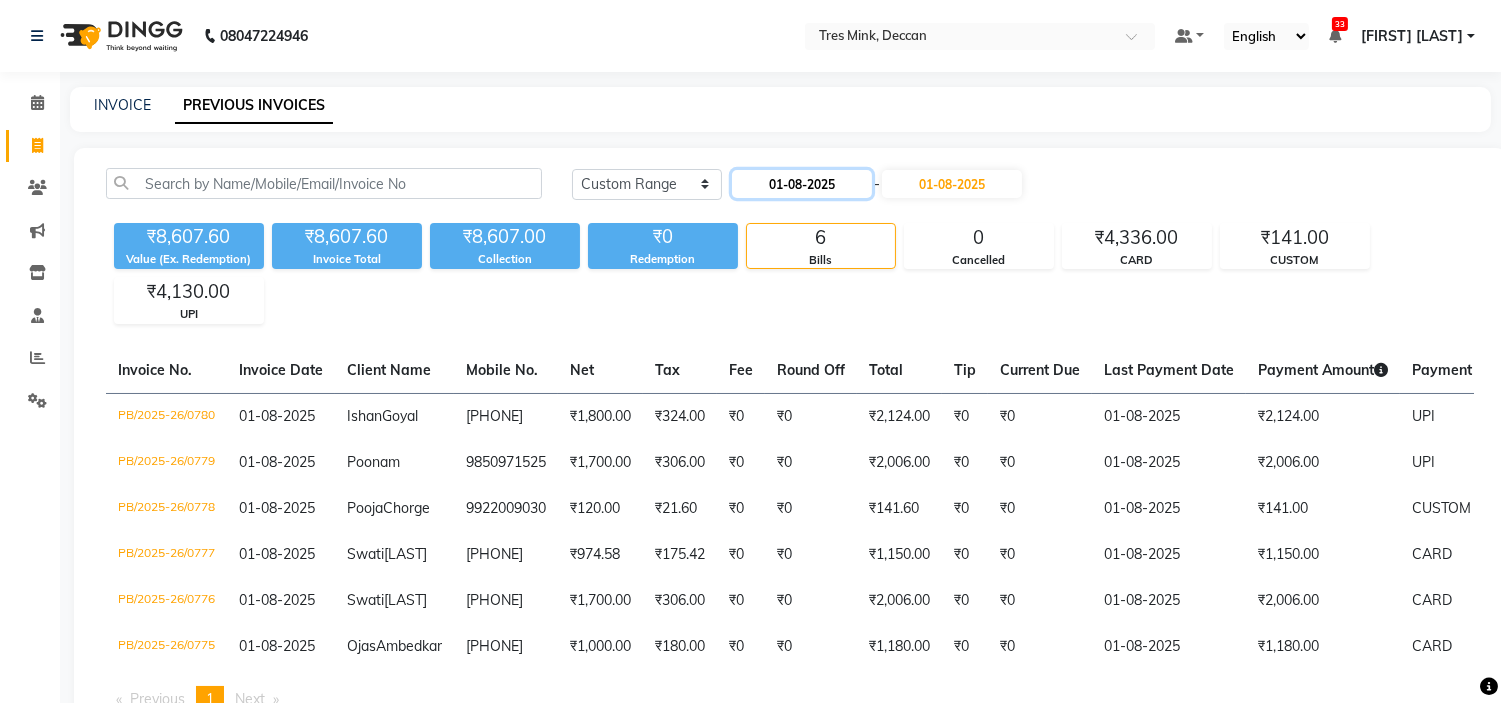 click on "01-08-2025" 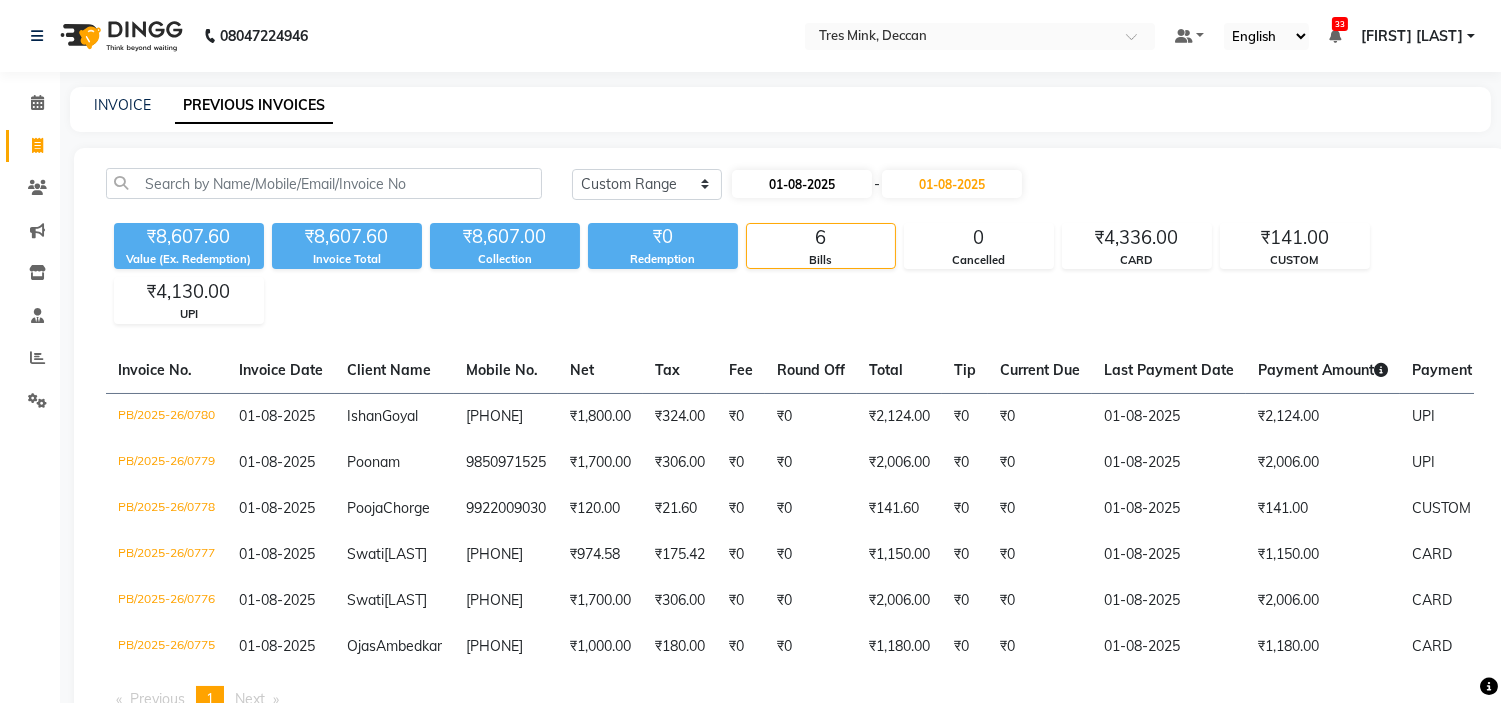 select on "8" 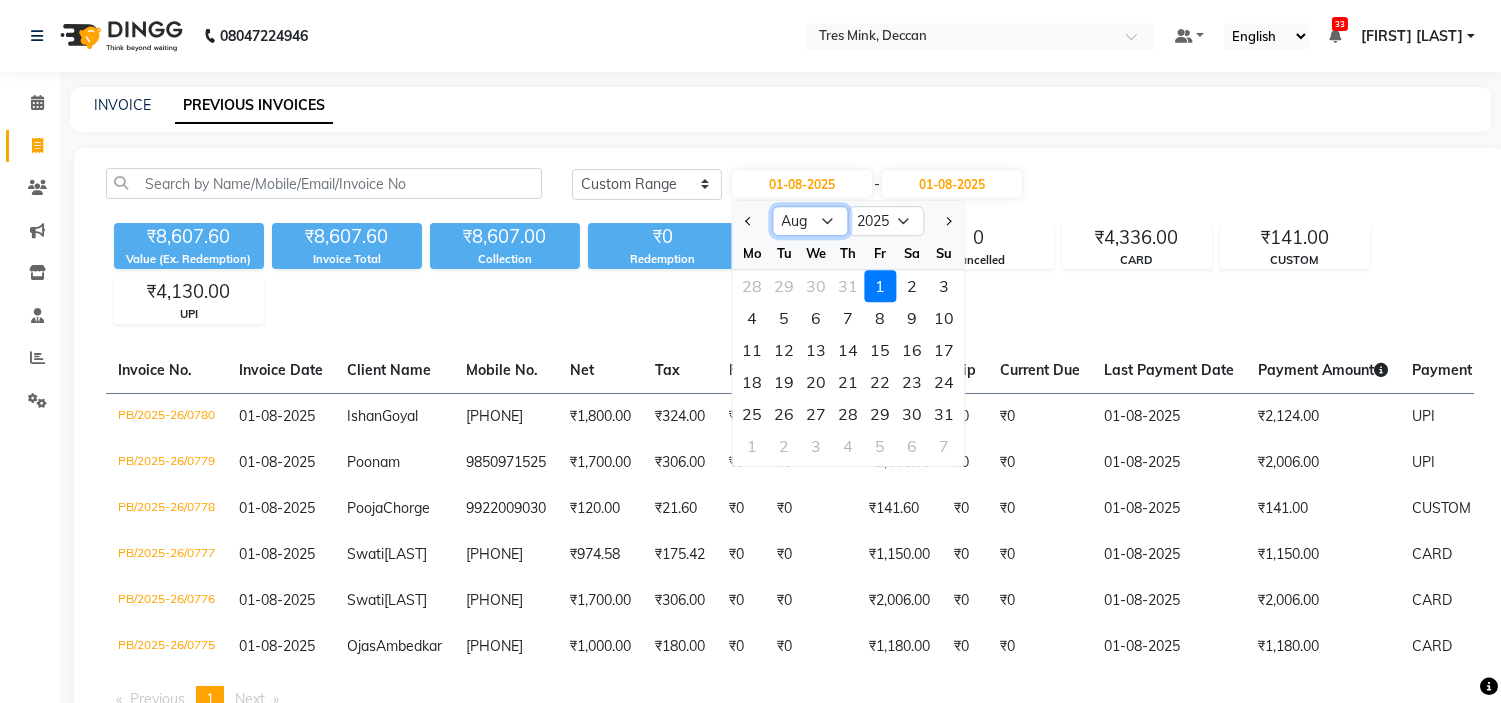click on "Jan Feb Mar Apr May Jun Jul Aug Sep Oct Nov Dec" 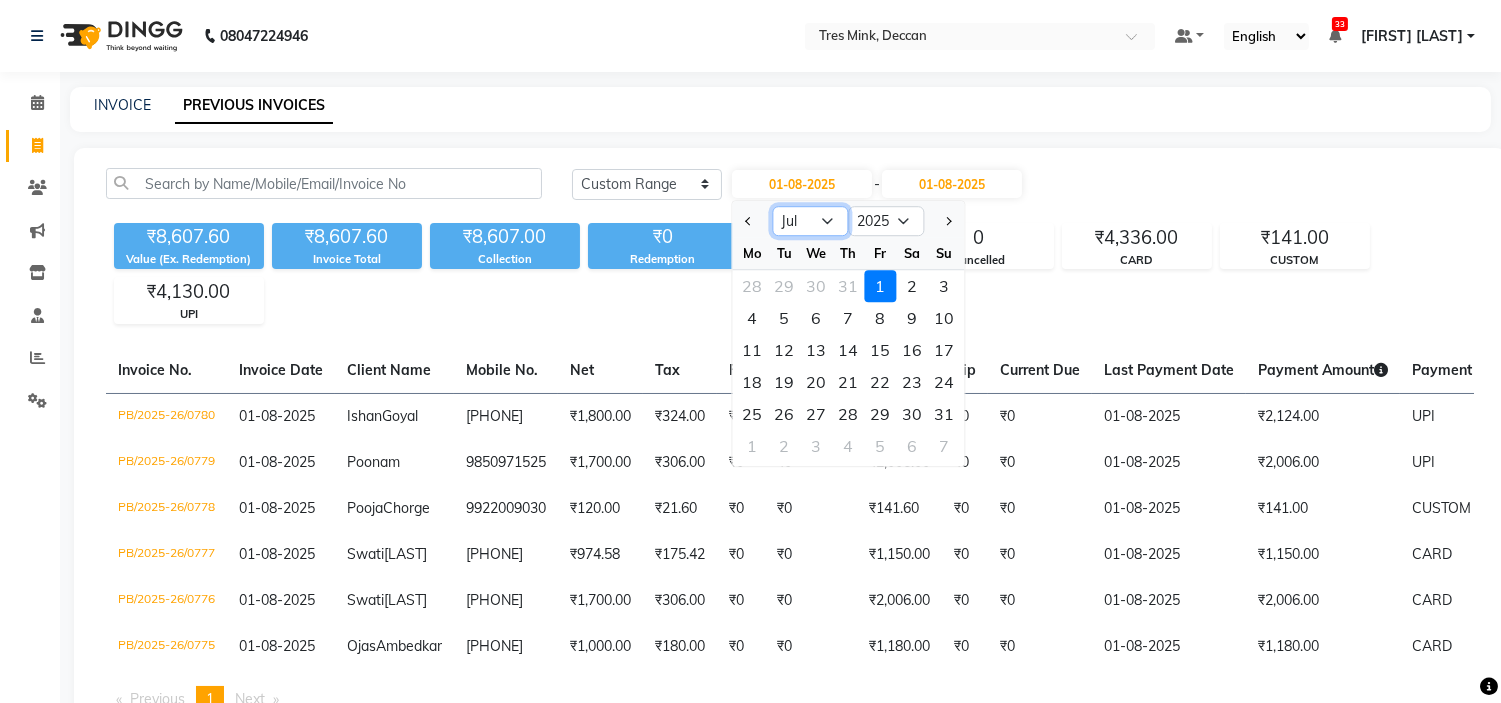 click on "Jan Feb Mar Apr May Jun Jul Aug Sep Oct Nov Dec" 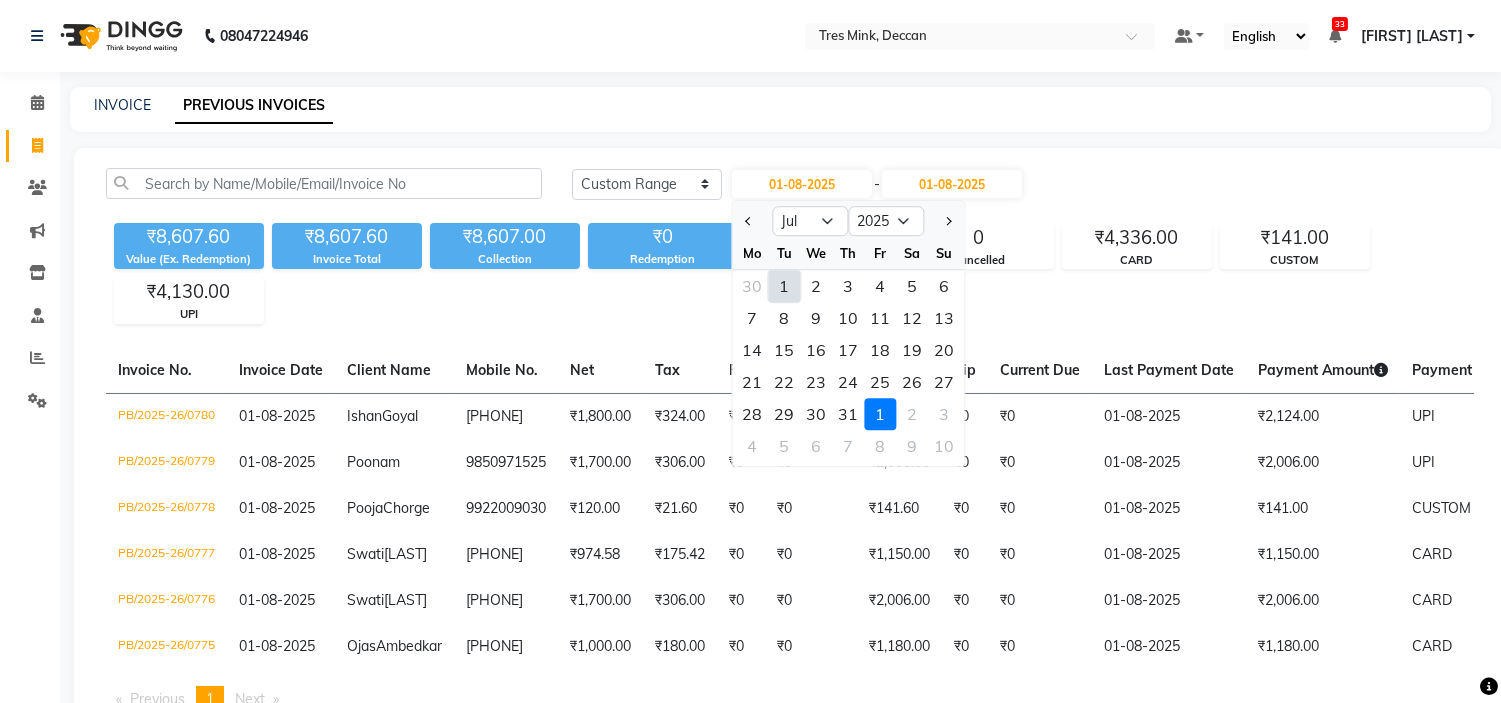 click on "1" 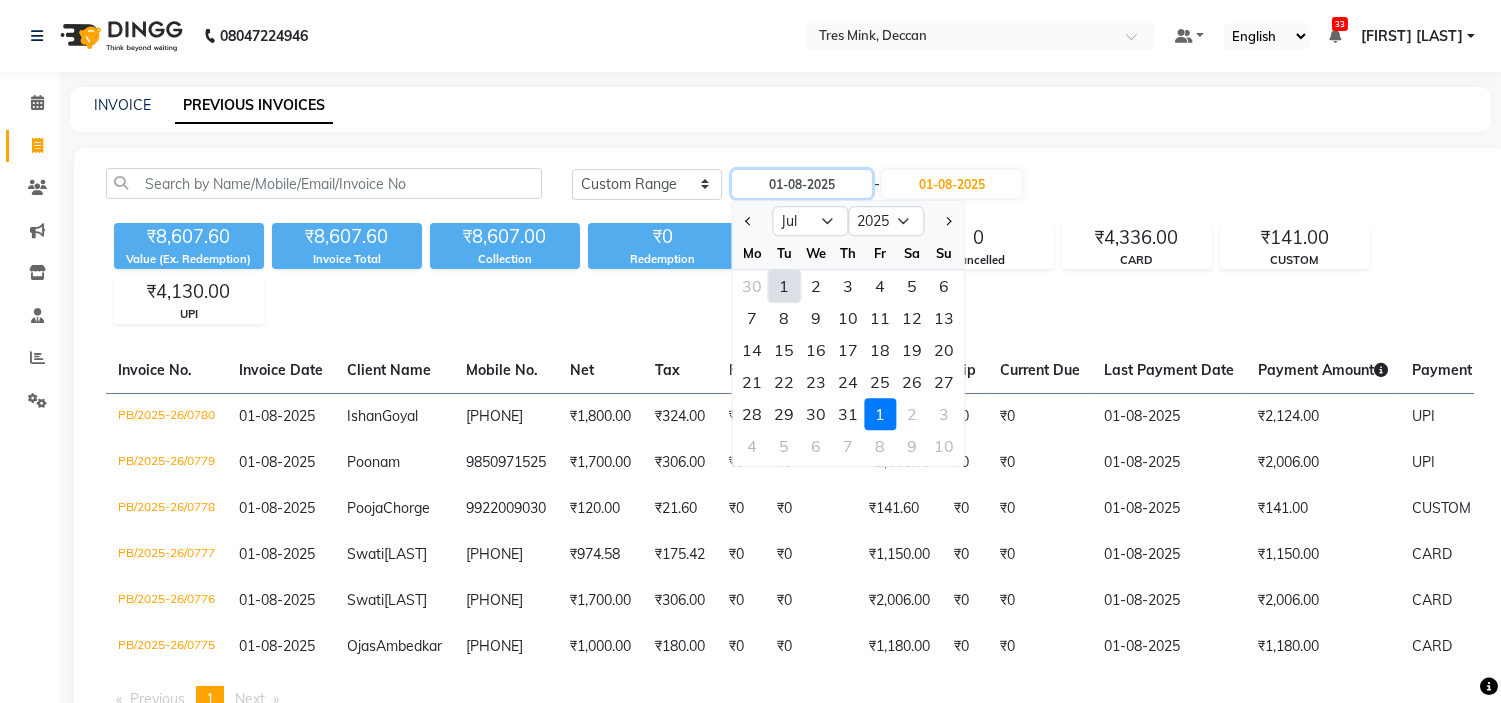 type on "01-07-2025" 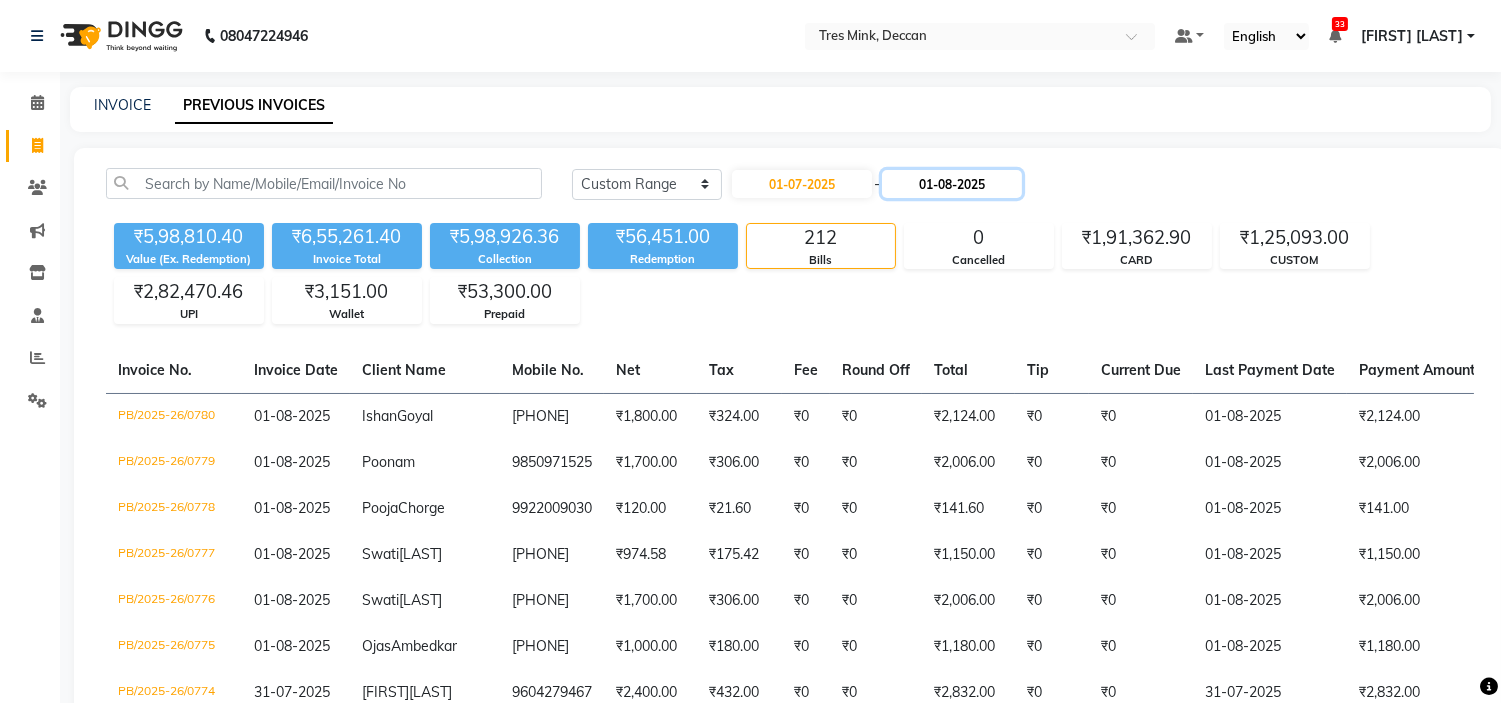 click on "01-08-2025" 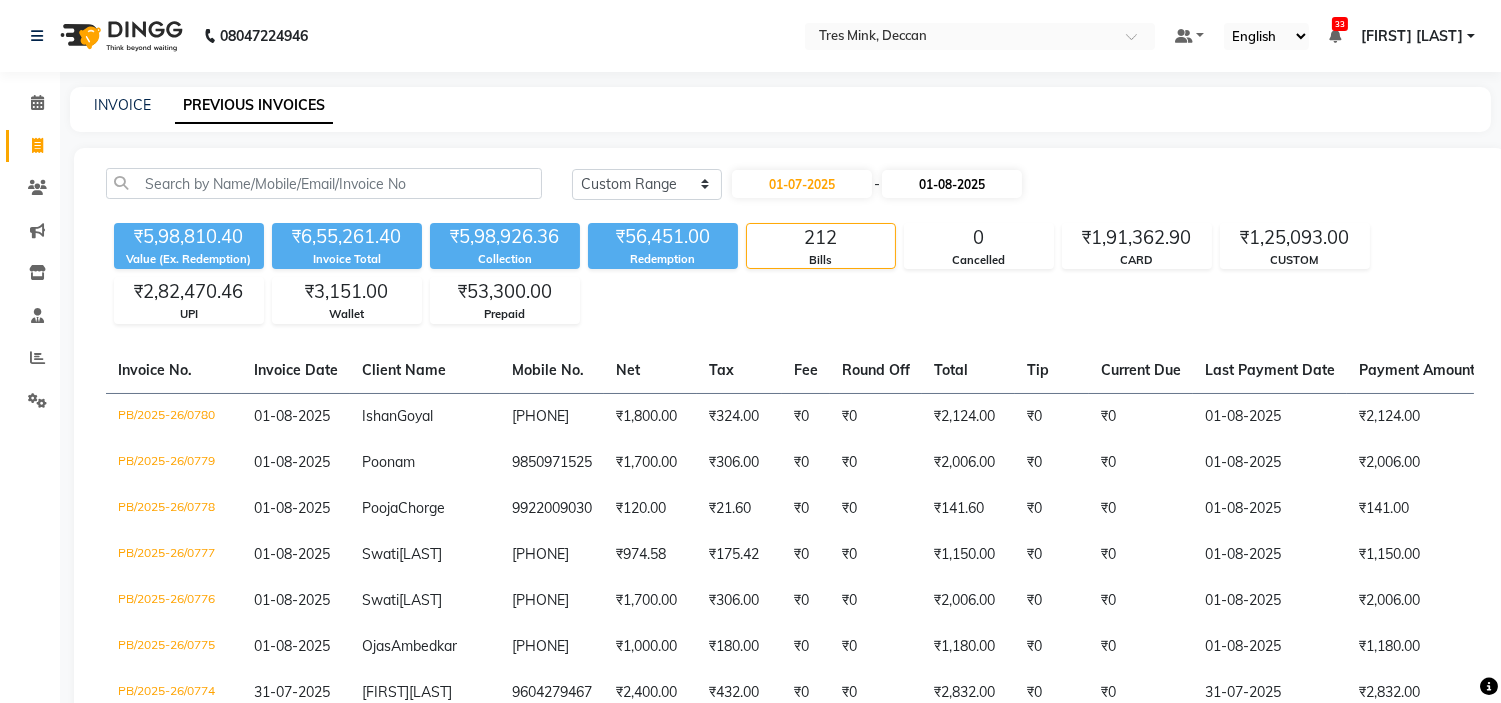 select on "8" 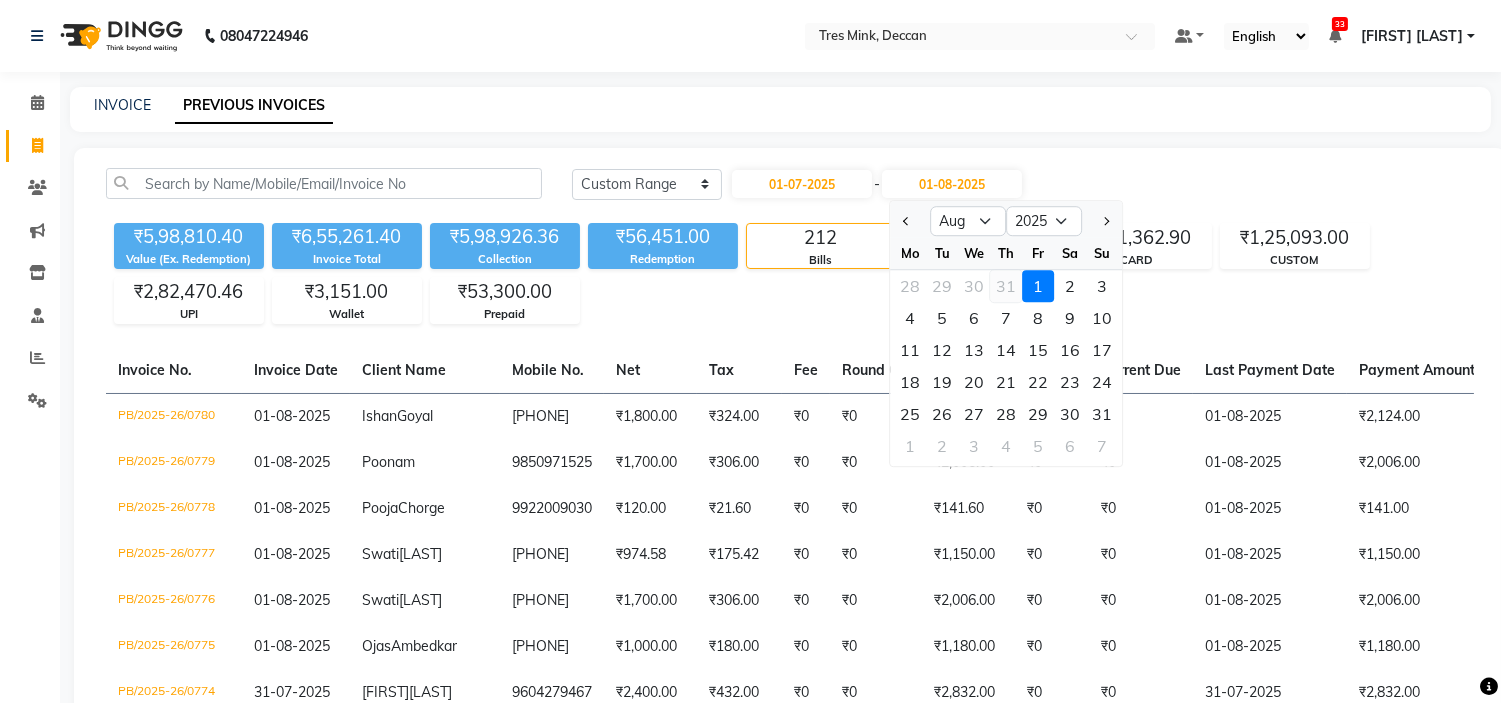 click on "31" 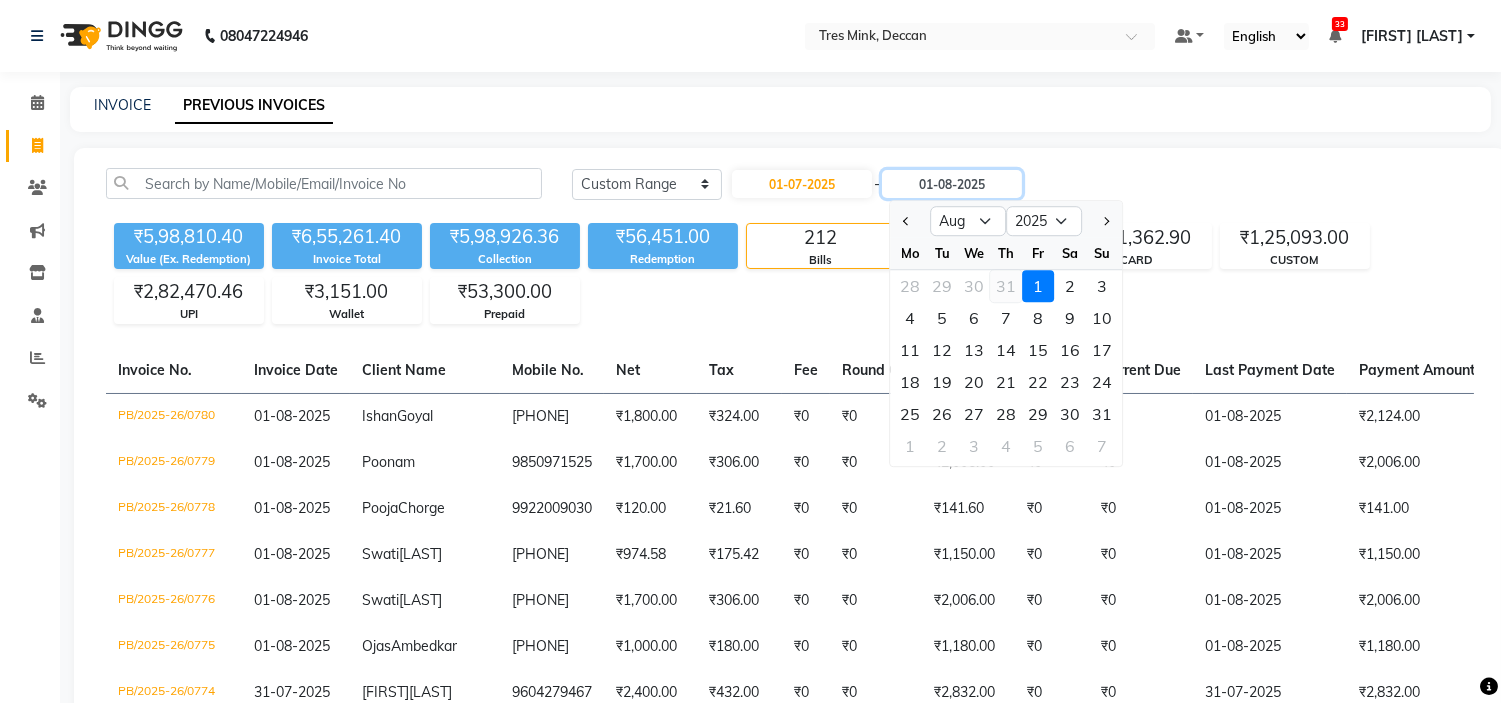 type on "31-07-2025" 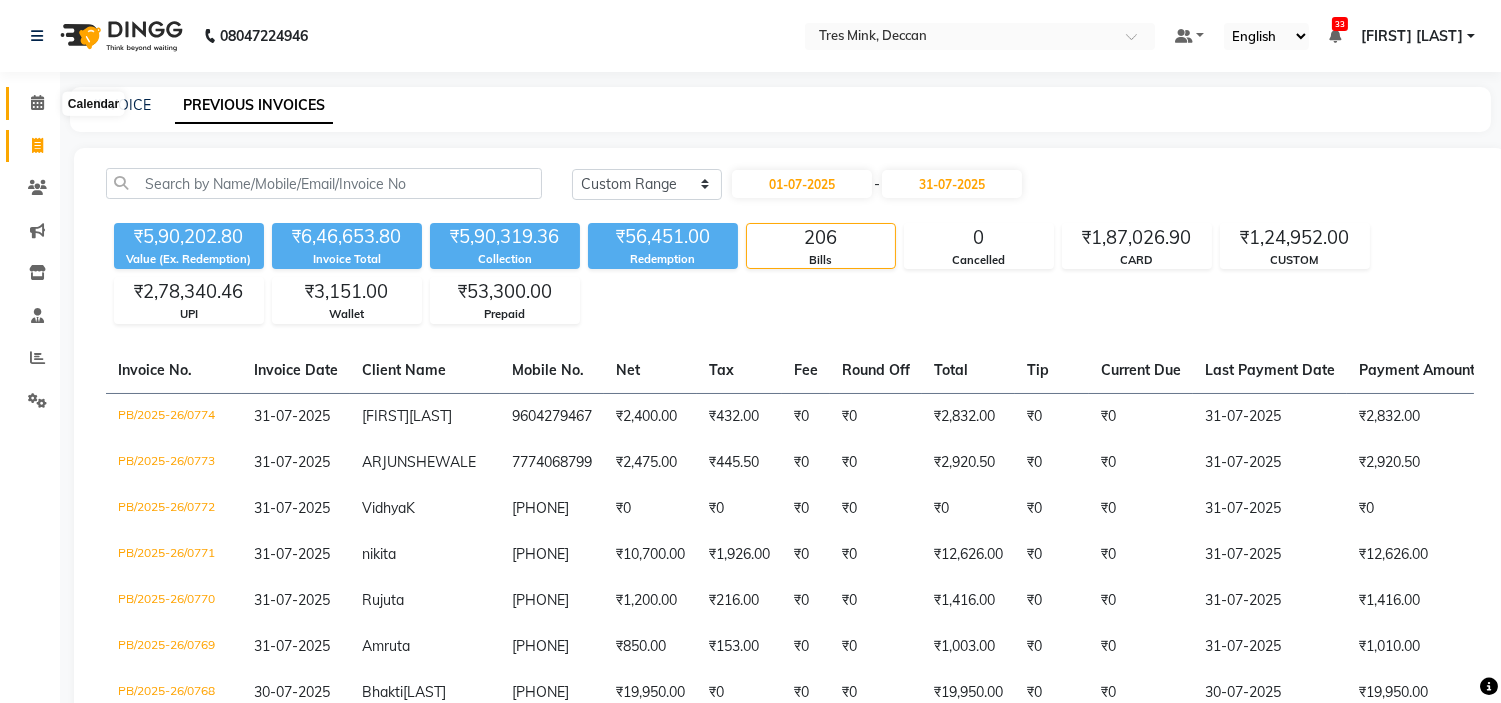 click 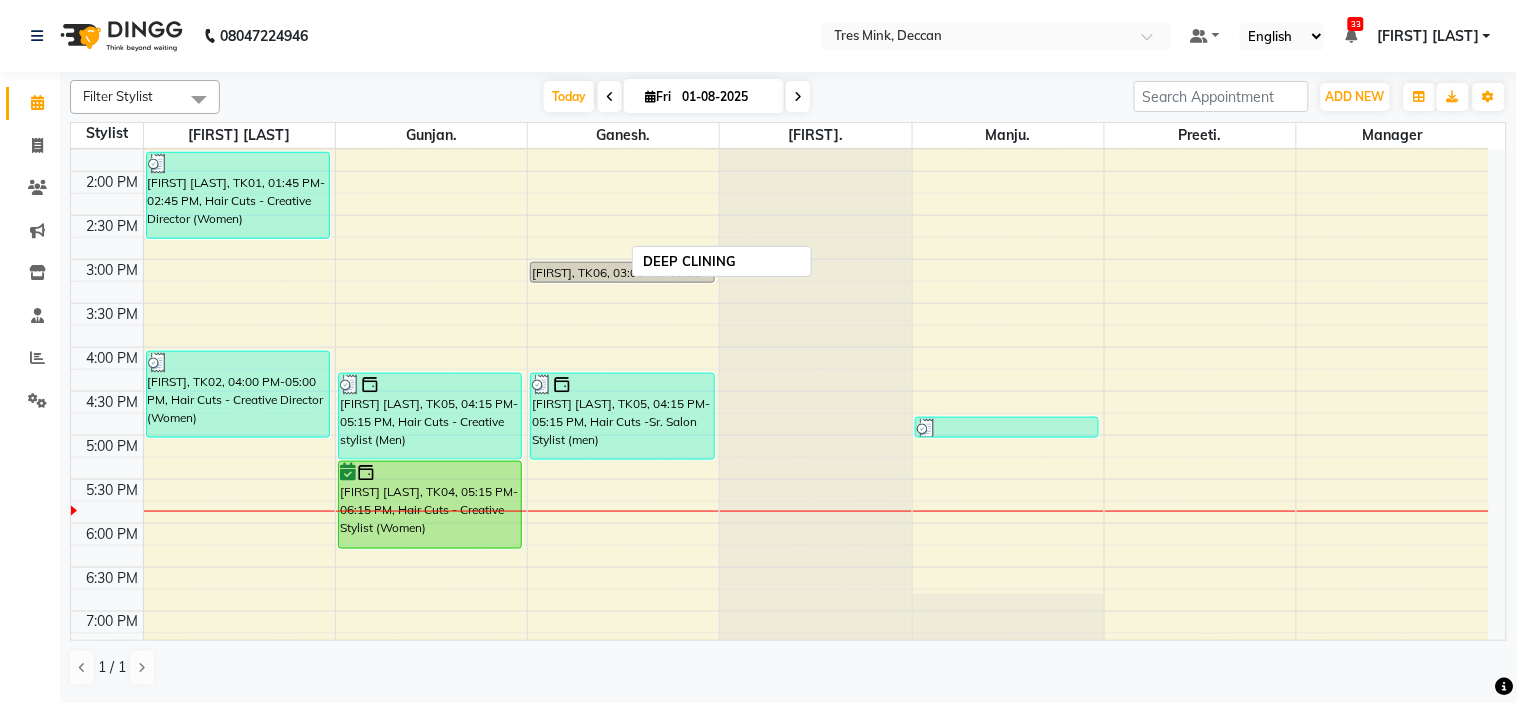 scroll, scrollTop: 656, scrollLeft: 0, axis: vertical 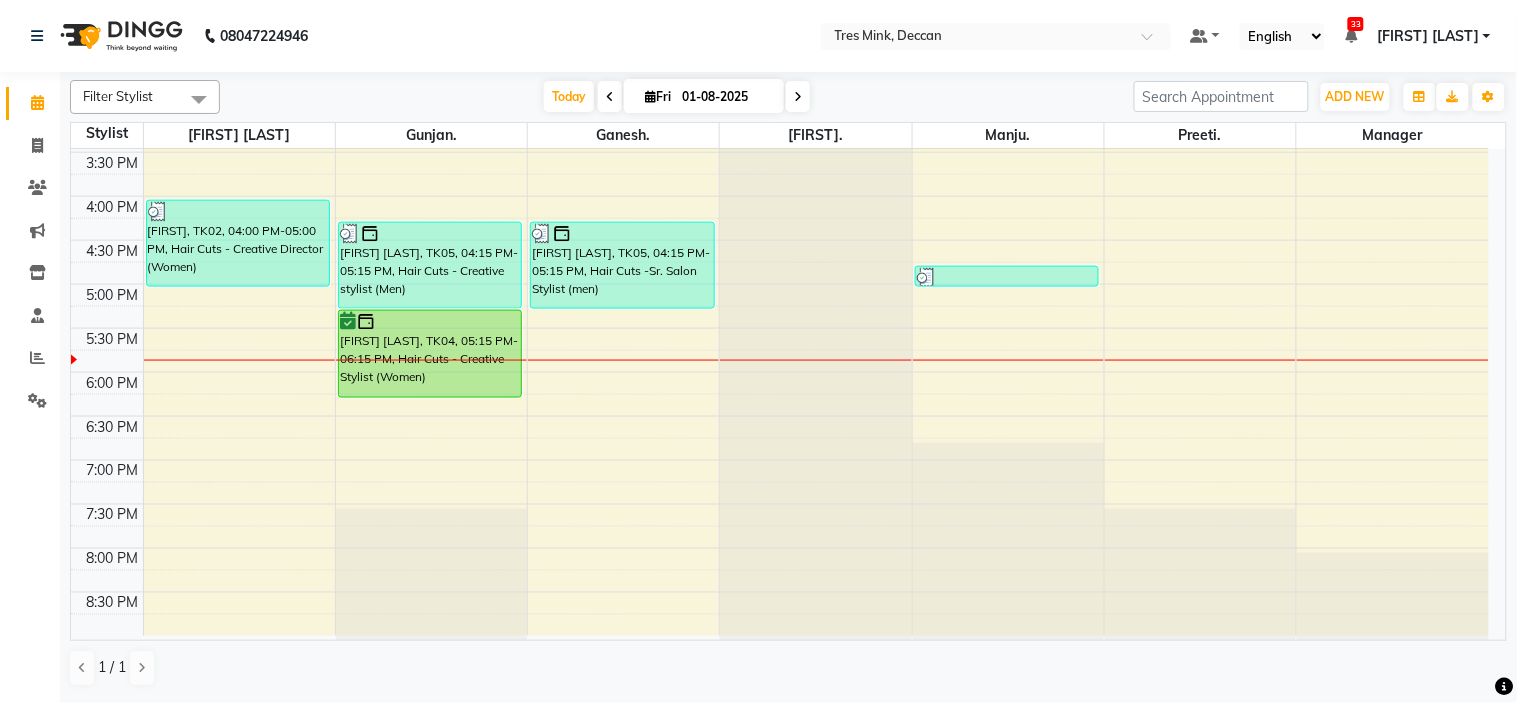 click on "8:00 AM 8:30 AM 9:00 AM 9:30 AM 10:00 AM 10:30 AM 11:00 AM 11:30 AM 12:00 PM 12:30 PM 1:00 PM 1:30 PM 2:00 PM 2:30 PM 3:00 PM 3:30 PM 4:00 PM 4:30 PM 5:00 PM 5:30 PM 6:00 PM 6:30 PM 7:00 PM 7:30 PM 8:00 PM 8:30 PM  DEEP CLINING      [FIRST] [LAST], TK01, 01:45 PM-02:45 PM, Hair Cuts - Creative Director (Women)     [FIRST], TK02, 04:00 PM-05:00 PM, Hair Cuts - Creative Director (Women)  DEEP CLINING      [FIRST] [LAST], TK05, 04:15 PM-05:15 PM, Hair Cuts - Creative stylist (Men)     [FIRST] [LAST], TK04, 05:15 PM-06:15 PM, Hair Cuts - Creative Stylist (Women)  DEEP CLINING      [FIRST] [LAST], TK03, 12:30 PM-01:30 PM, Hair Cuts -Sr. Salon Stylist (men)    [FIRST], TK06, 03:00 PM-03:15 PM, Hair Cuts -Sr. Salon Stylist (men)     [FIRST] [LAST], TK05, 04:15 PM-05:15 PM, Hair Cuts -Sr. Salon Stylist (men)  DEEP CLINING      [FIRST] [LAST], TK07, 04:45 PM-05:00 PM, Threading - Eyebrows (Women)  DEEP CLINING" at bounding box center (780, 64) 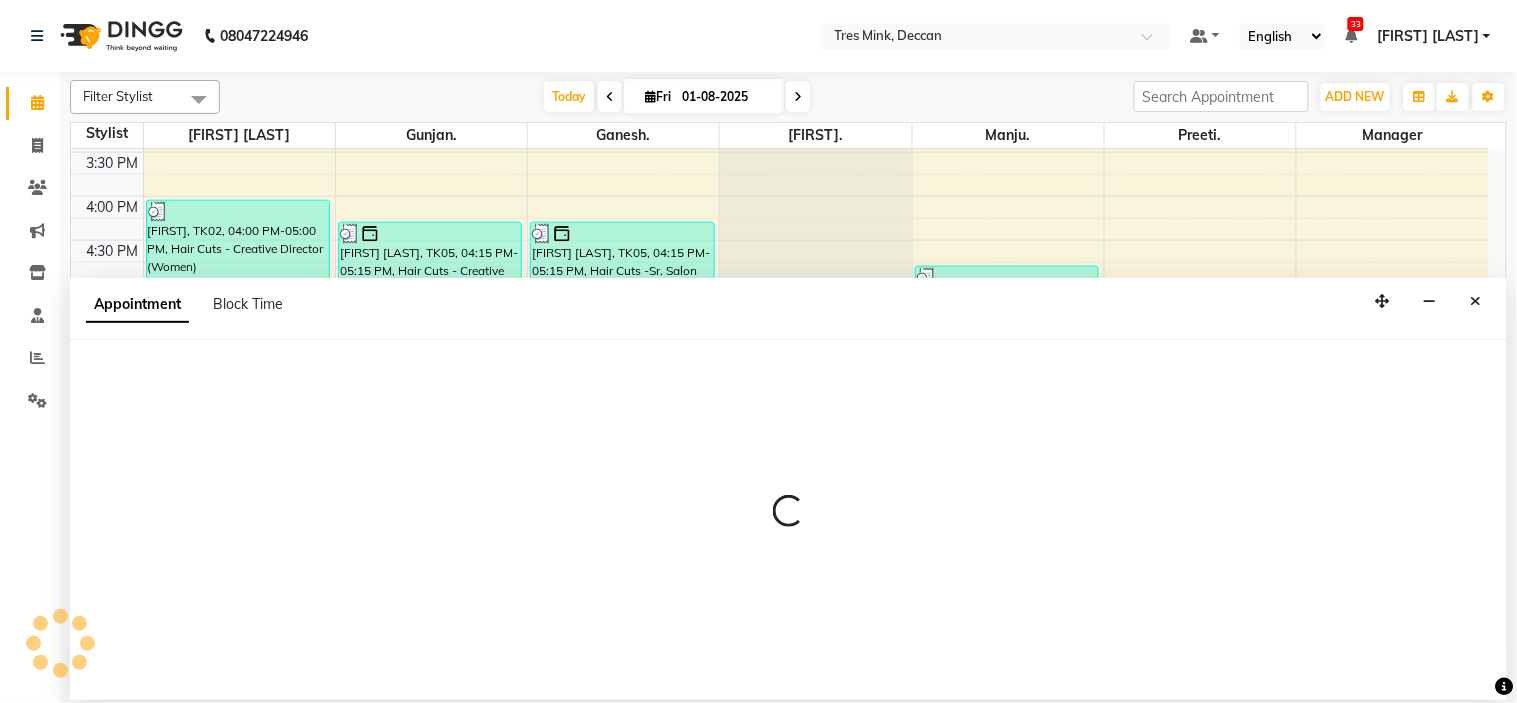 select on "59502" 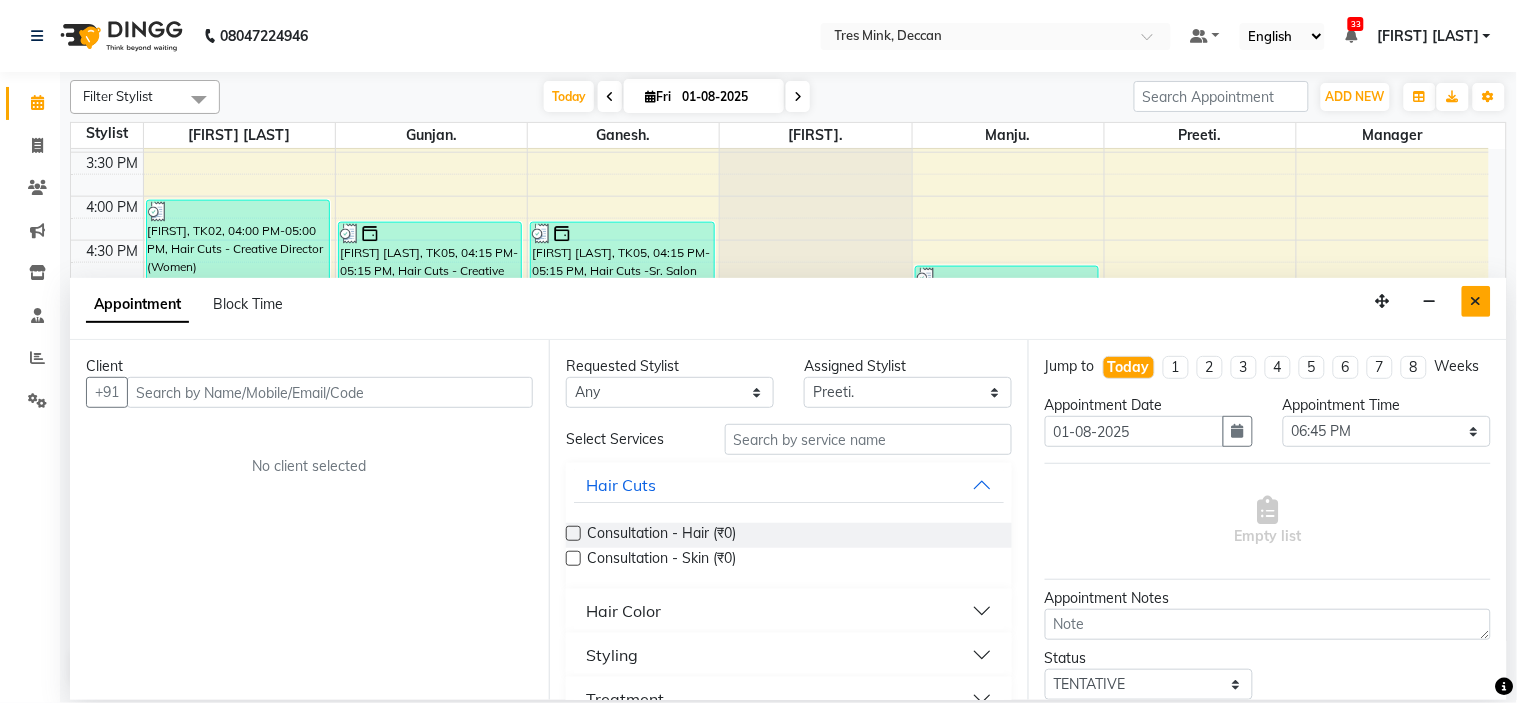 click at bounding box center (1476, 301) 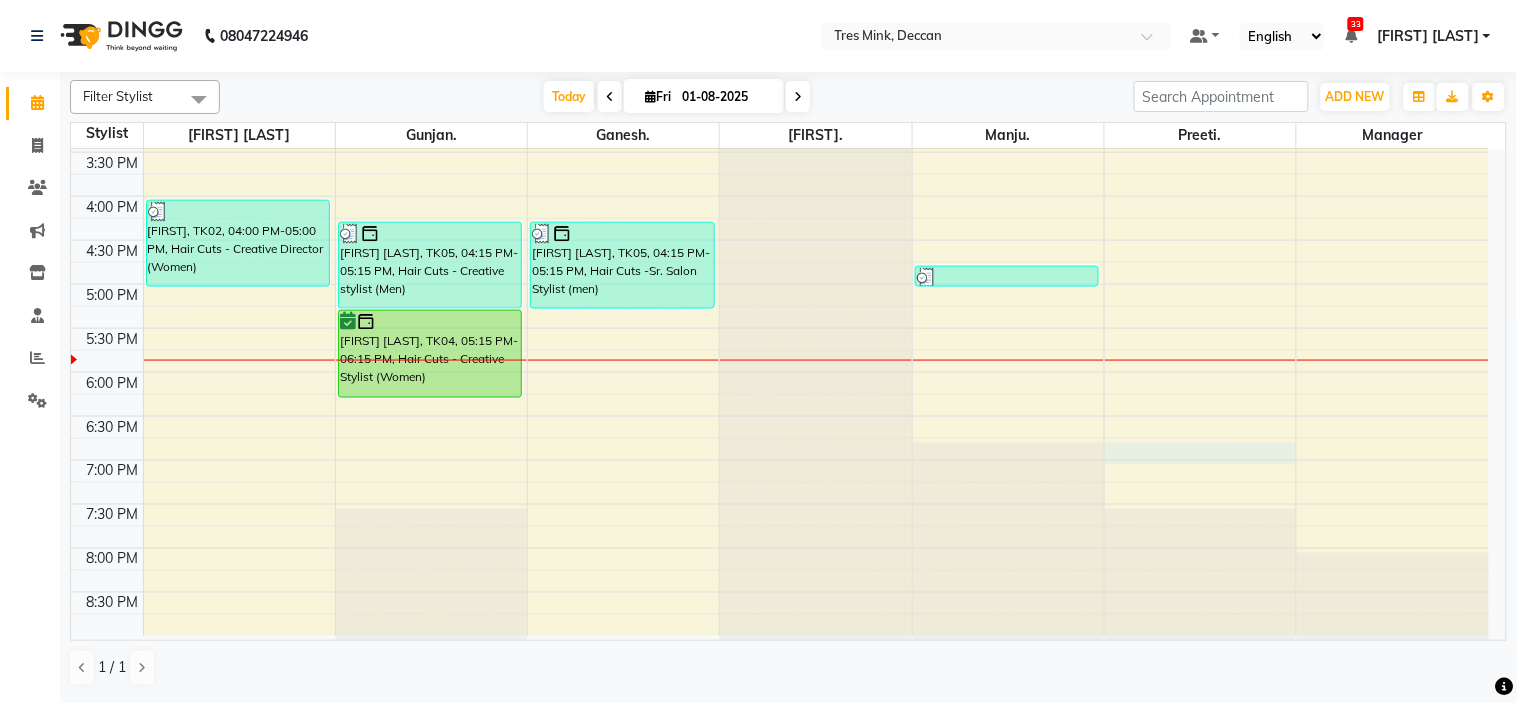 click on "8:00 AM 8:30 AM 9:00 AM 9:30 AM 10:00 AM 10:30 AM 11:00 AM 11:30 AM 12:00 PM 12:30 PM 1:00 PM 1:30 PM 2:00 PM 2:30 PM 3:00 PM 3:30 PM 4:00 PM 4:30 PM 5:00 PM 5:30 PM 6:00 PM 6:30 PM 7:00 PM 7:30 PM 8:00 PM 8:30 PM  DEEP CLINING      [FIRST] [LAST], TK01, 01:45 PM-02:45 PM, Hair Cuts - Creative Director (Women)     [FIRST], TK02, 04:00 PM-05:00 PM, Hair Cuts - Creative Director (Women)  DEEP CLINING      [FIRST] [LAST], TK05, 04:15 PM-05:15 PM, Hair Cuts - Creative stylist (Men)     [FIRST] [LAST], TK04, 05:15 PM-06:15 PM, Hair Cuts - Creative Stylist (Women)  DEEP CLINING      [FIRST] [LAST], TK03, 12:30 PM-01:30 PM, Hair Cuts -Sr. Salon Stylist (men)    [FIRST], TK06, 03:00 PM-03:15 PM, Hair Cuts -Sr. Salon Stylist (men)     [FIRST] [LAST], TK05, 04:15 PM-05:15 PM, Hair Cuts -Sr. Salon Stylist (men)  DEEP CLINING      [FIRST] [LAST], TK07, 04:45 PM-05:00 PM, Threading - Eyebrows (Women)  DEEP CLINING" at bounding box center (780, 64) 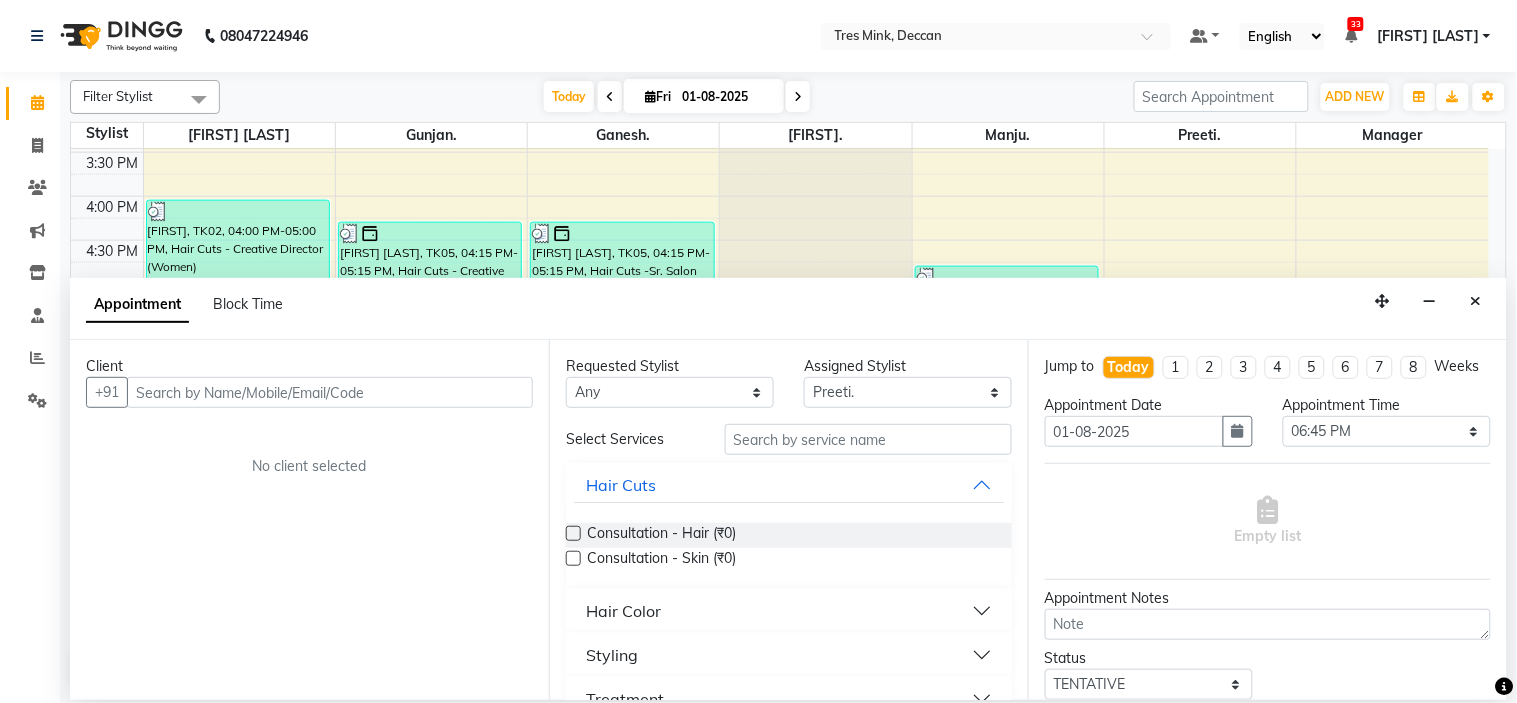 drag, startPoint x: 356, startPoint y: 382, endPoint x: 380, endPoint y: 370, distance: 26.832815 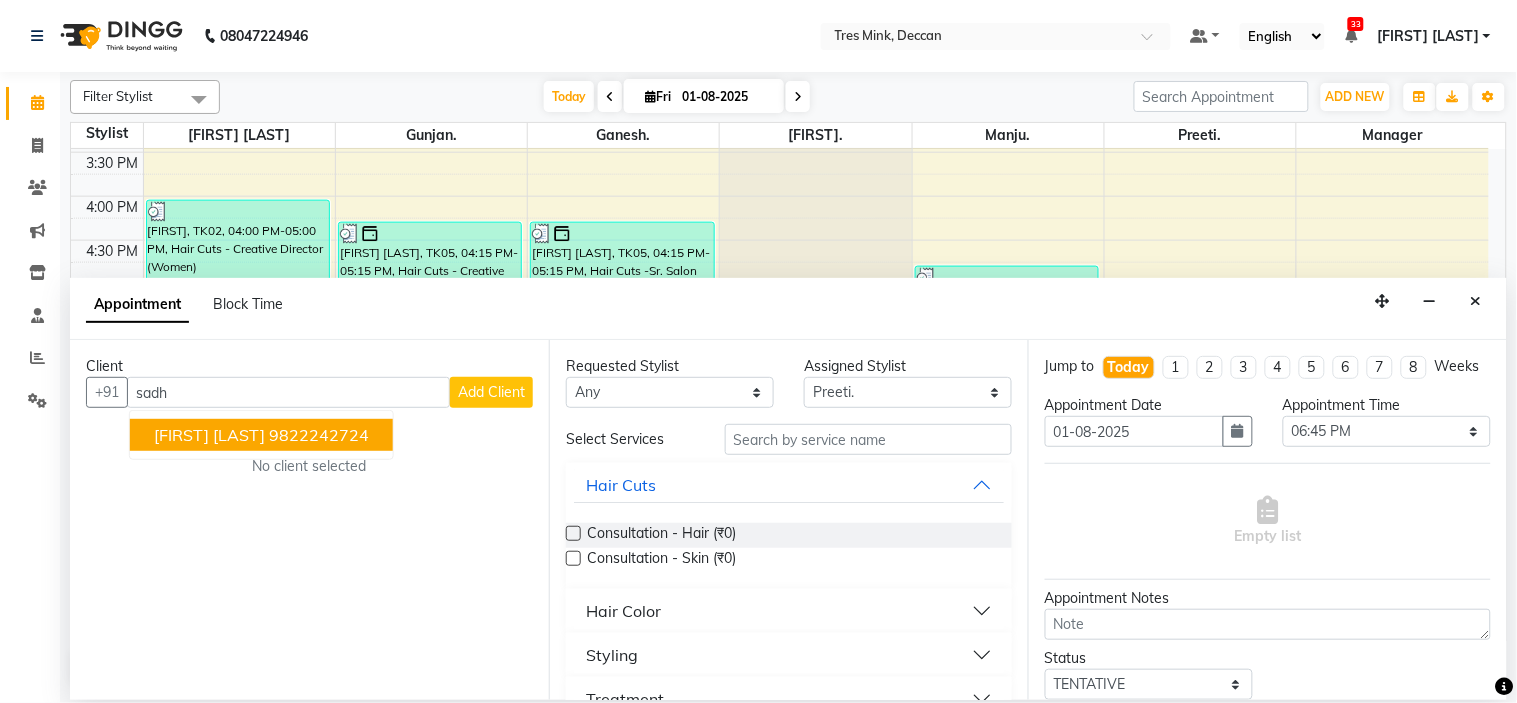 click on "9822242724" at bounding box center (319, 435) 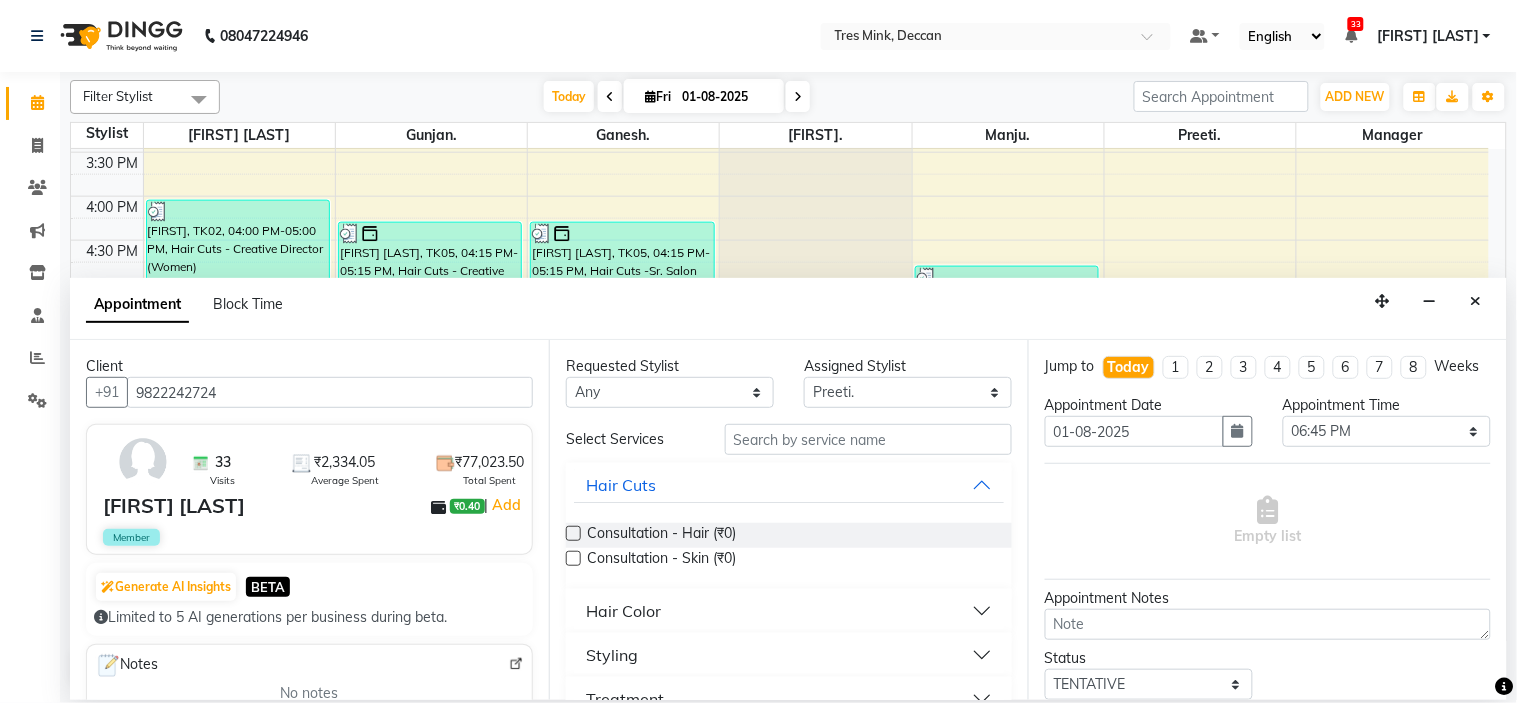 type on "9822242724" 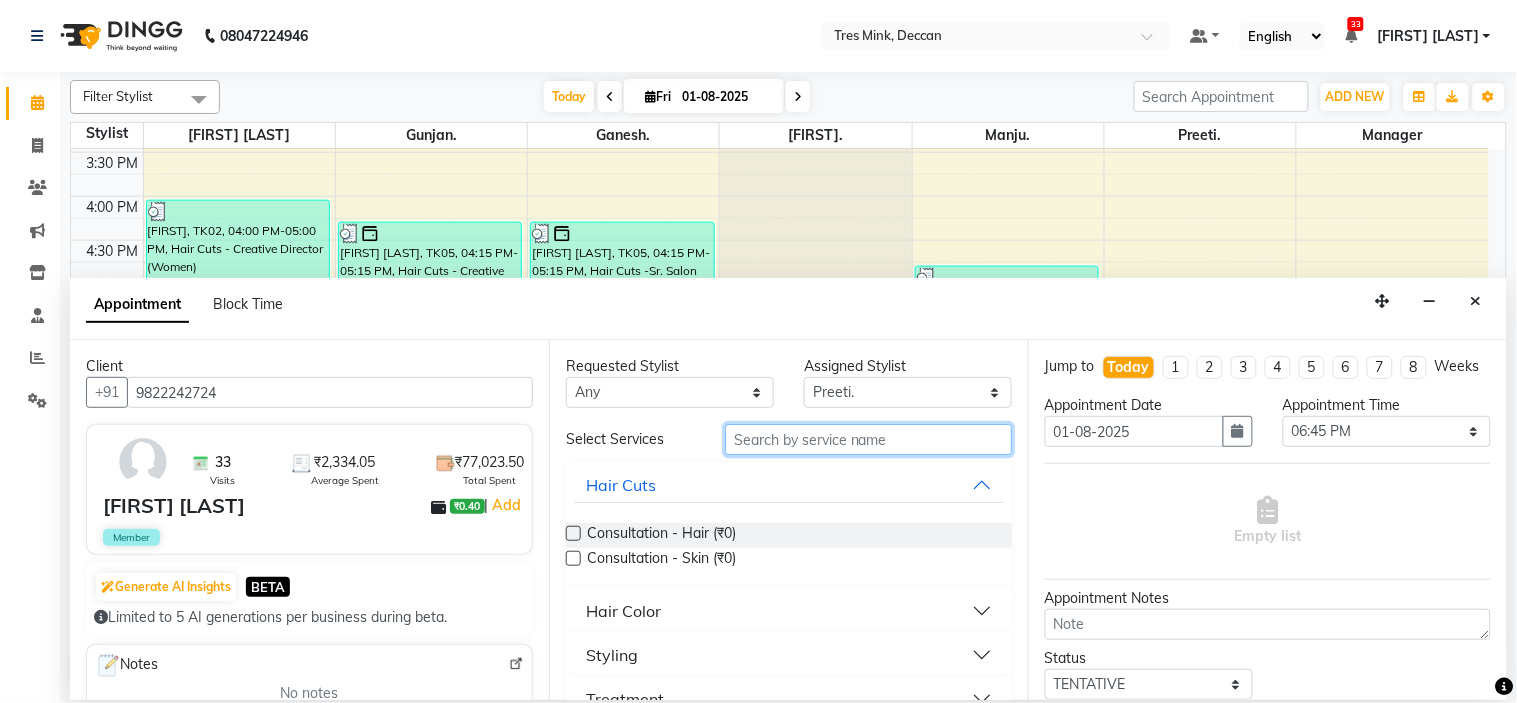click at bounding box center [868, 439] 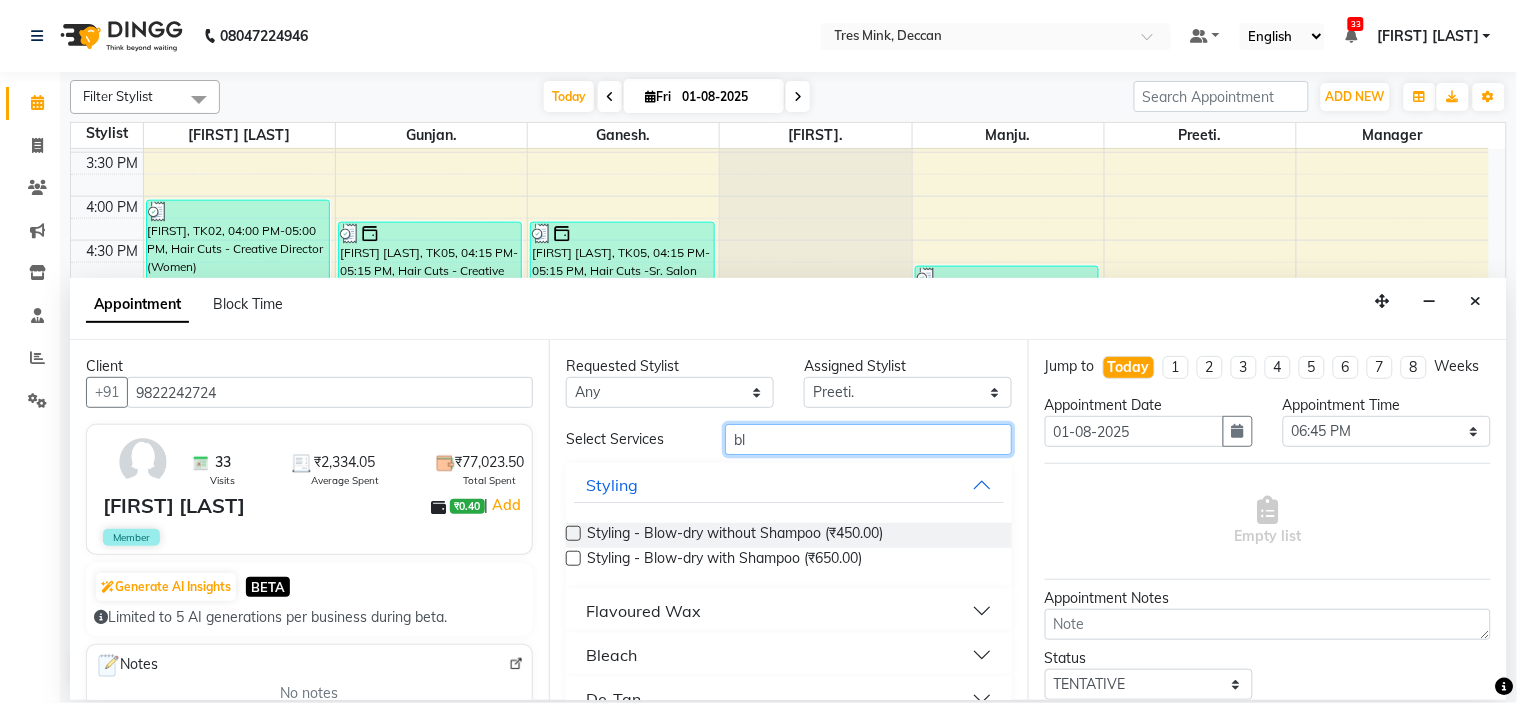 type on "bl" 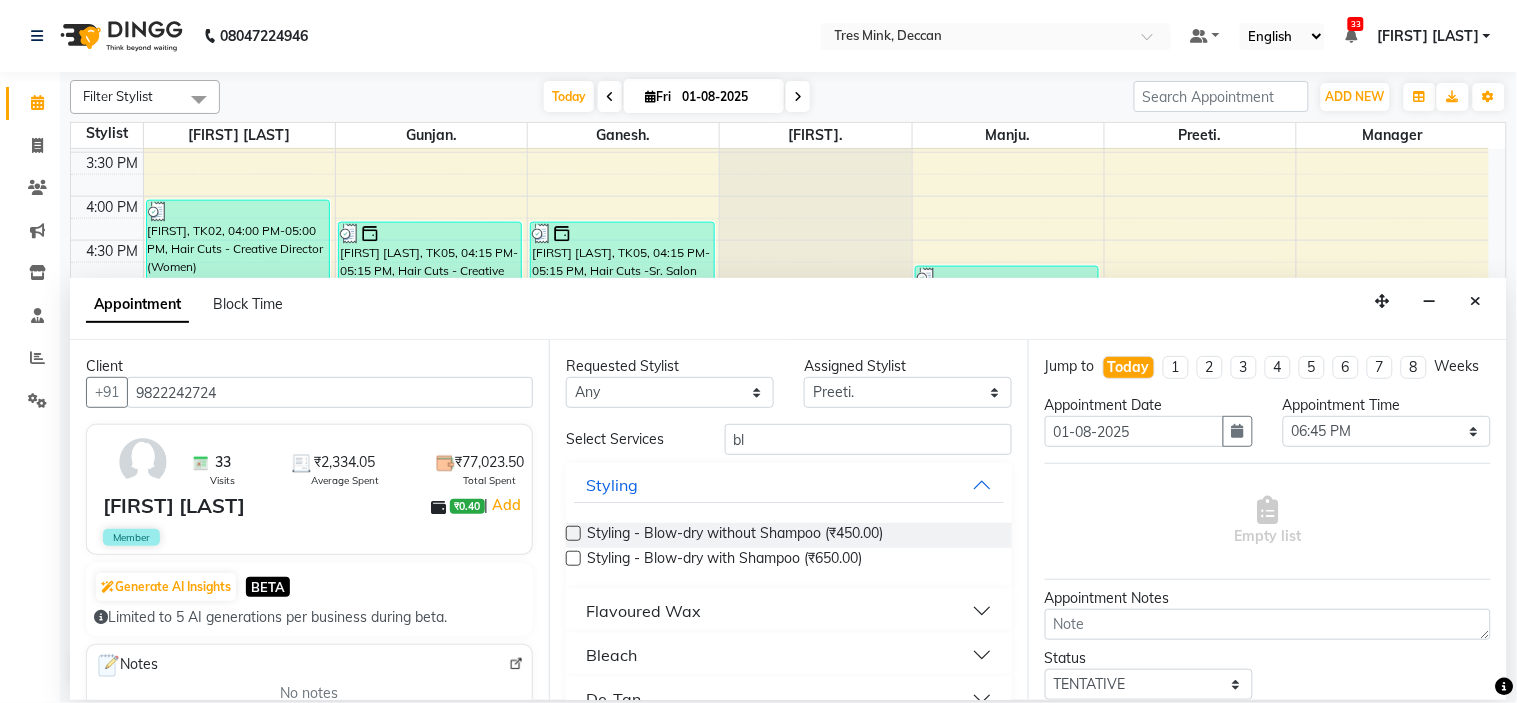 click on "Bleach" at bounding box center (789, 655) 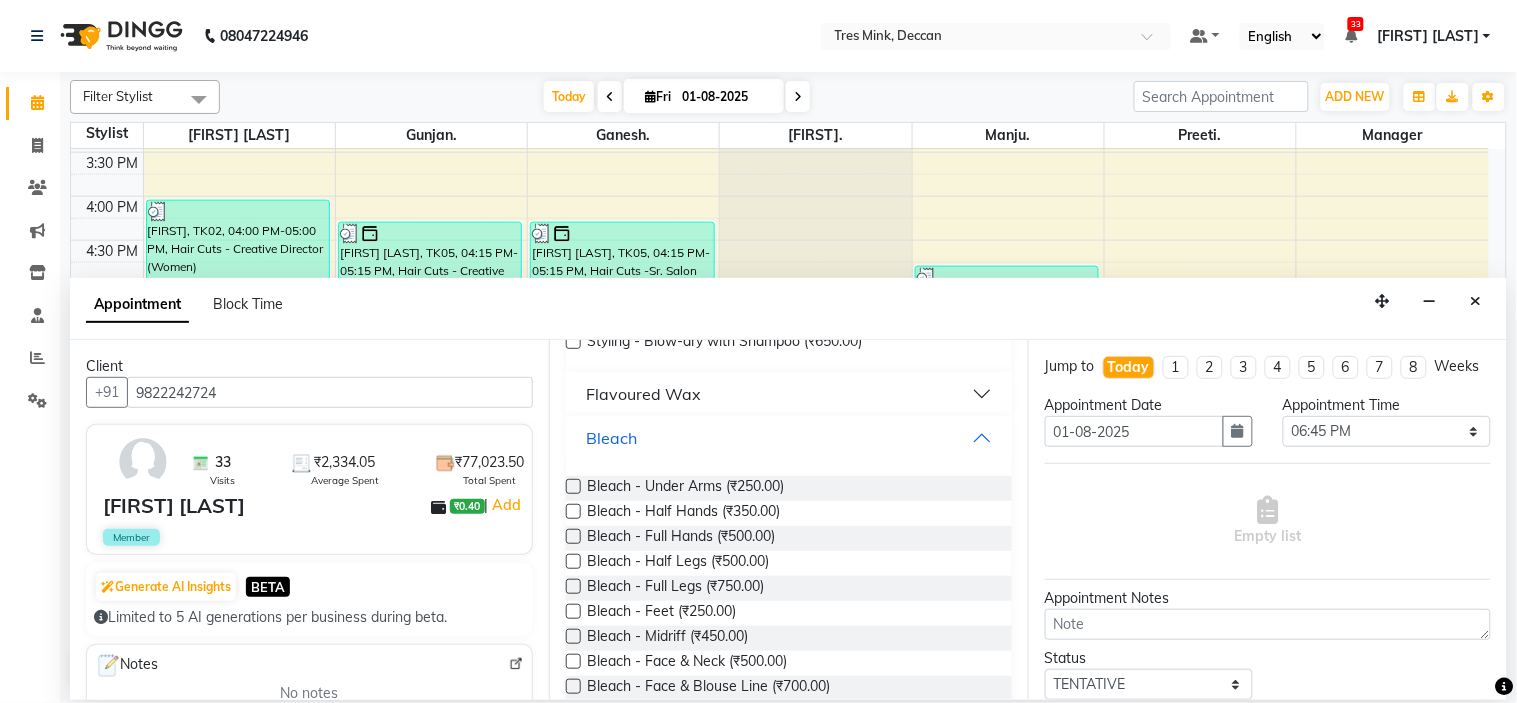 scroll, scrollTop: 222, scrollLeft: 0, axis: vertical 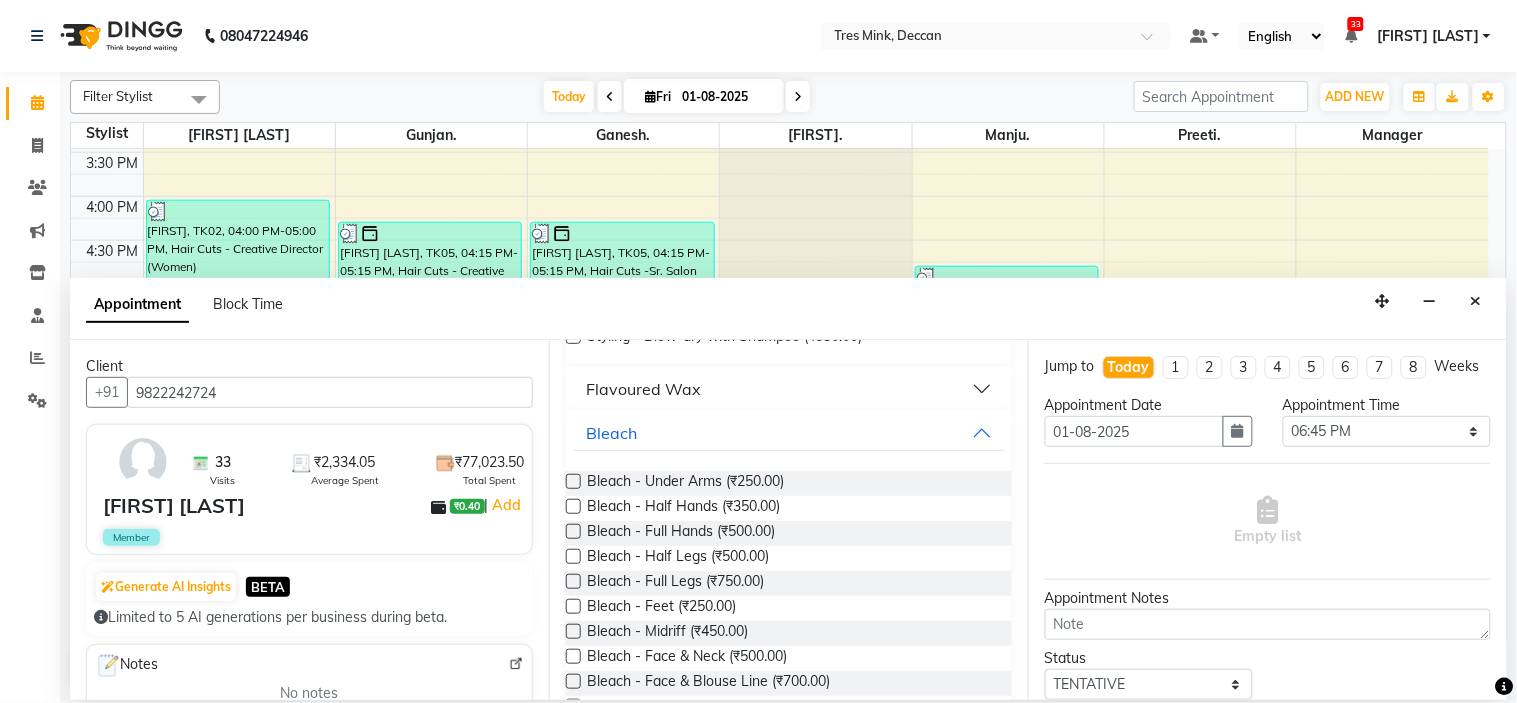 click at bounding box center (573, 481) 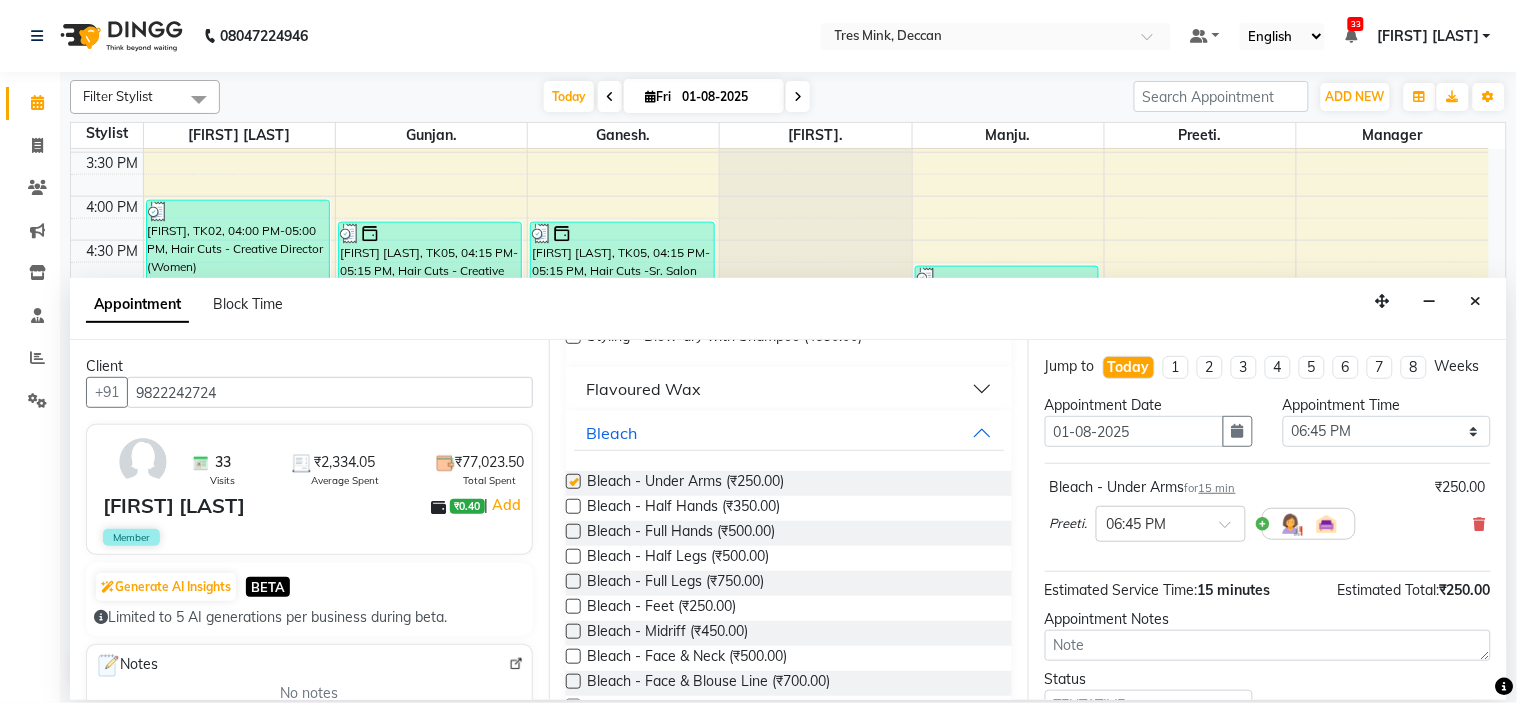 checkbox on "false" 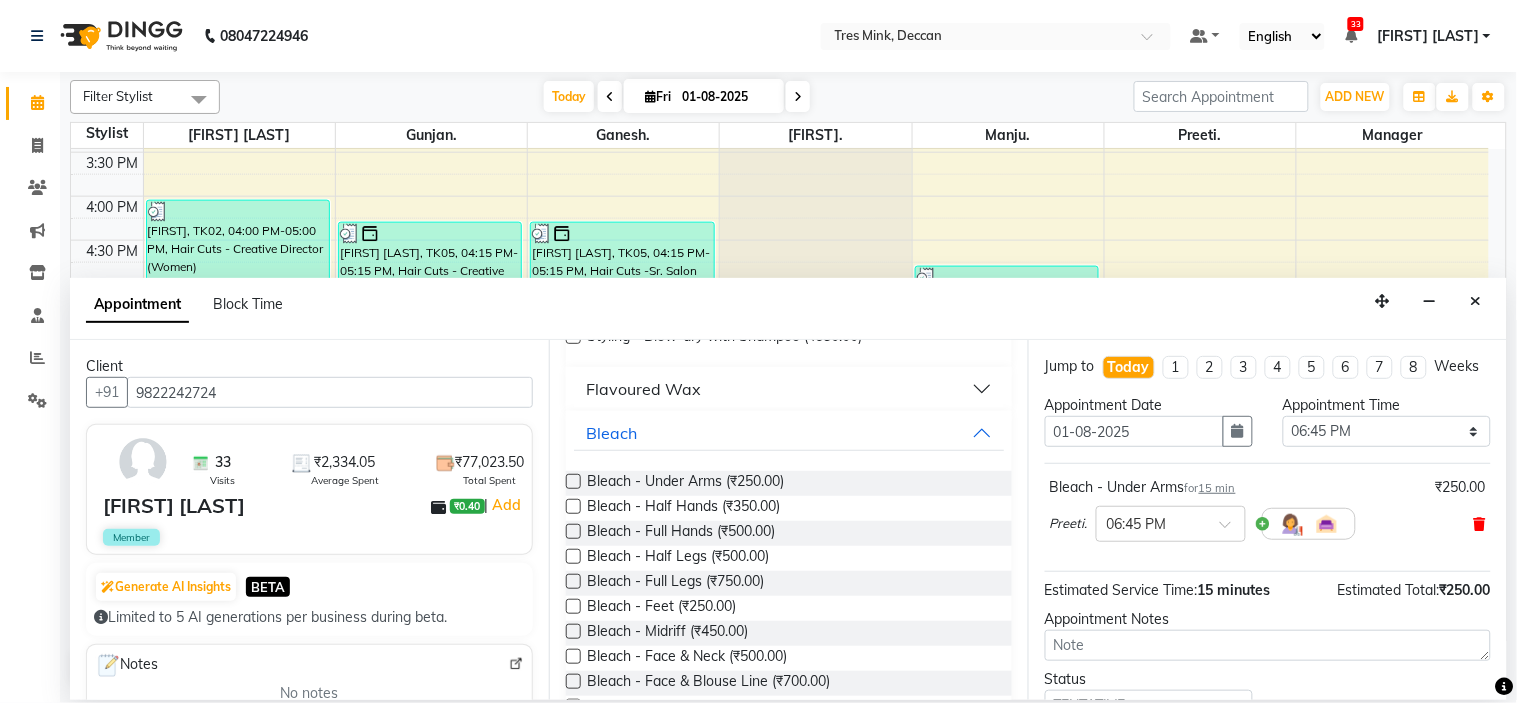 click at bounding box center (1480, 524) 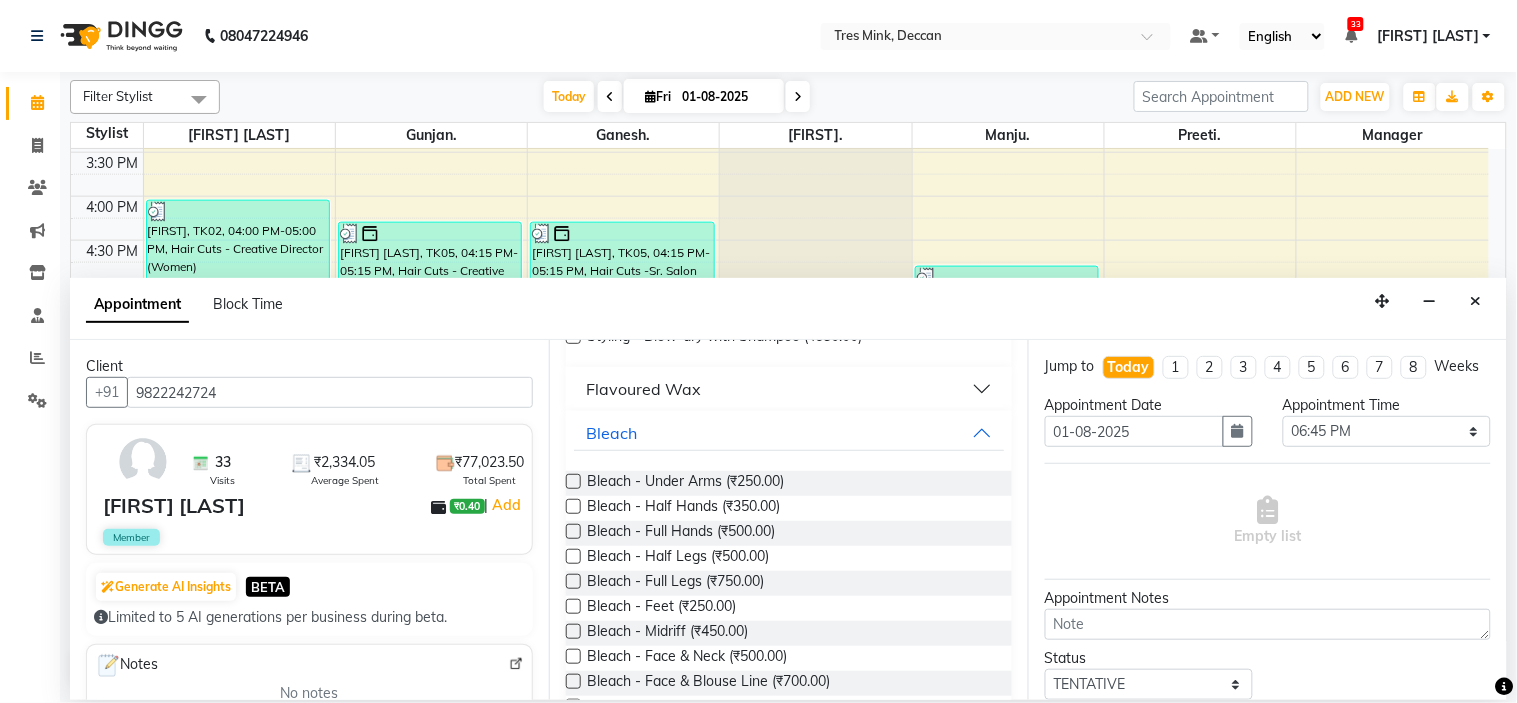 click at bounding box center (573, 656) 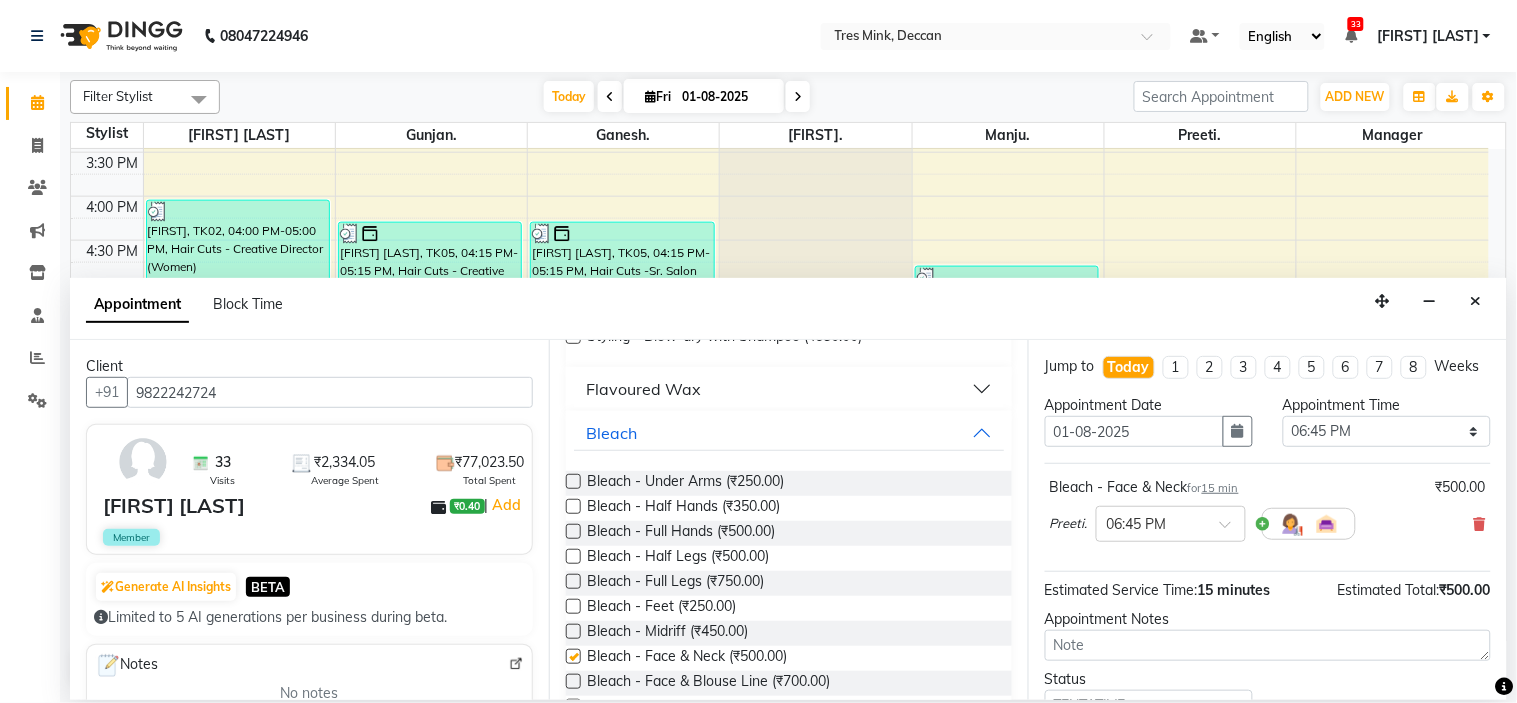 checkbox on "false" 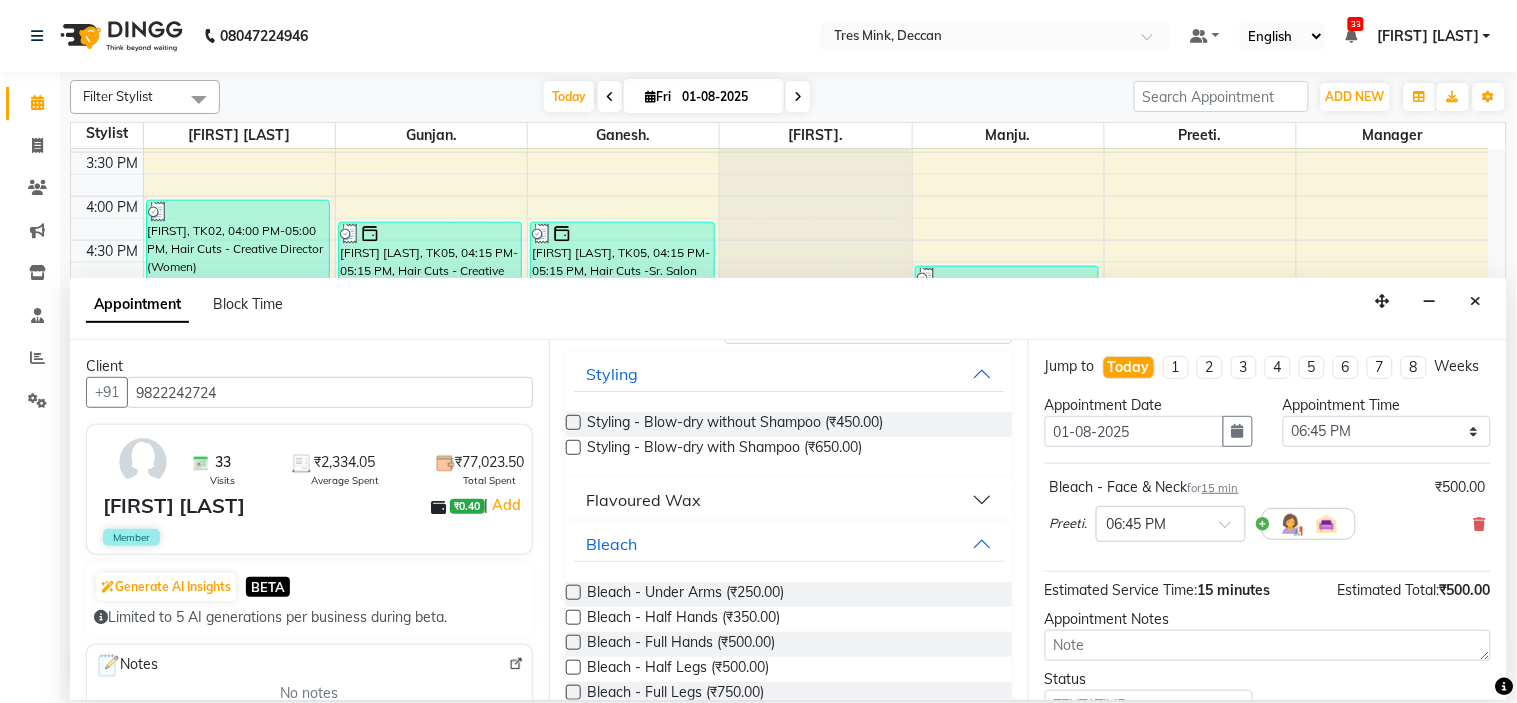 scroll, scrollTop: 0, scrollLeft: 0, axis: both 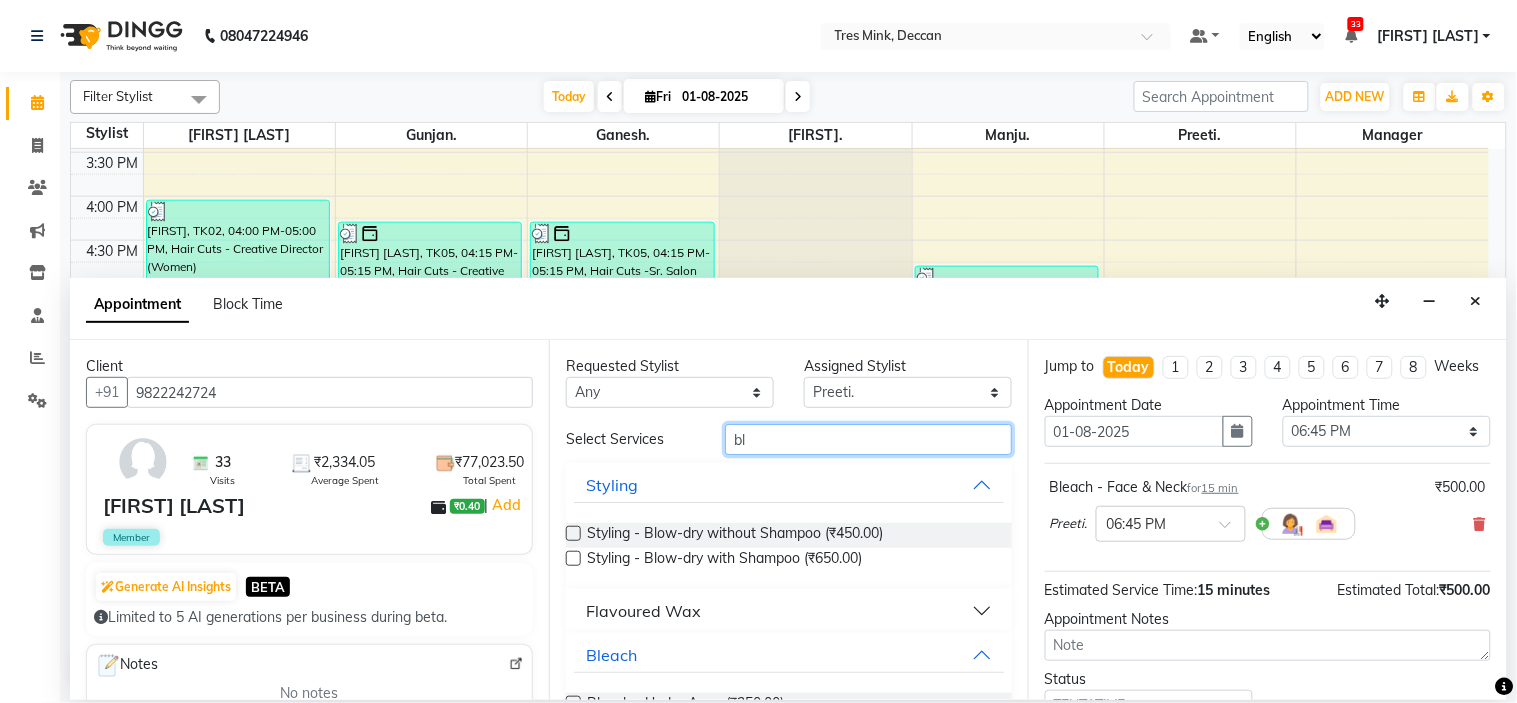 click on "bl" at bounding box center (868, 439) 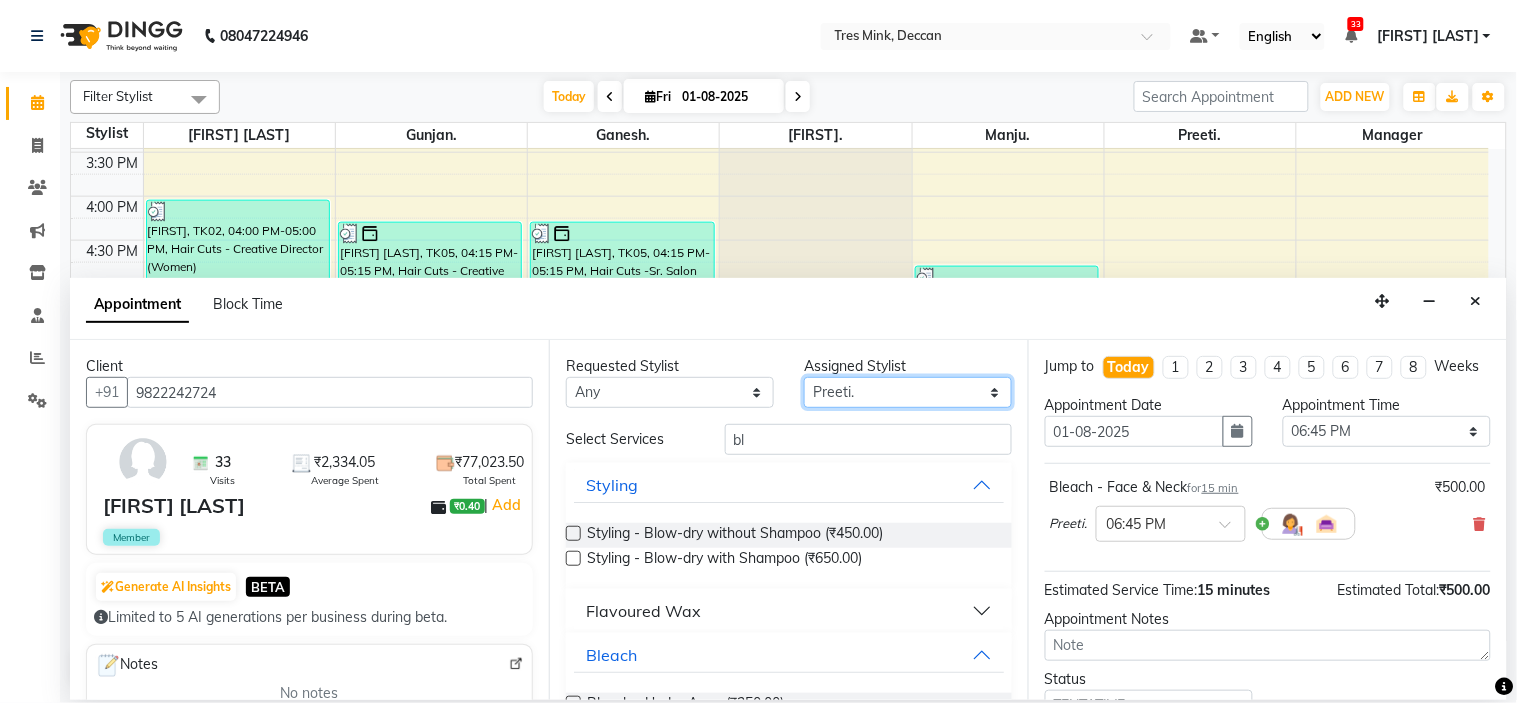 click on "Select [FIRST]. [FIRST]. [FIRST]. [TITLE] [FIRST]. [FIRST]. [FIRST] [LAST]" at bounding box center [908, 392] 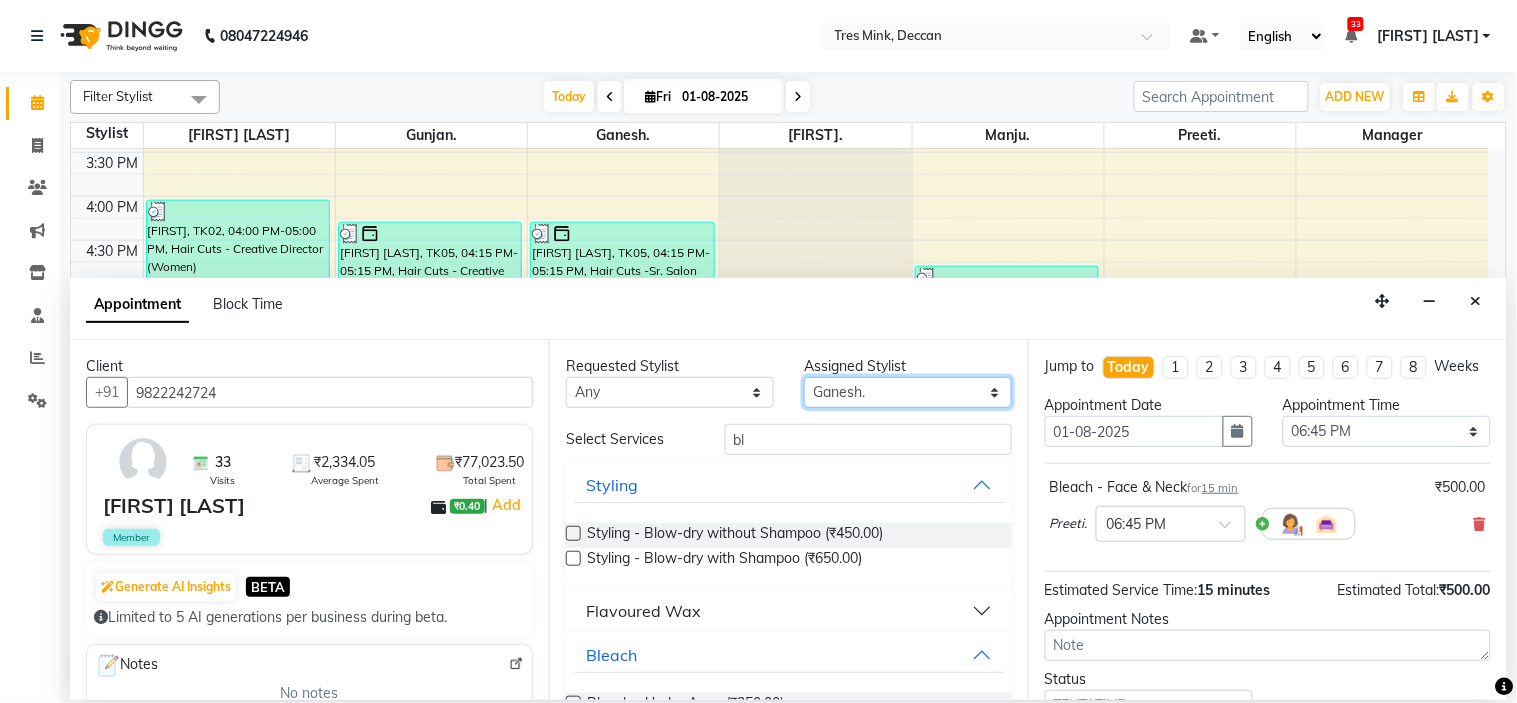 click on "Select [FIRST]. [FIRST]. [FIRST]. [TITLE] [FIRST]. [FIRST]. [FIRST] [LAST]" at bounding box center (908, 392) 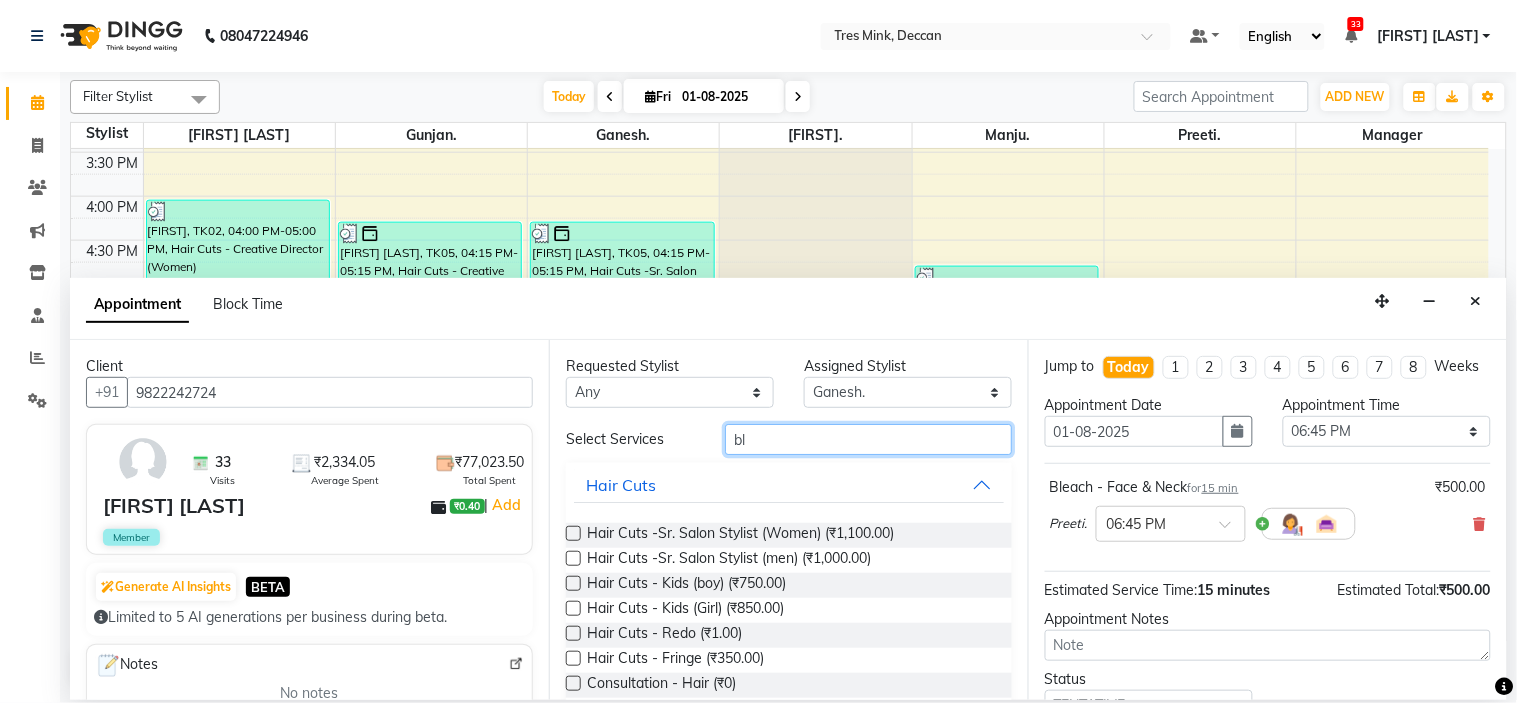 click on "bl" at bounding box center [868, 439] 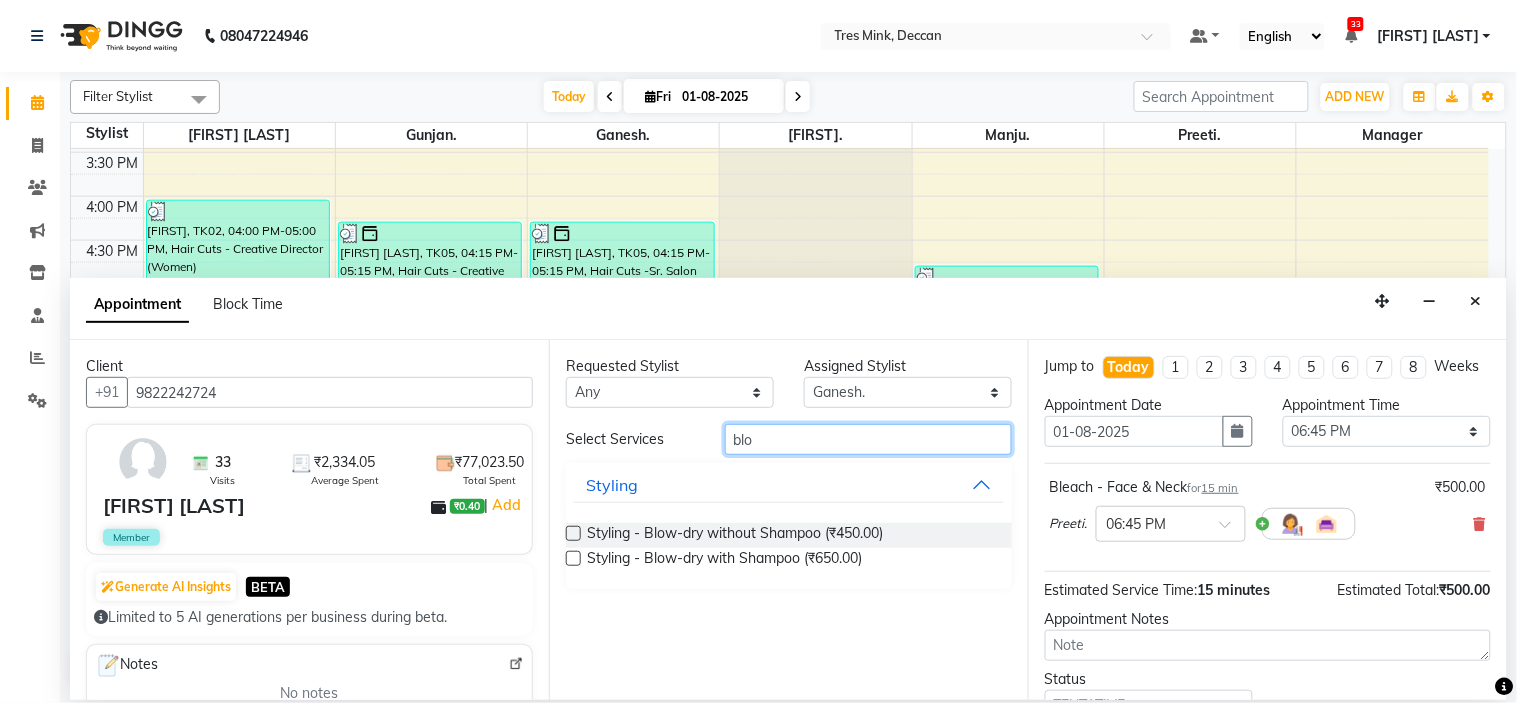 type on "blo" 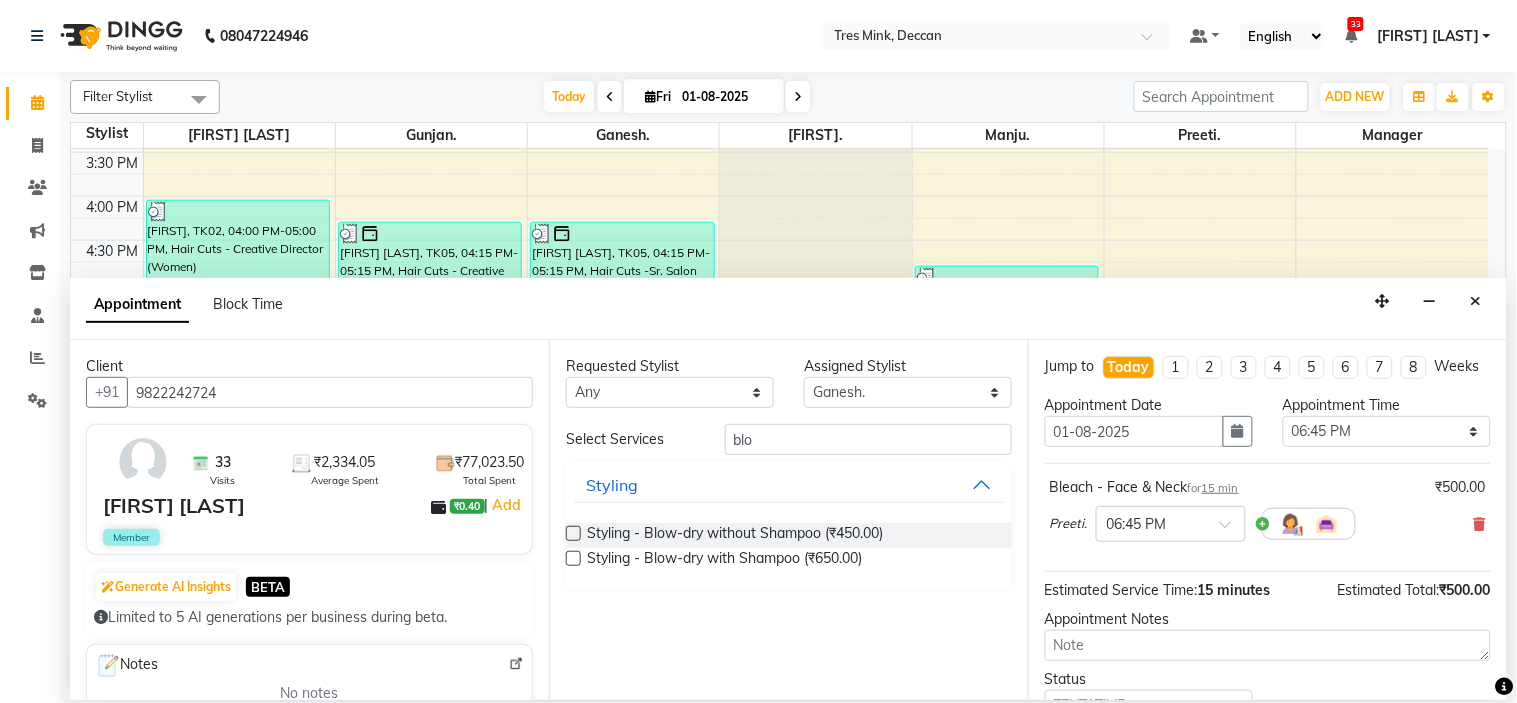 click on "Styling - Blow-dry without Shampoo (₹450.00)" at bounding box center (789, 535) 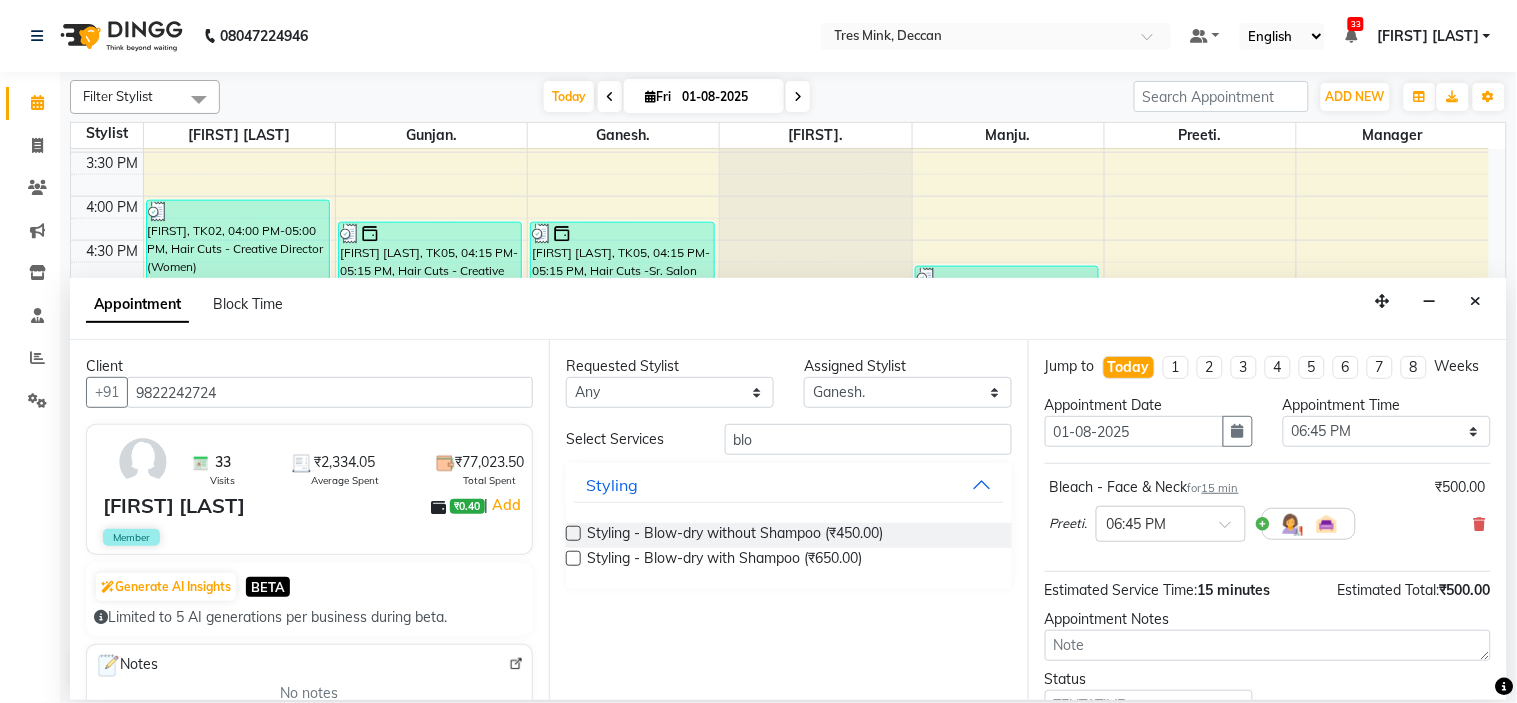 click at bounding box center (573, 533) 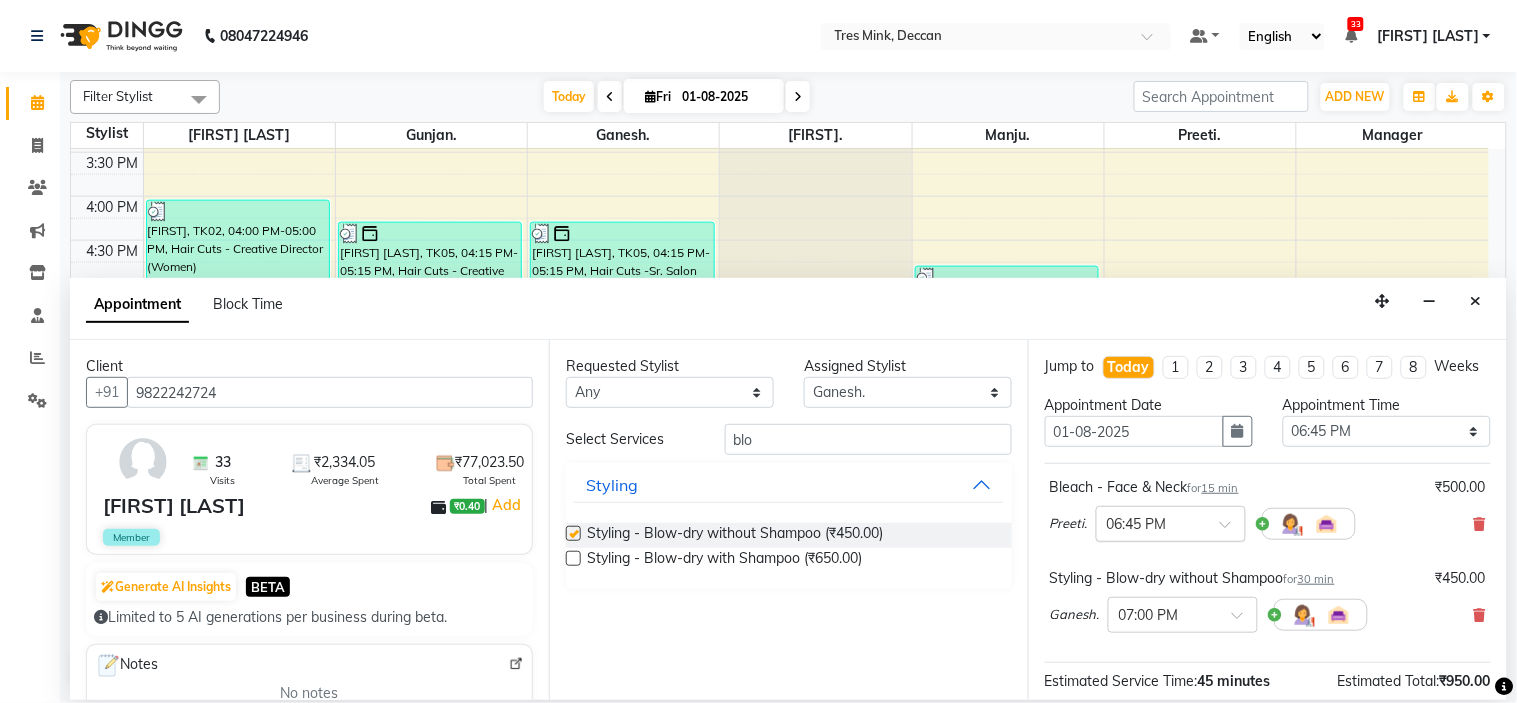 checkbox on "false" 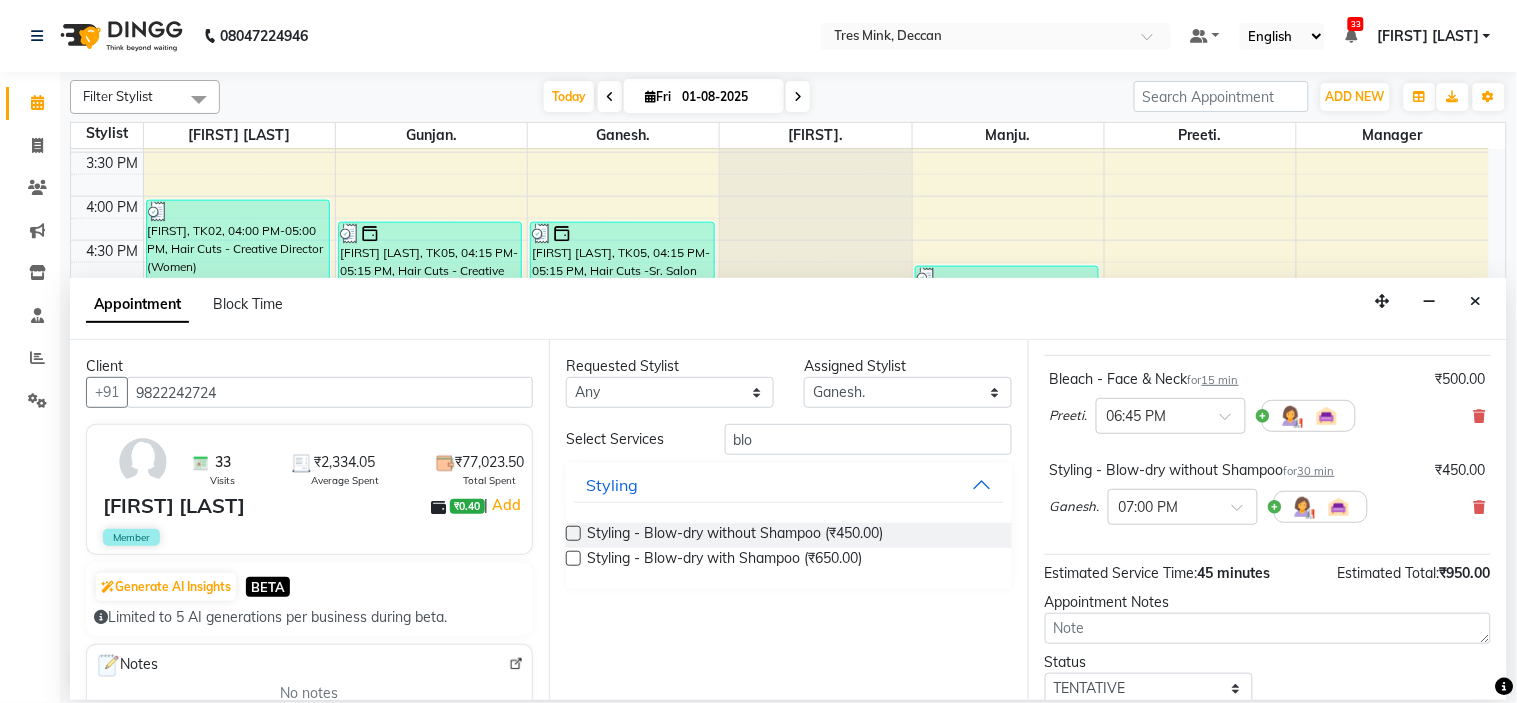 scroll, scrollTop: 222, scrollLeft: 0, axis: vertical 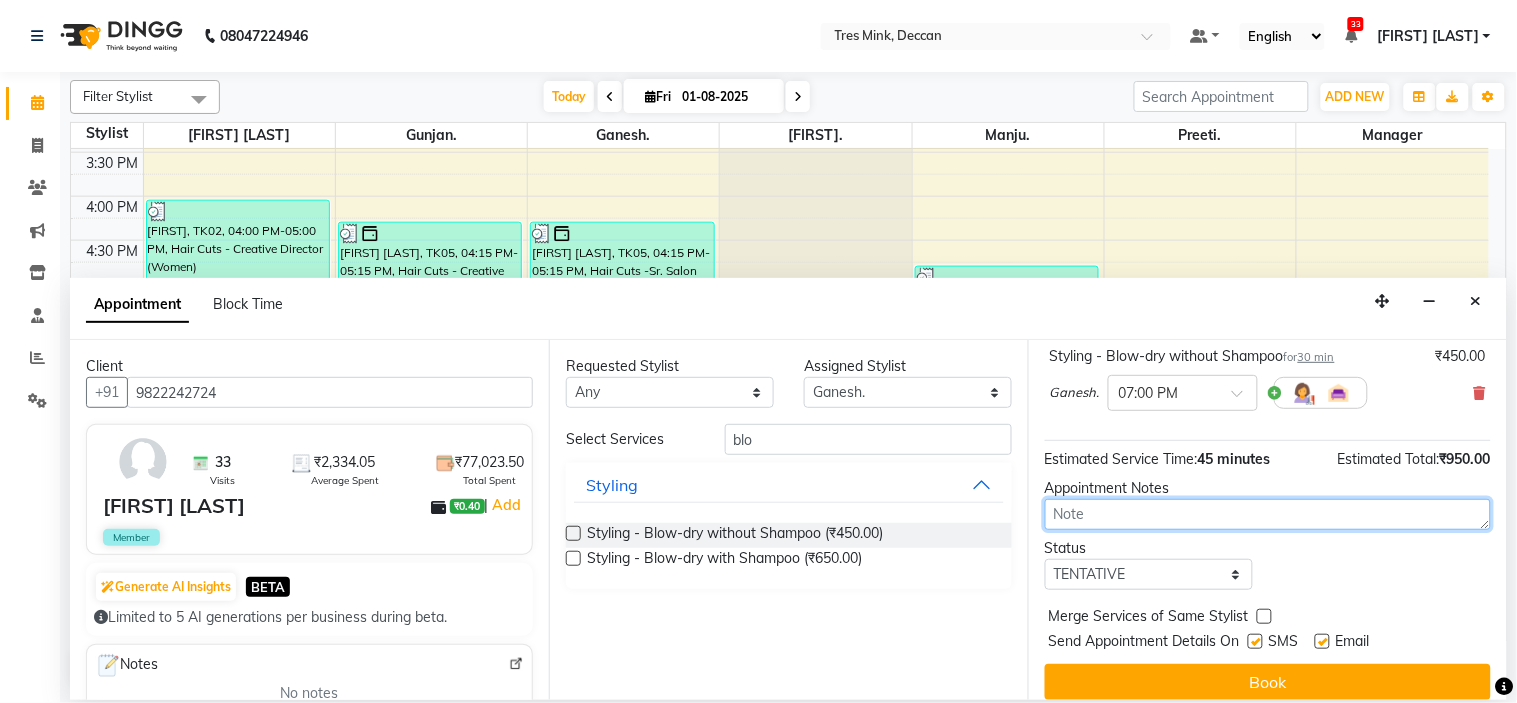 click at bounding box center [1268, 514] 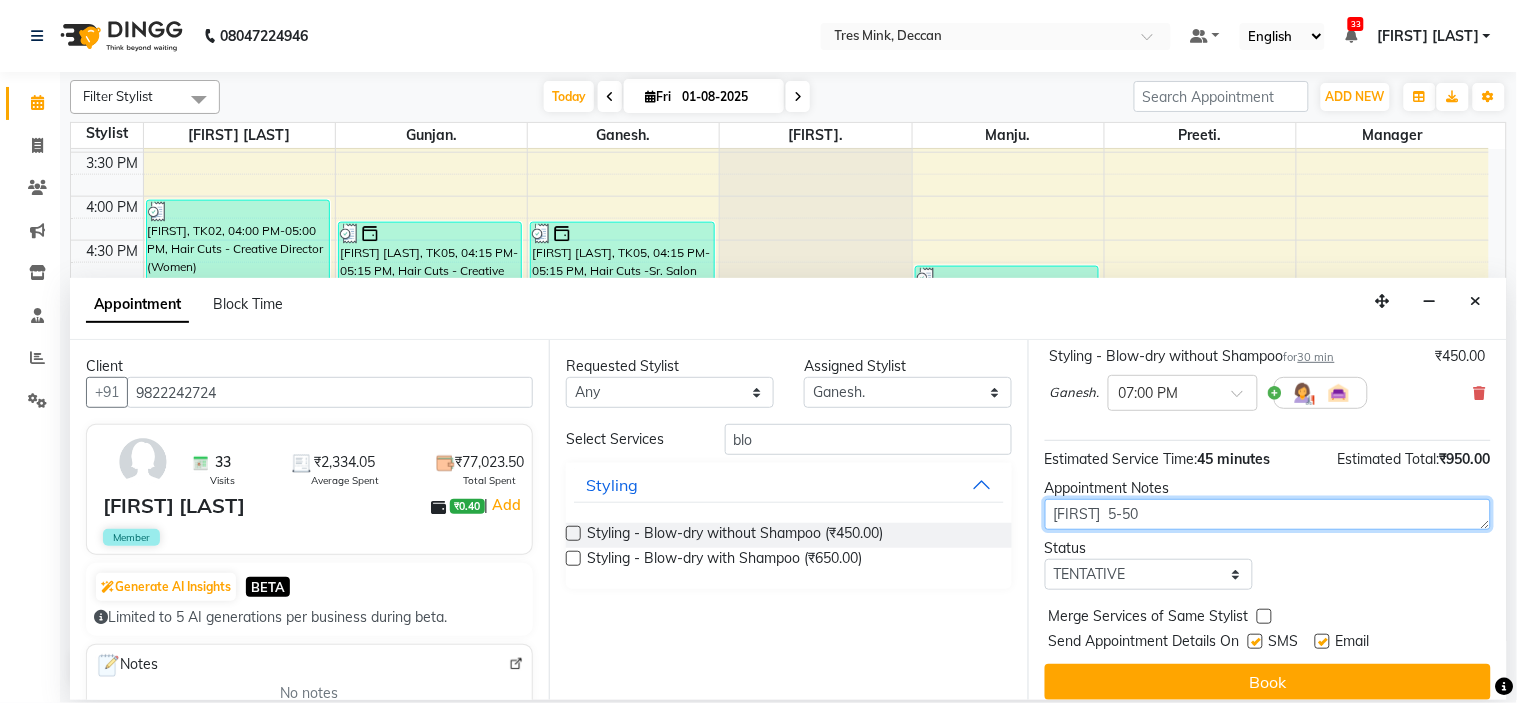 type on "[FIRST]  5-50" 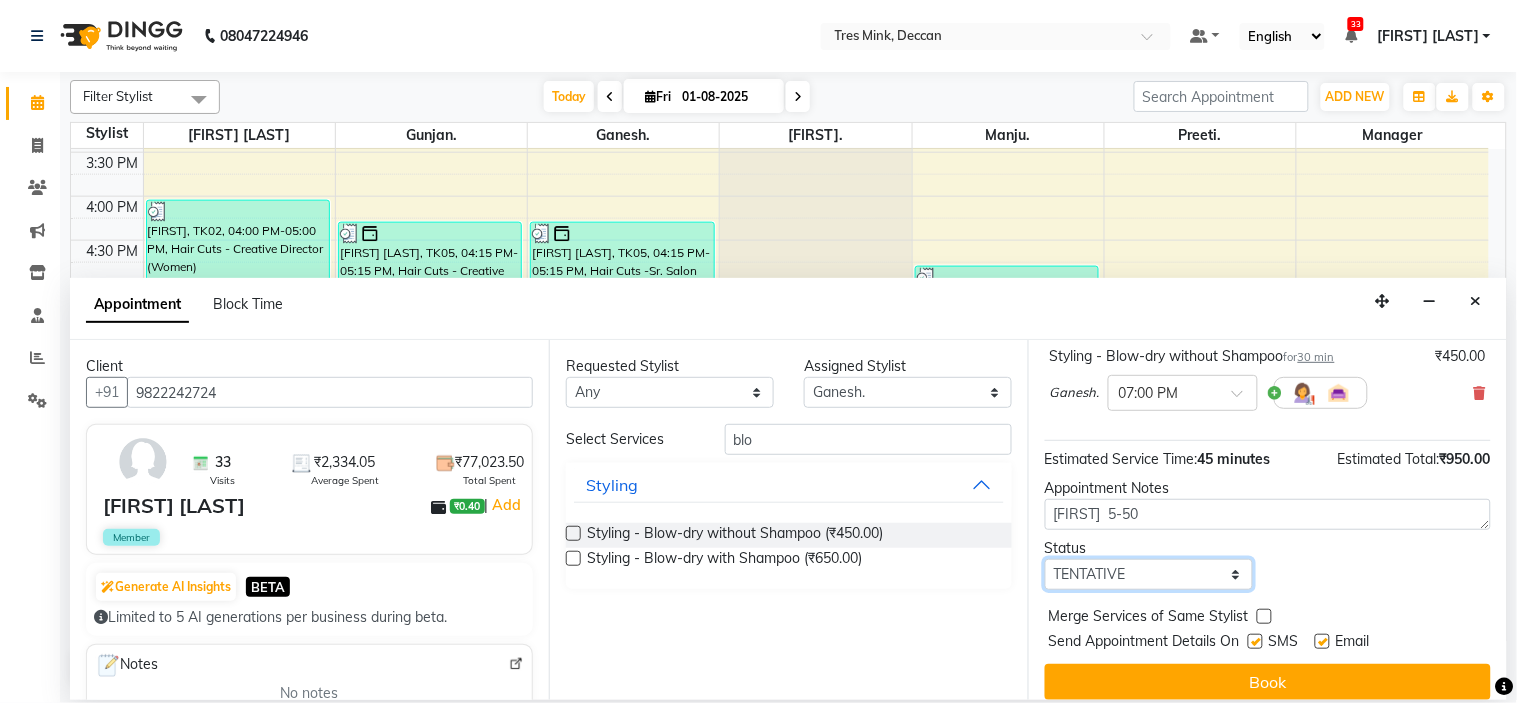 click on "Select TENTATIVE CONFIRM CHECK-IN UPCOMING" at bounding box center (1149, 574) 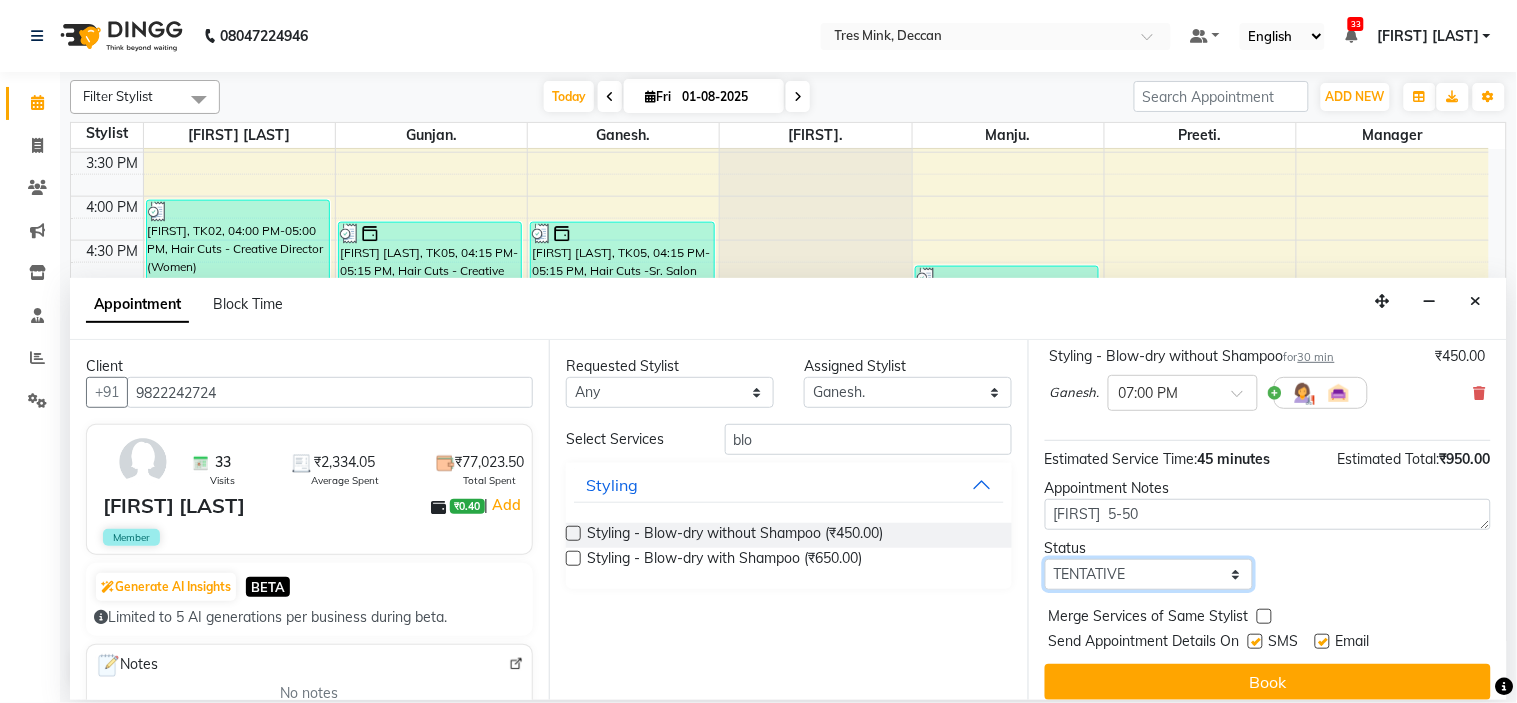 select on "confirm booking" 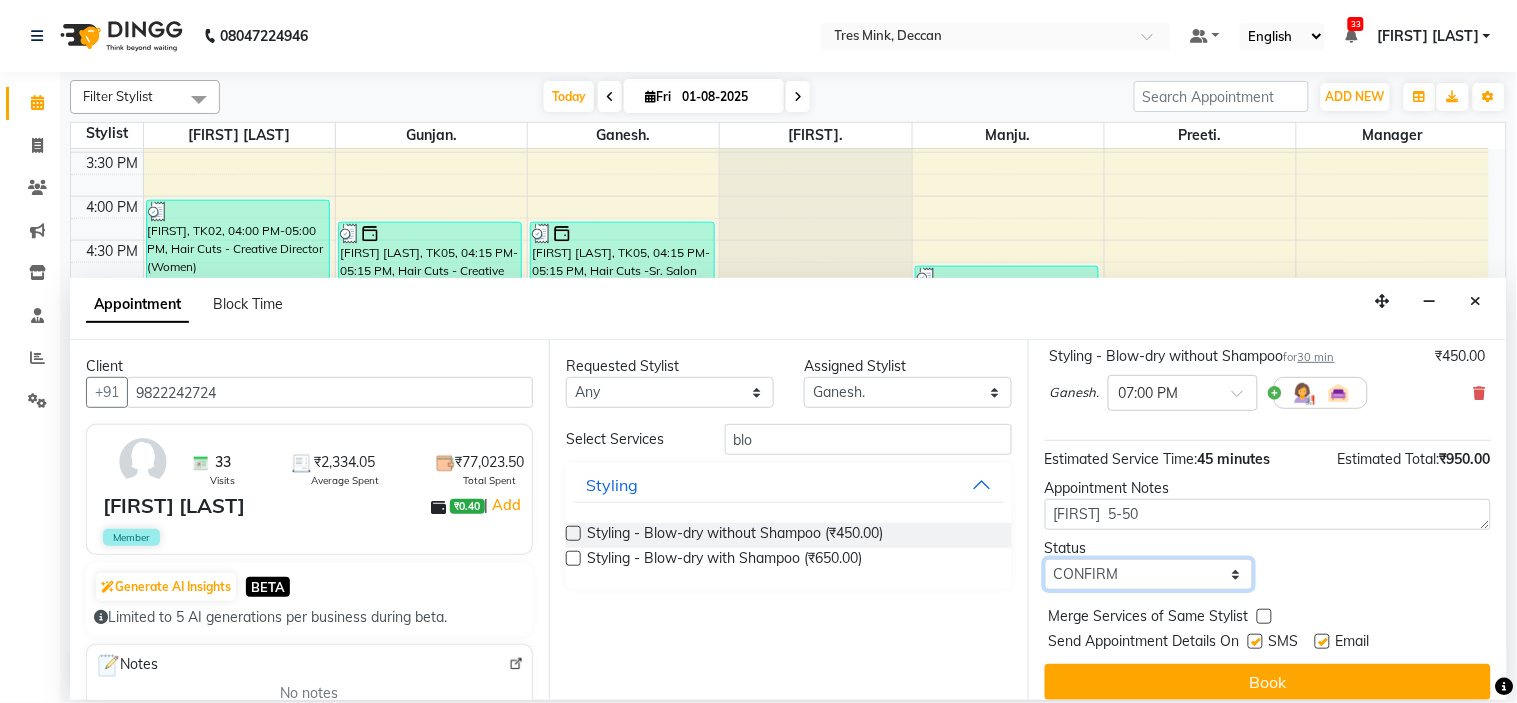 click on "Select TENTATIVE CONFIRM CHECK-IN UPCOMING" at bounding box center (1149, 574) 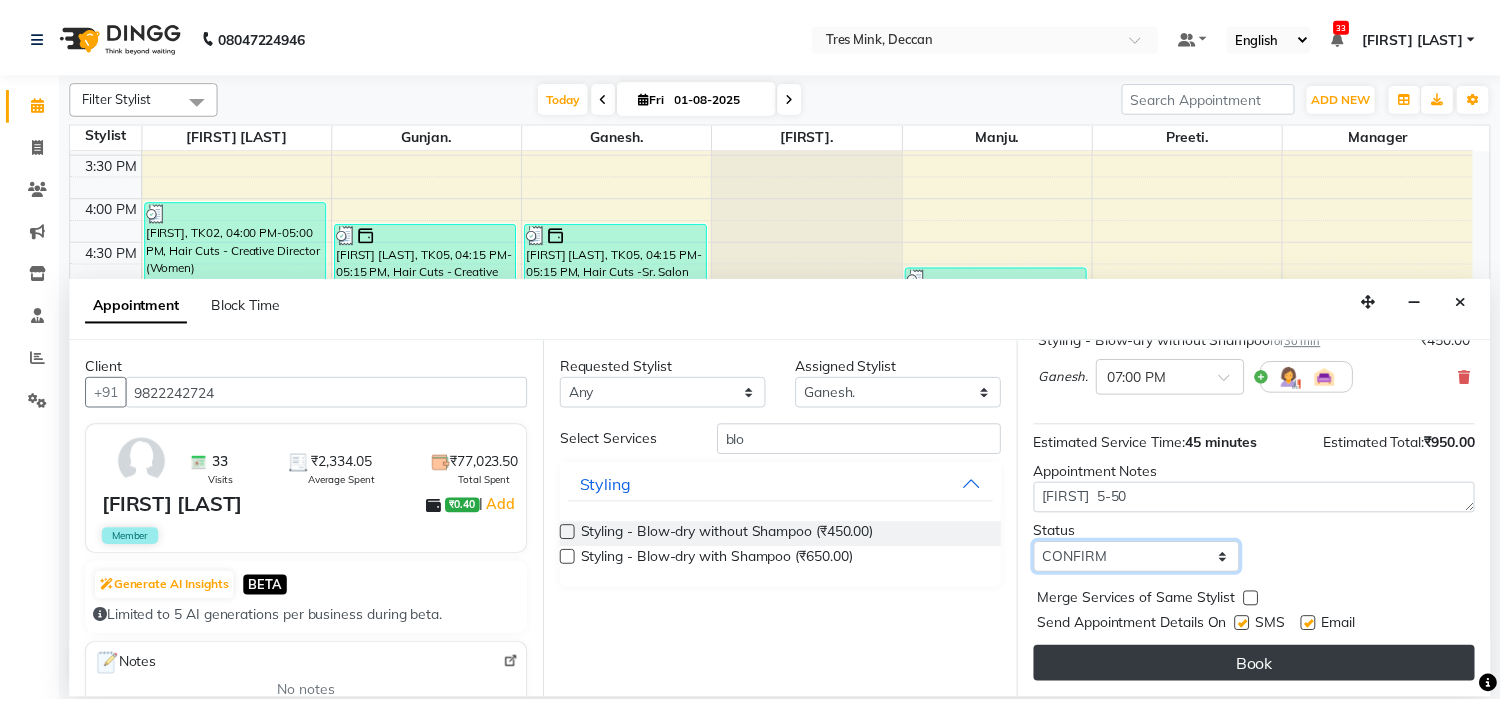 scroll, scrollTop: 257, scrollLeft: 0, axis: vertical 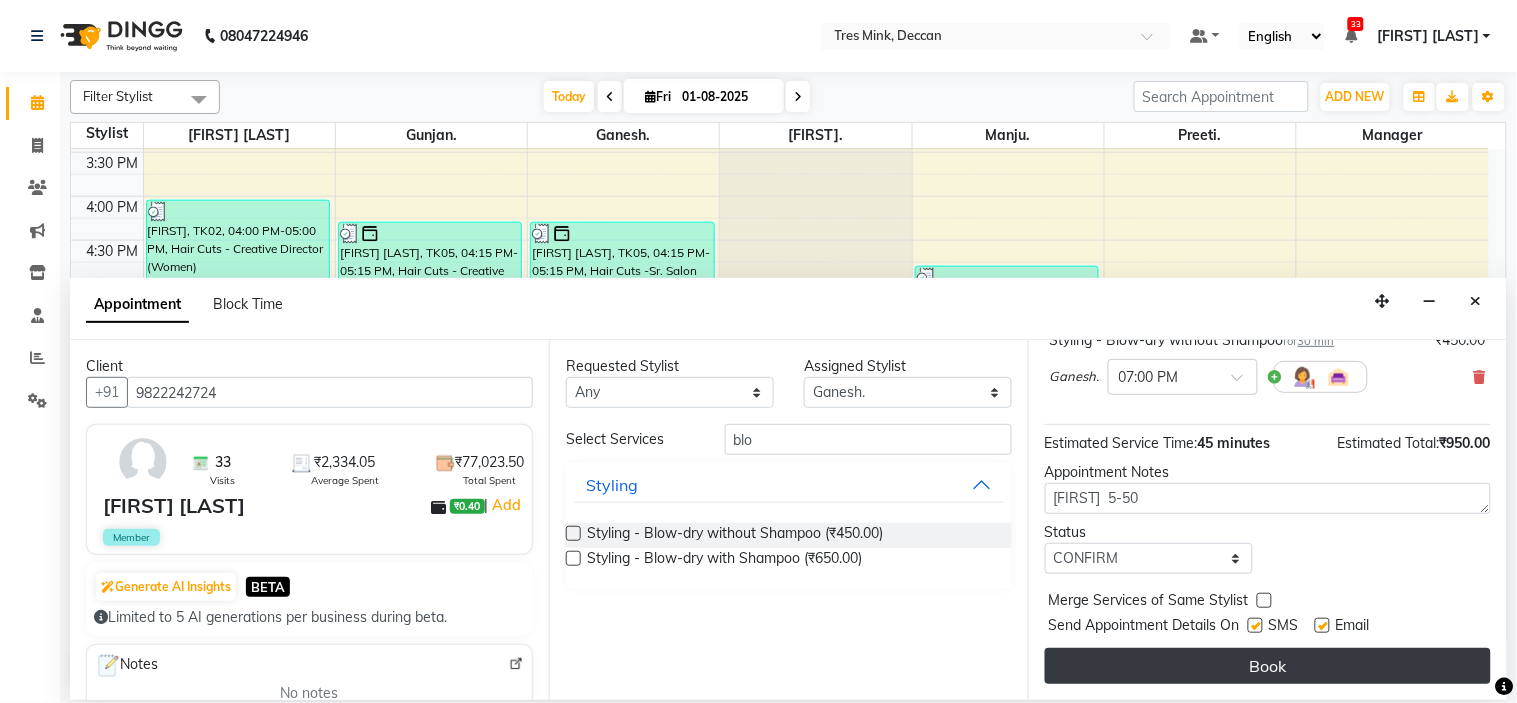 click on "Book" at bounding box center (1268, 666) 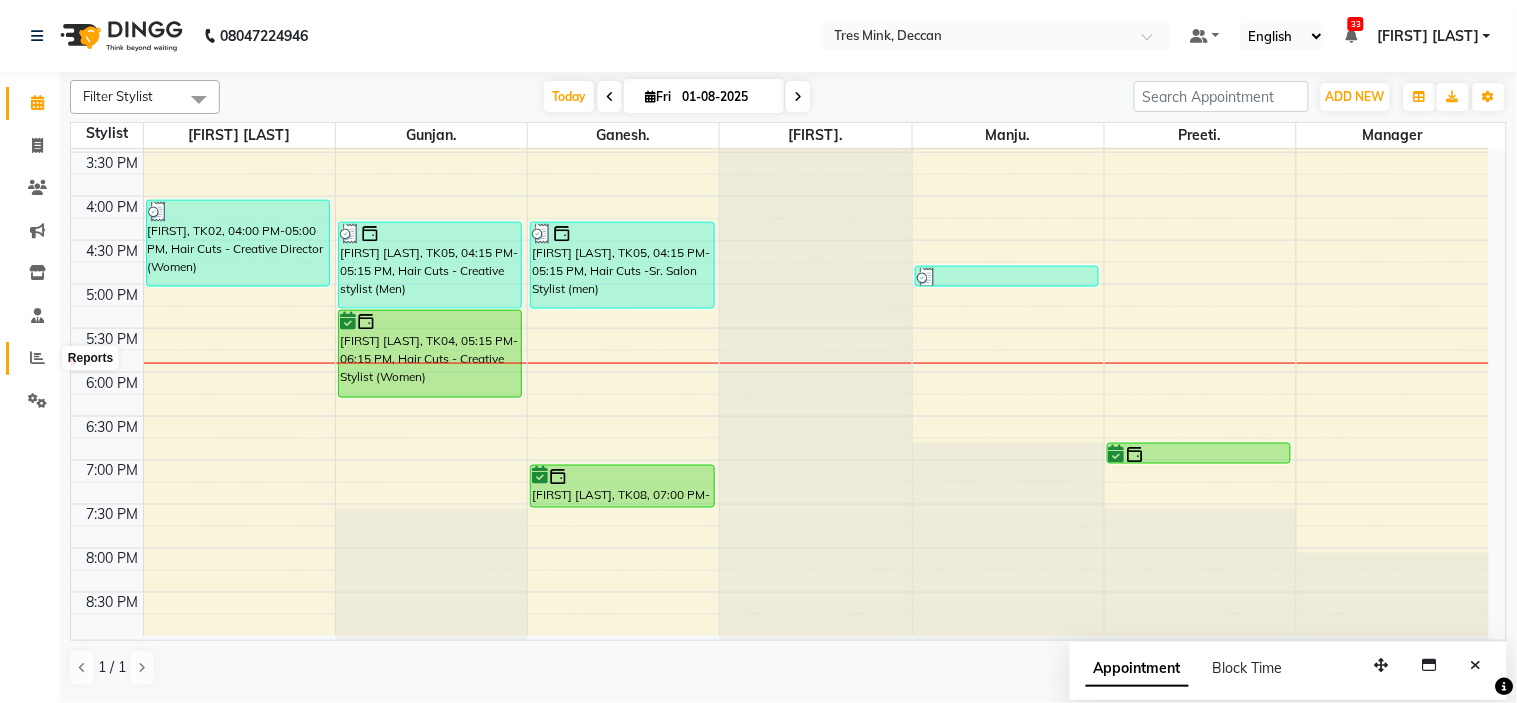 click 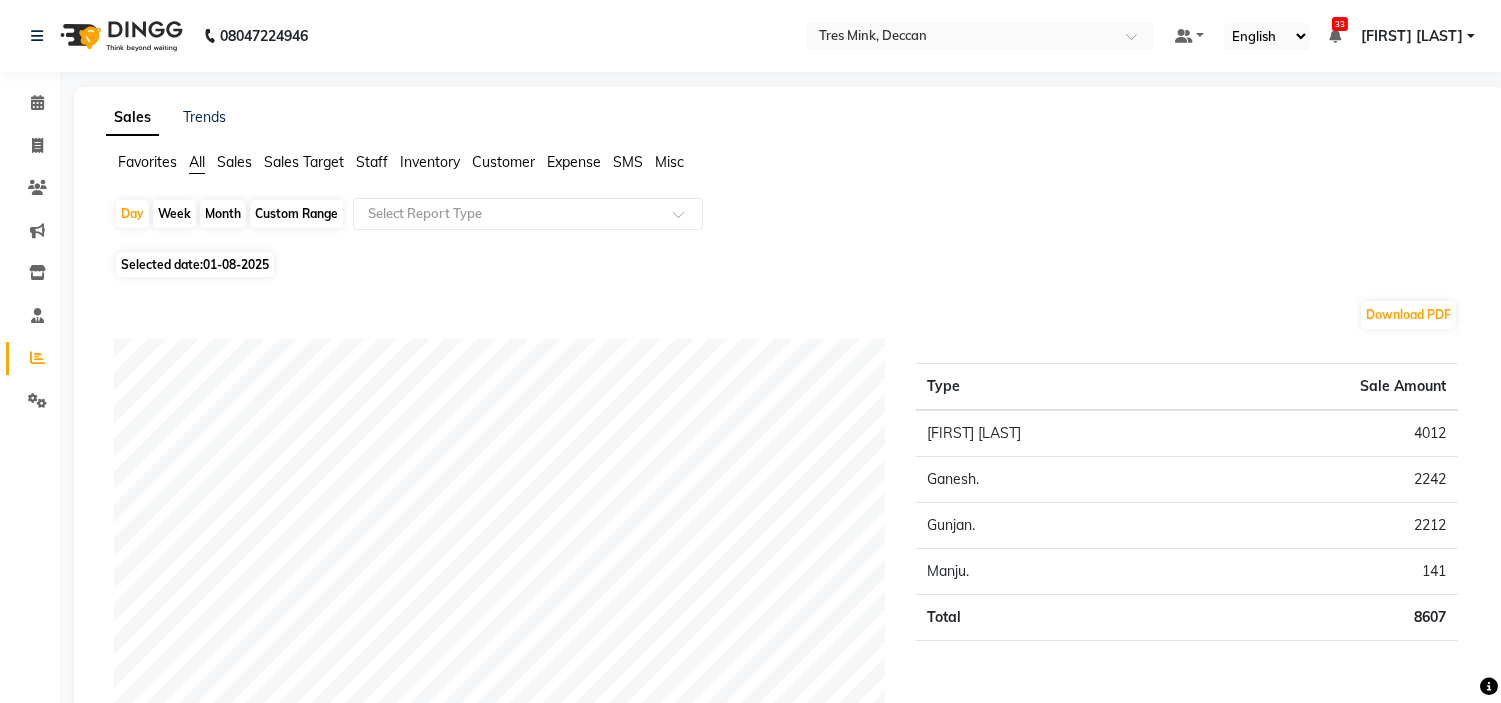 click on "Month" 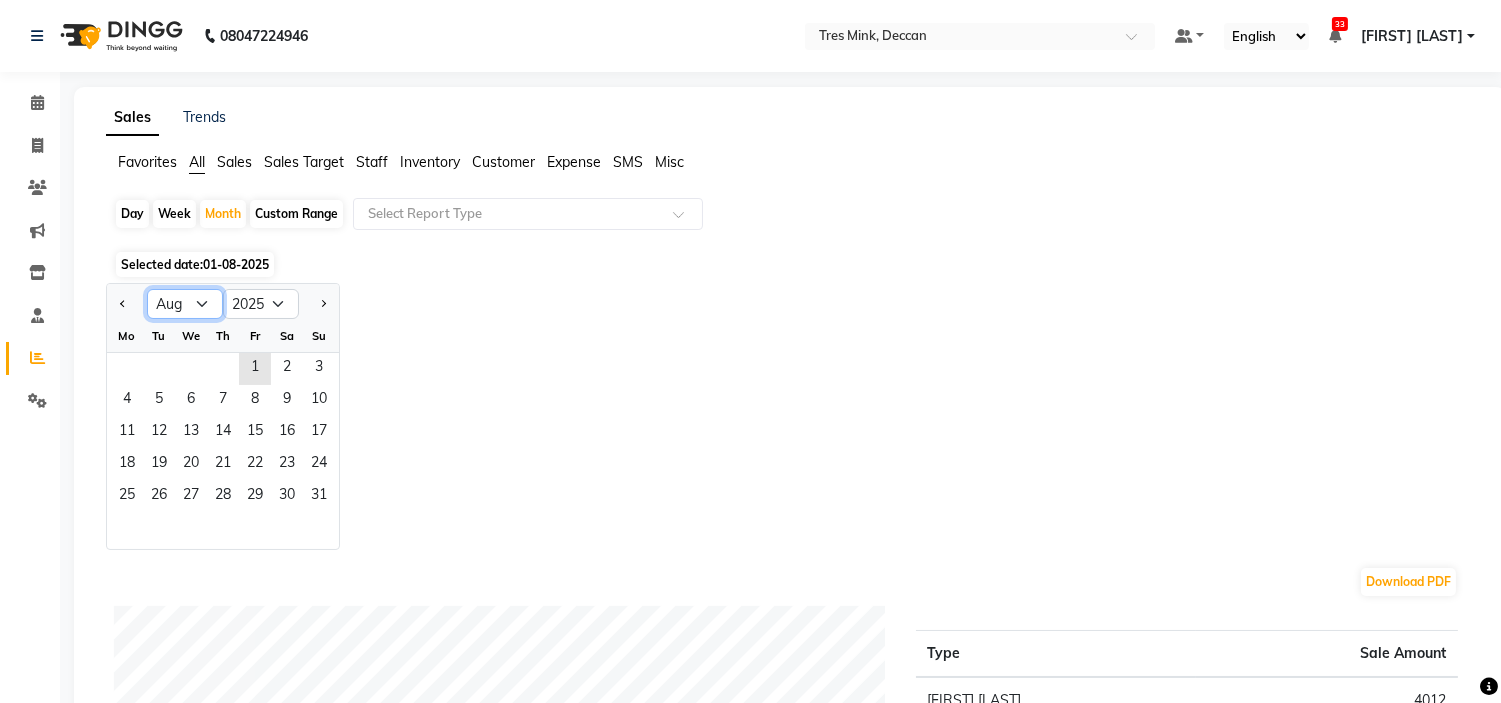 click on "Jan Feb Mar Apr May Jun Jul Aug Sep Oct Nov Dec" 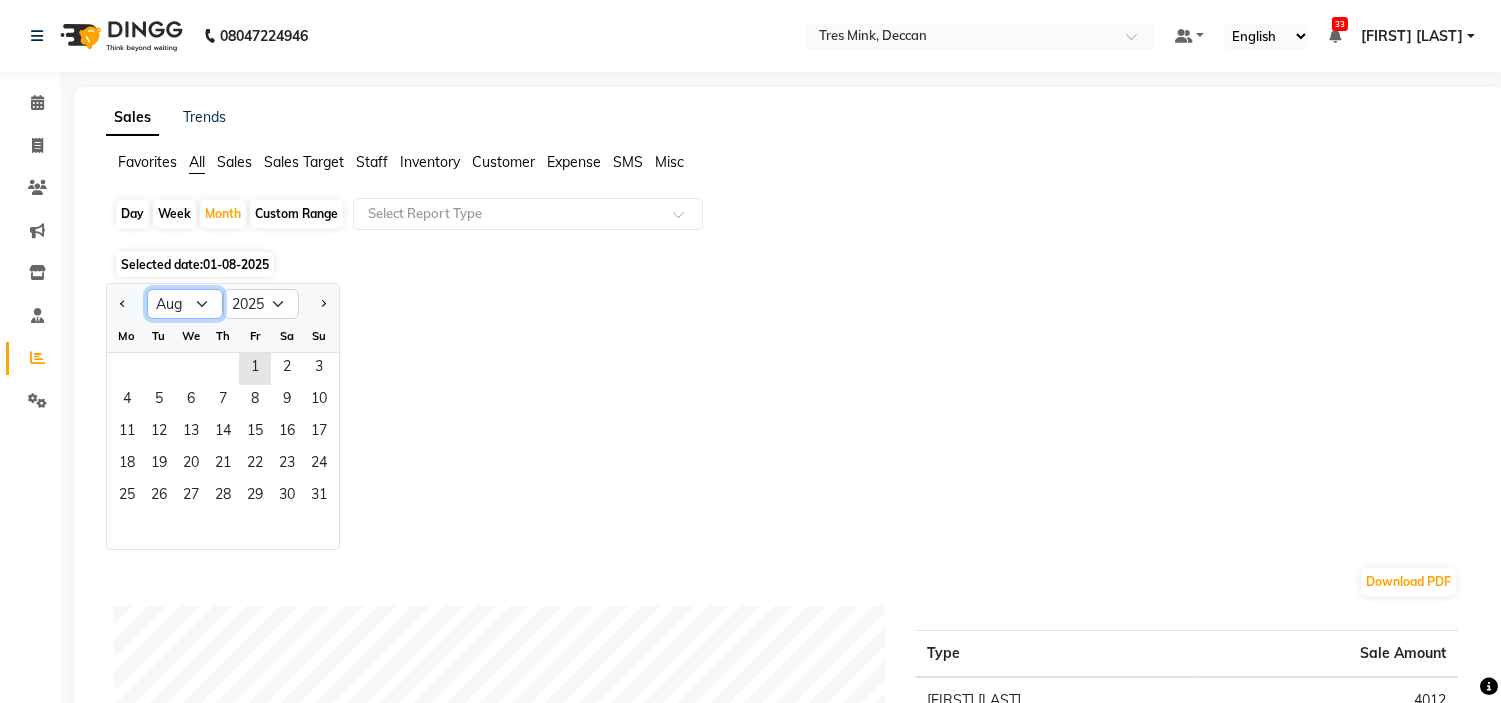 select on "7" 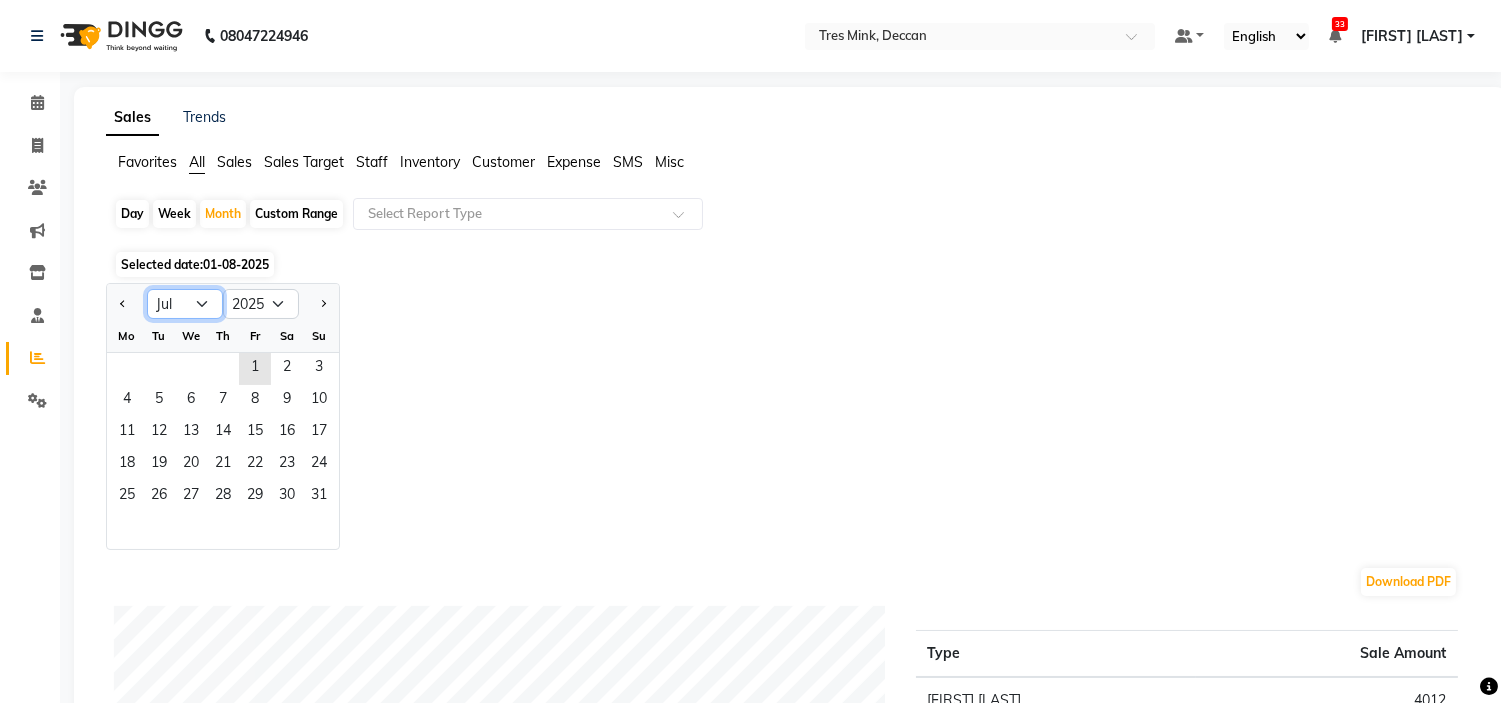 click on "Jan Feb Mar Apr May Jun Jul Aug Sep Oct Nov Dec" 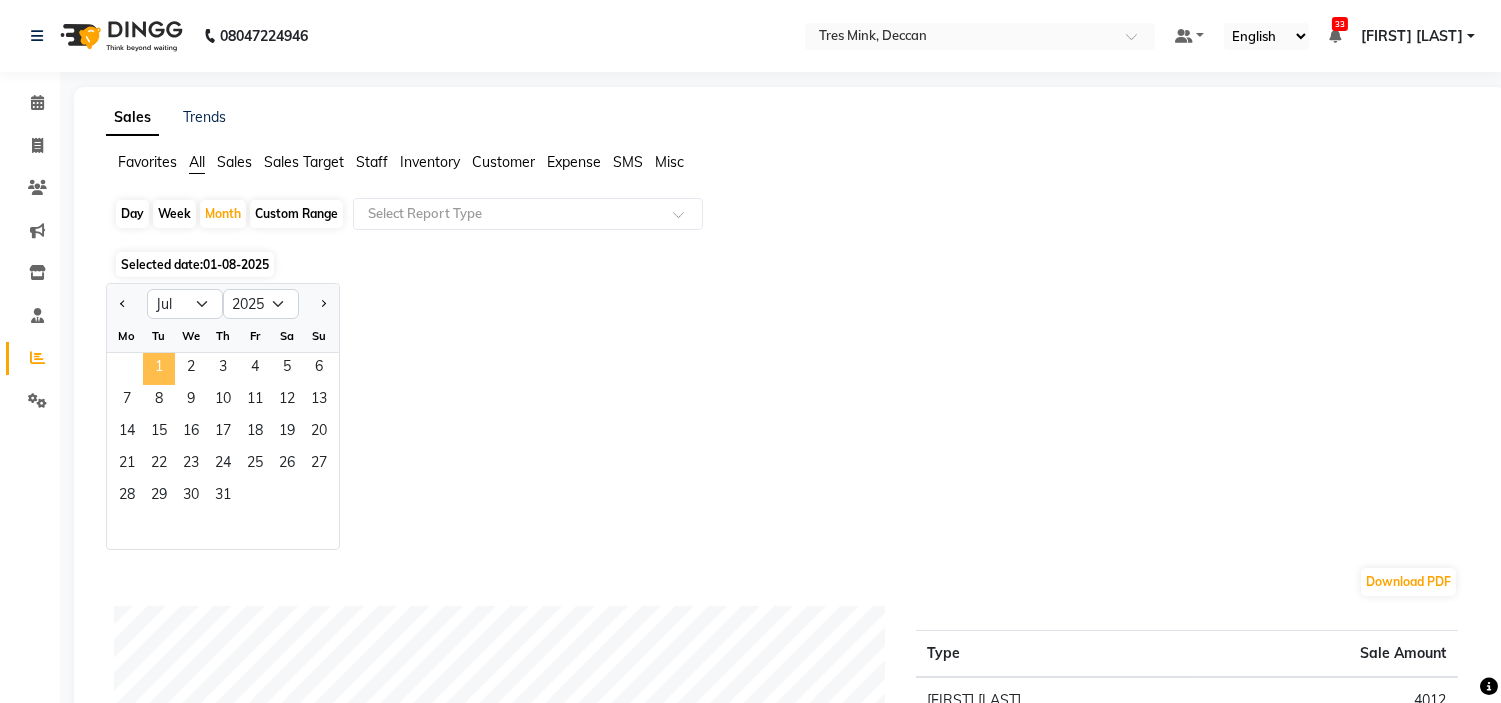 click on "1" 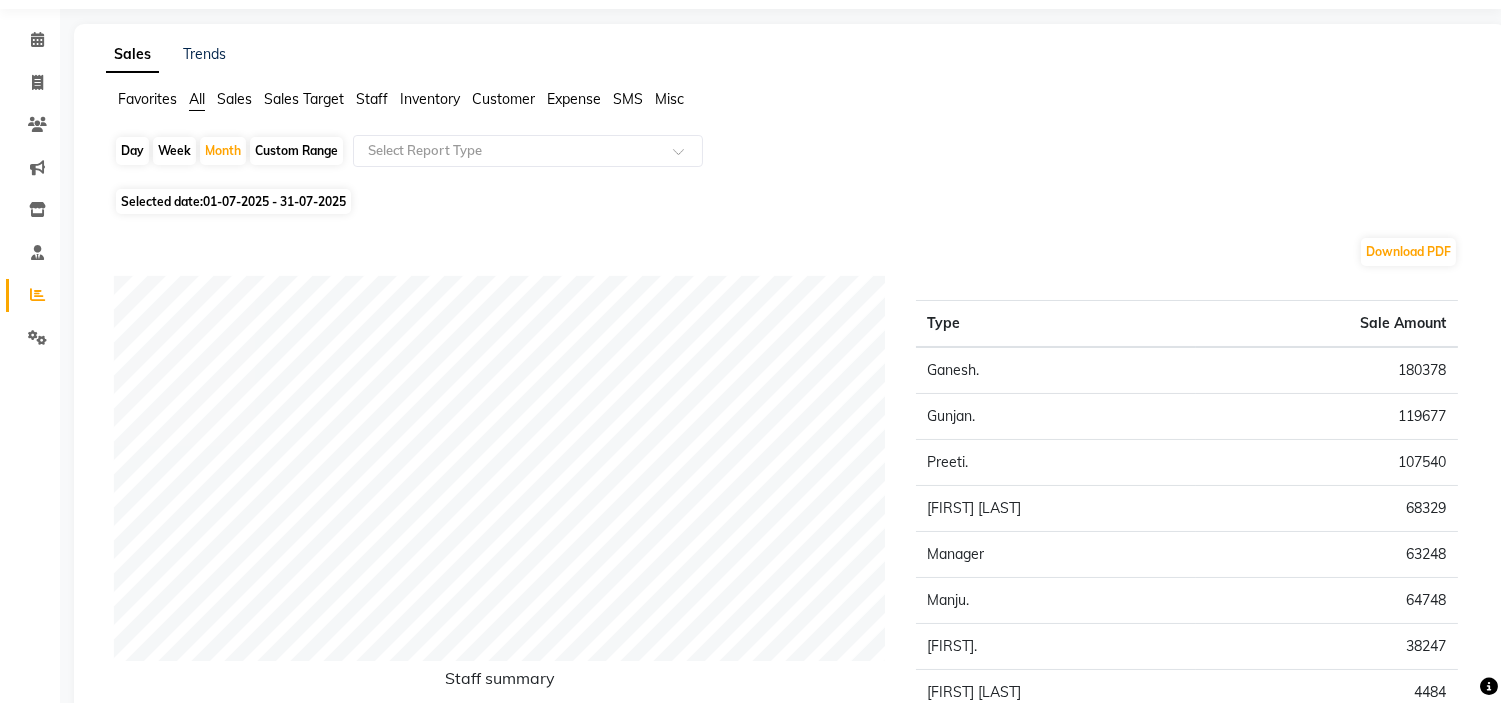 scroll, scrollTop: 0, scrollLeft: 0, axis: both 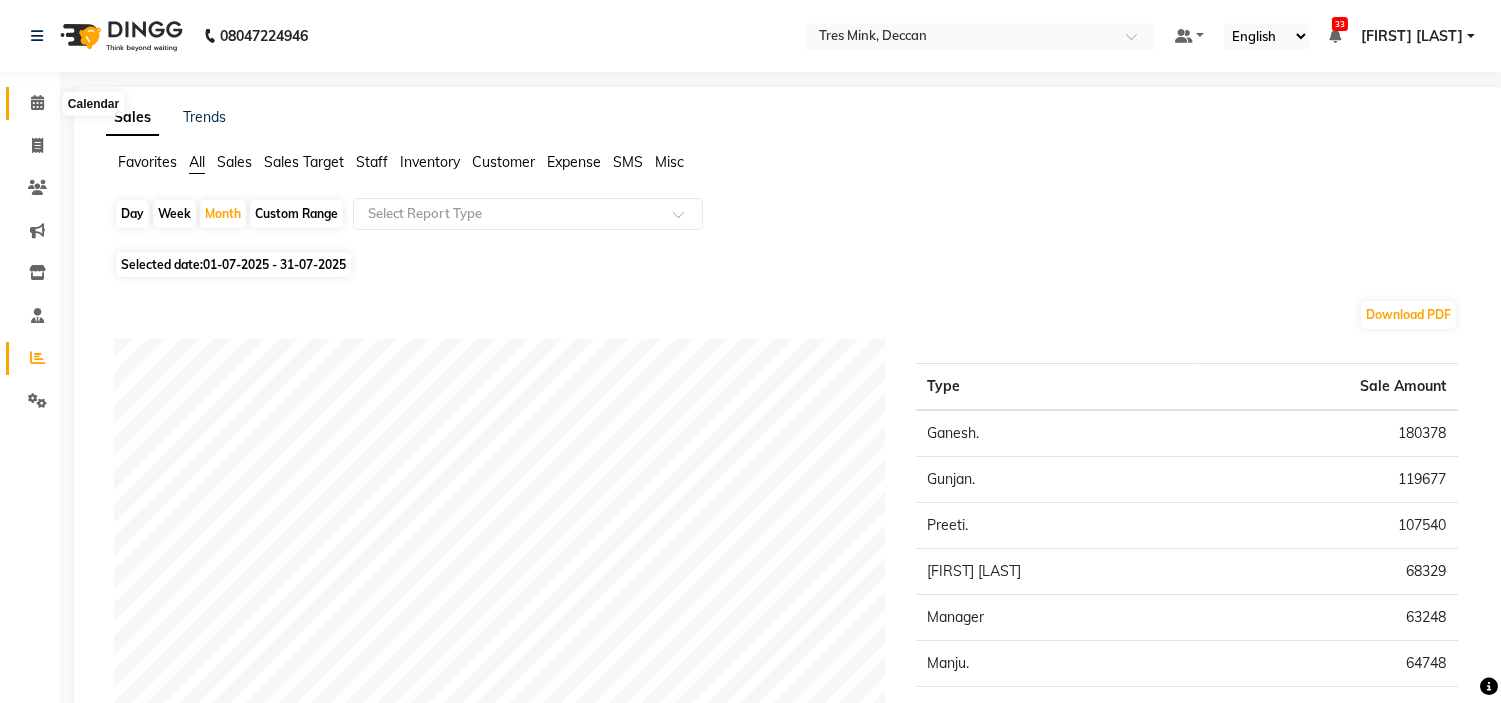 click 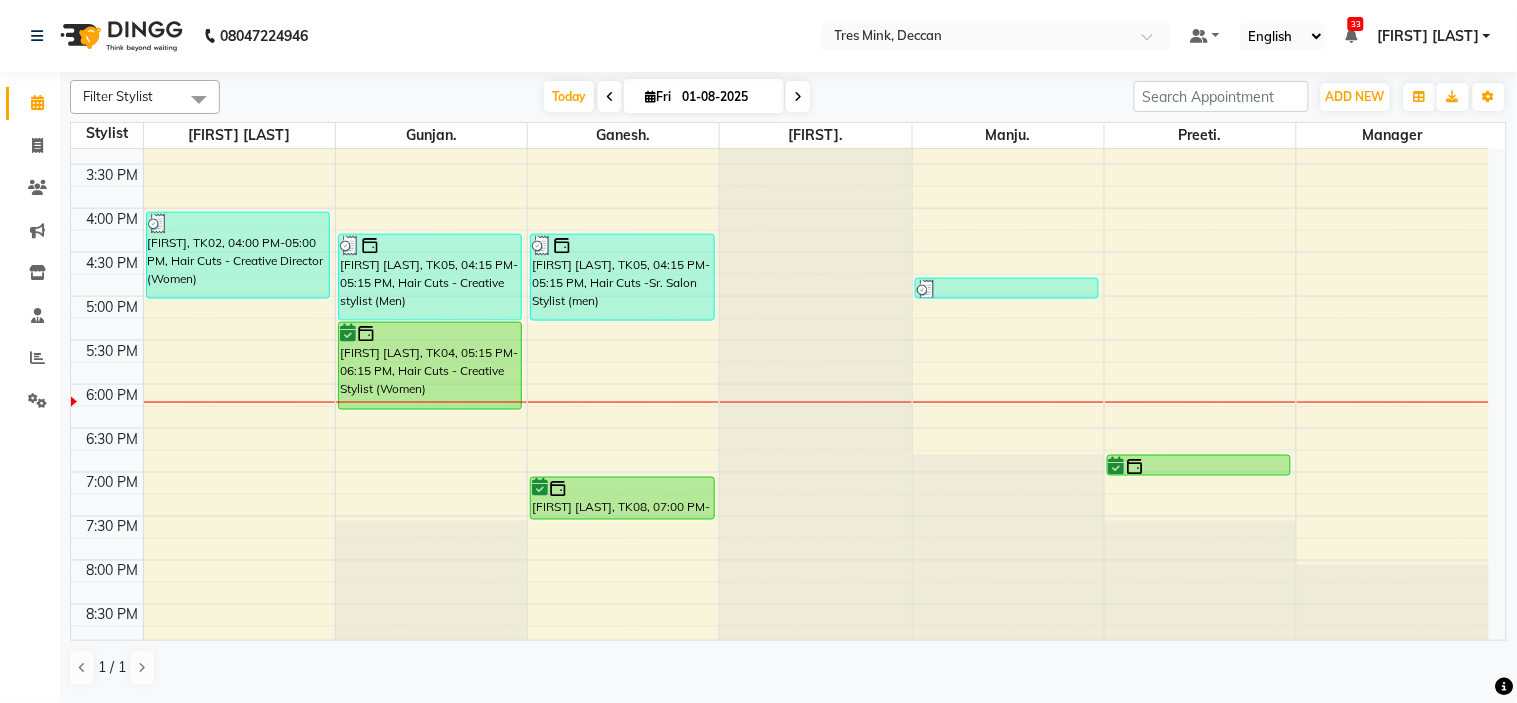 scroll, scrollTop: 656, scrollLeft: 0, axis: vertical 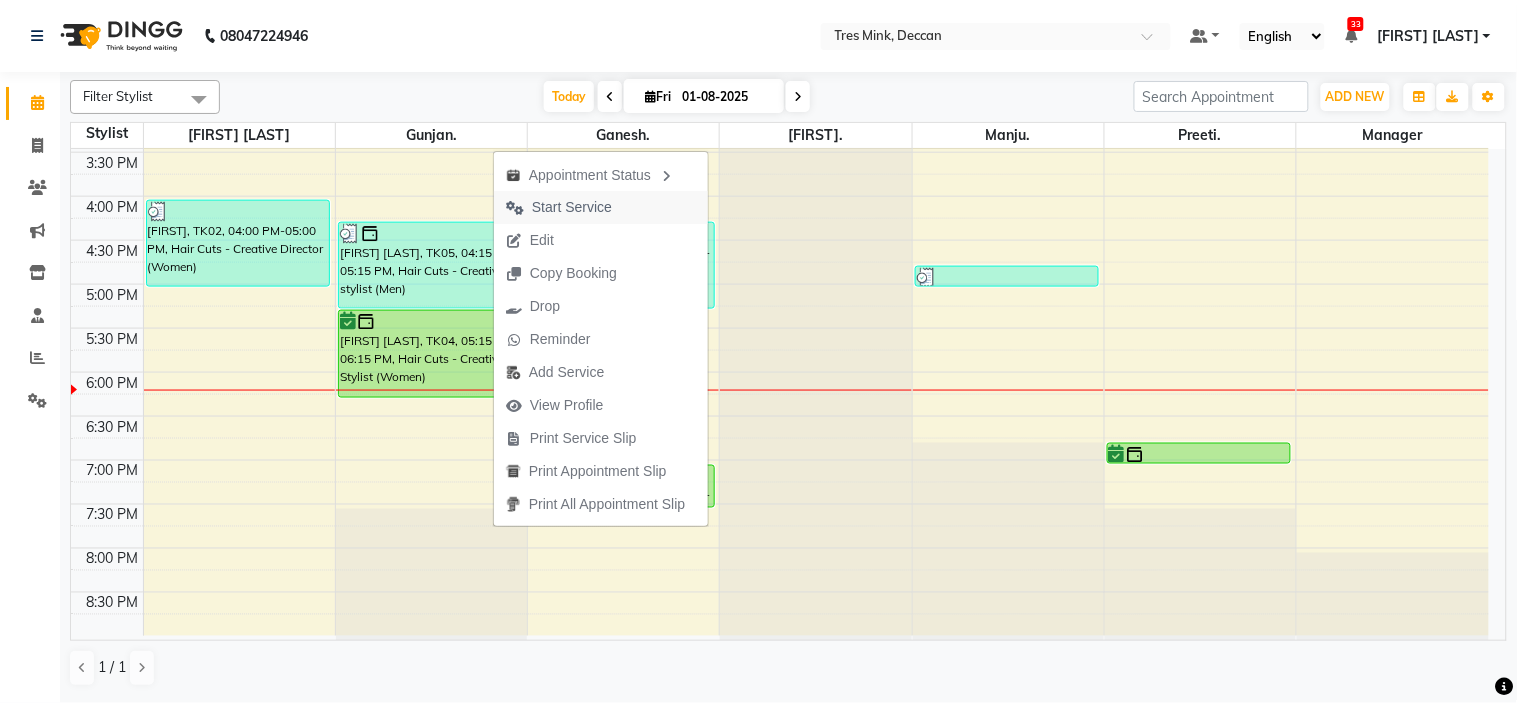 click on "Start Service" at bounding box center [572, 207] 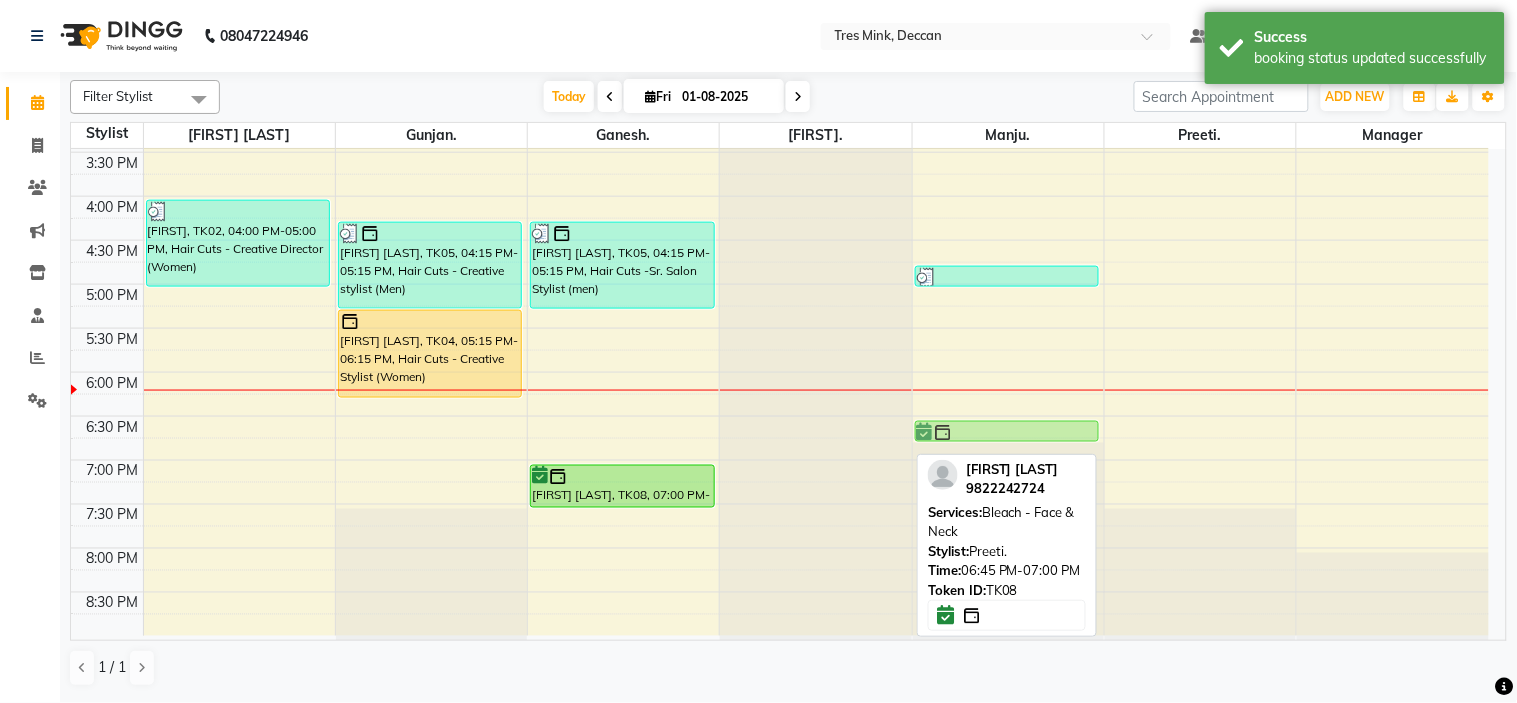 drag, startPoint x: 1155, startPoint y: 452, endPoint x: 1023, endPoint y: 441, distance: 132.45753 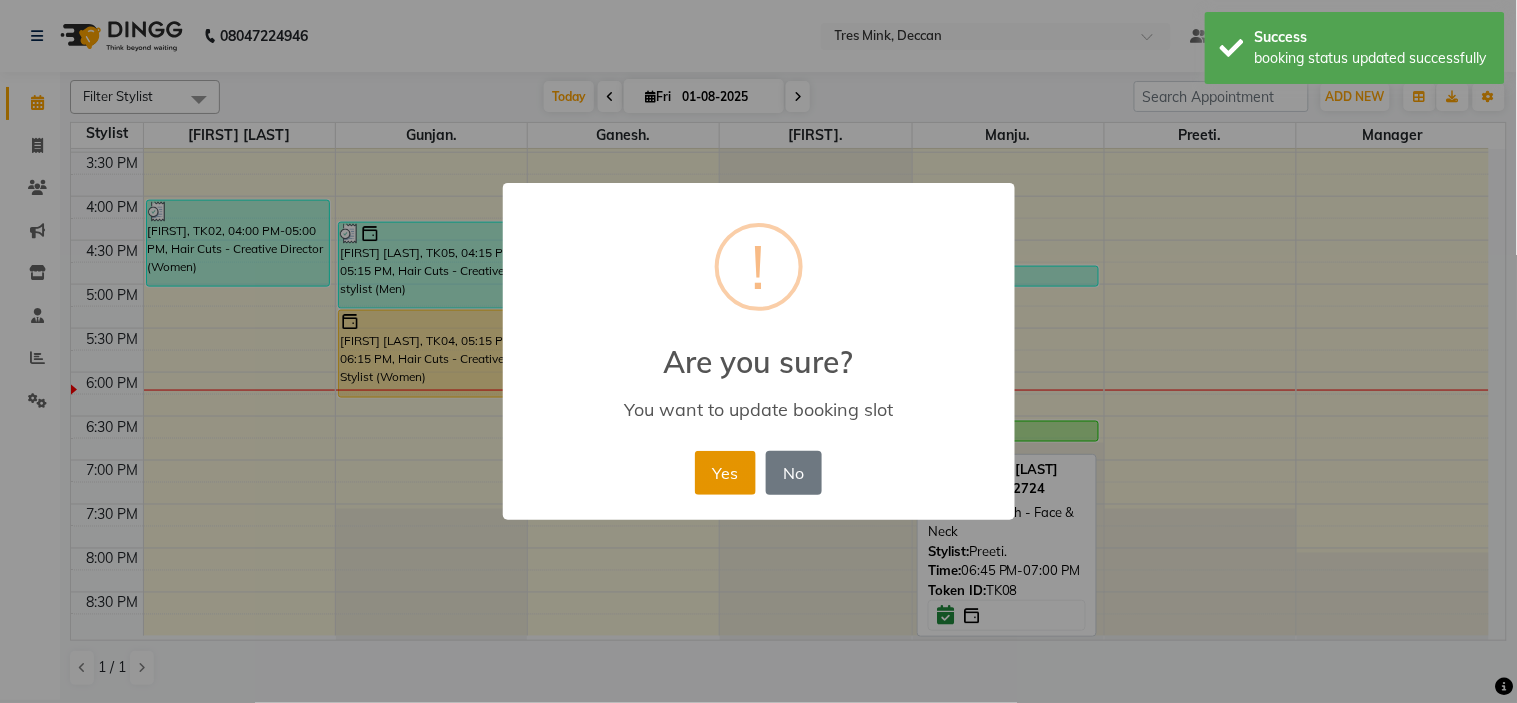 click on "Yes" at bounding box center [725, 473] 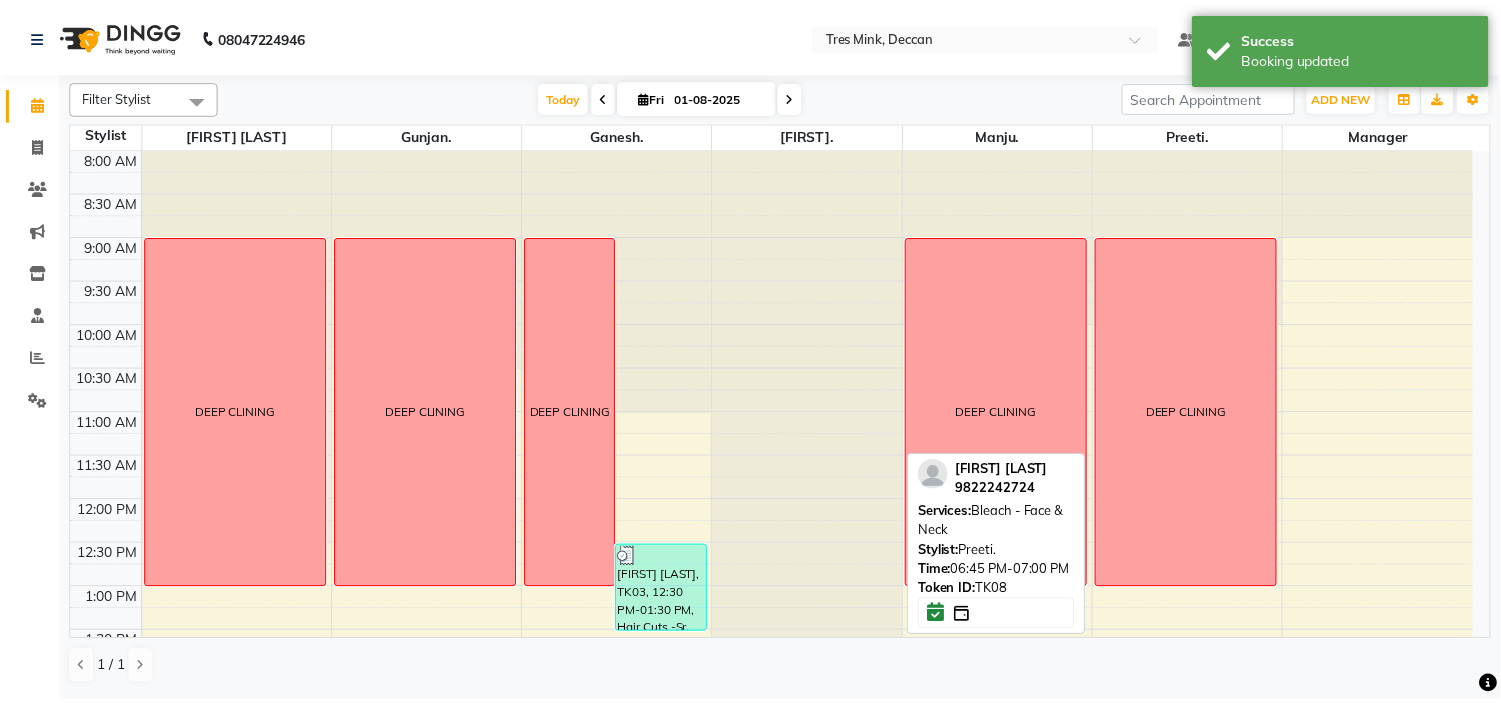 scroll, scrollTop: 555, scrollLeft: 0, axis: vertical 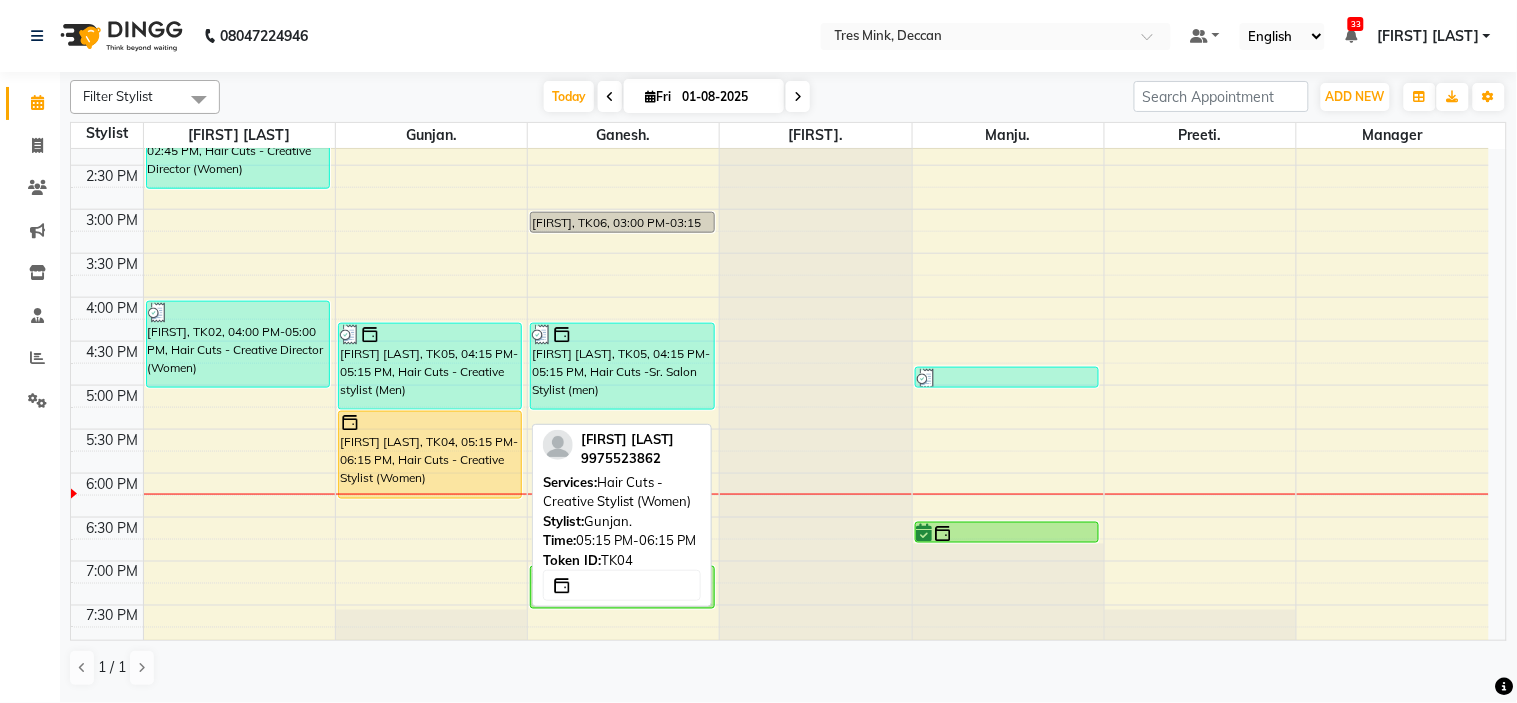 click on "[FIRST] [LAST], TK04, 05:15 PM-06:15 PM, Hair Cuts - Creative Stylist (Women)" at bounding box center (430, 455) 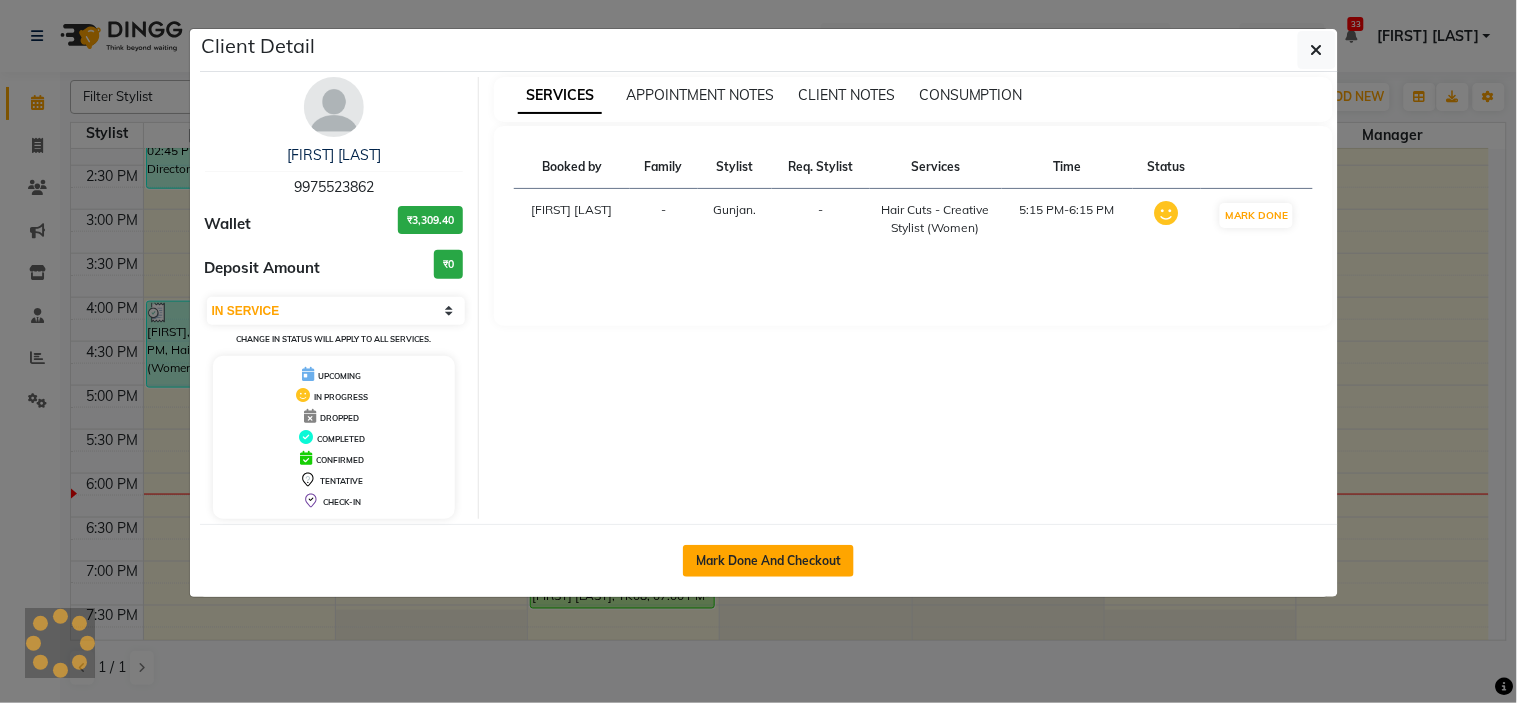 click on "Mark Done And Checkout" 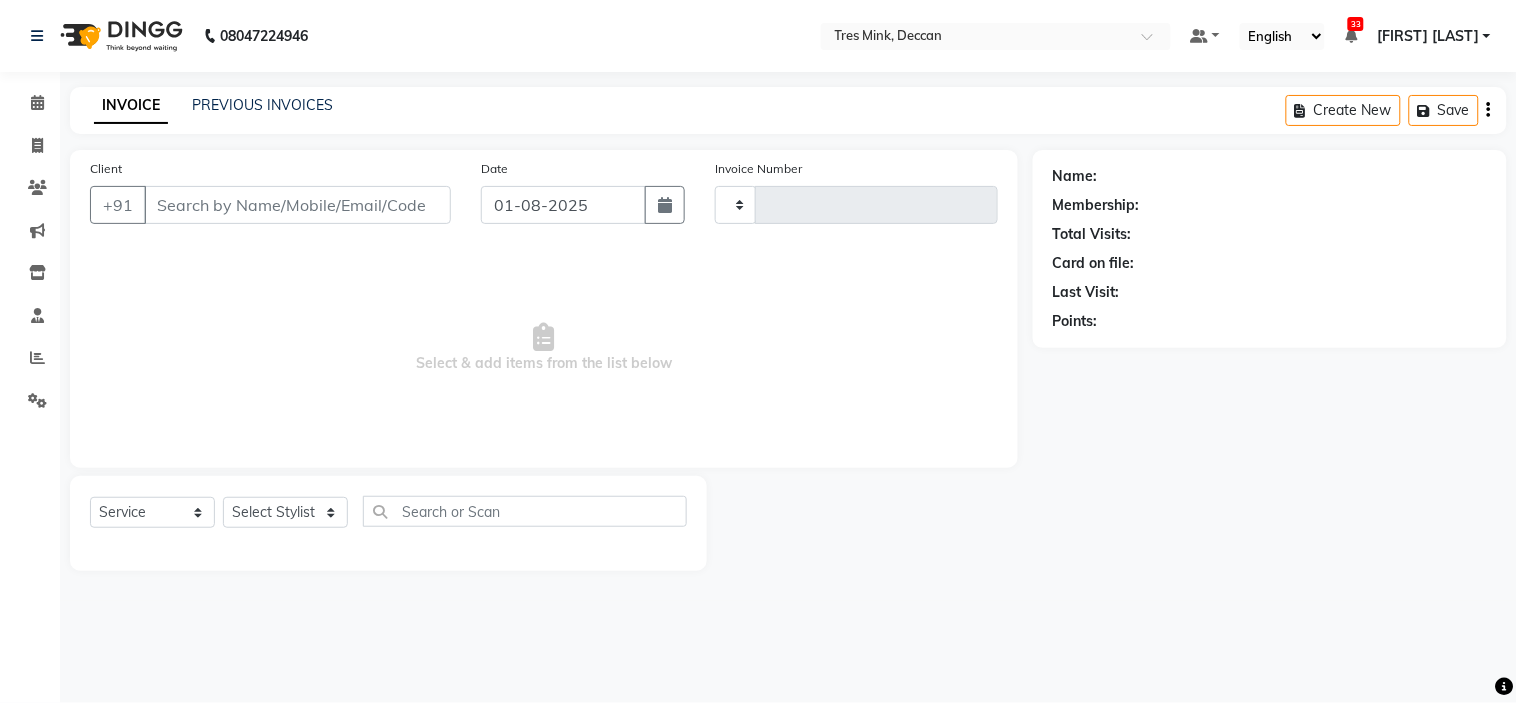 type on "0781" 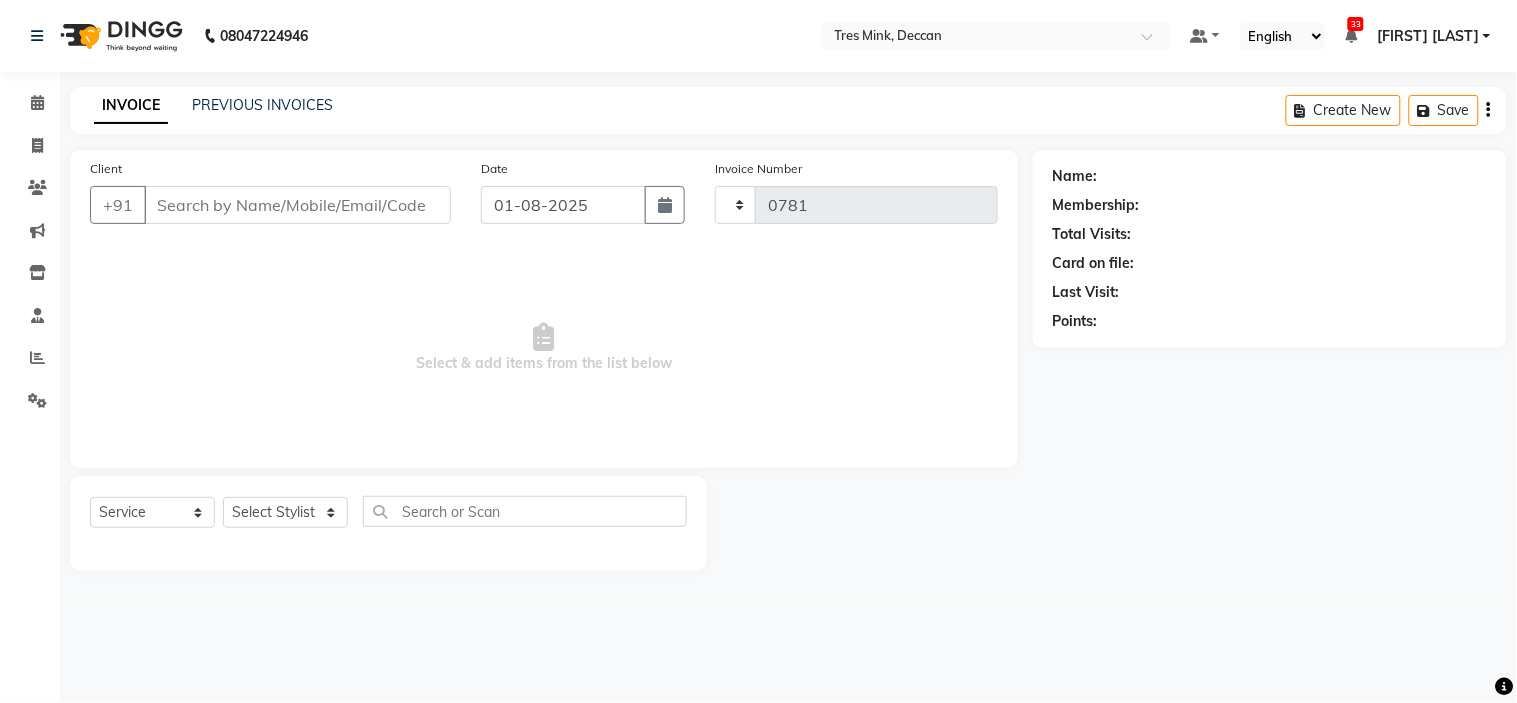 select on "8055" 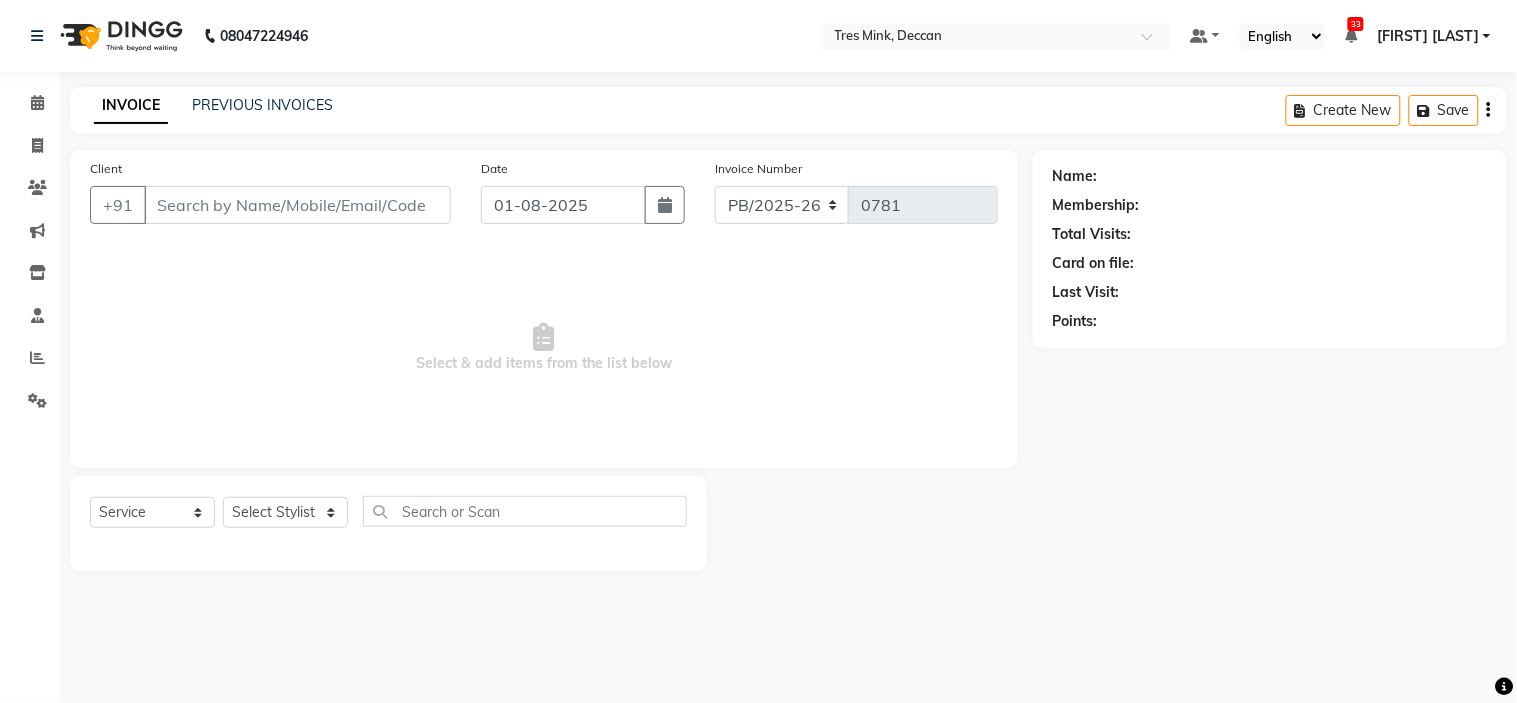 type on "9975523862" 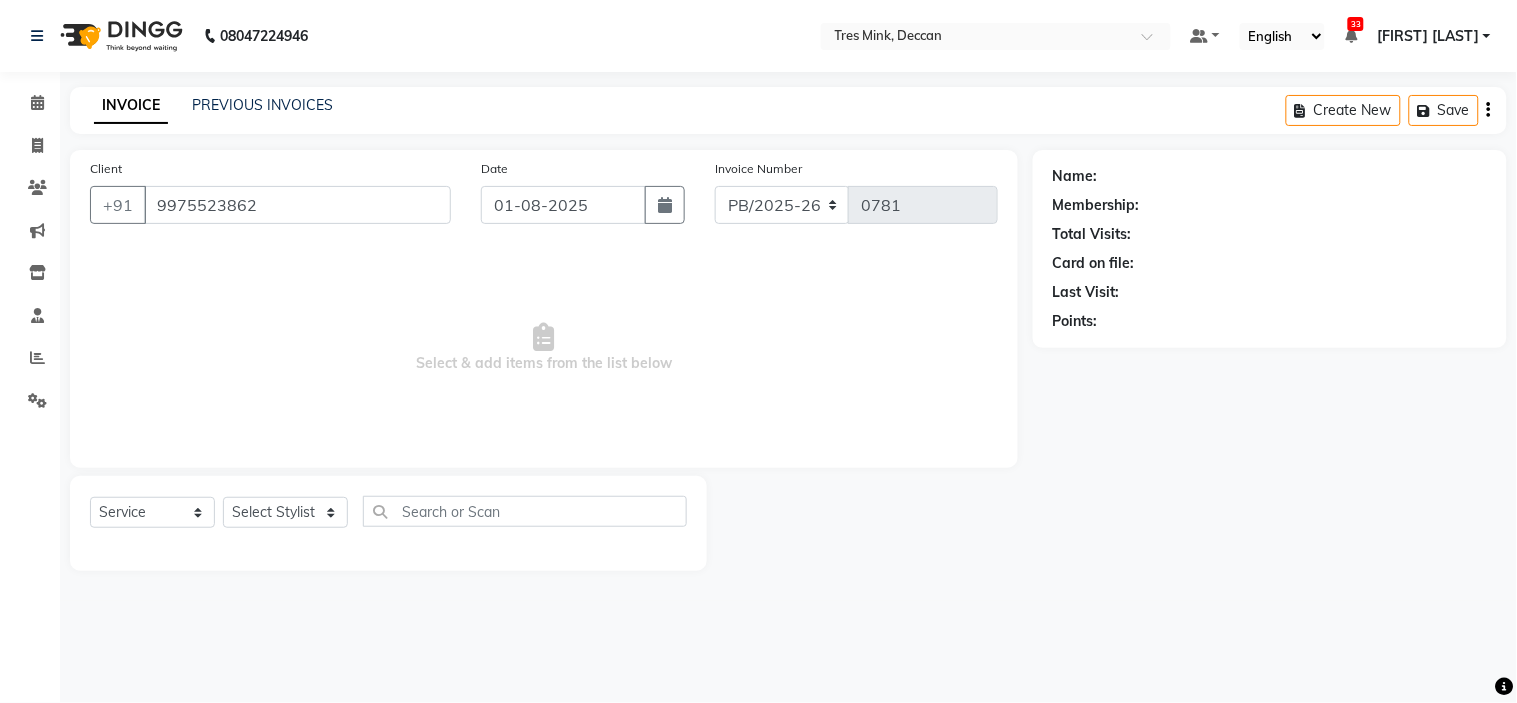 select on "59499" 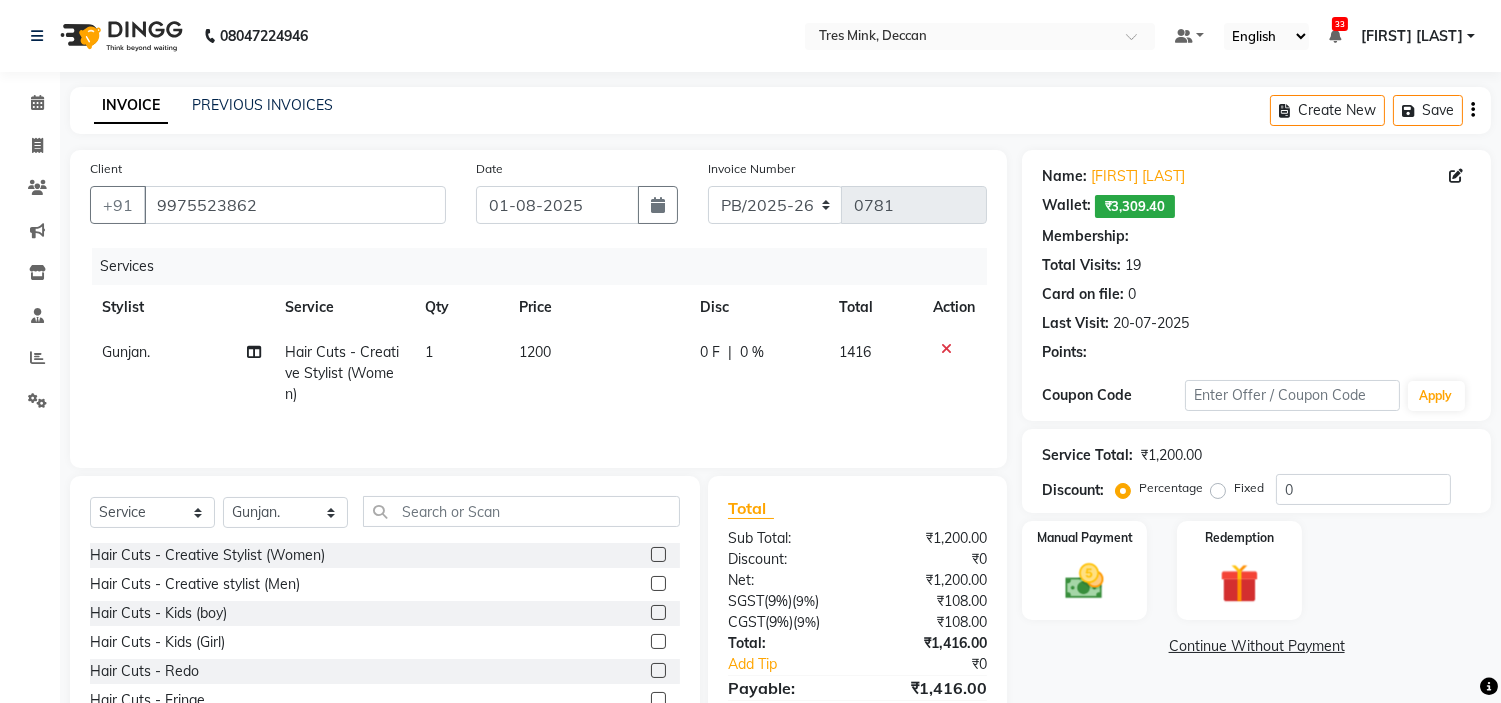type on "10" 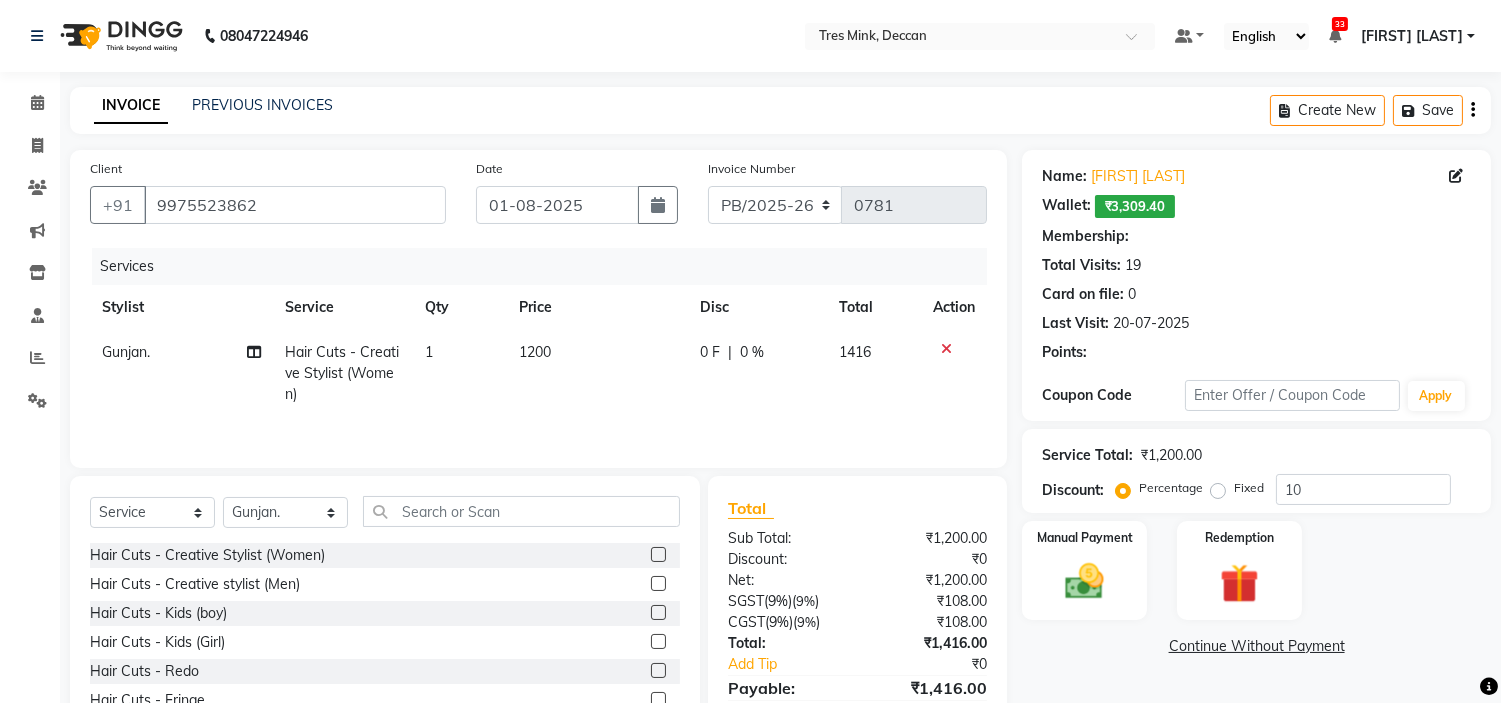 select on "1: Object" 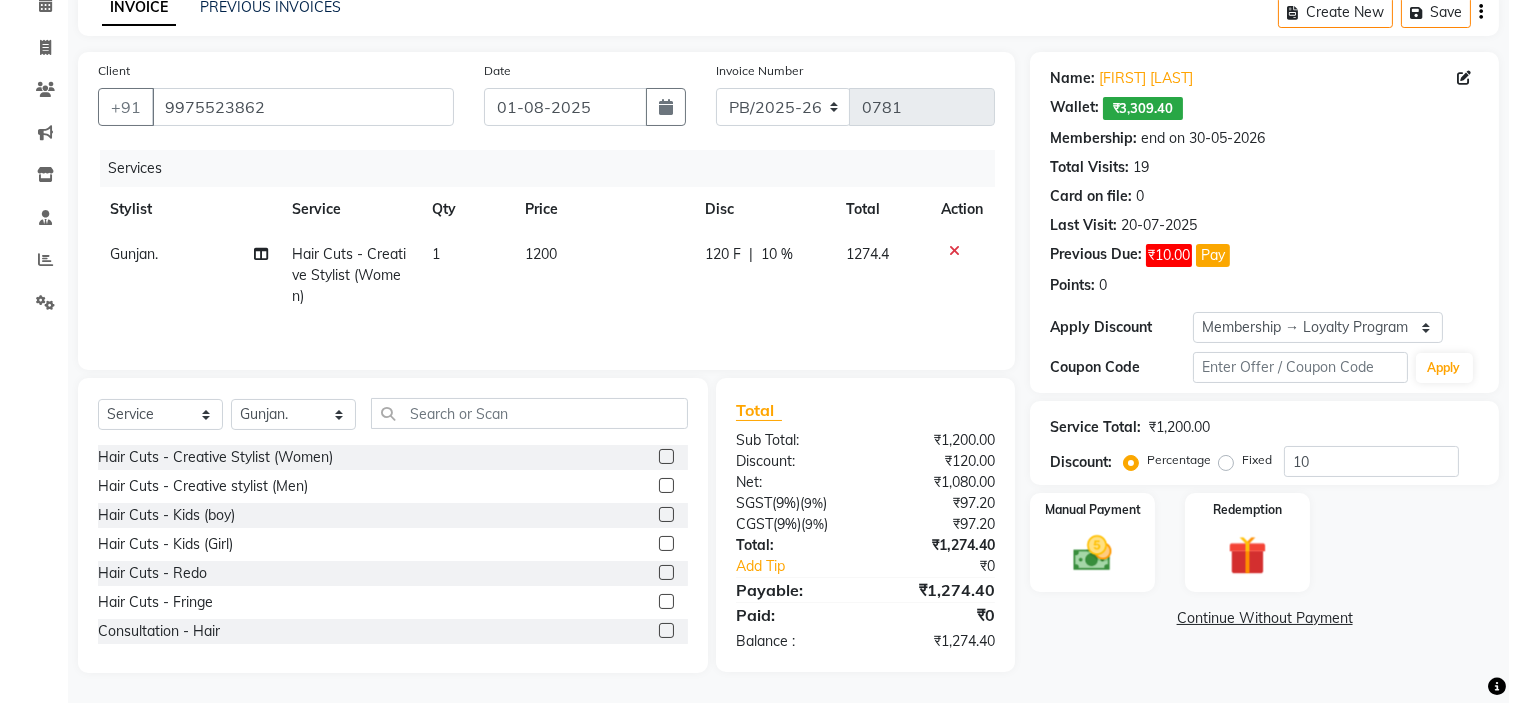 scroll, scrollTop: 0, scrollLeft: 0, axis: both 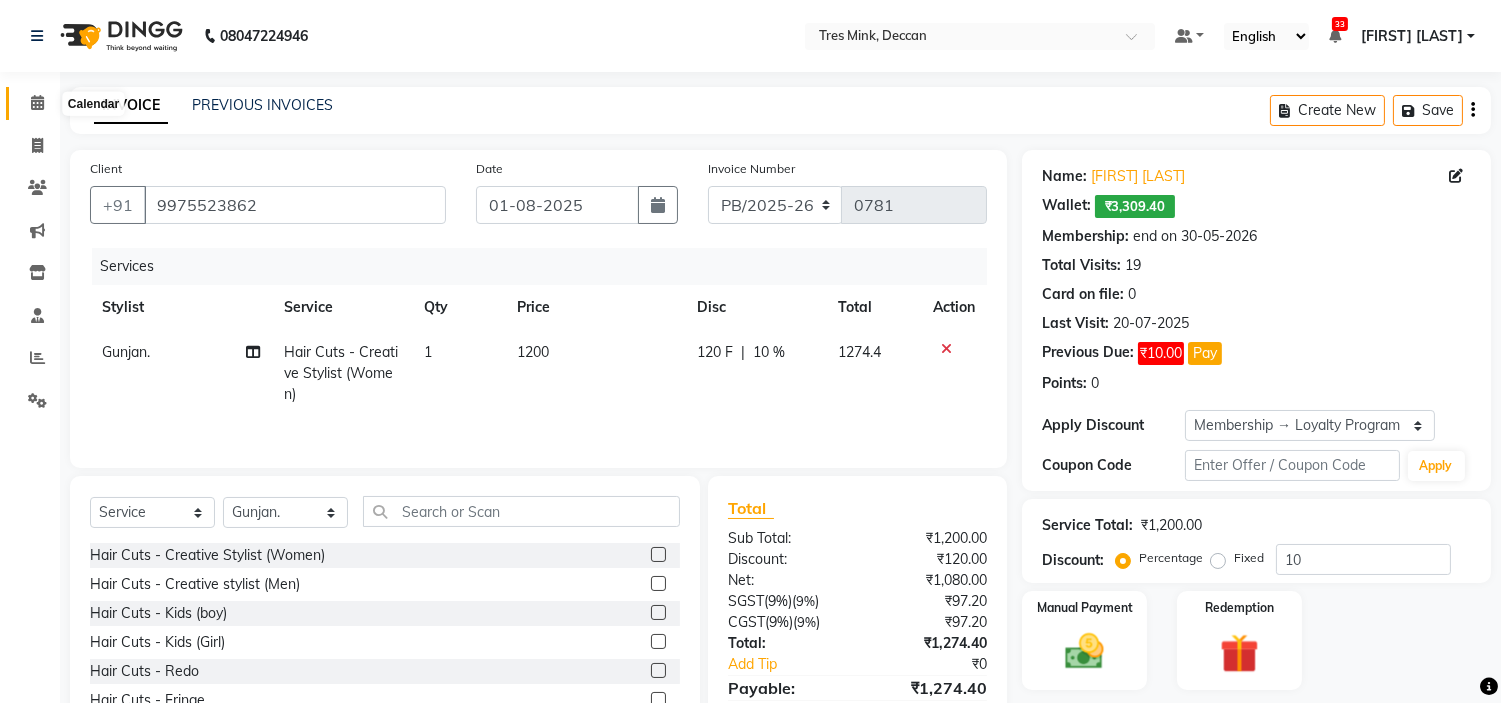 click 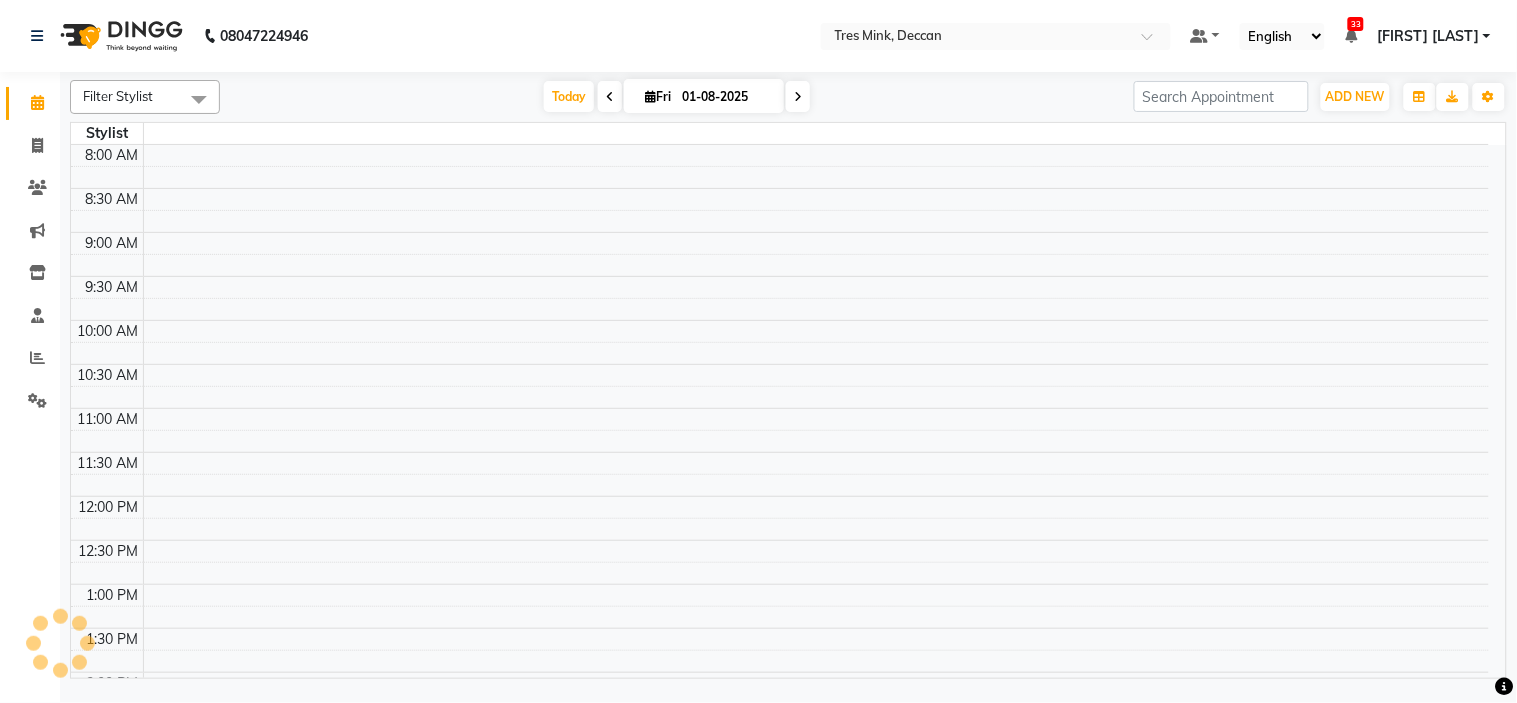 scroll, scrollTop: 618, scrollLeft: 0, axis: vertical 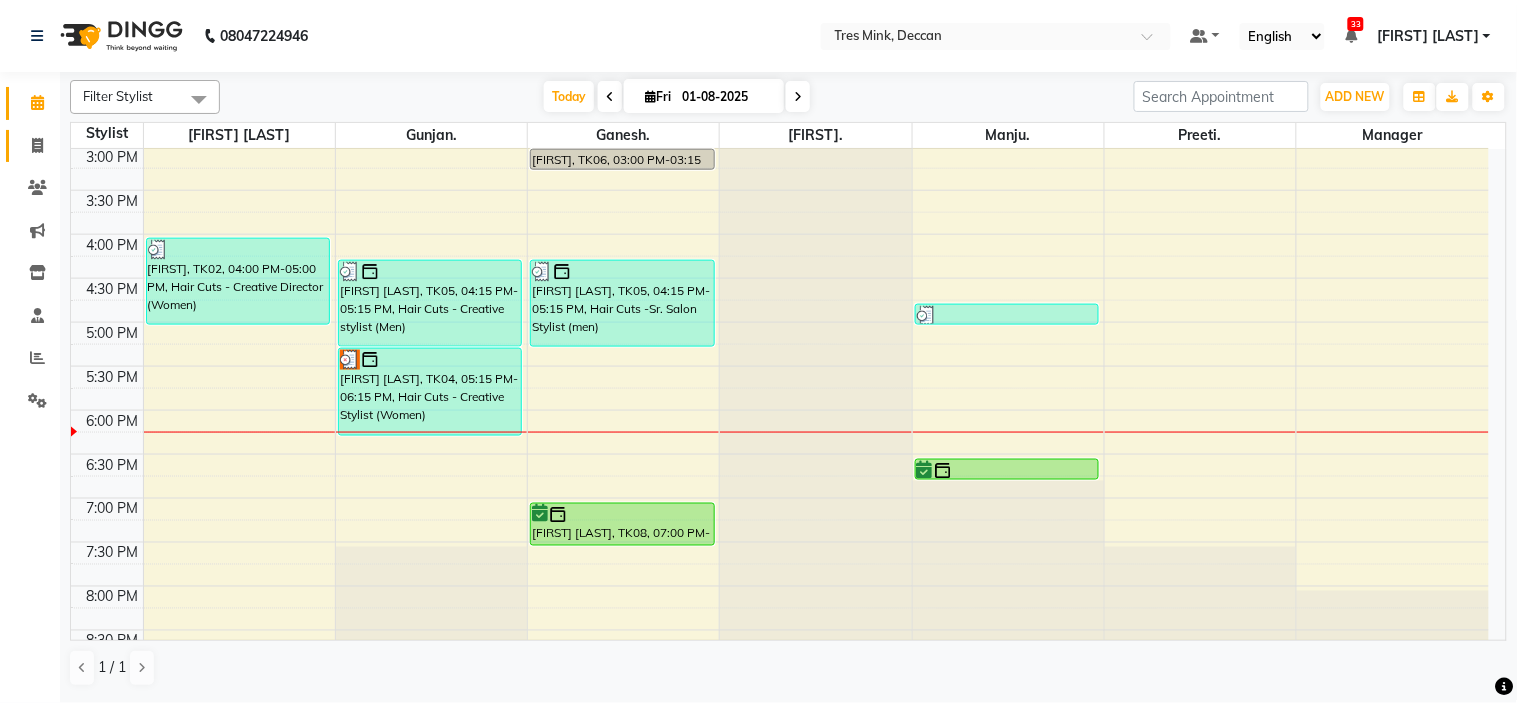 click on "Invoice" 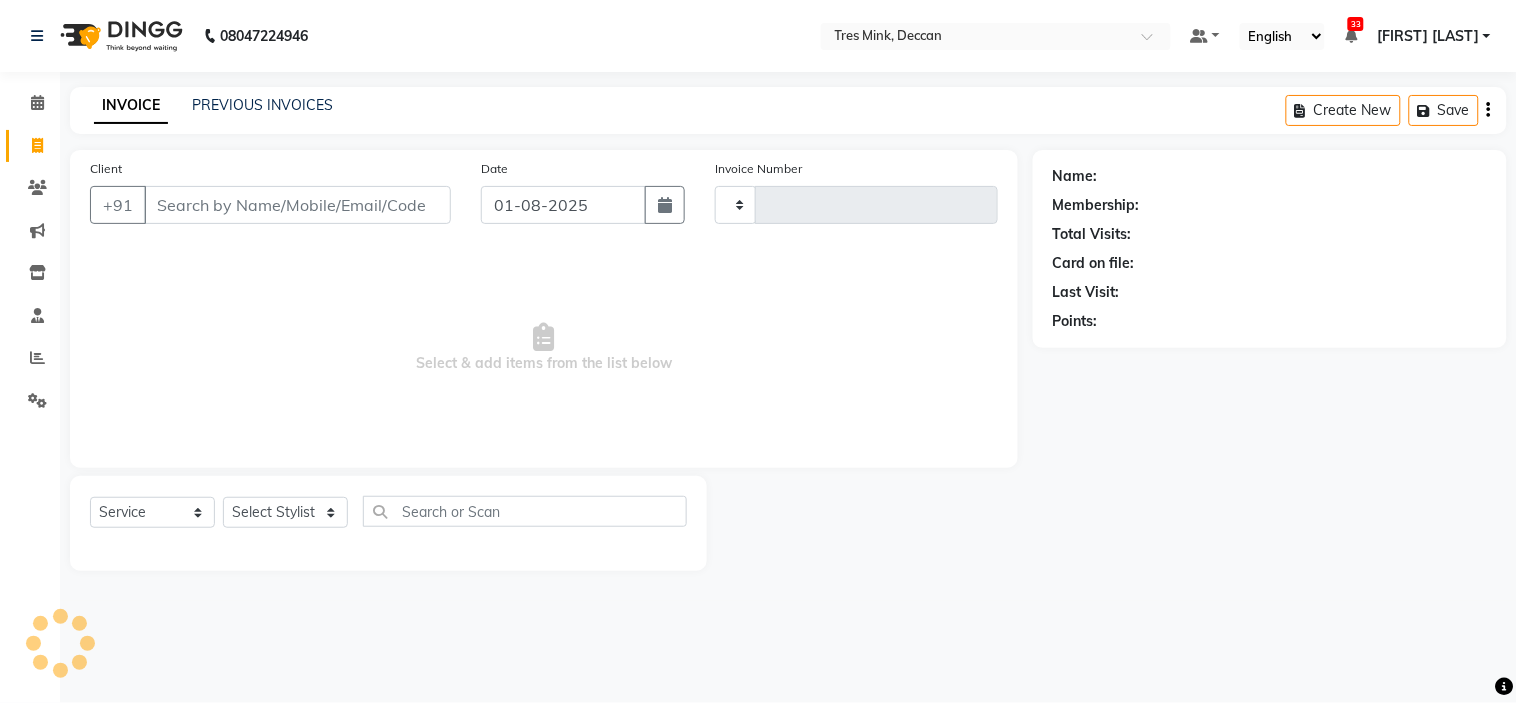 type on "0781" 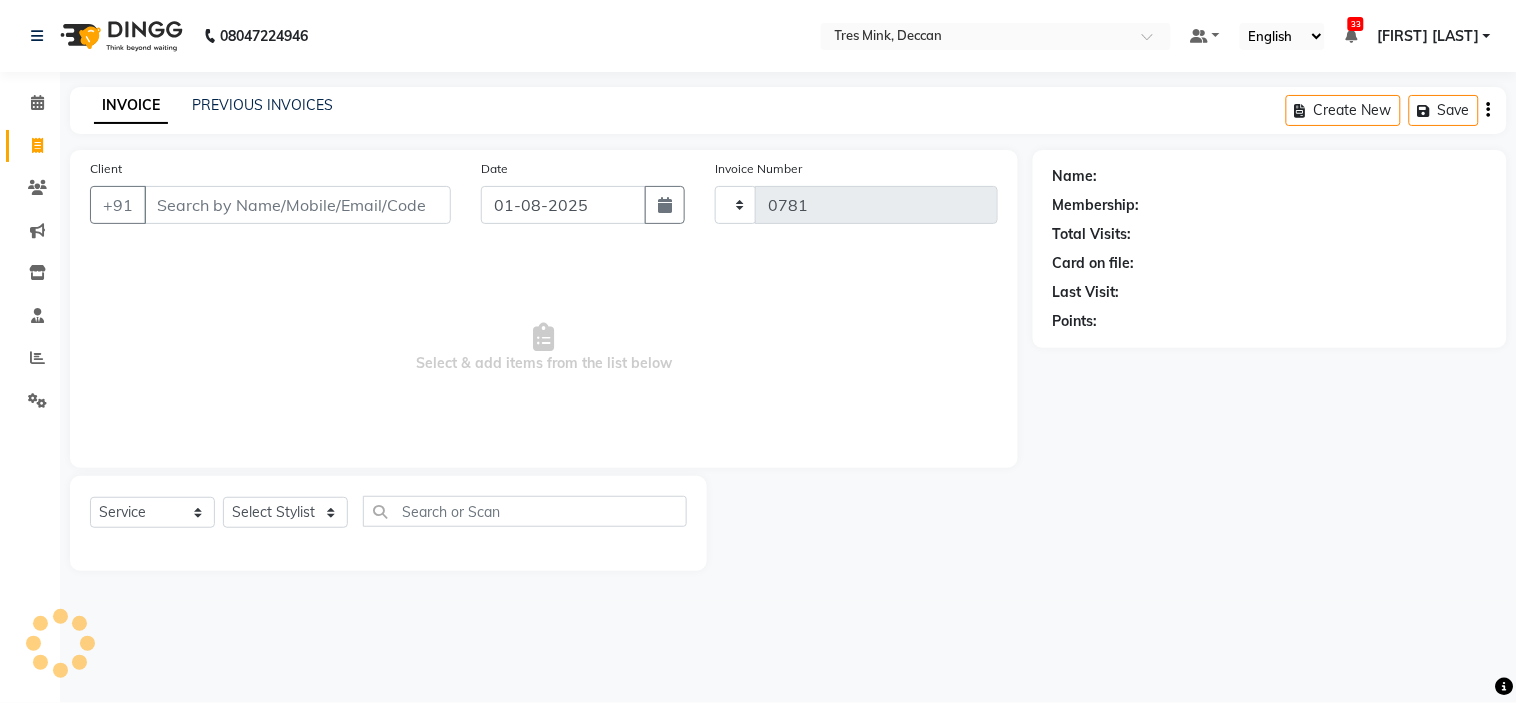 select on "8055" 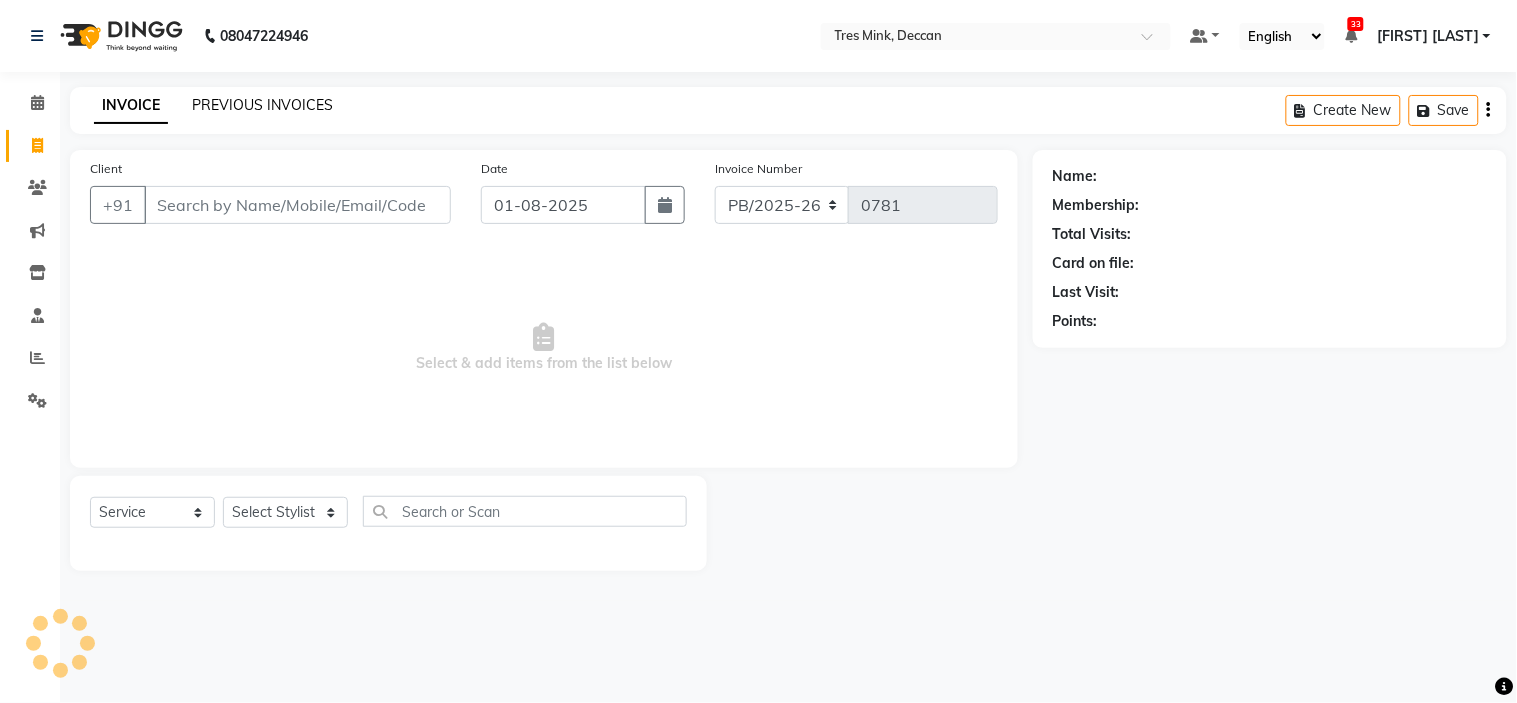 click on "PREVIOUS INVOICES" 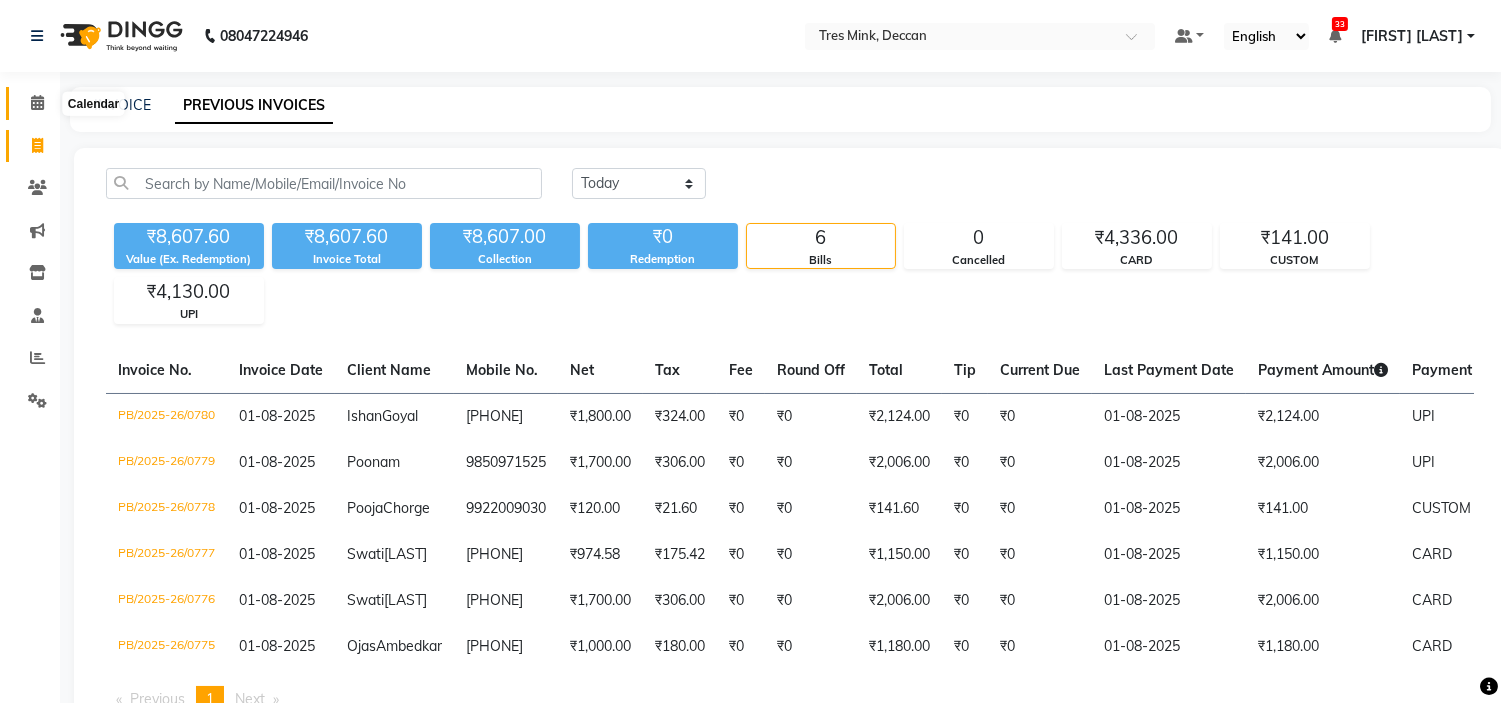 click 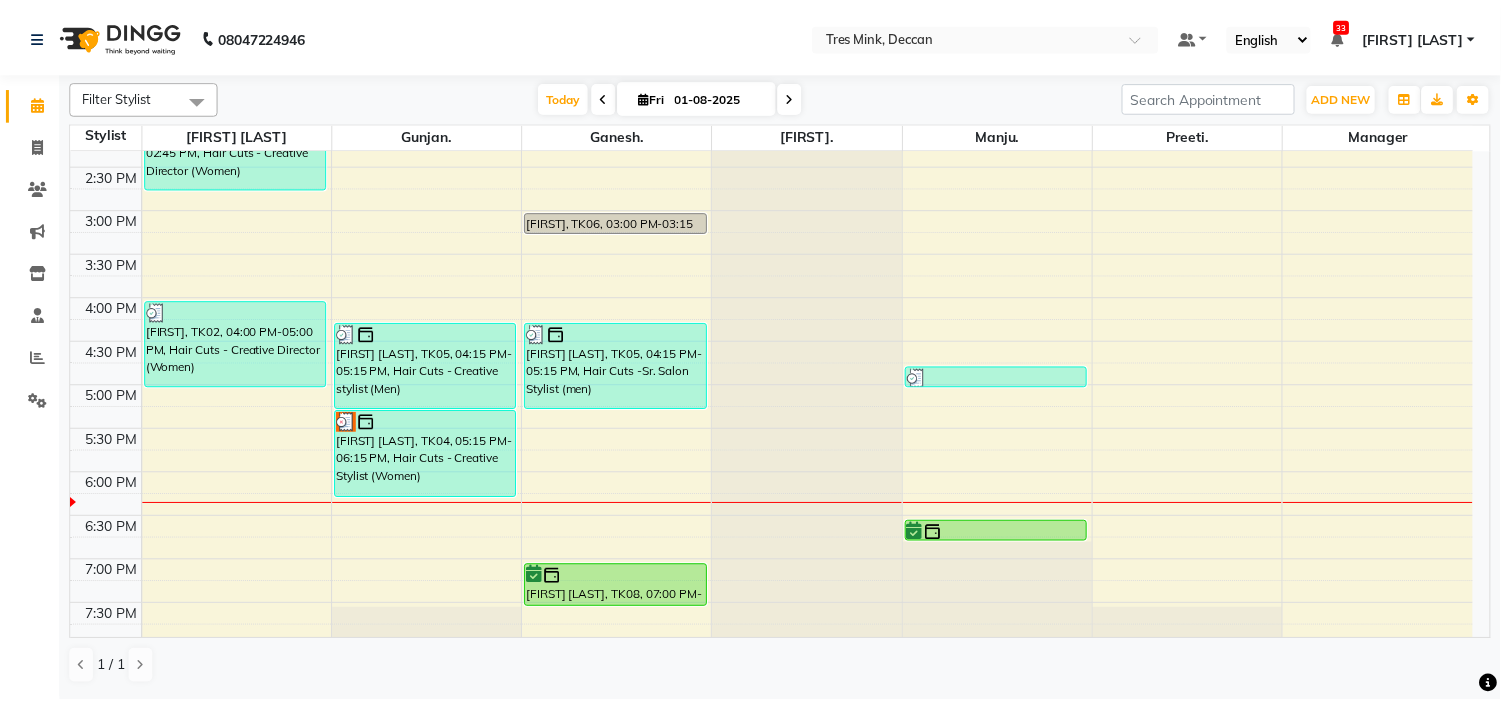 scroll, scrollTop: 656, scrollLeft: 0, axis: vertical 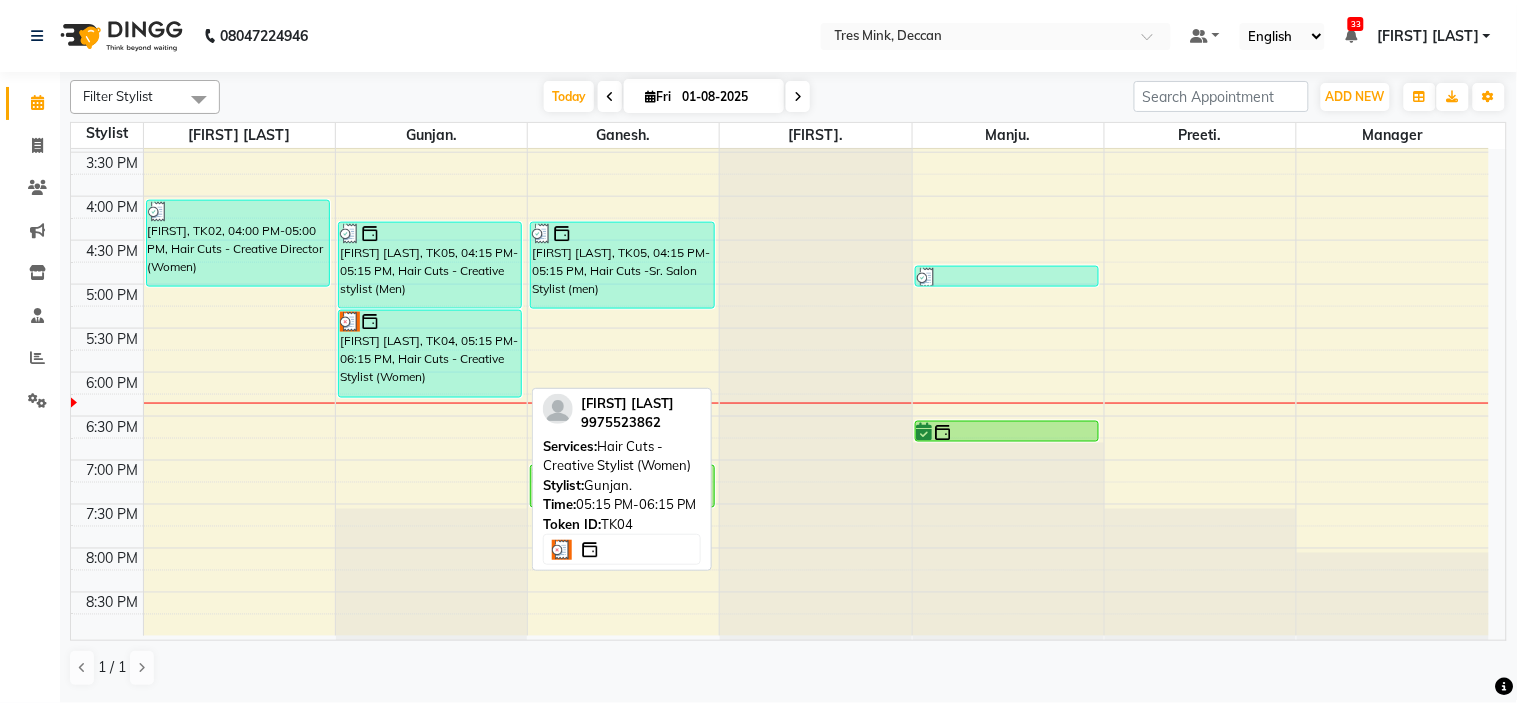 click at bounding box center (430, 322) 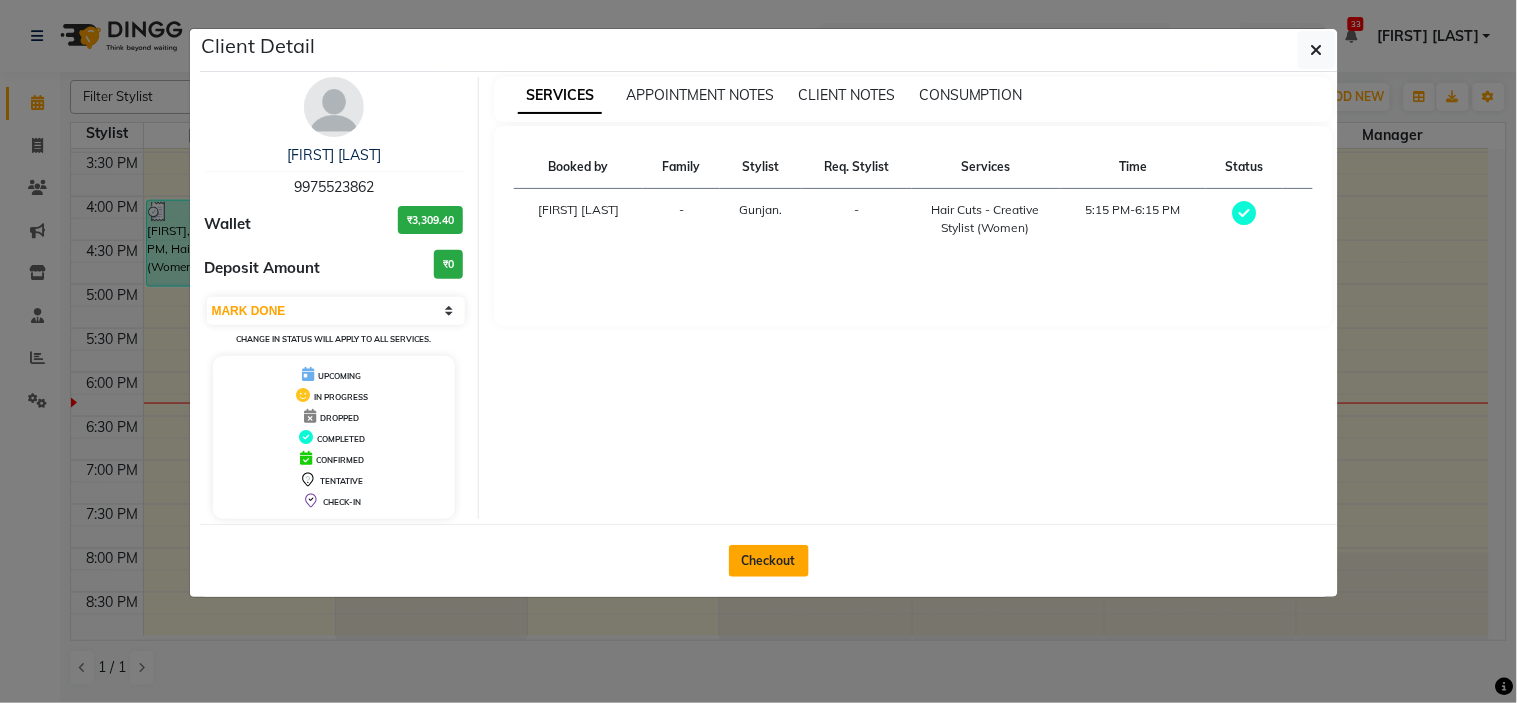 click on "Checkout" 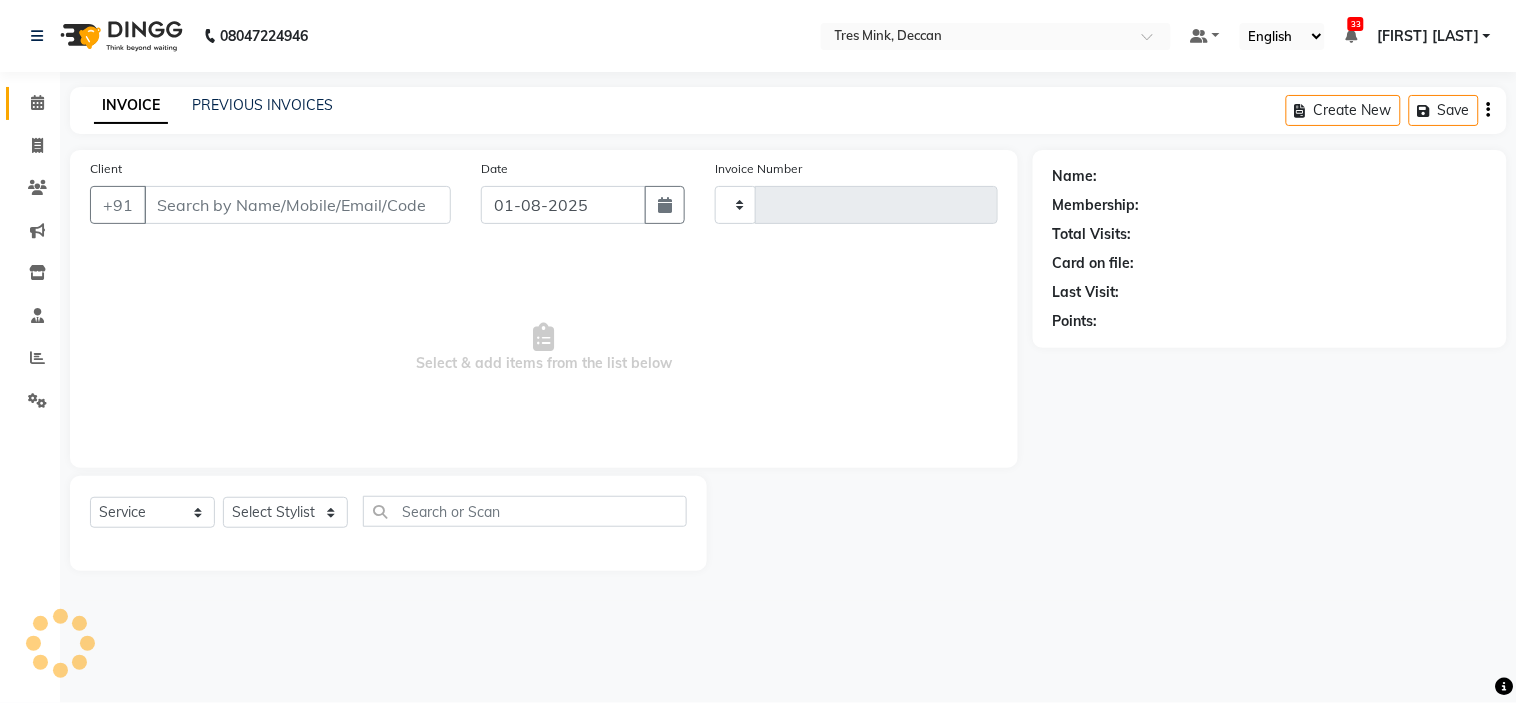 type on "0781" 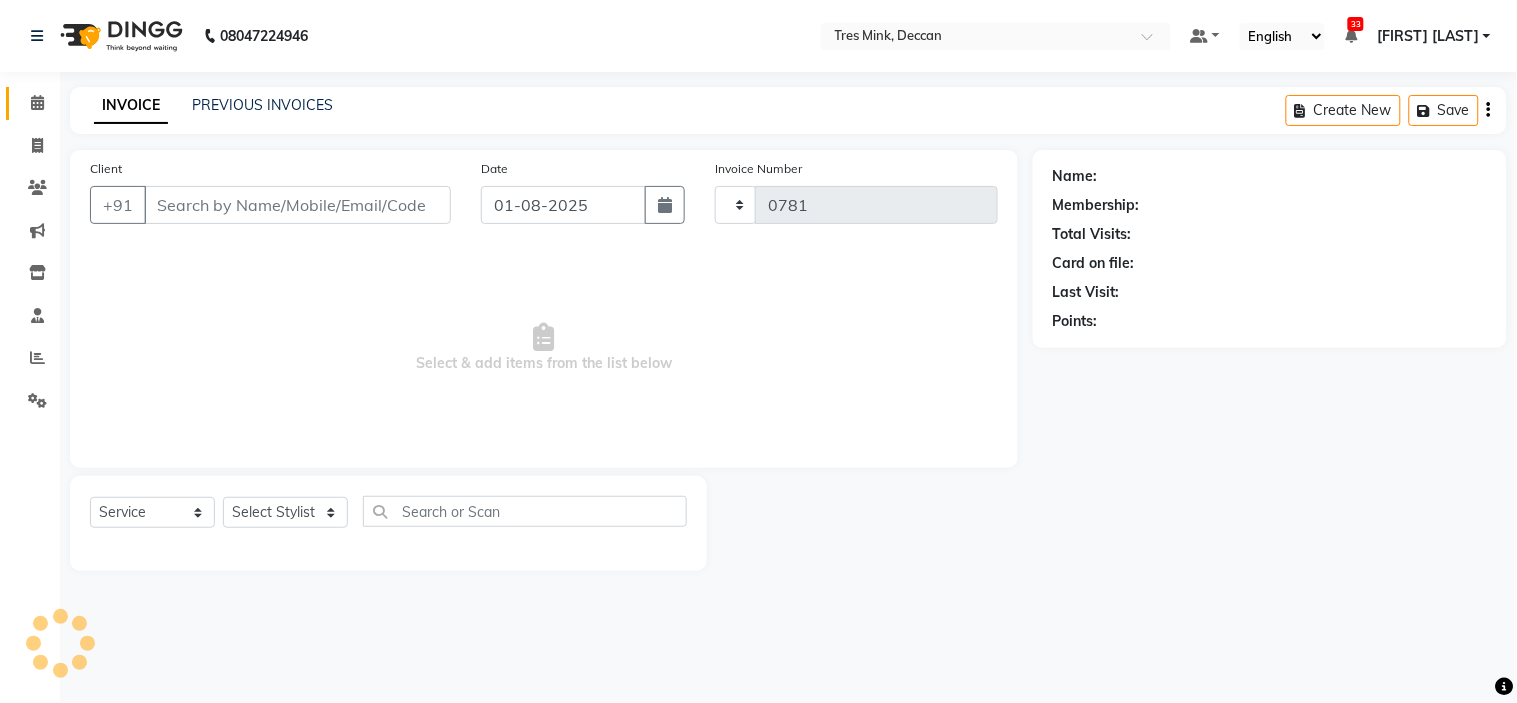 select on "8055" 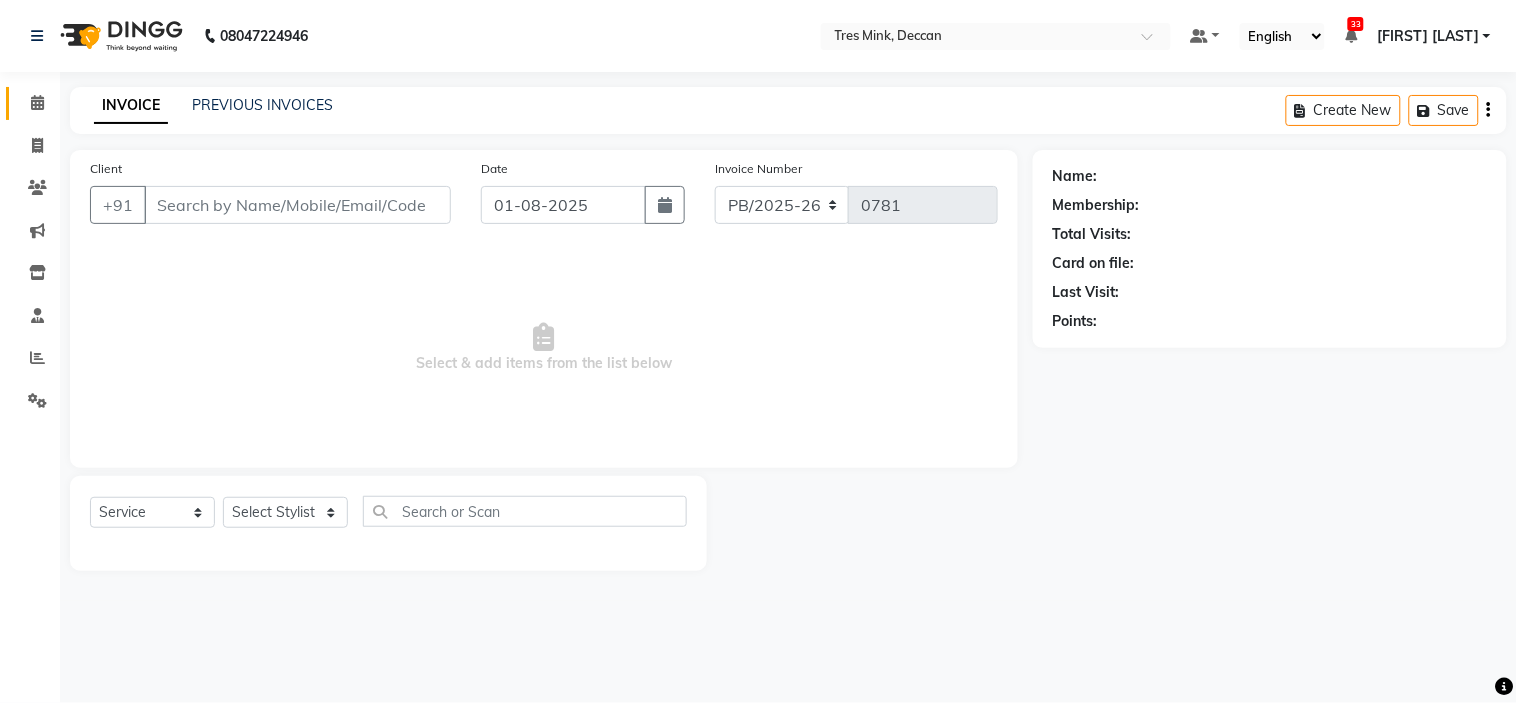 type on "9975523862" 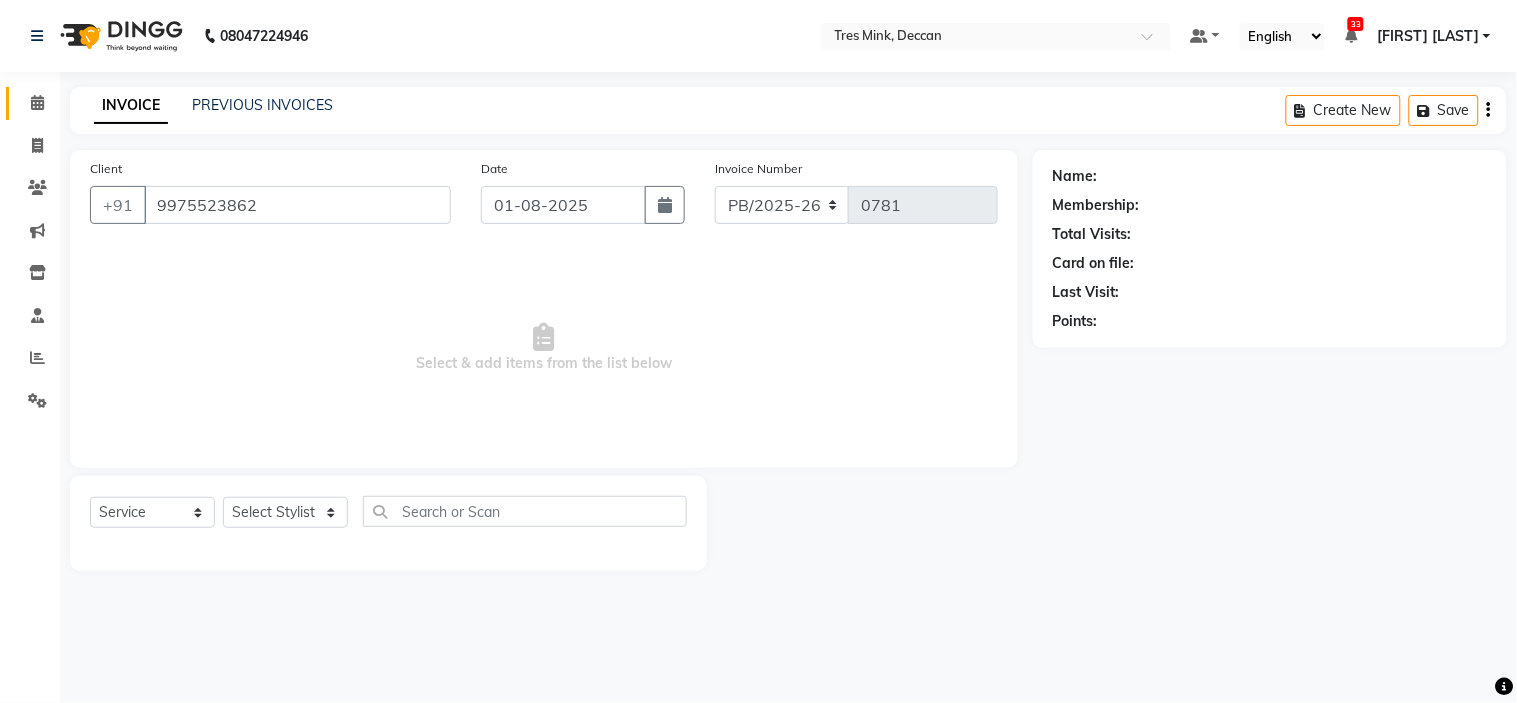 select on "59499" 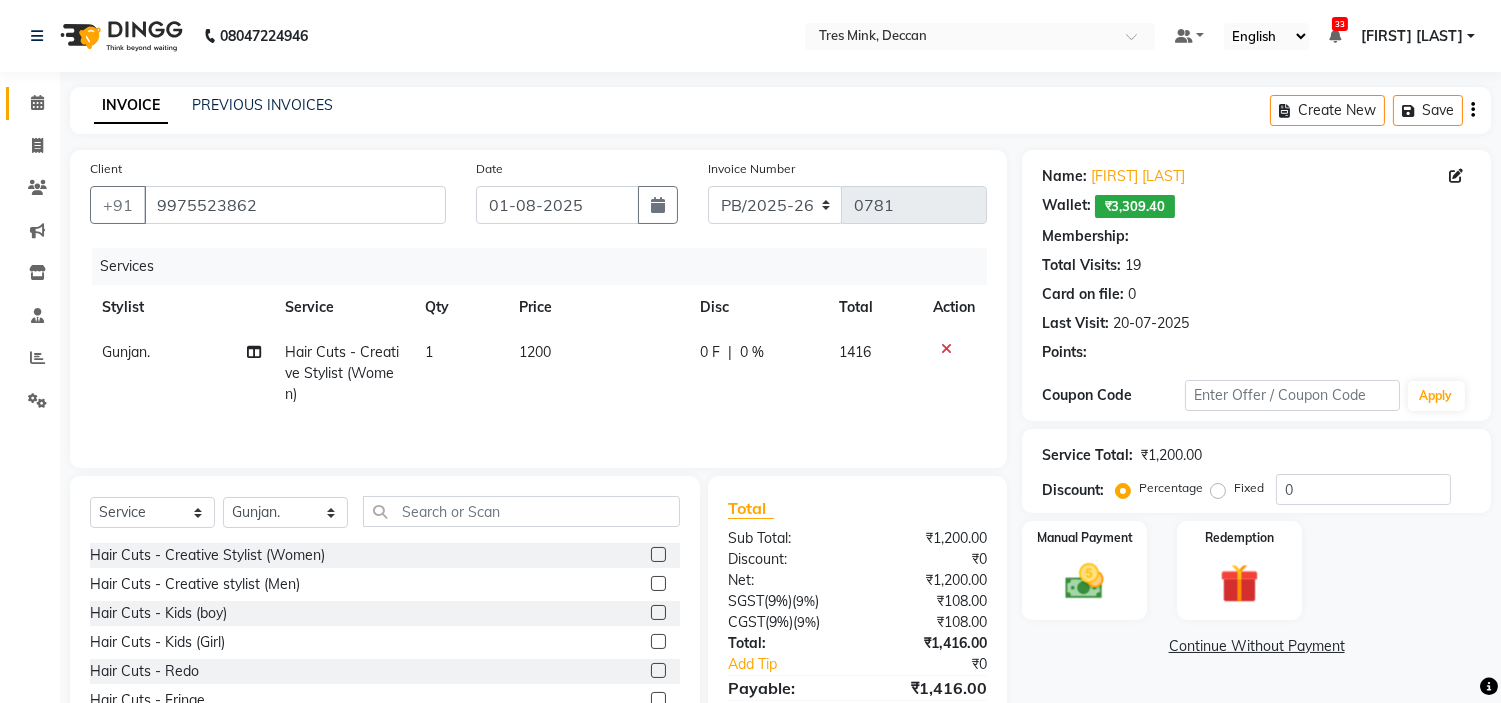 type on "10" 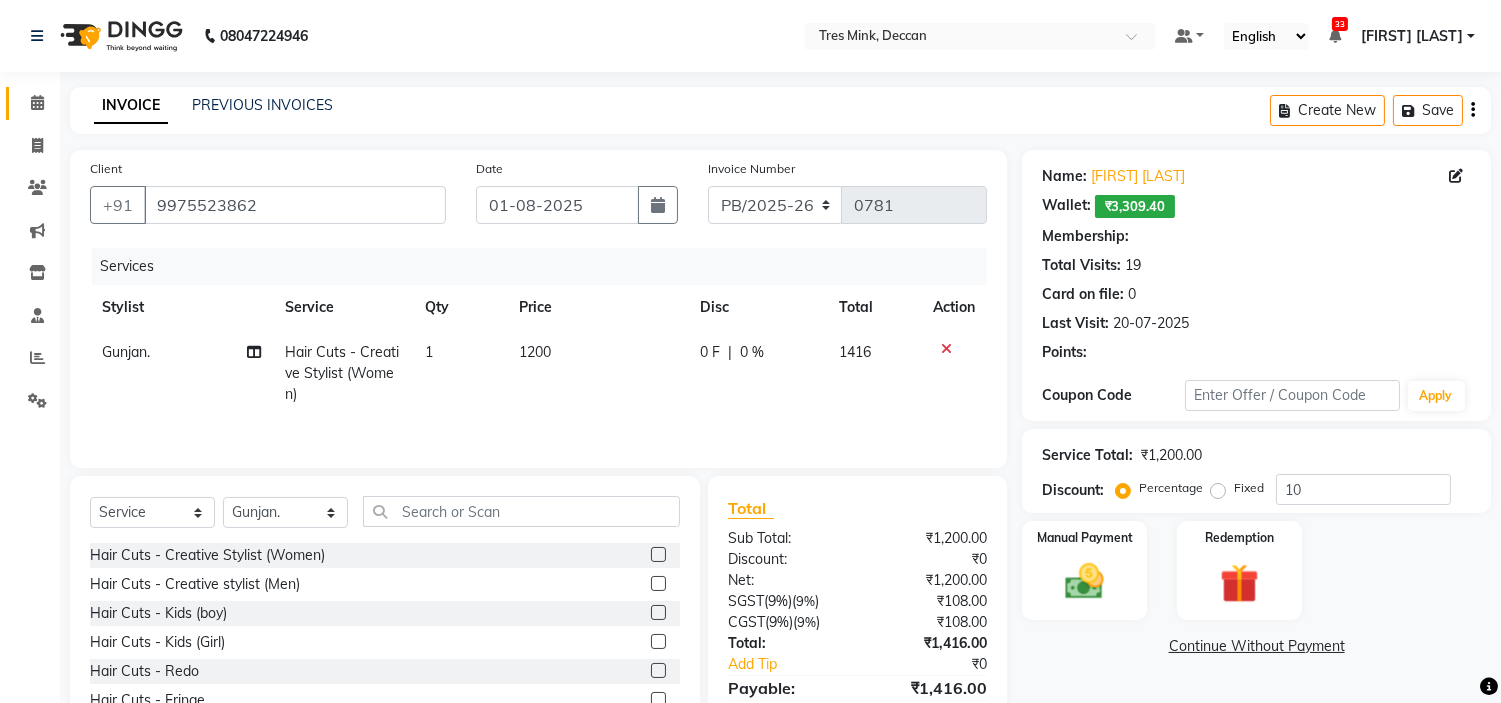 select on "1: Object" 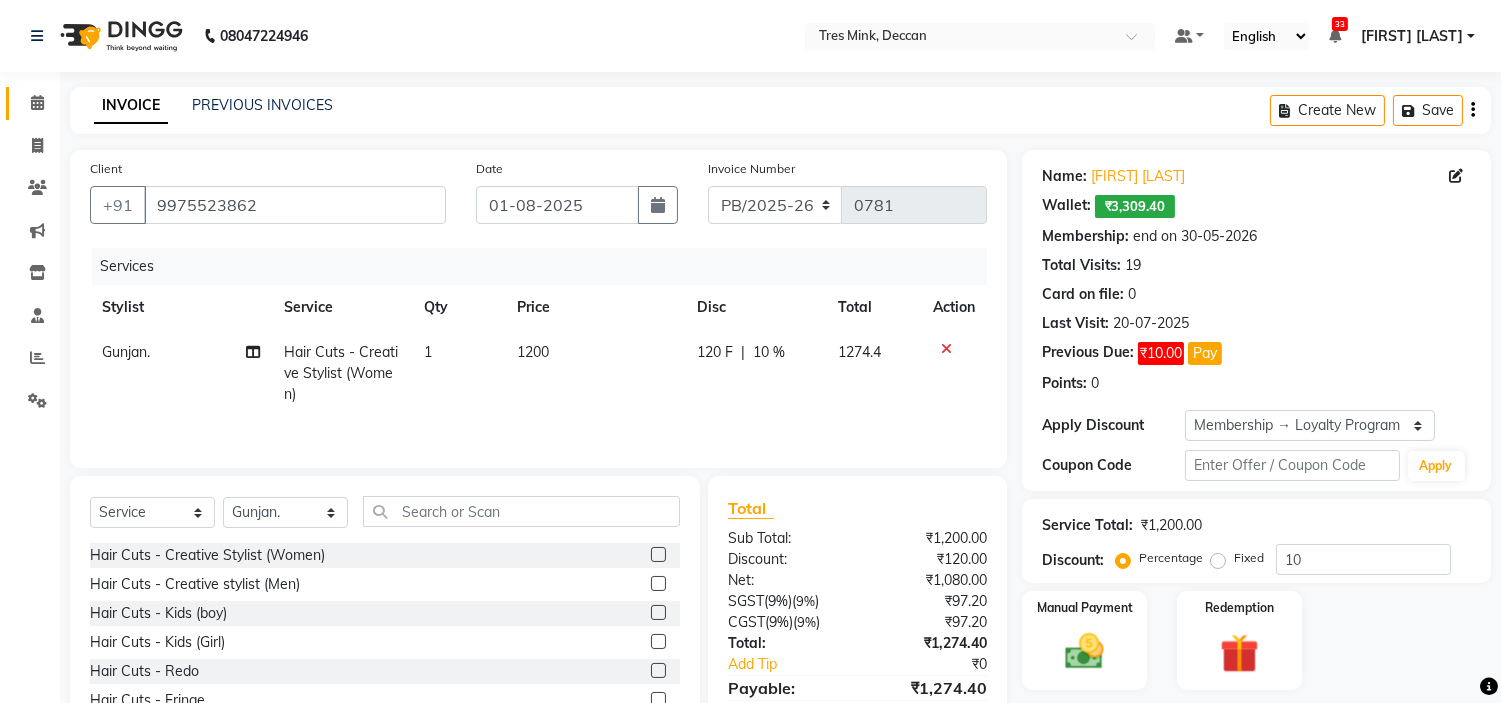 scroll, scrollTop: 100, scrollLeft: 0, axis: vertical 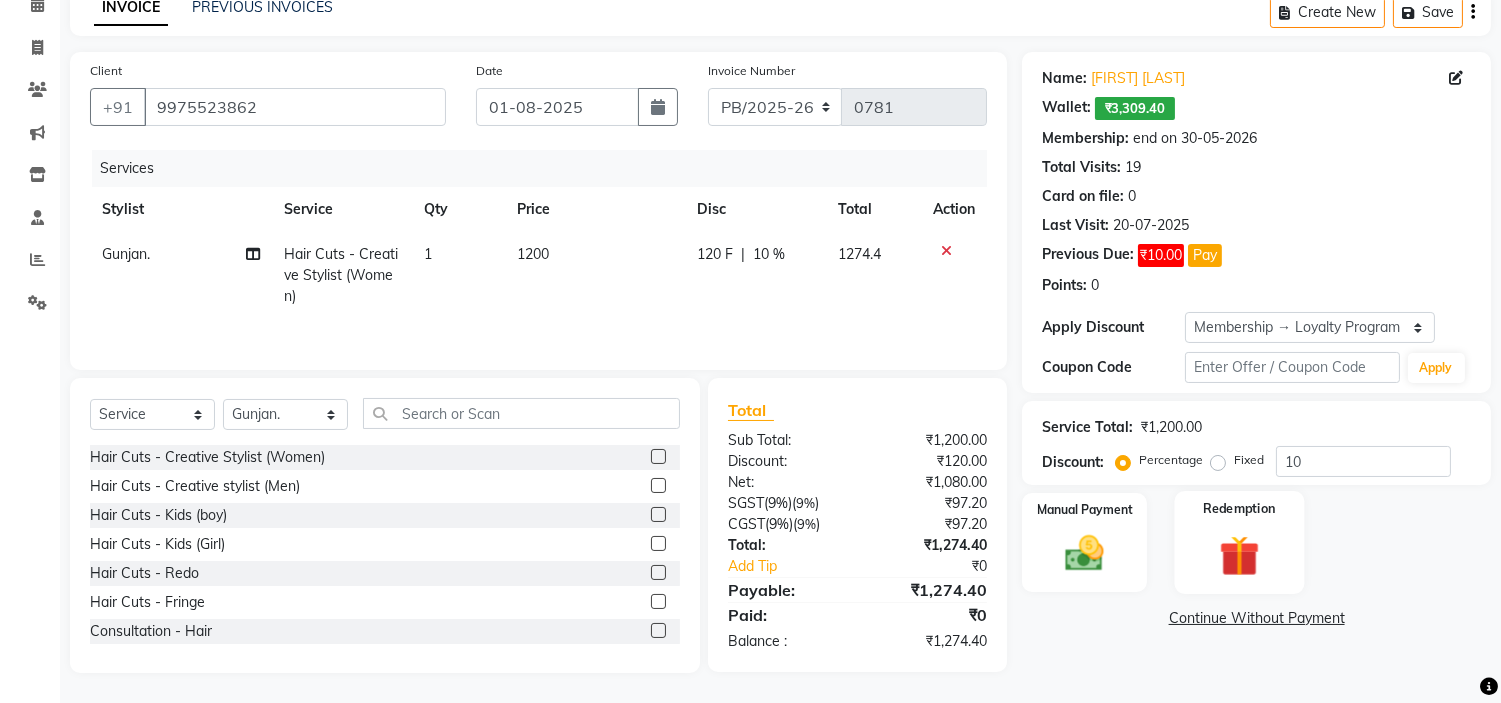 click 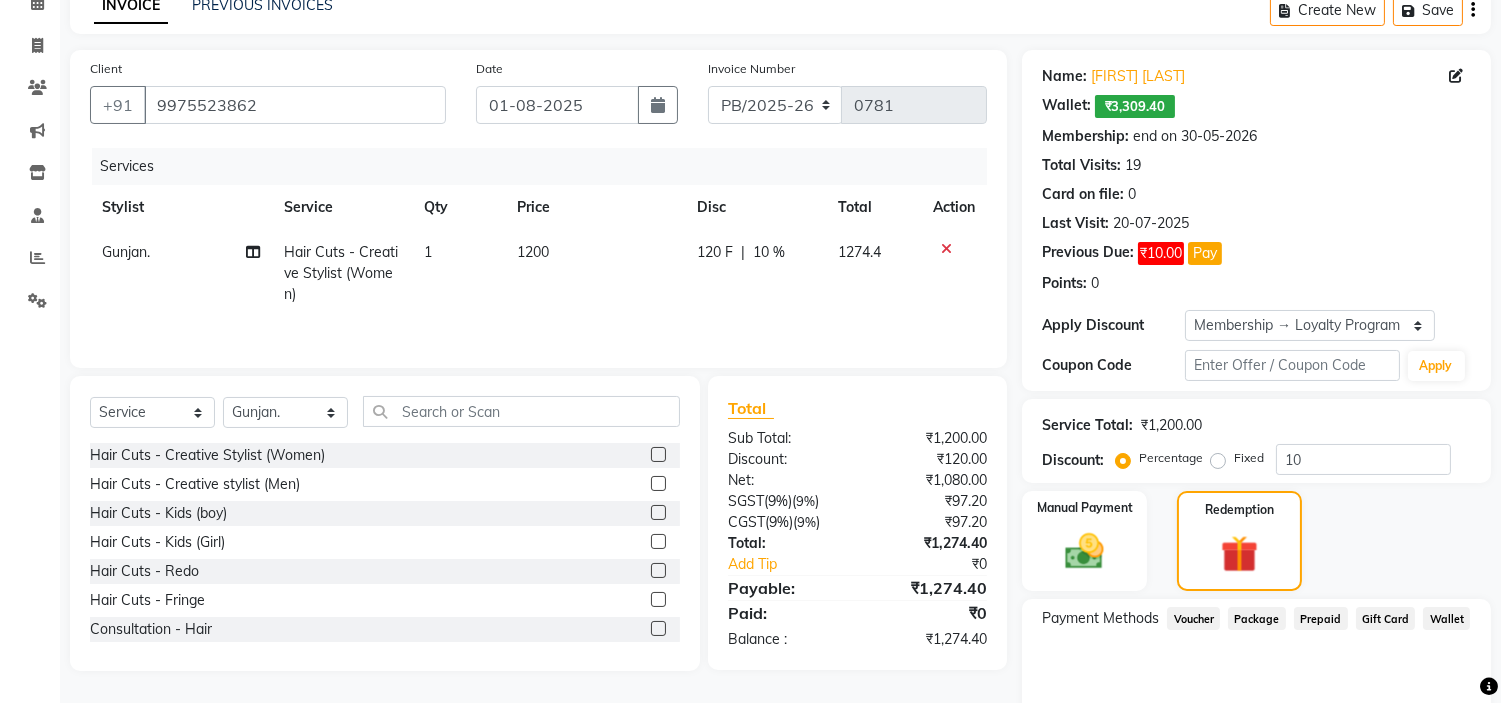 click on "Wallet" 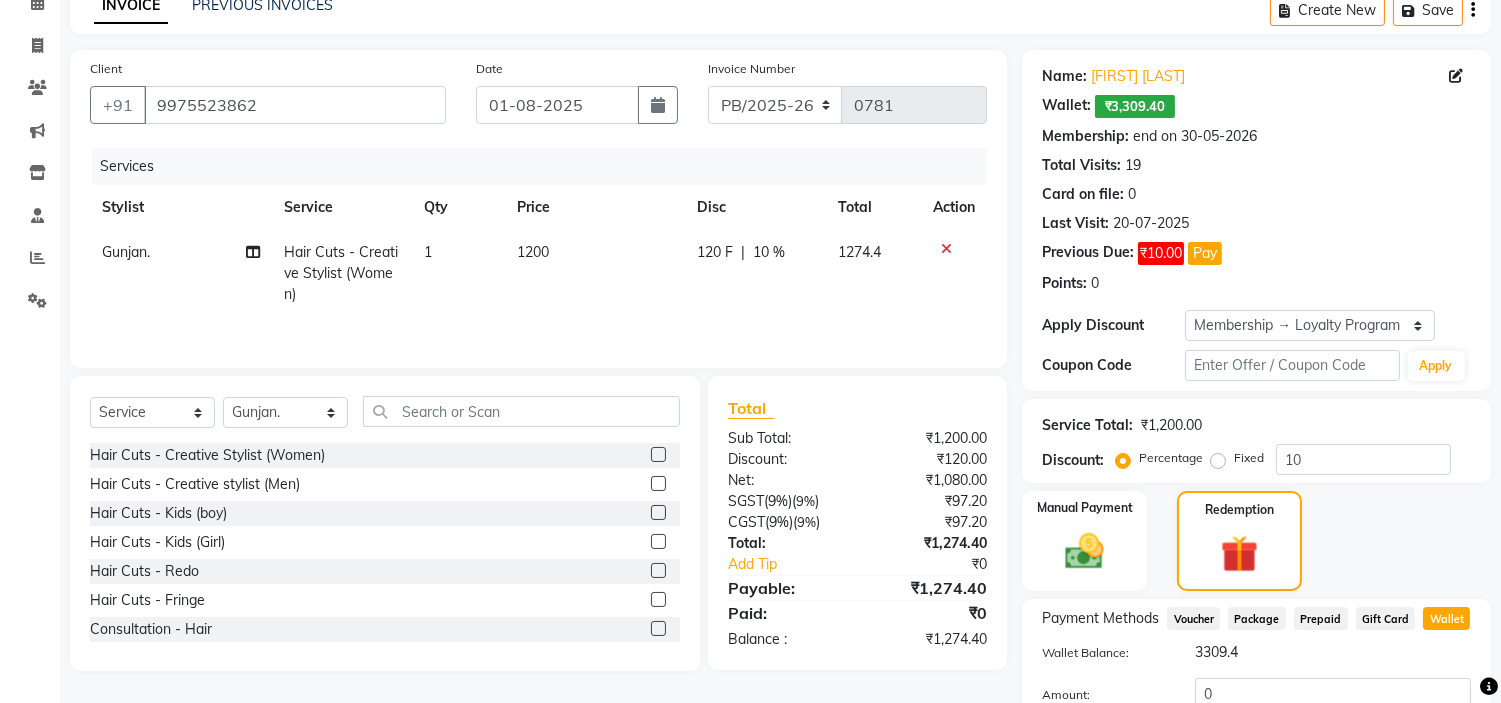 scroll, scrollTop: 252, scrollLeft: 0, axis: vertical 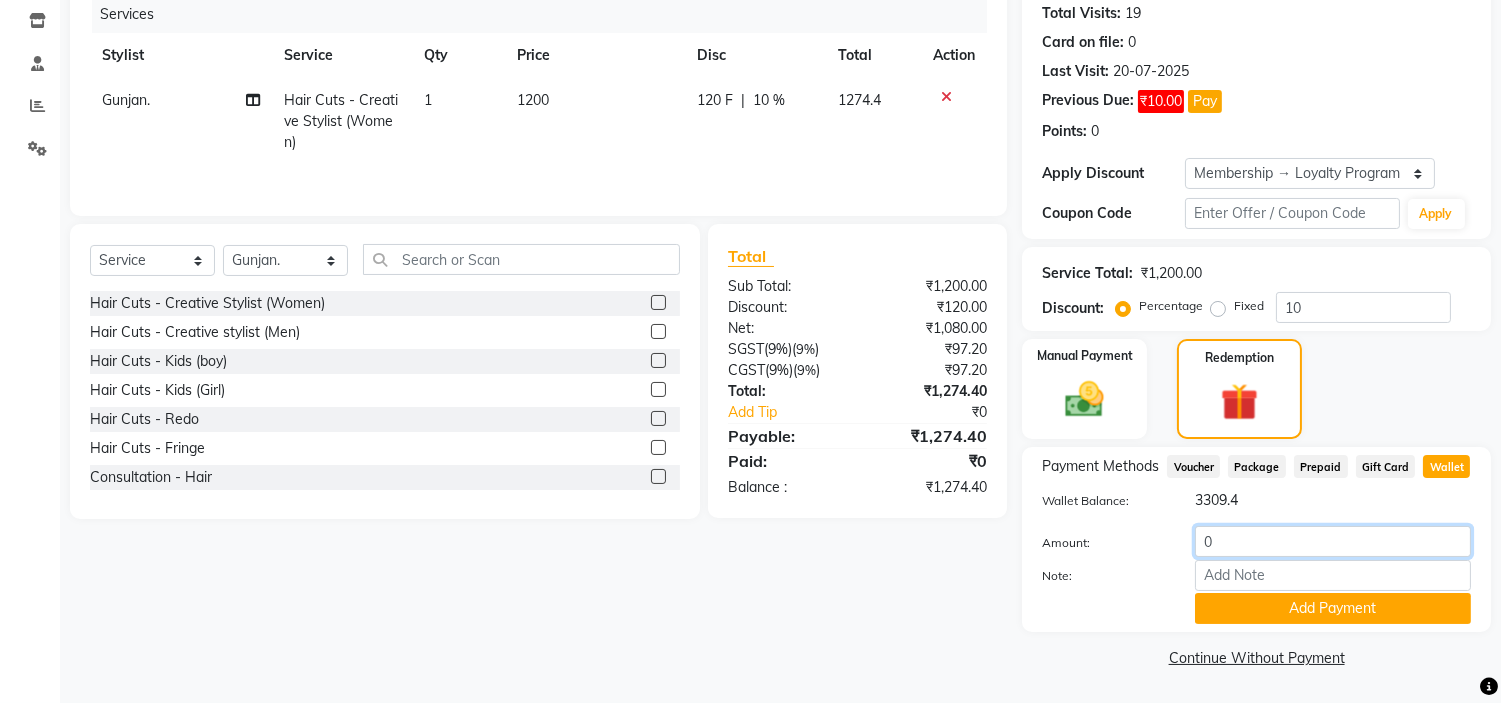 click on "0" 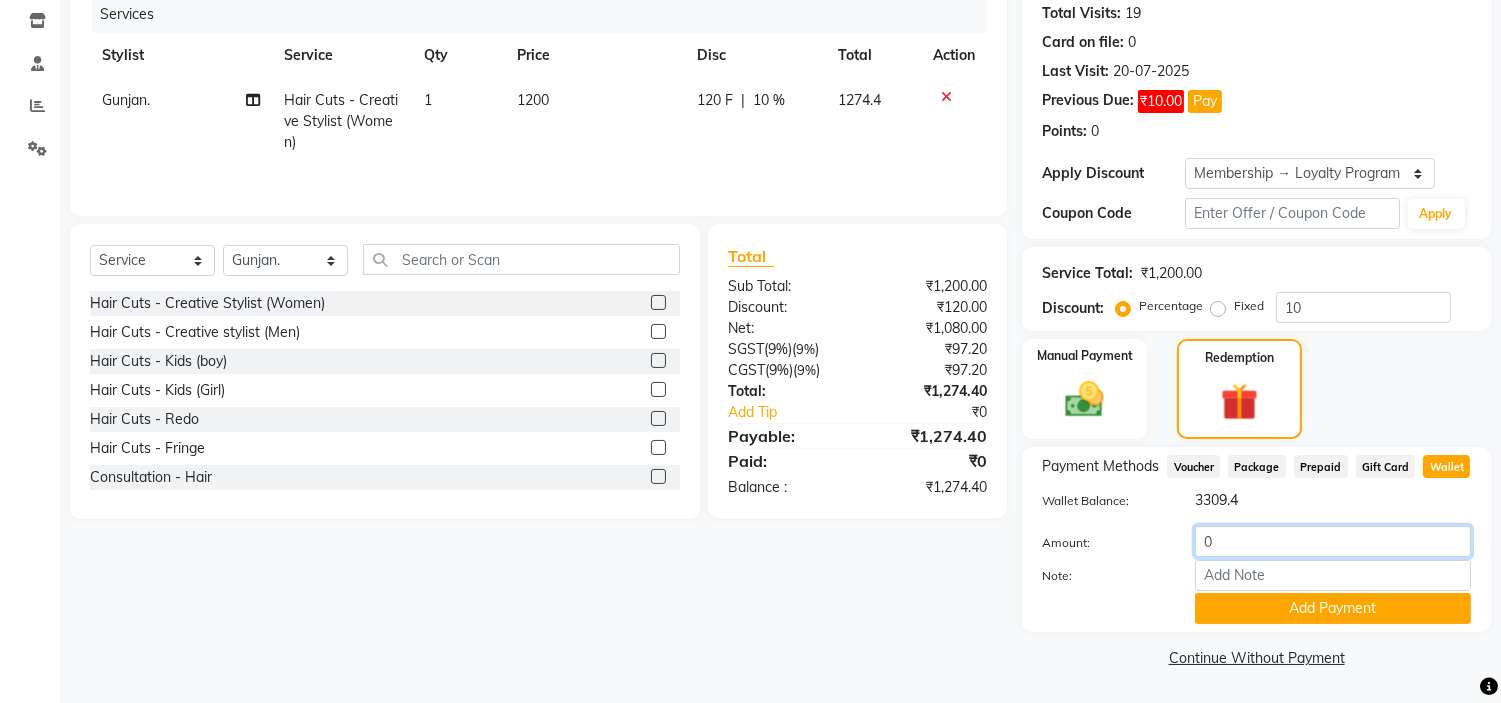 click on "0" 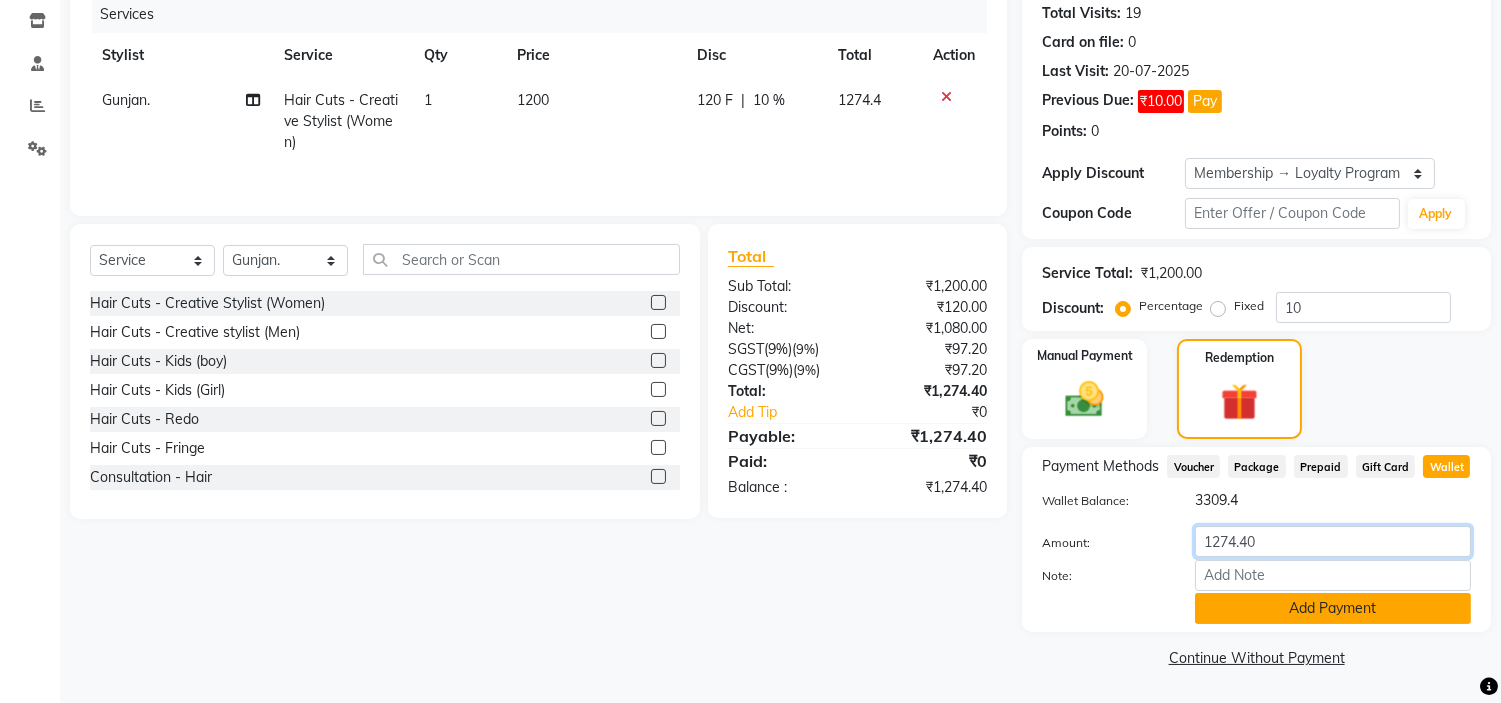 type on "1274.40" 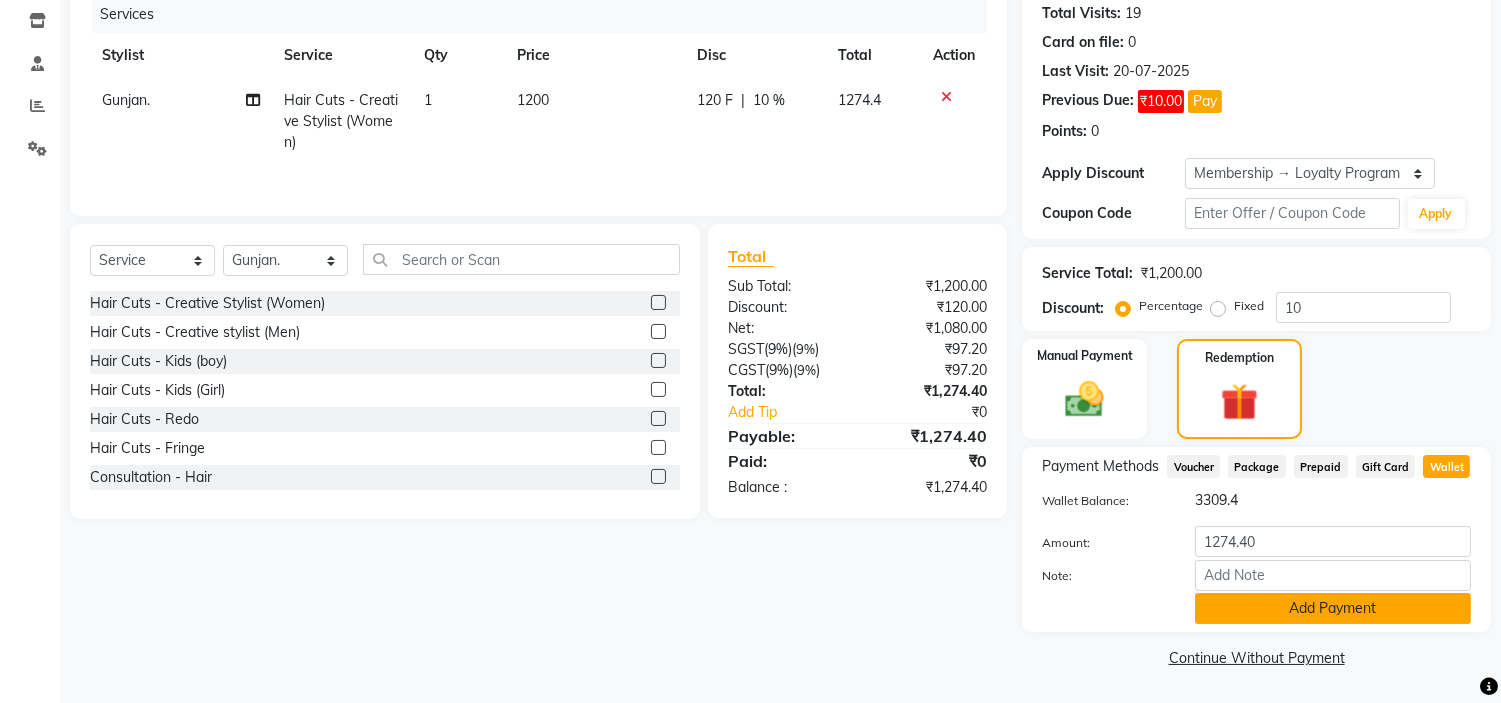 click on "Add Payment" 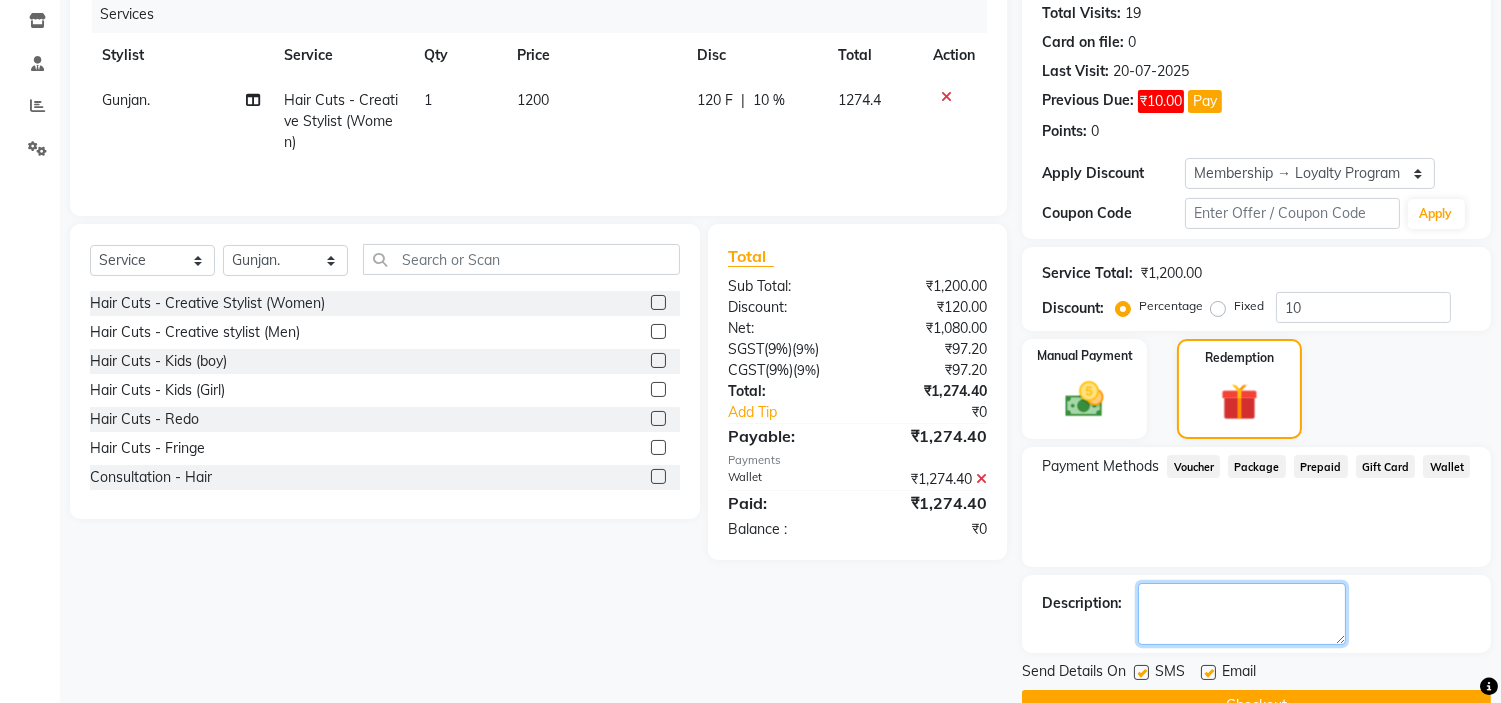 click 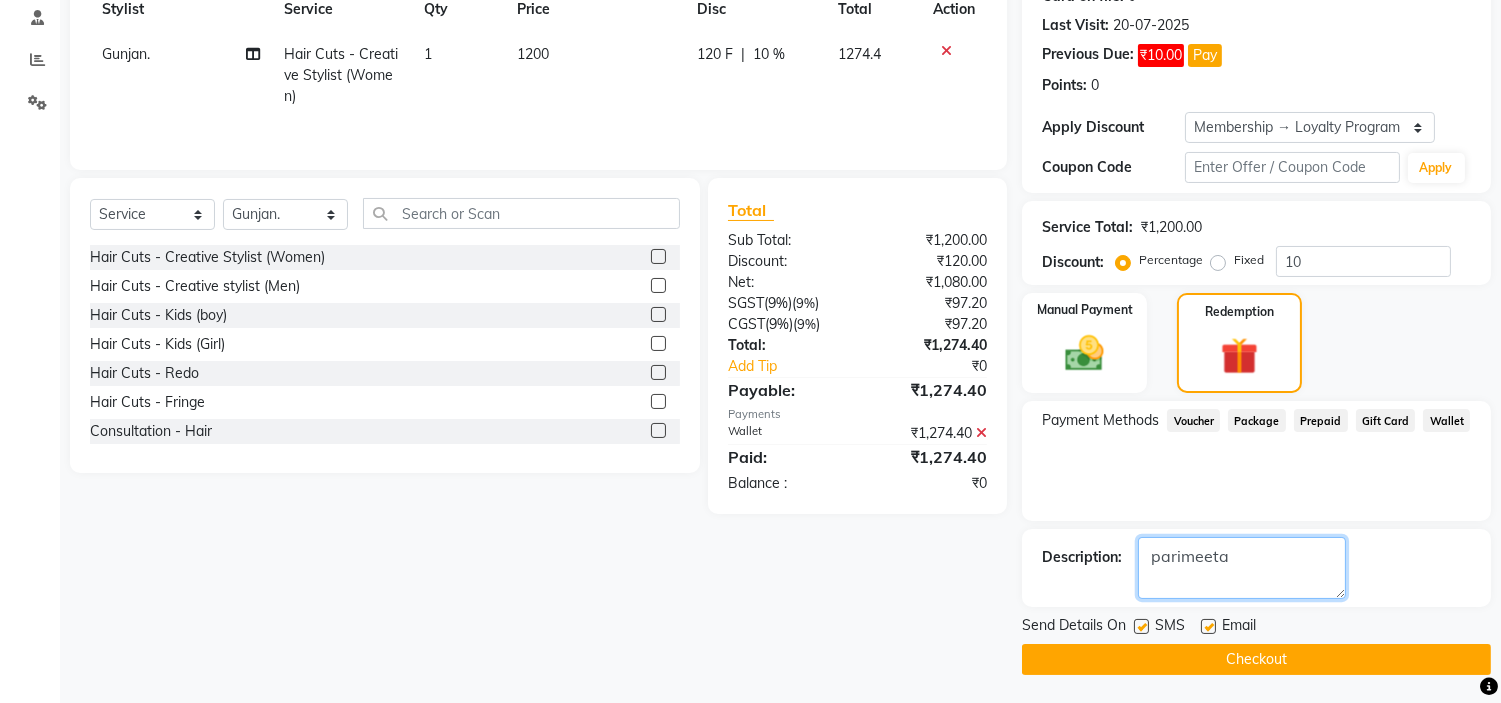 type on "parimeeta" 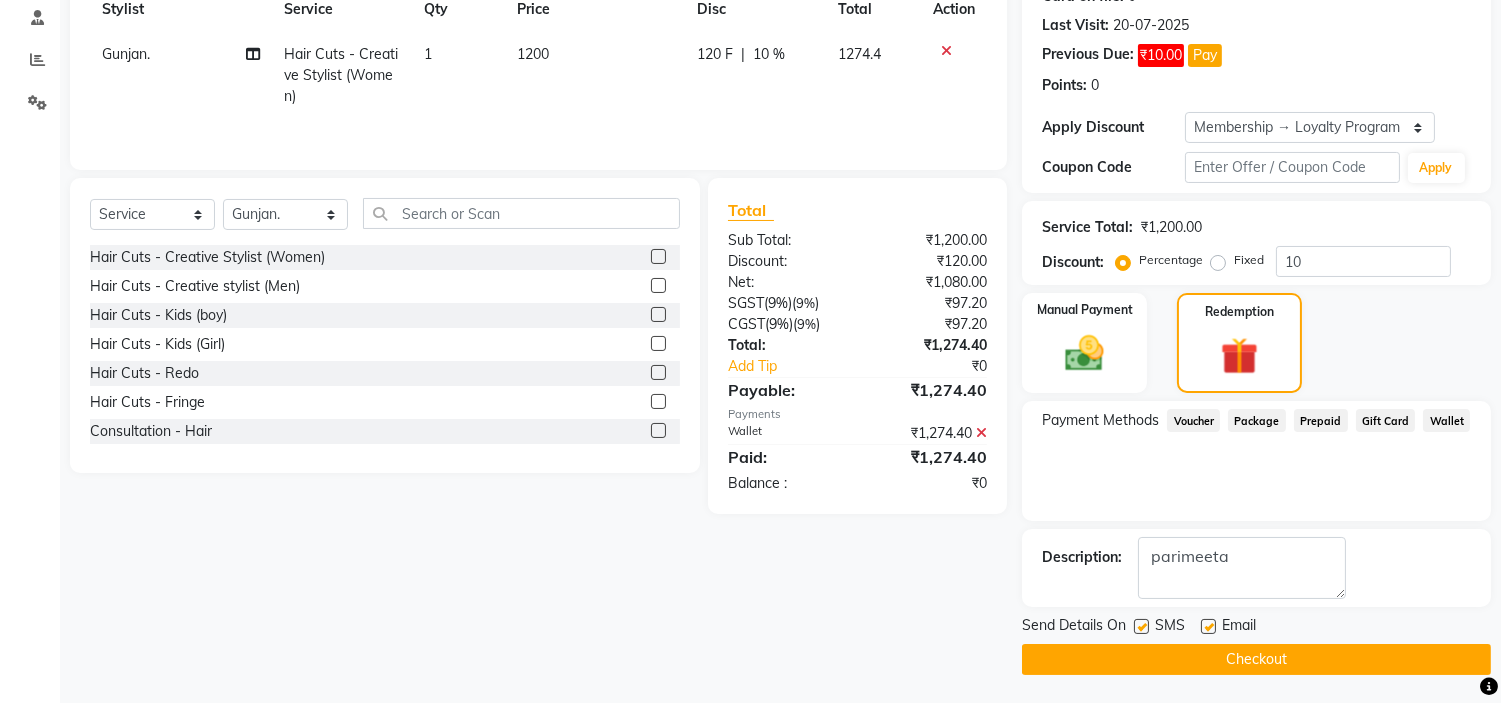 click on "Checkout" 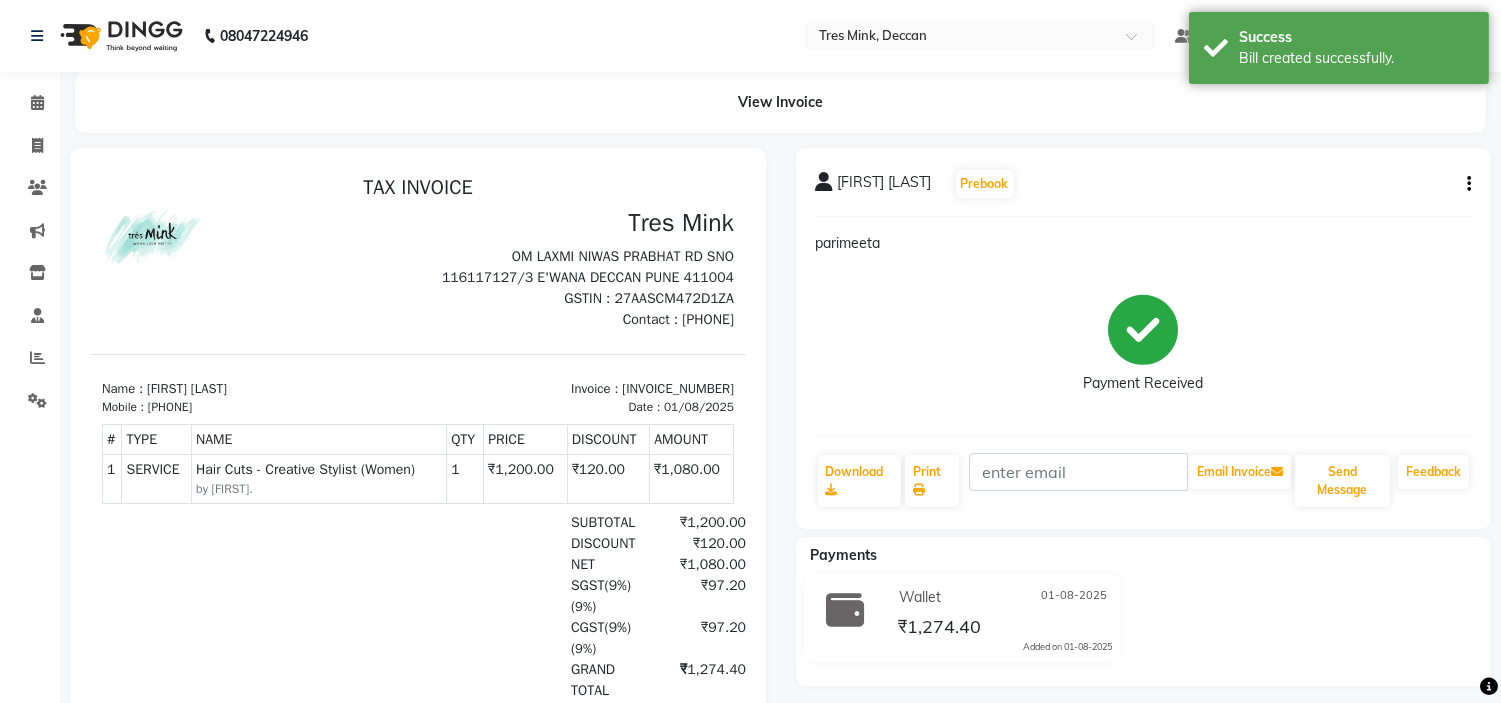 scroll, scrollTop: 0, scrollLeft: 0, axis: both 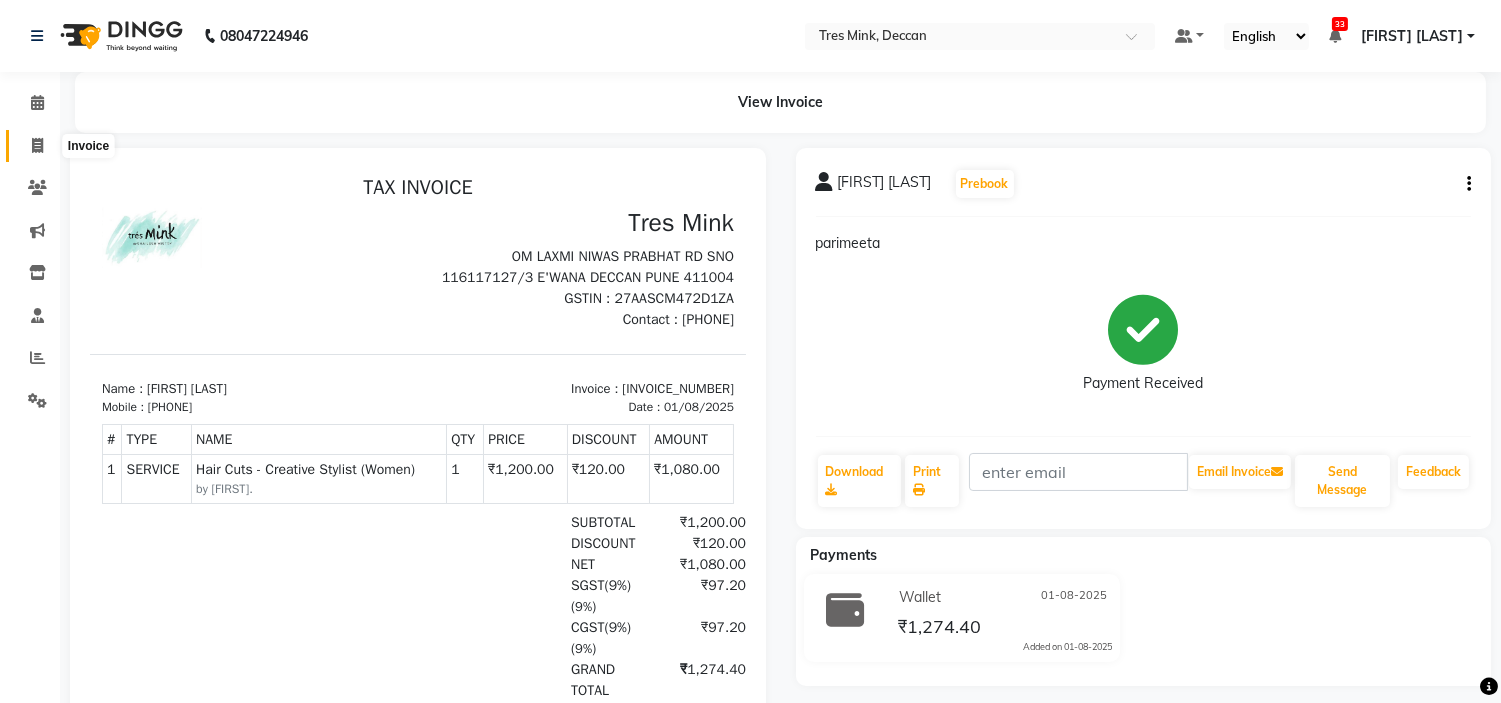 click 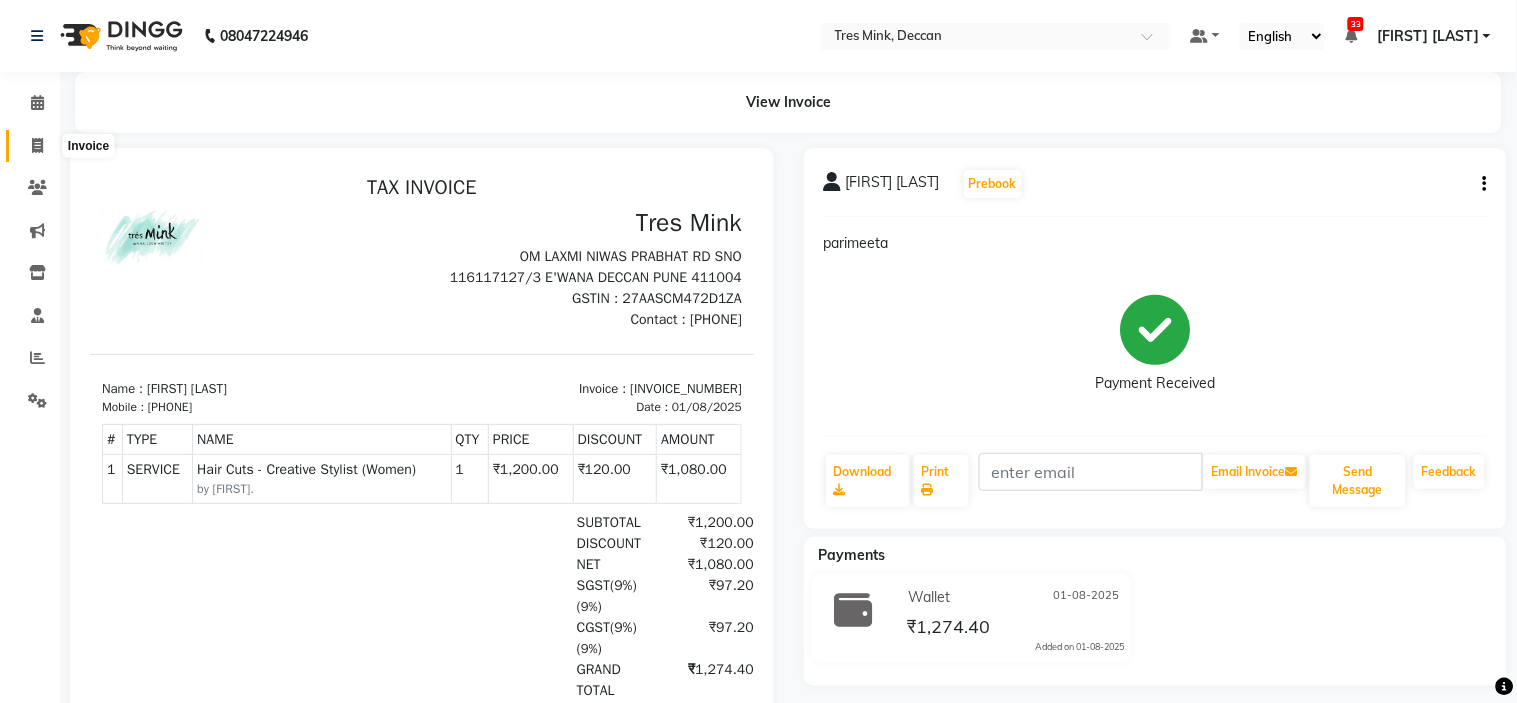 select on "service" 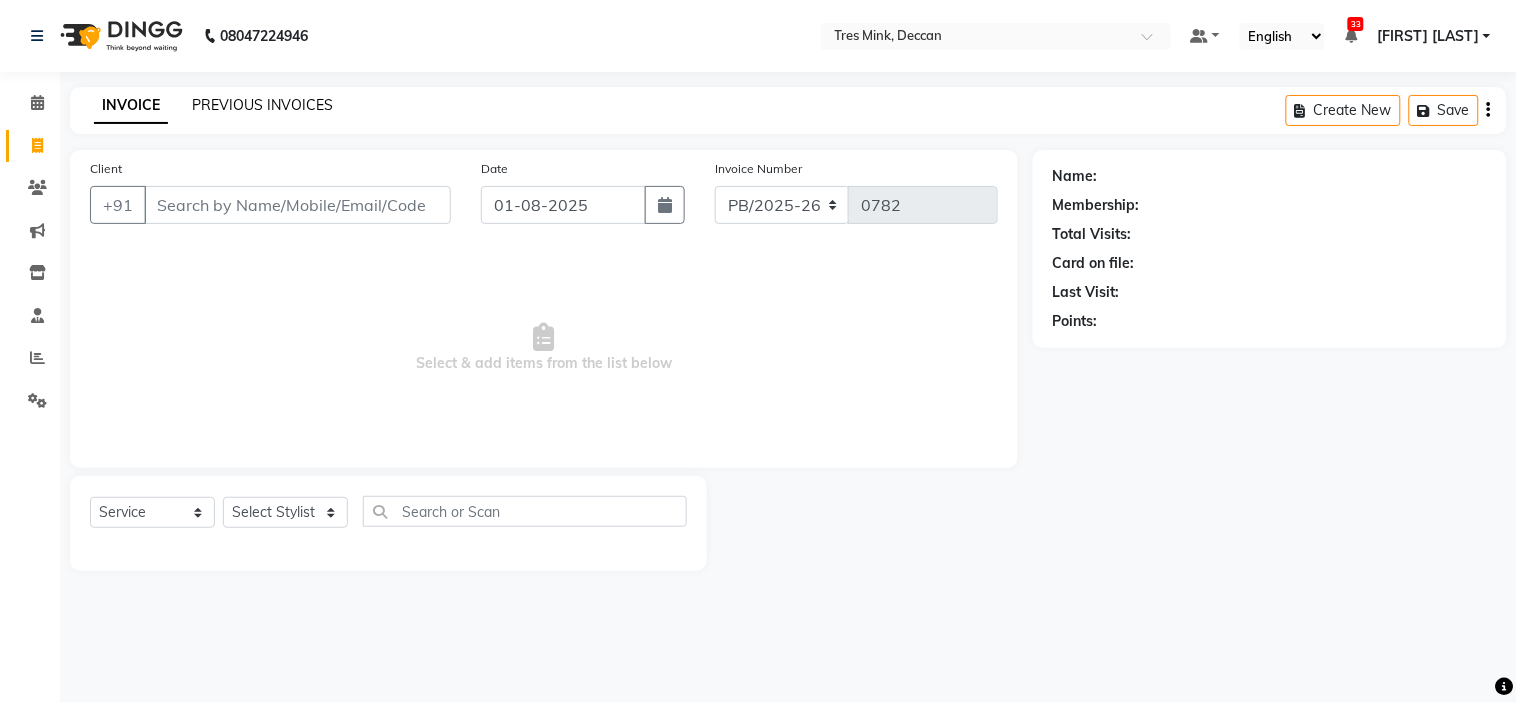 click on "PREVIOUS INVOICES" 